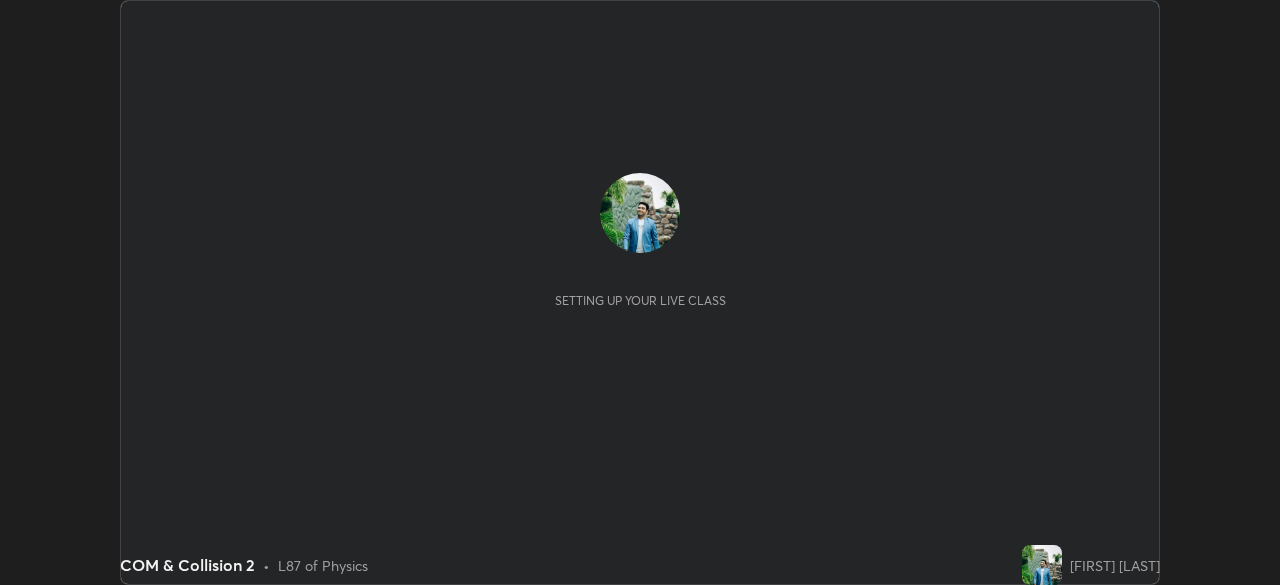 scroll, scrollTop: 0, scrollLeft: 0, axis: both 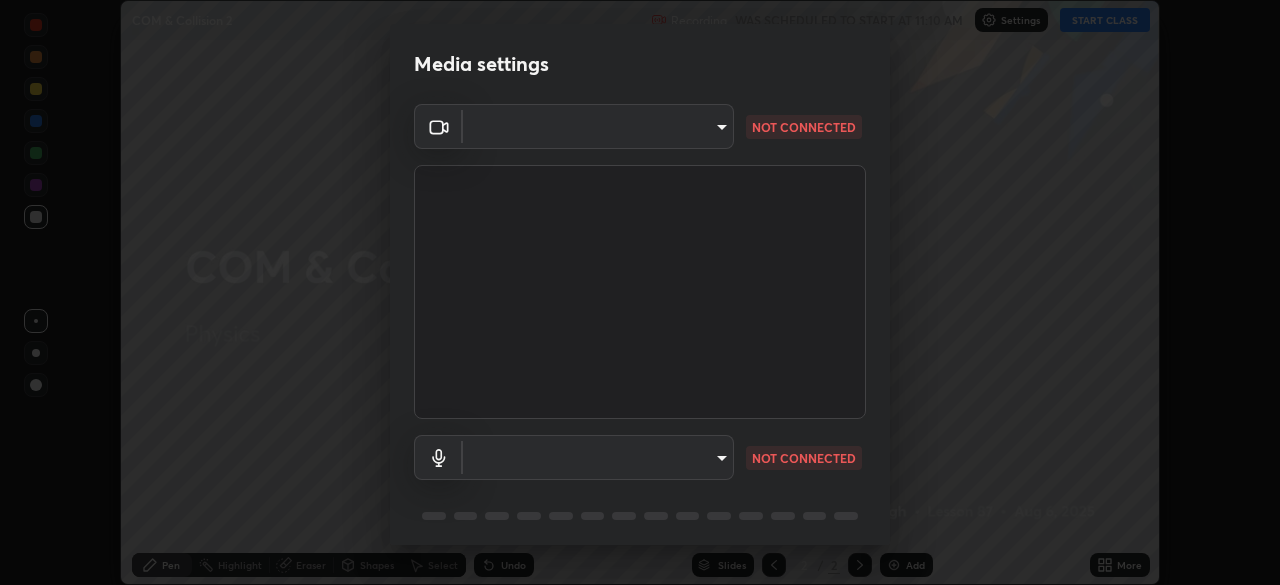 type on "8a437219b1c9d5fef93d1ec40e095ac8837f64dae60836980dab15105ba84f43" 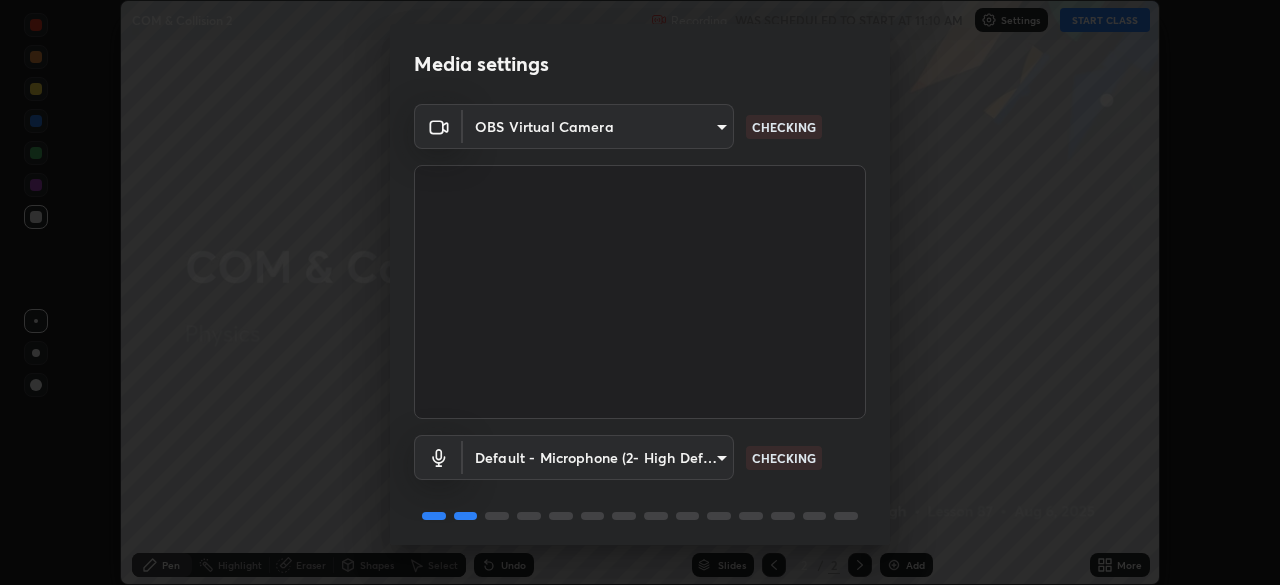 scroll, scrollTop: 71, scrollLeft: 0, axis: vertical 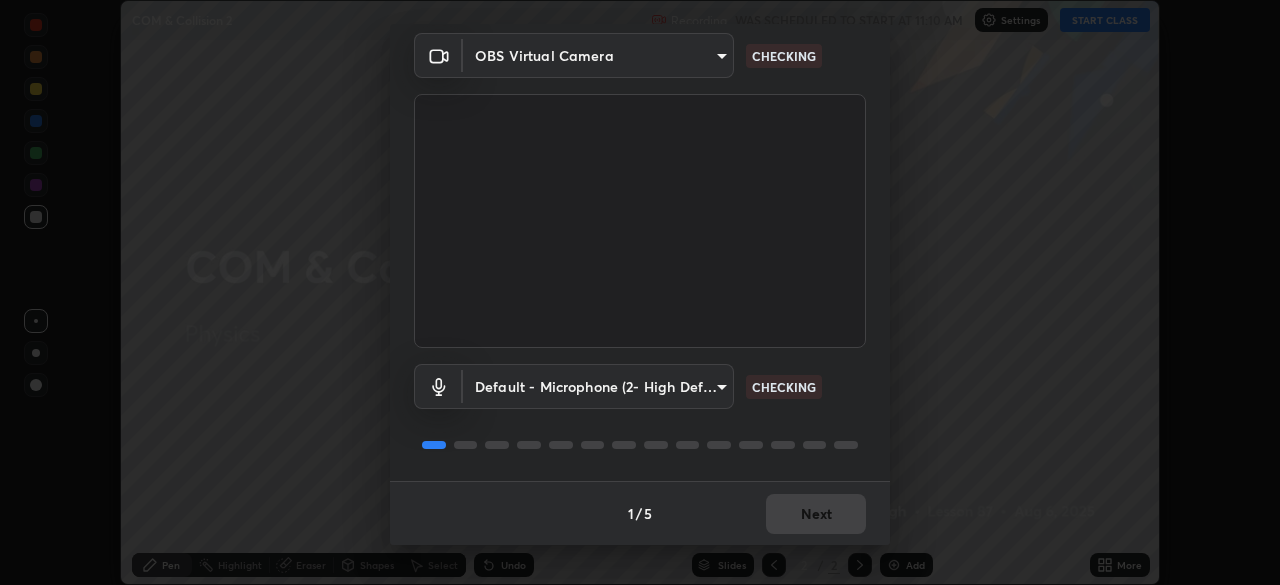 click on "1 / 5 Next" at bounding box center [640, 513] 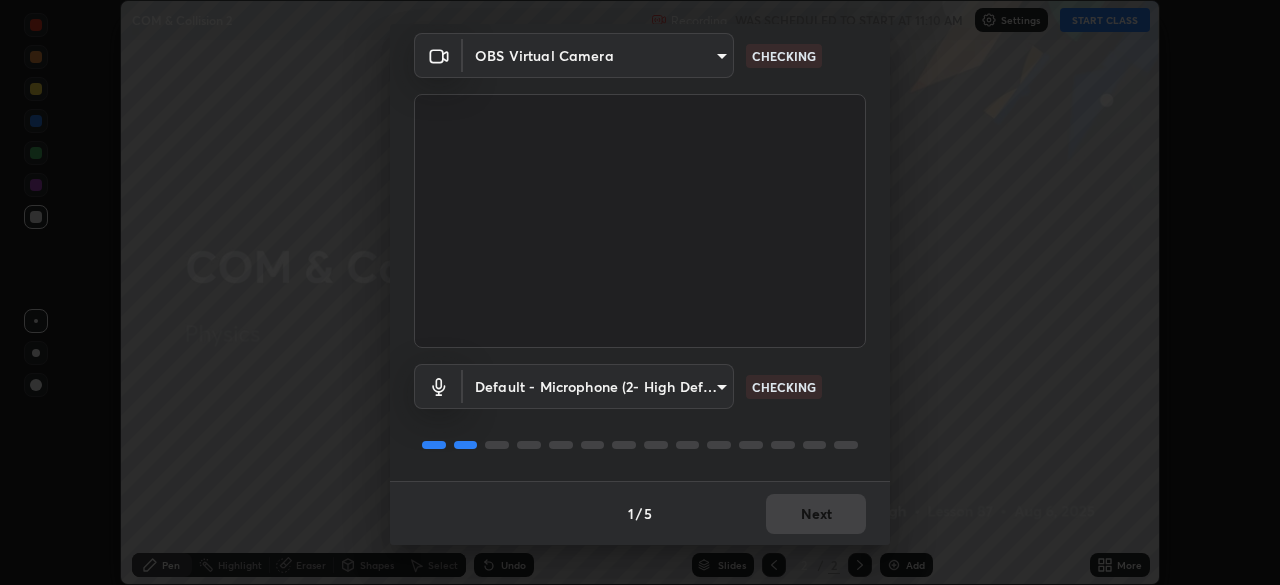 click on "1 / 5 Next" at bounding box center (640, 513) 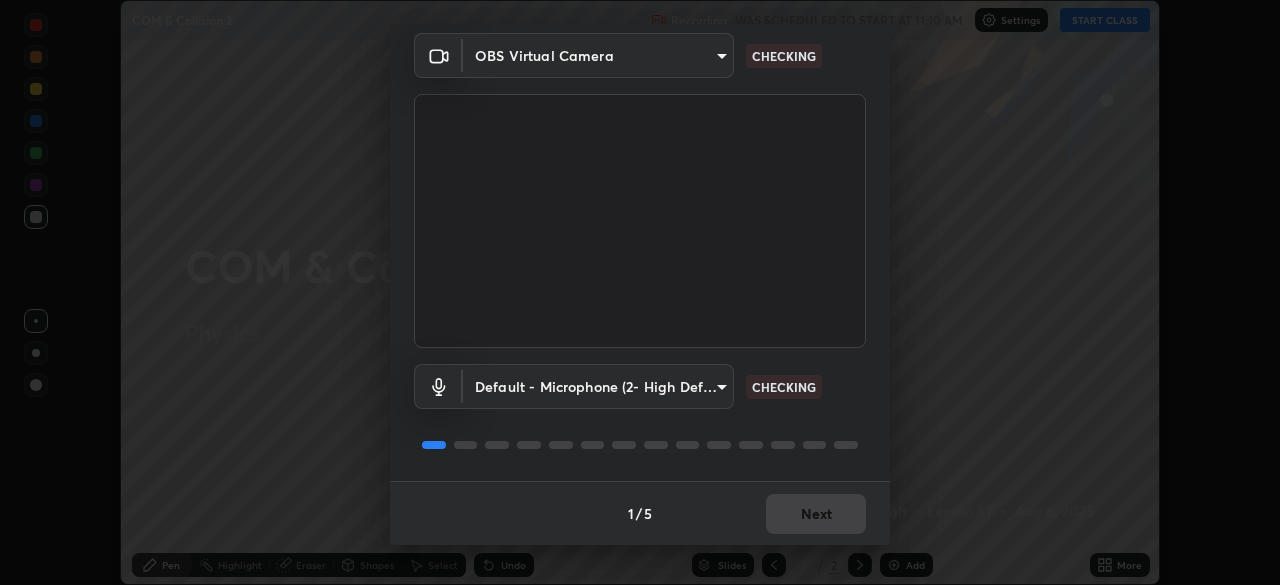 click on "1 / 5 Next" at bounding box center [640, 513] 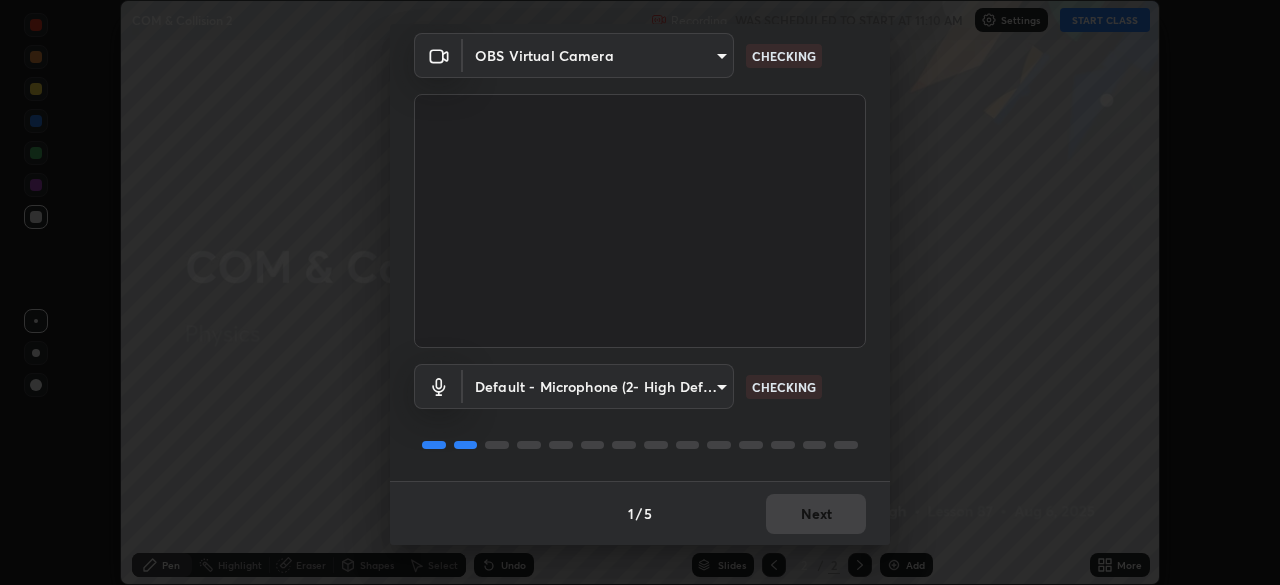 click on "1 / 5 Next" at bounding box center (640, 513) 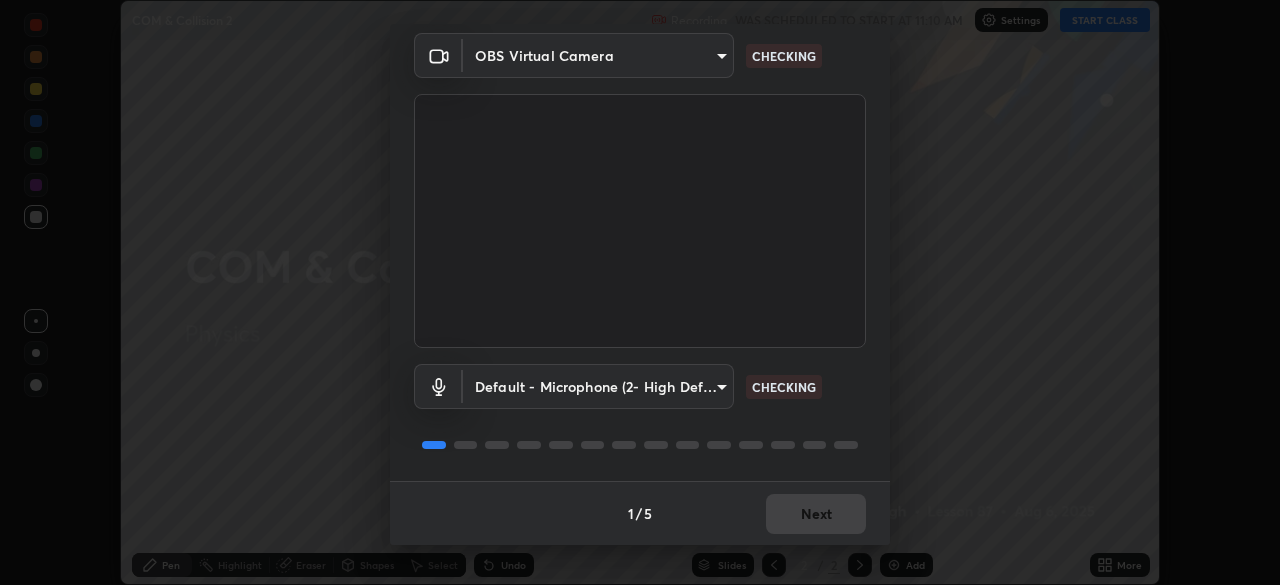 click on "1 / 5 Next" at bounding box center [640, 513] 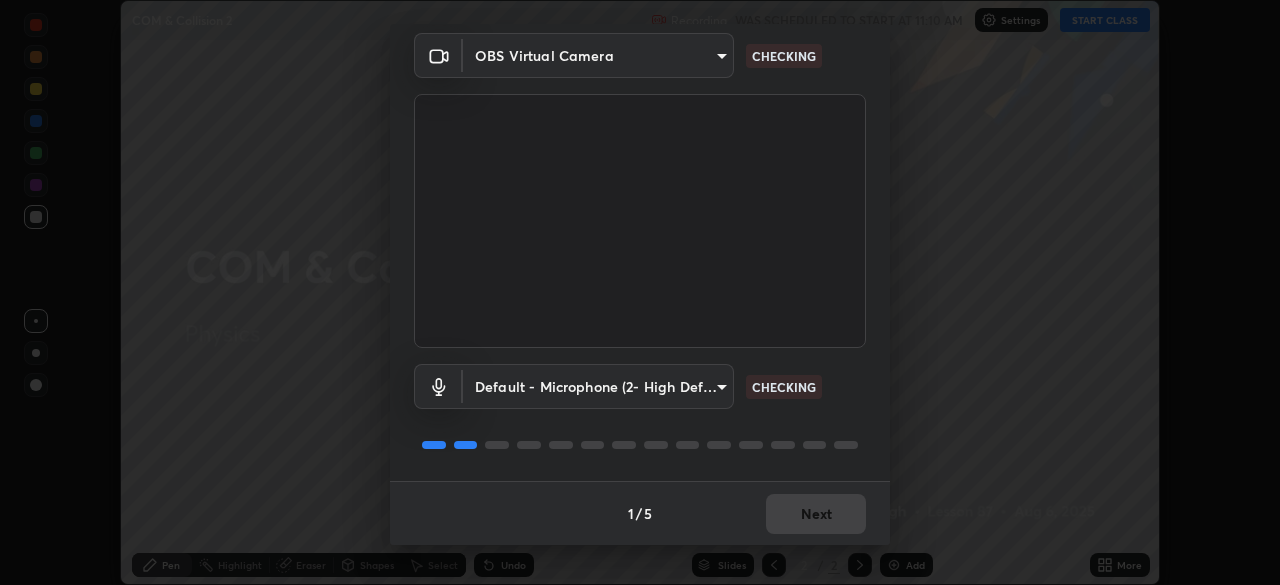 click on "1 / 5 Next" at bounding box center (640, 513) 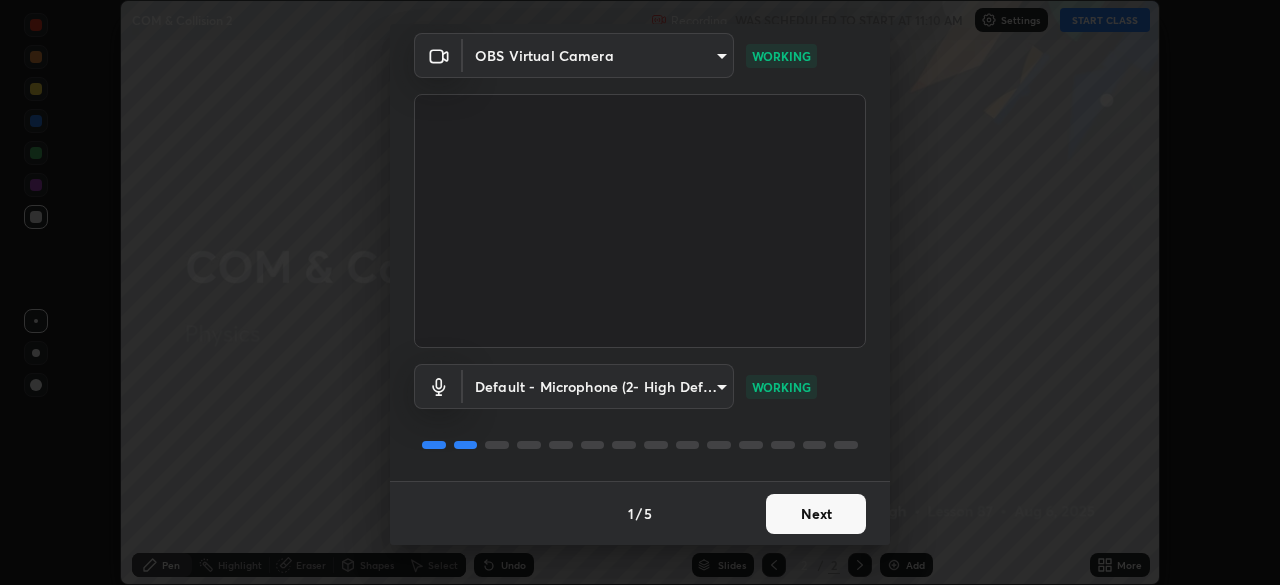 click on "Next" at bounding box center (816, 514) 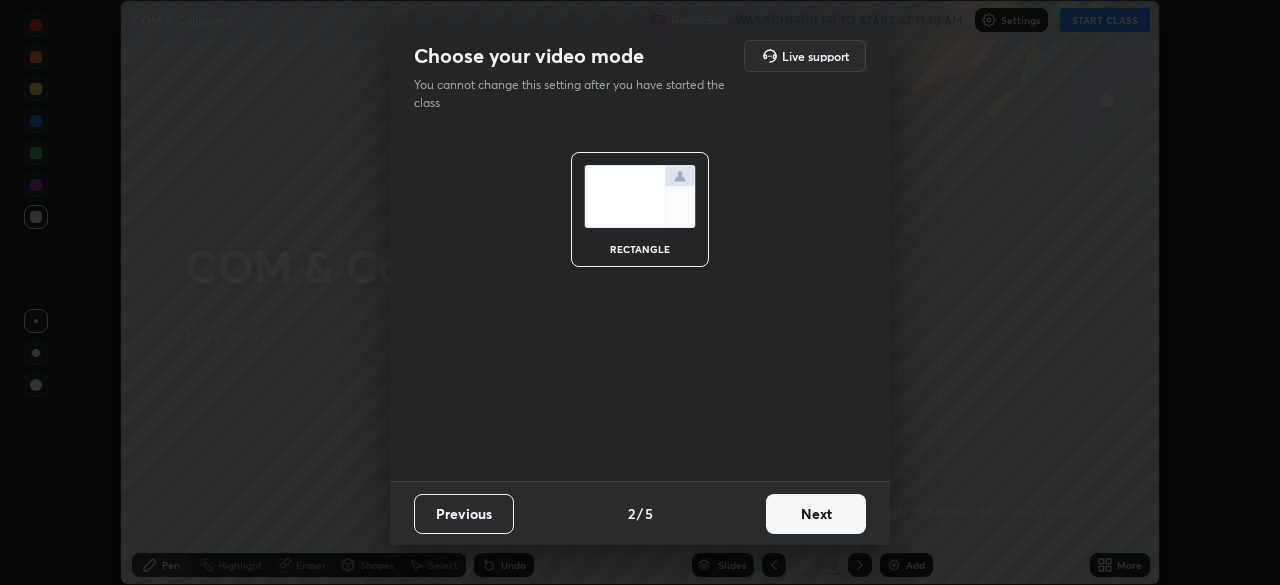 click on "Next" at bounding box center (816, 514) 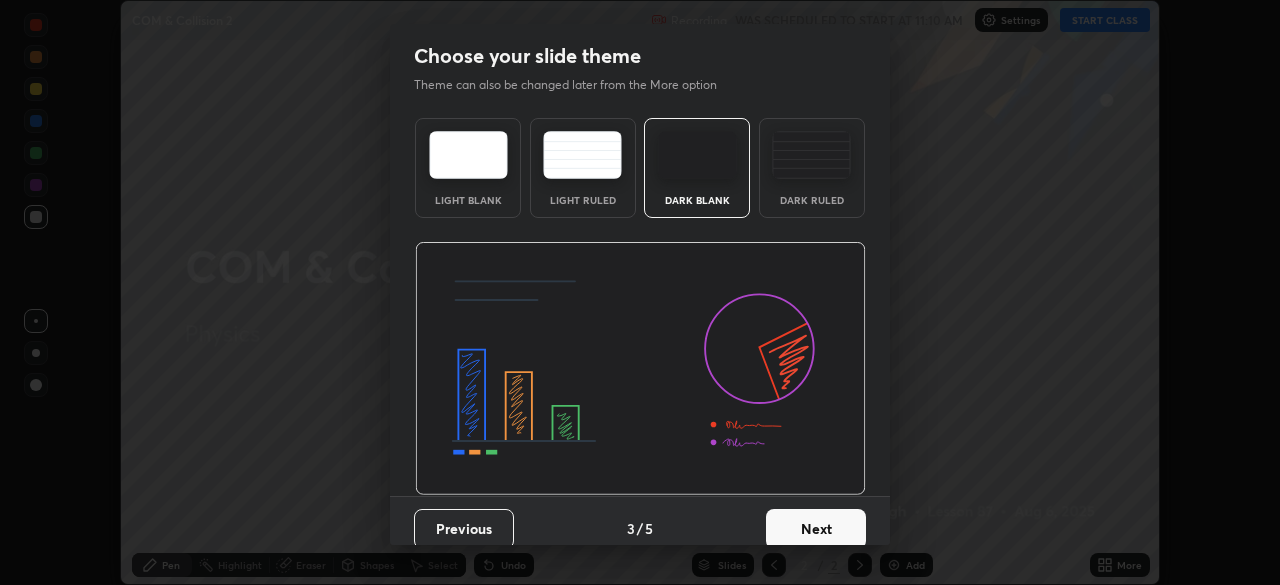 click on "Next" at bounding box center (816, 529) 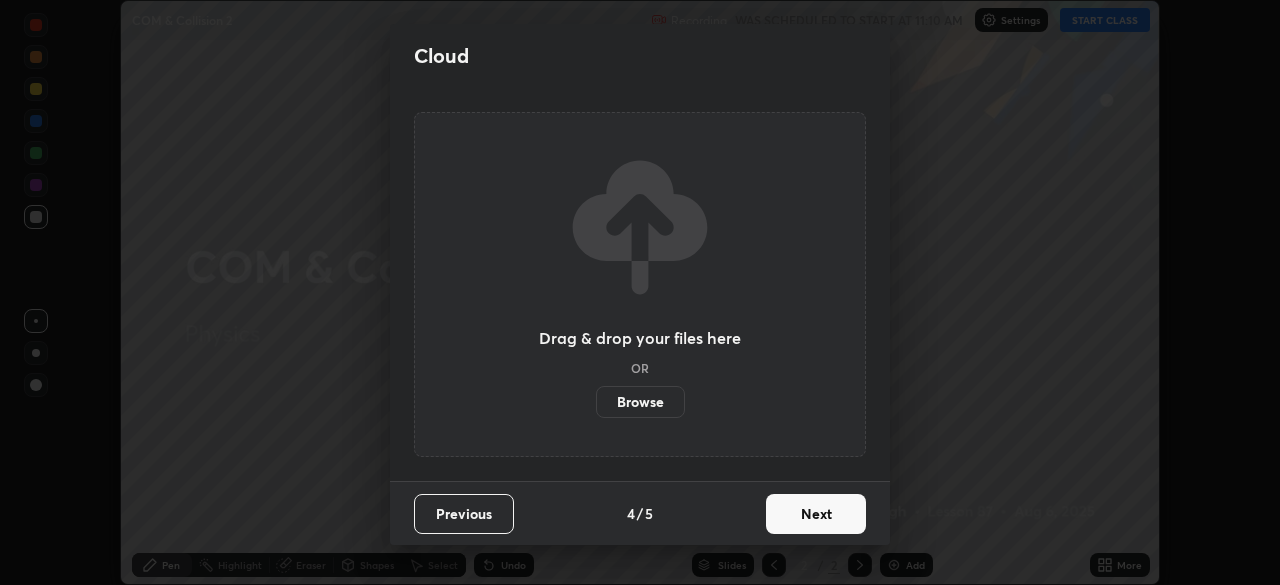 click on "Next" at bounding box center (816, 514) 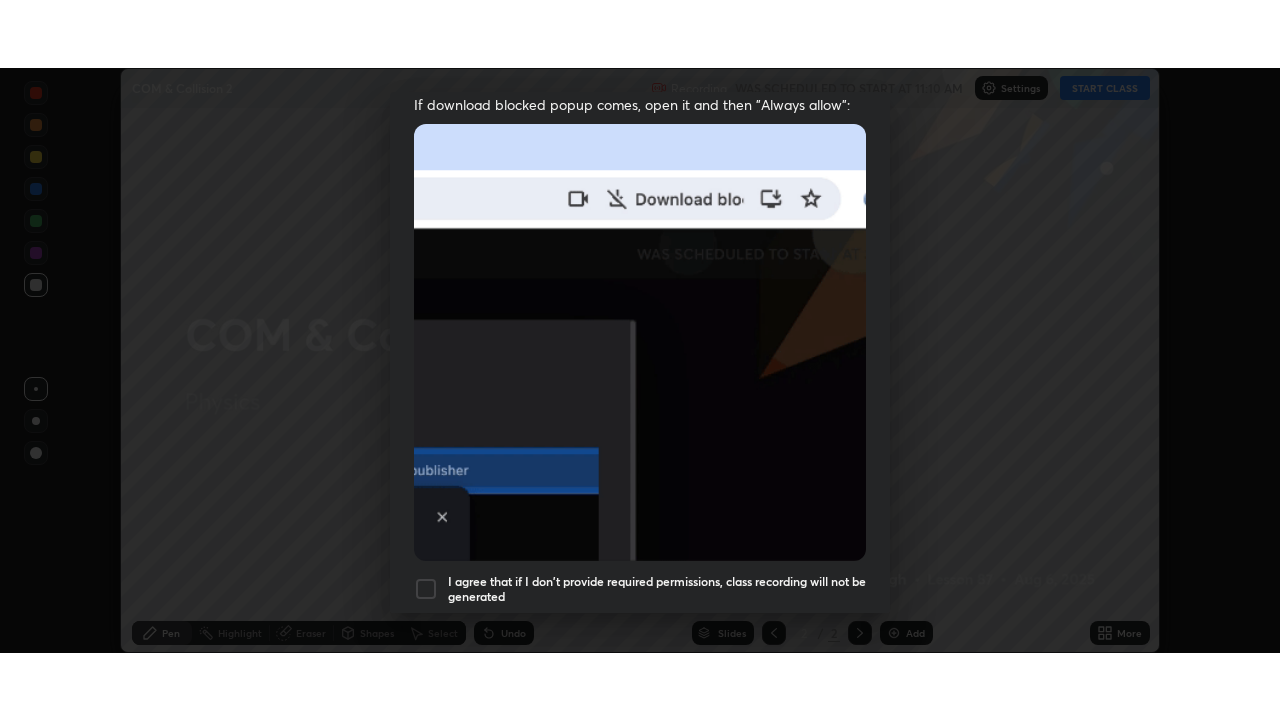 scroll, scrollTop: 479, scrollLeft: 0, axis: vertical 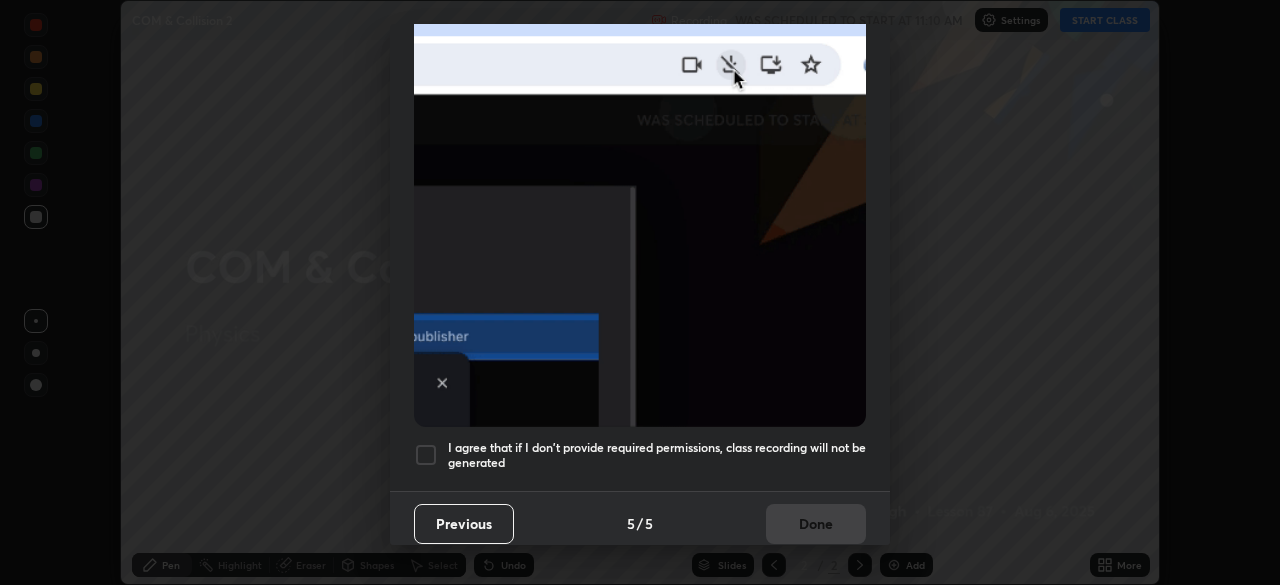 click at bounding box center (426, 455) 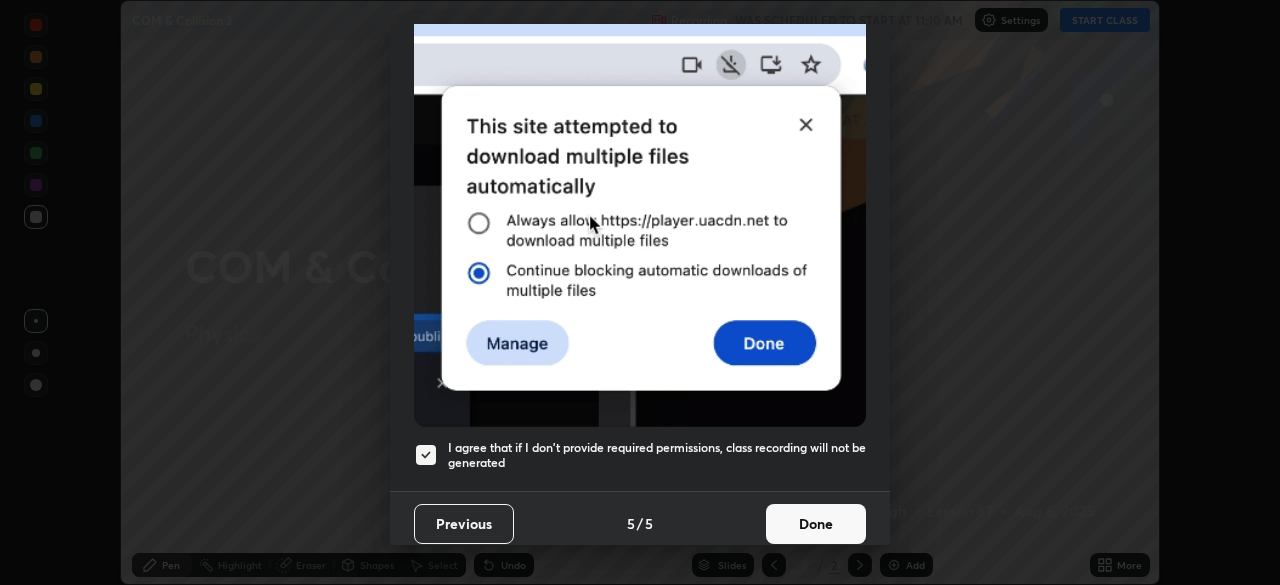 click on "Done" at bounding box center [816, 524] 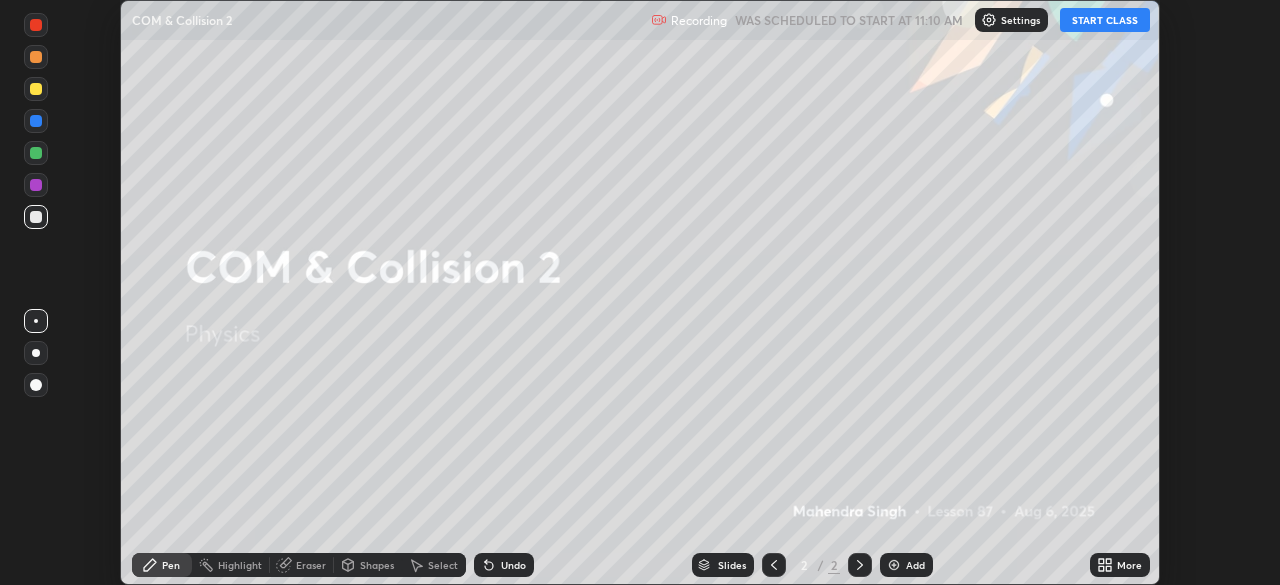 click on "START CLASS" at bounding box center [1105, 20] 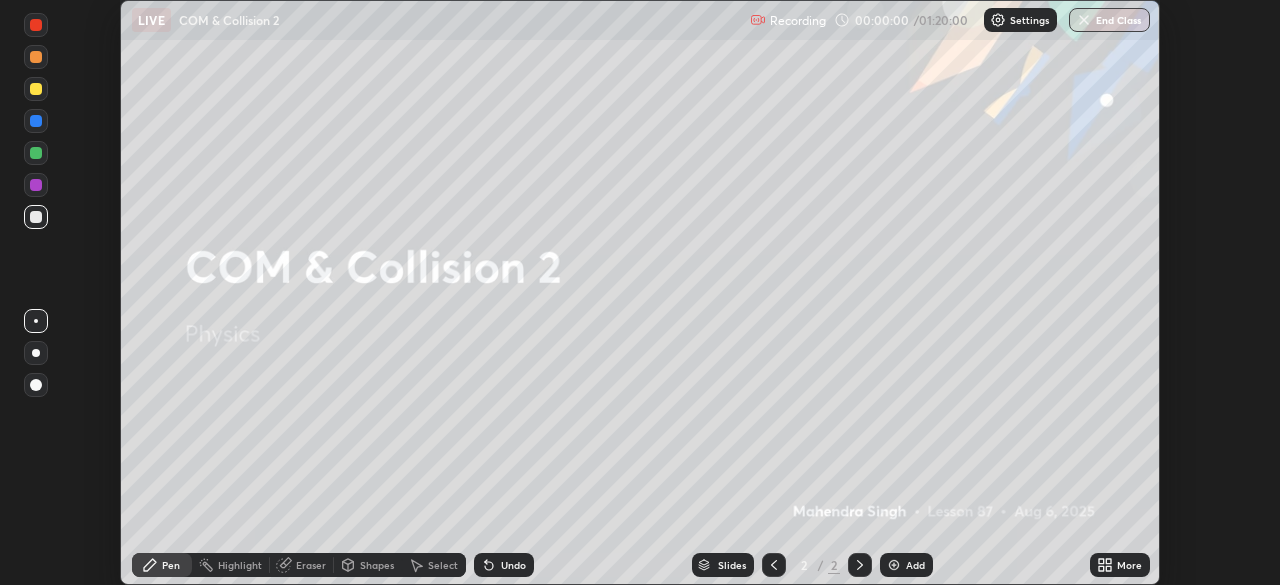click on "More" at bounding box center [1129, 565] 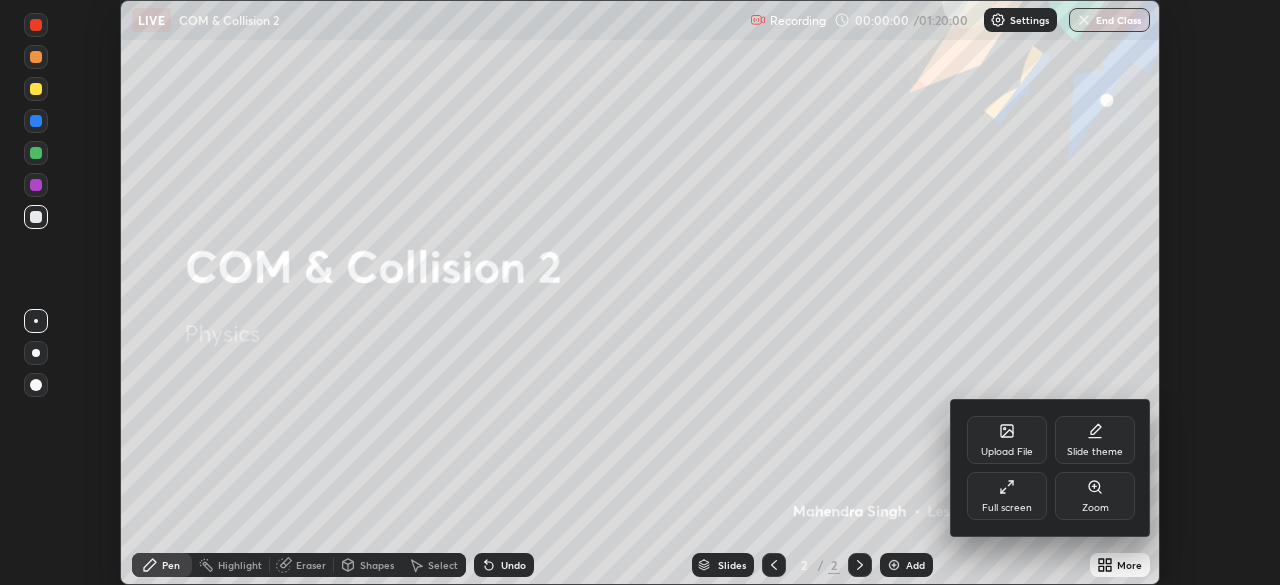 click on "Full screen" at bounding box center [1007, 496] 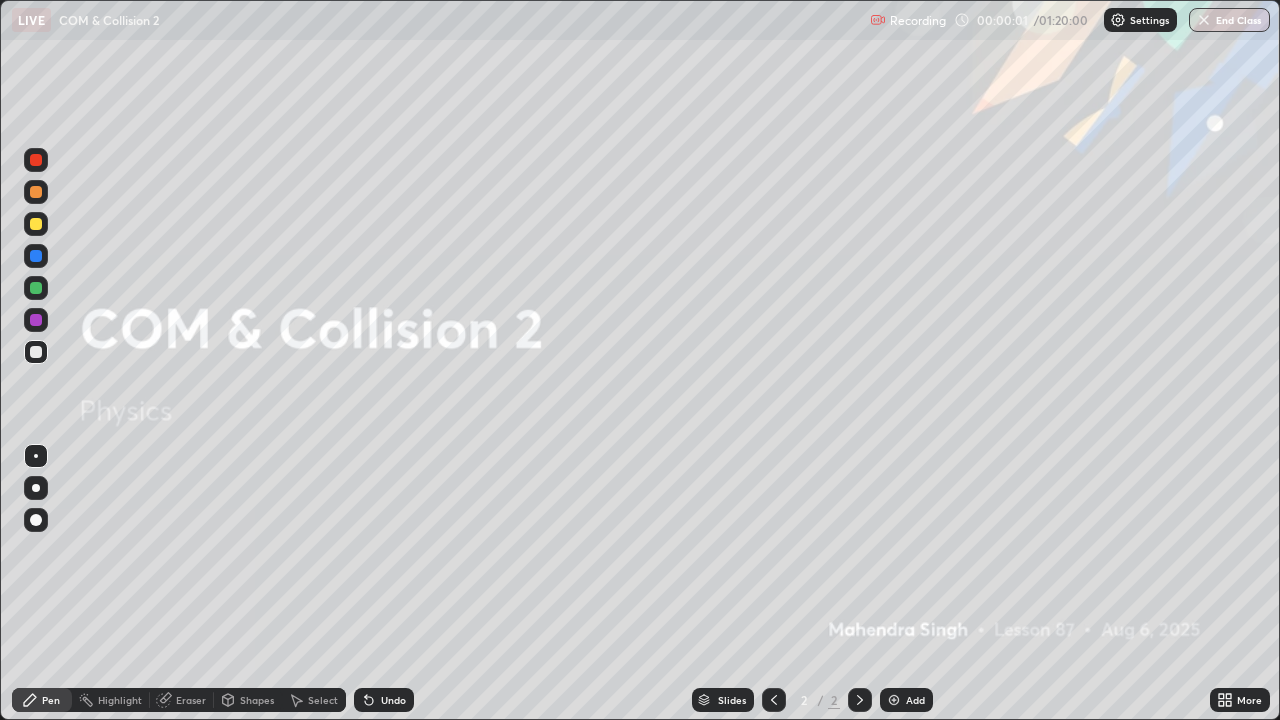 scroll, scrollTop: 99280, scrollLeft: 98720, axis: both 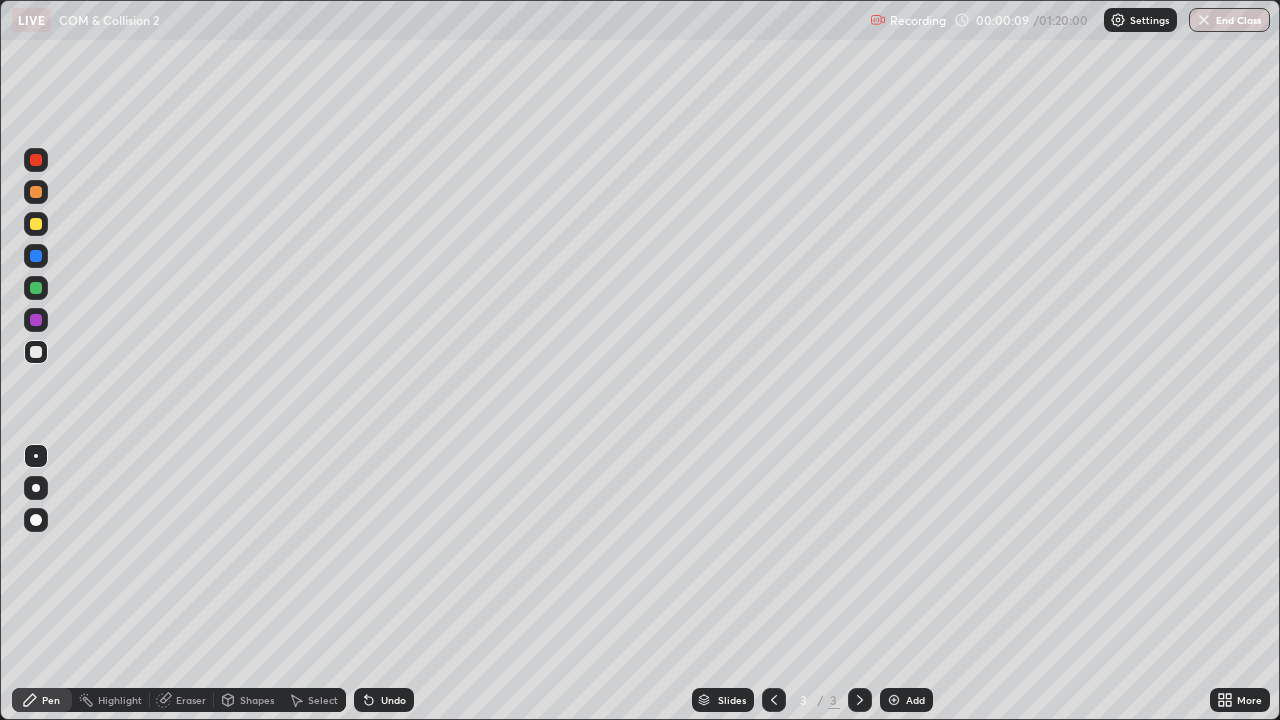 click at bounding box center (36, 352) 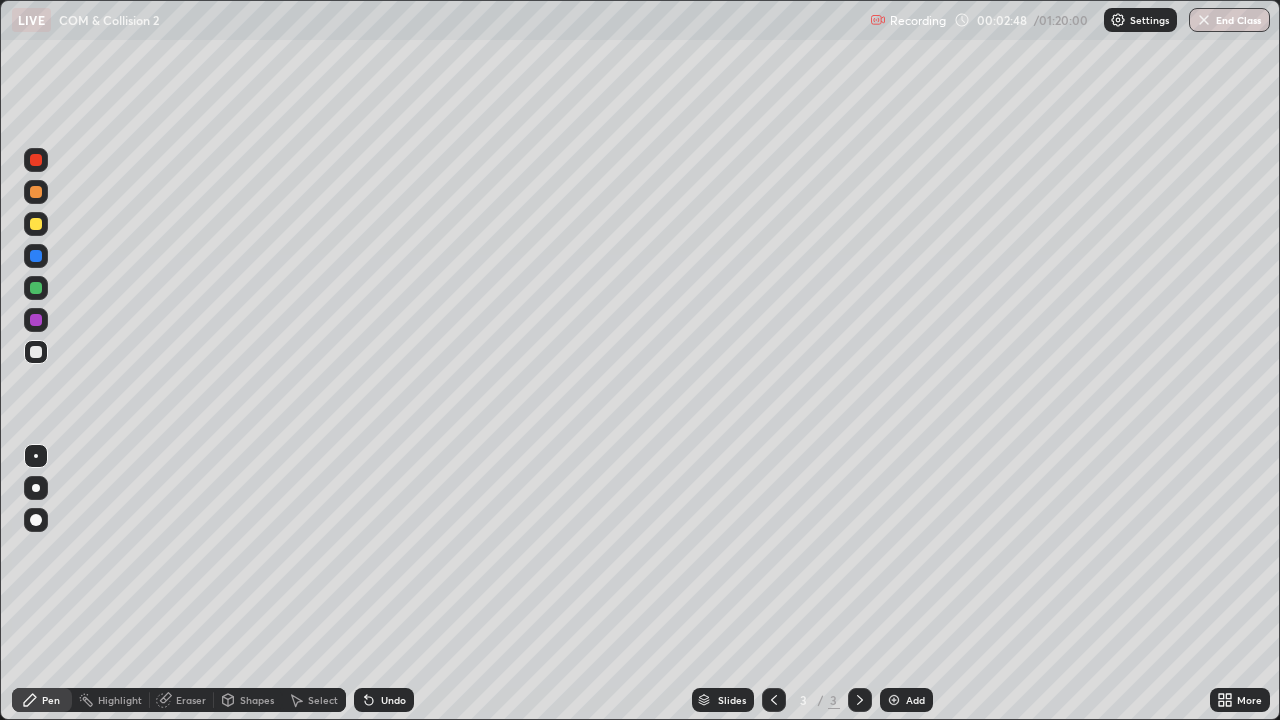 click on "Shapes" at bounding box center (257, 700) 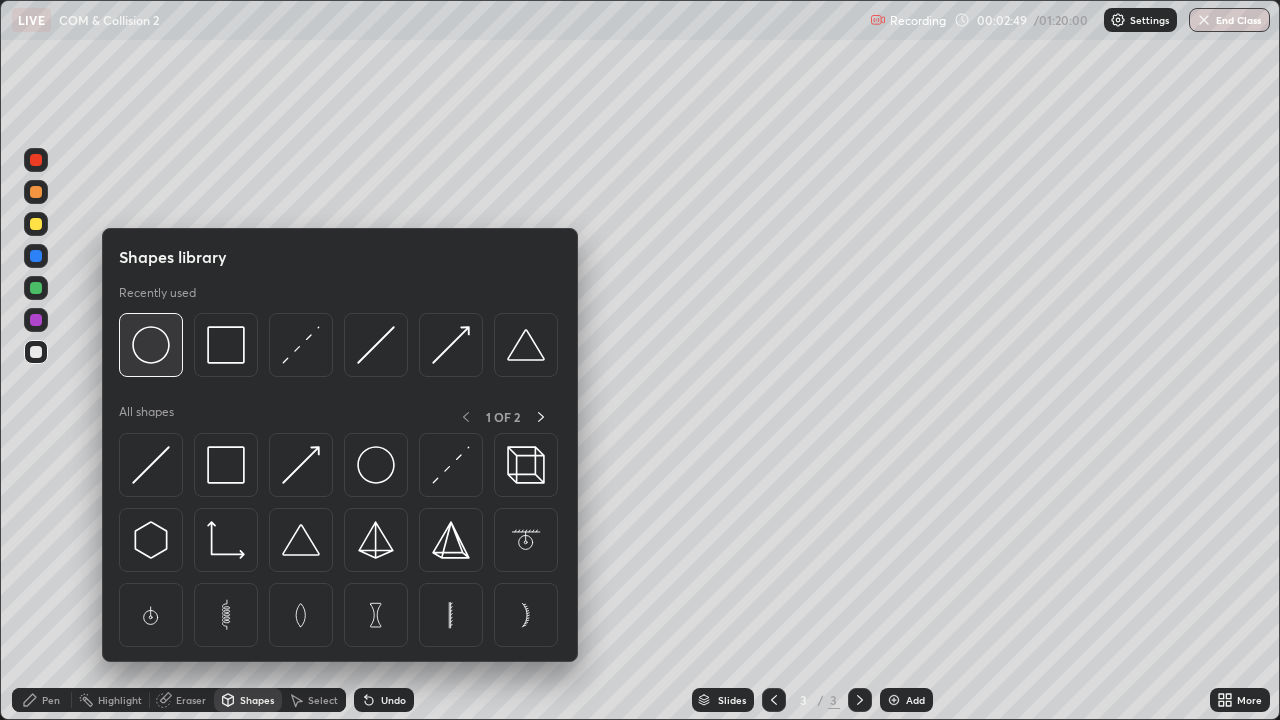 click at bounding box center [151, 345] 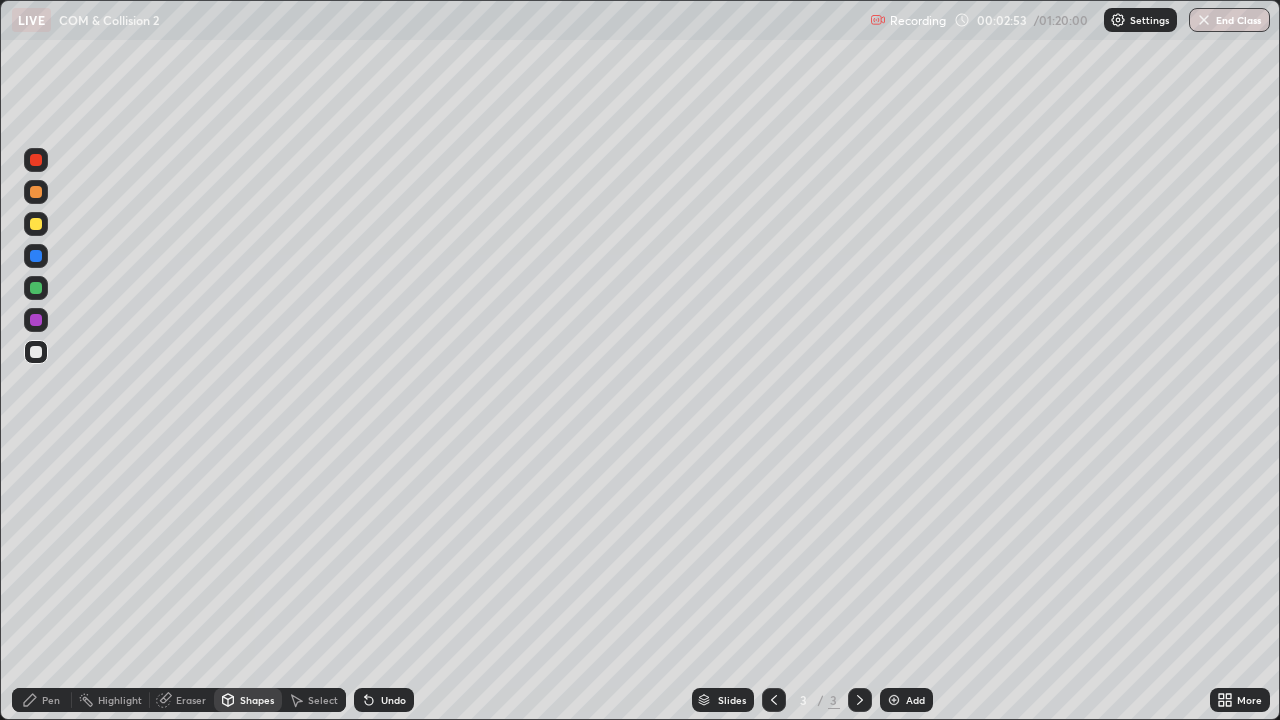 click on "Pen" at bounding box center (42, 700) 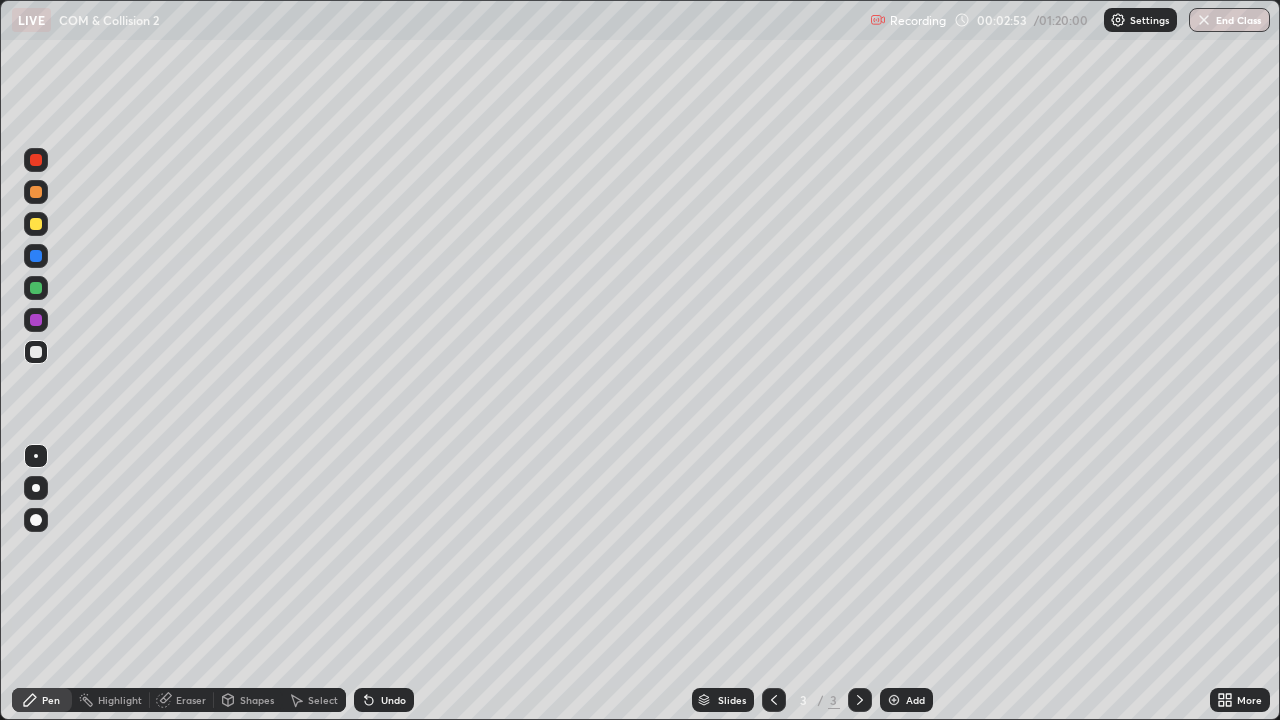 click on "Pen" at bounding box center (42, 700) 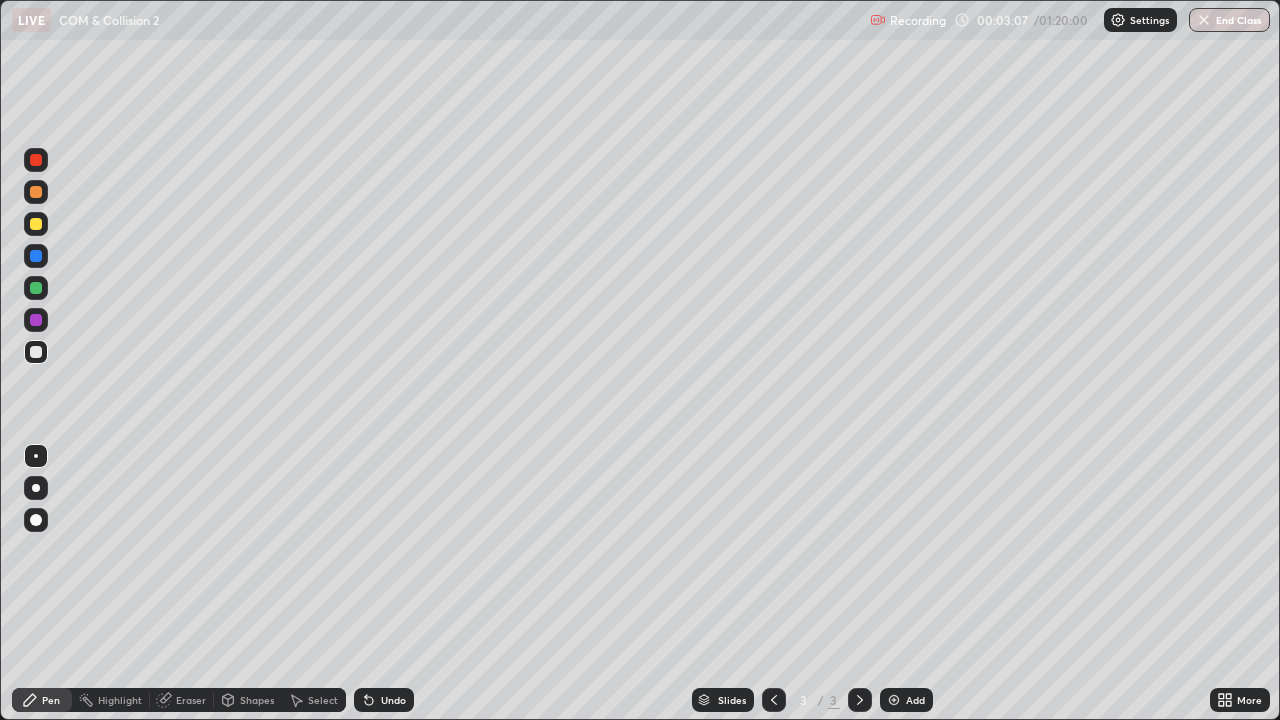 click on "Shapes" at bounding box center [257, 700] 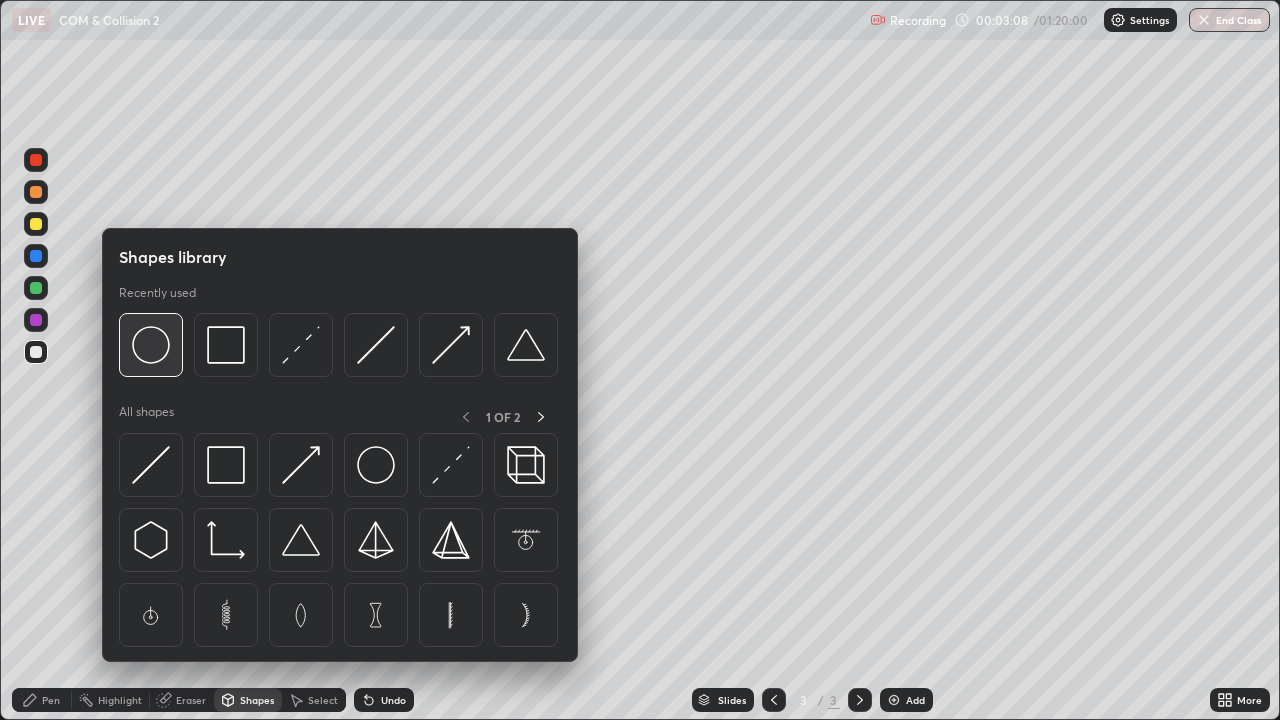 click at bounding box center [151, 345] 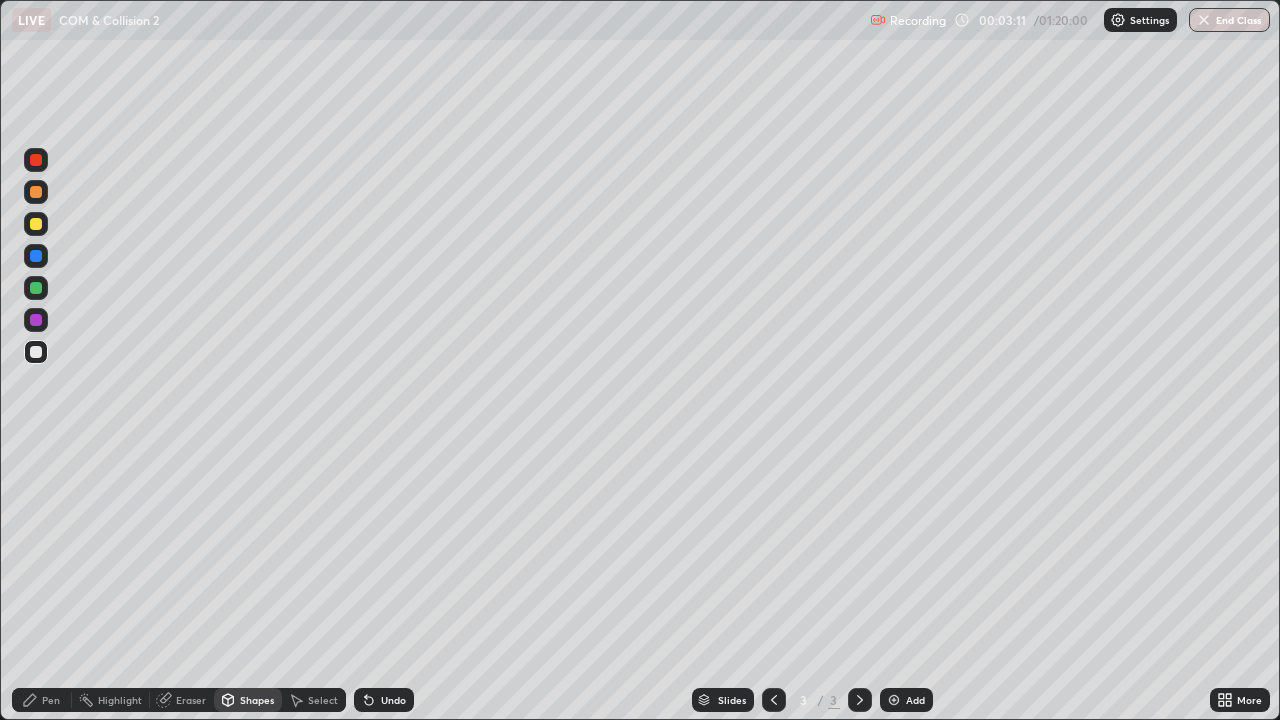 click on "Pen" at bounding box center (51, 700) 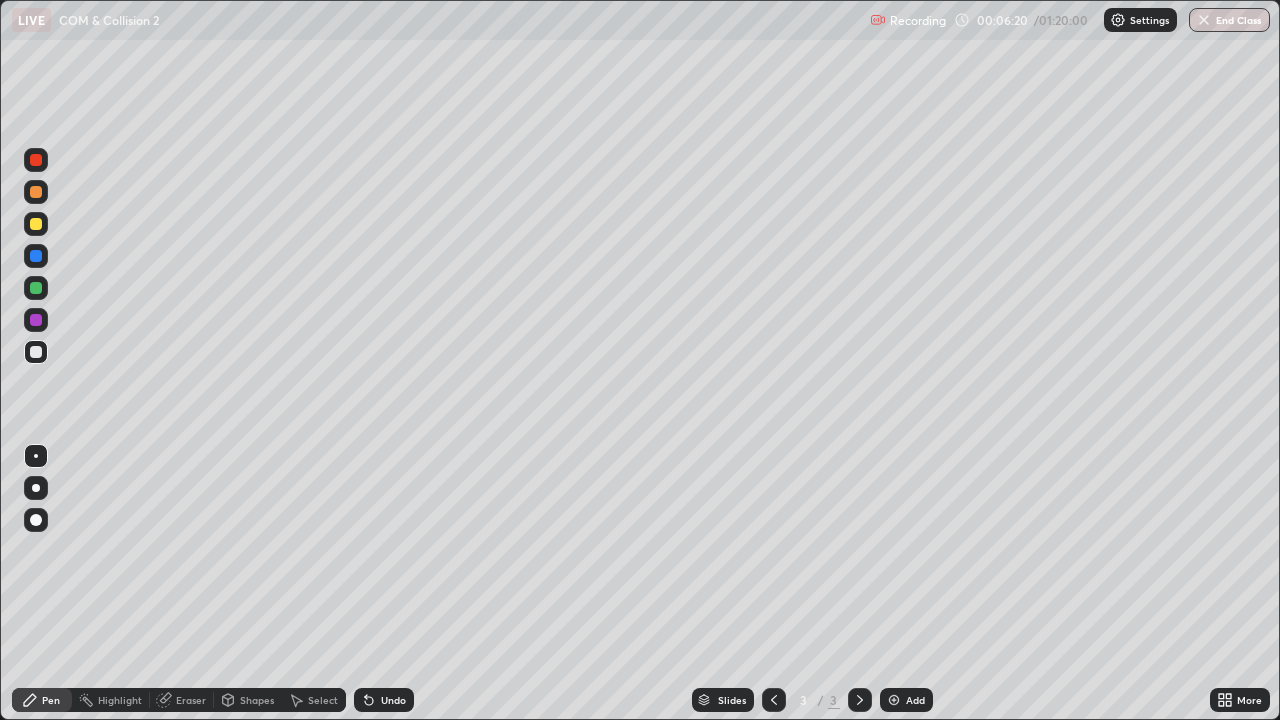 click at bounding box center [36, 352] 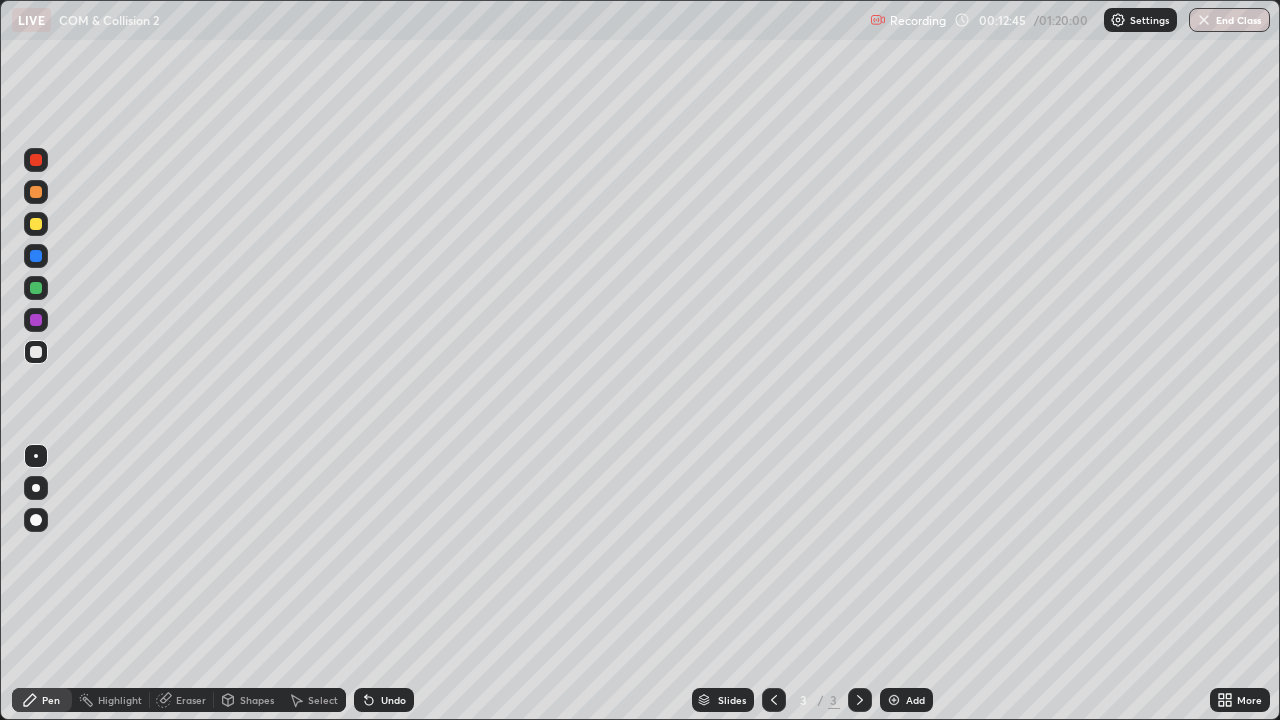 click on "Add" at bounding box center (906, 700) 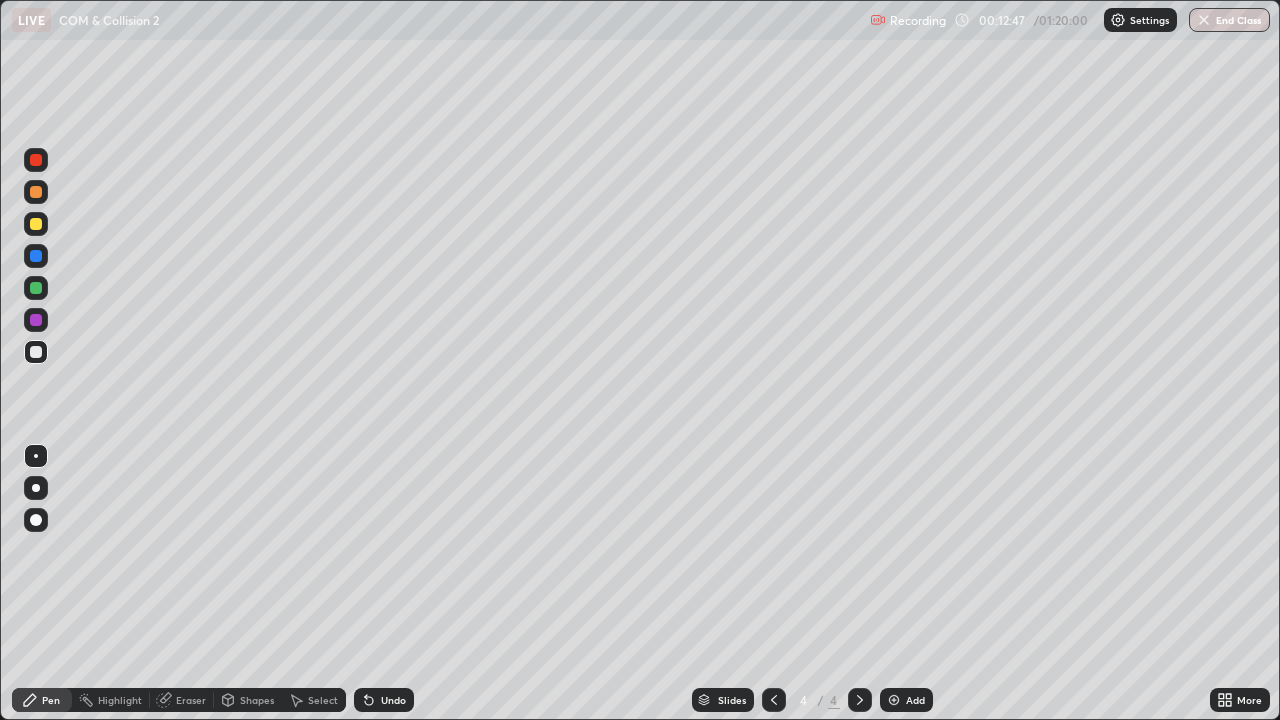 click at bounding box center [36, 352] 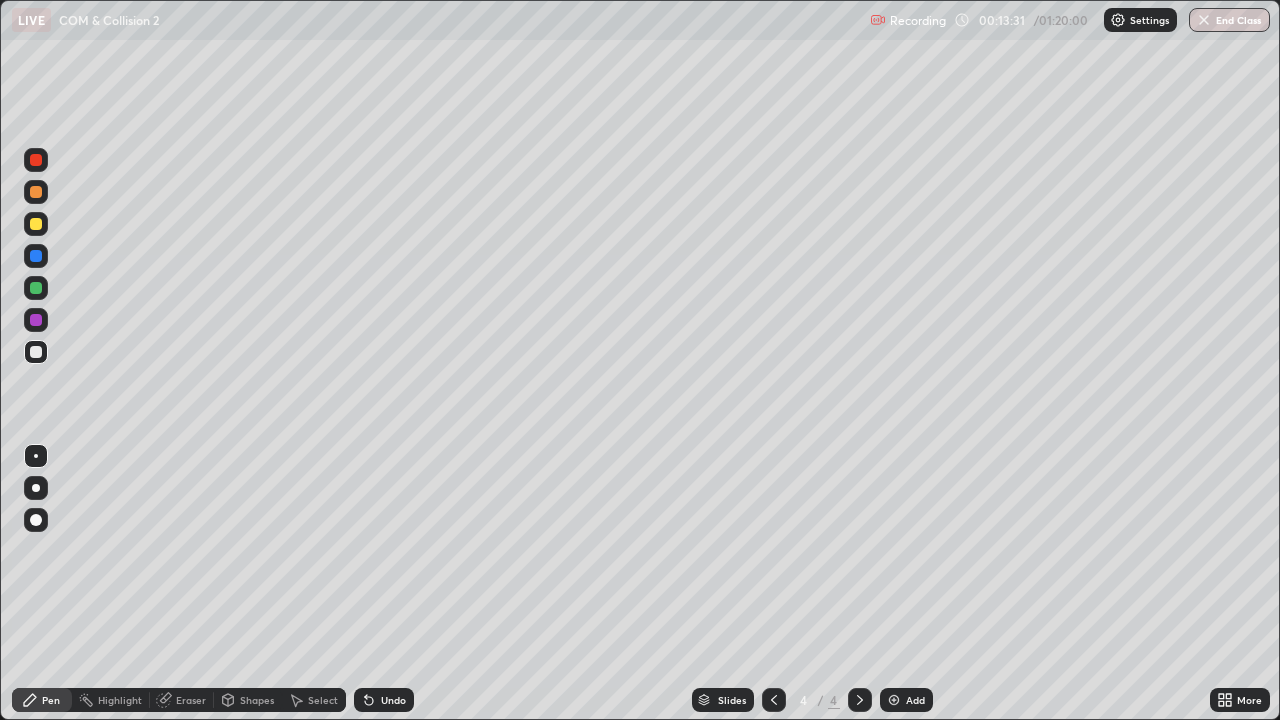click 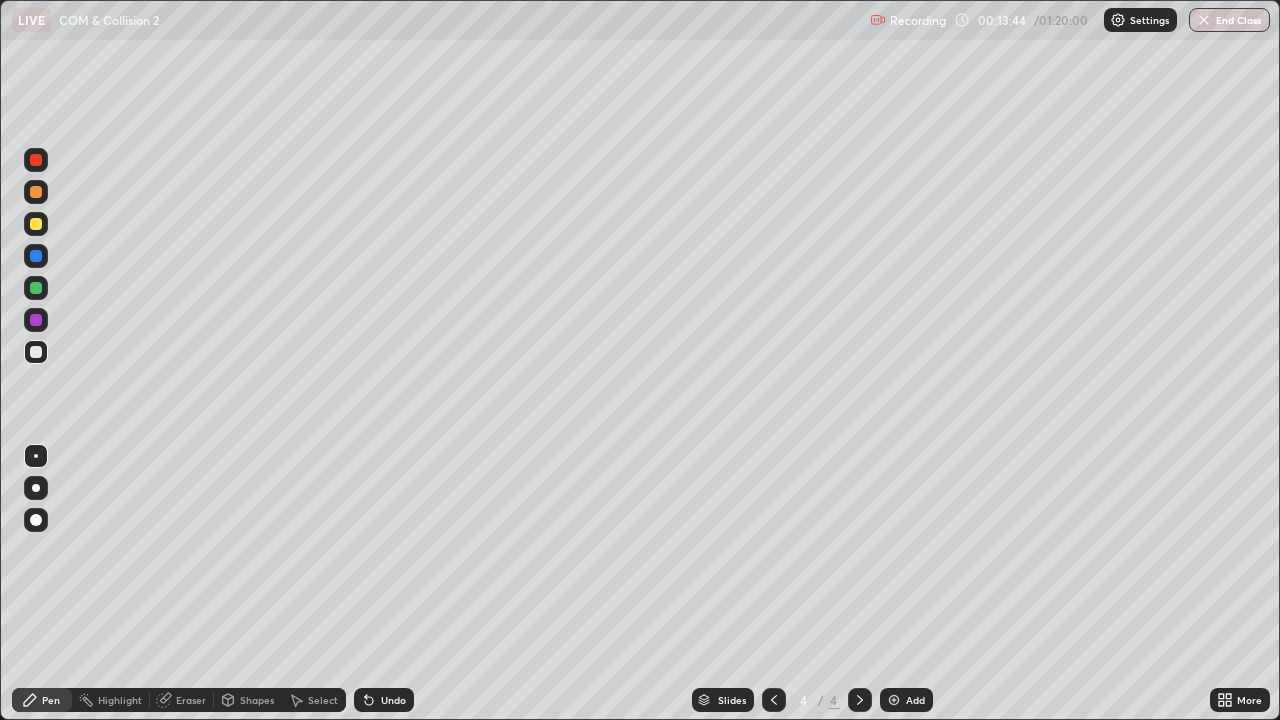click on "Eraser" at bounding box center (182, 700) 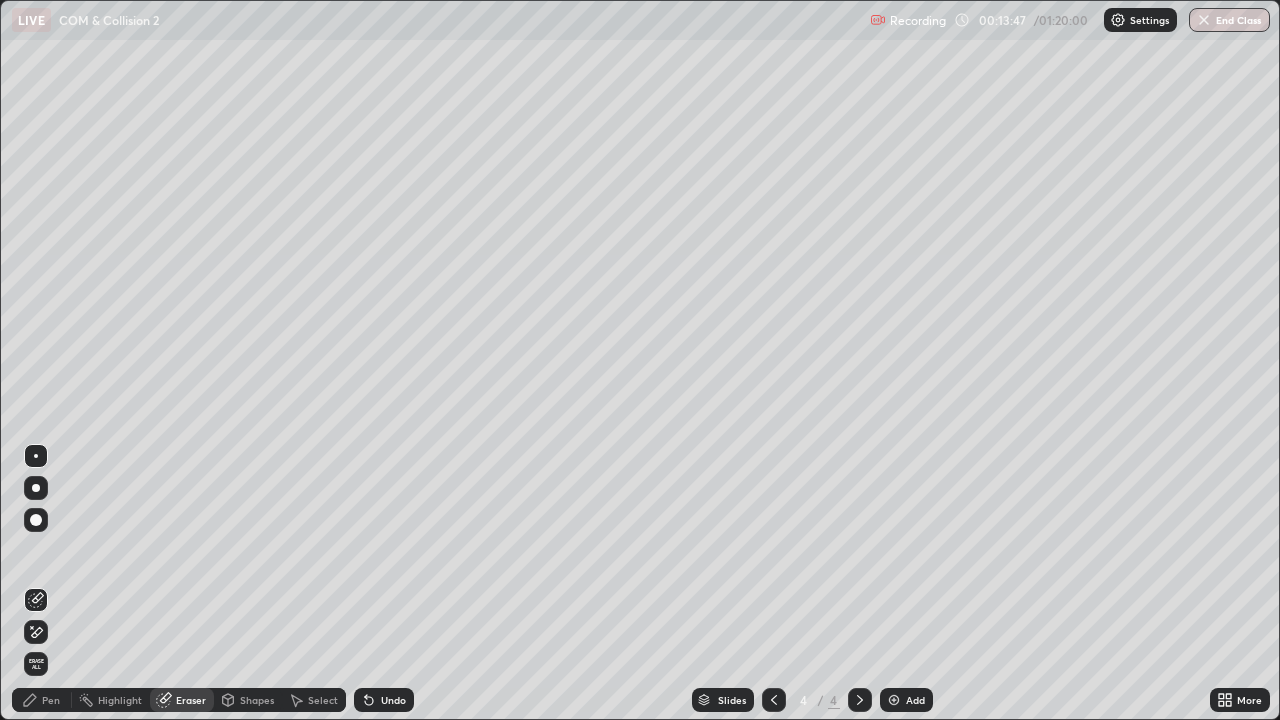 click on "Pen" at bounding box center [42, 700] 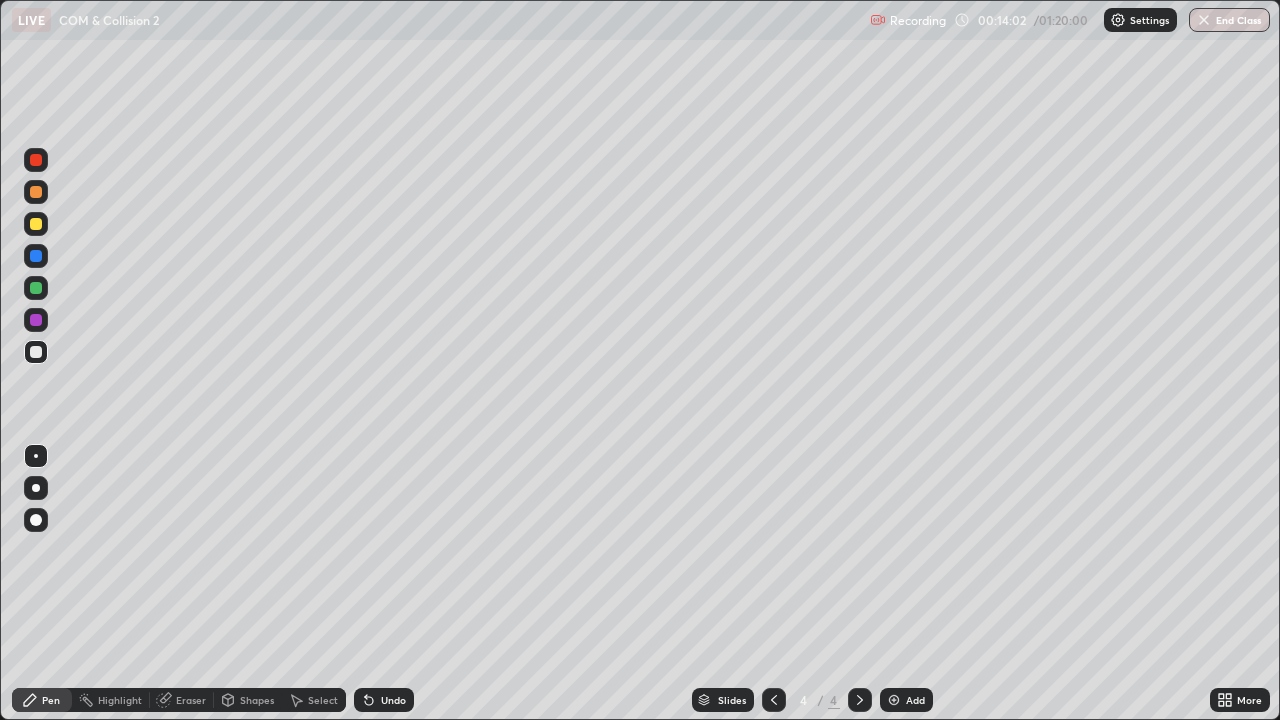click 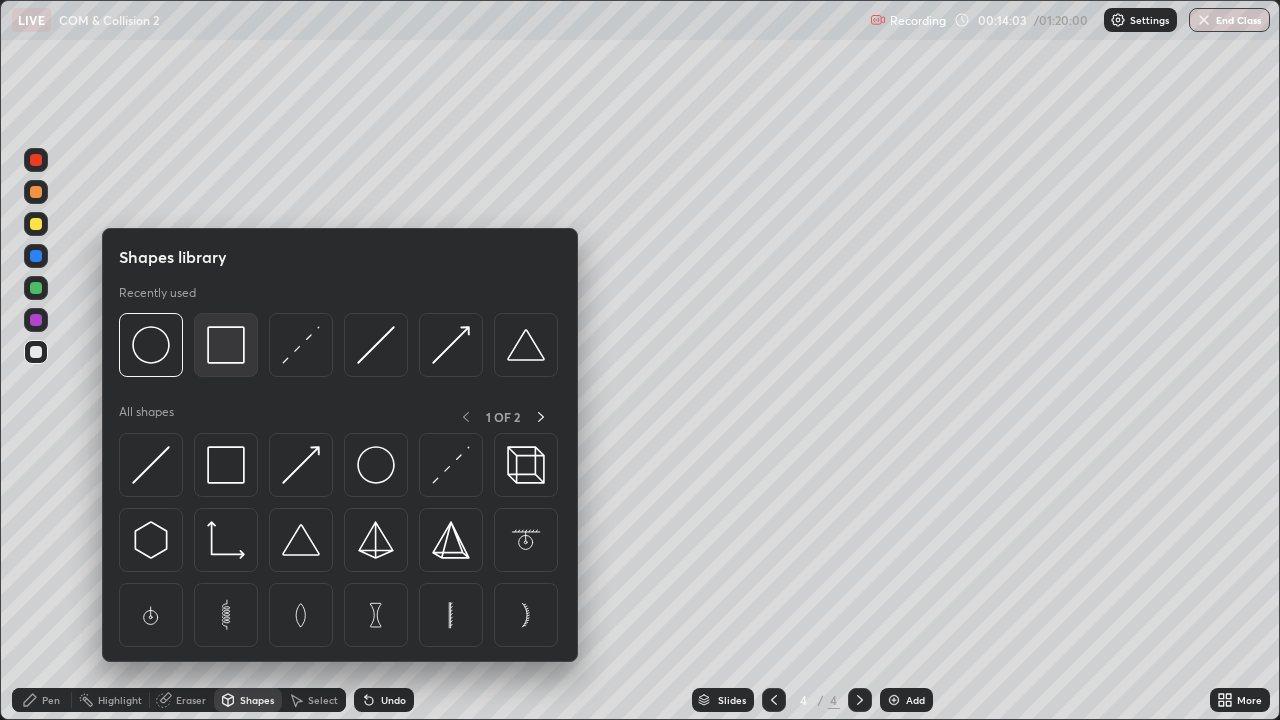 click at bounding box center (226, 345) 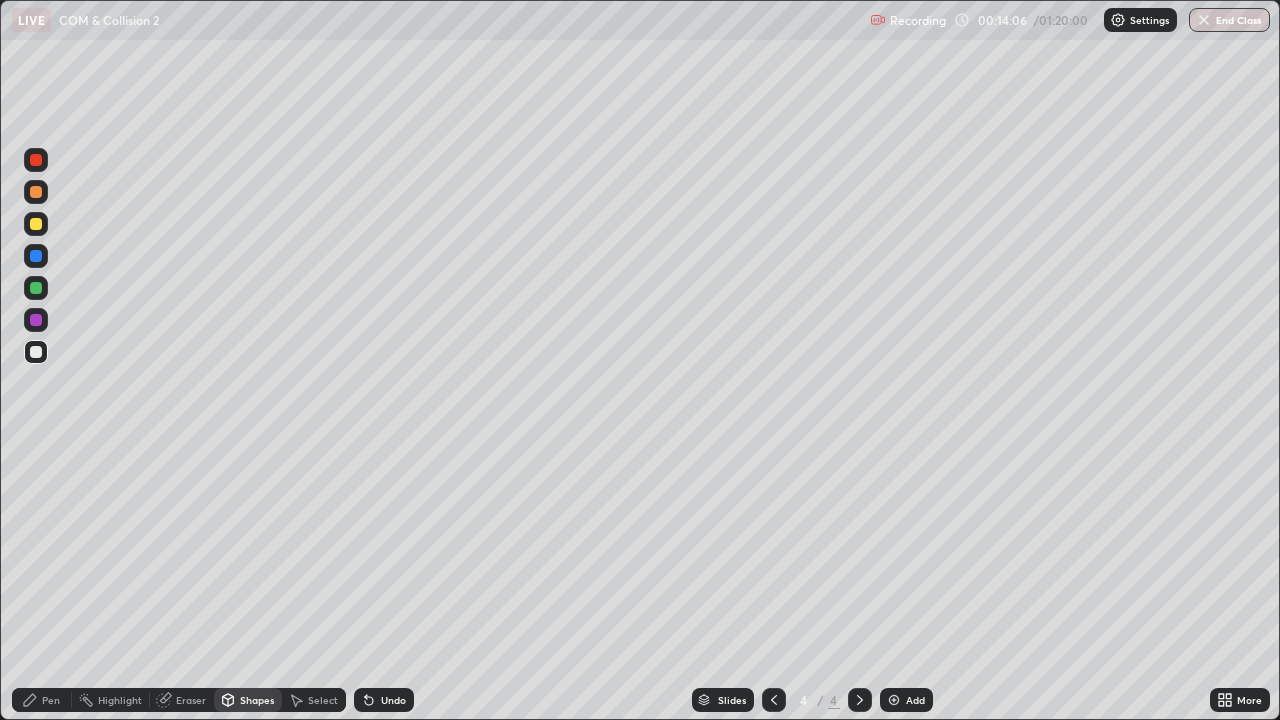 click on "Pen" at bounding box center (42, 700) 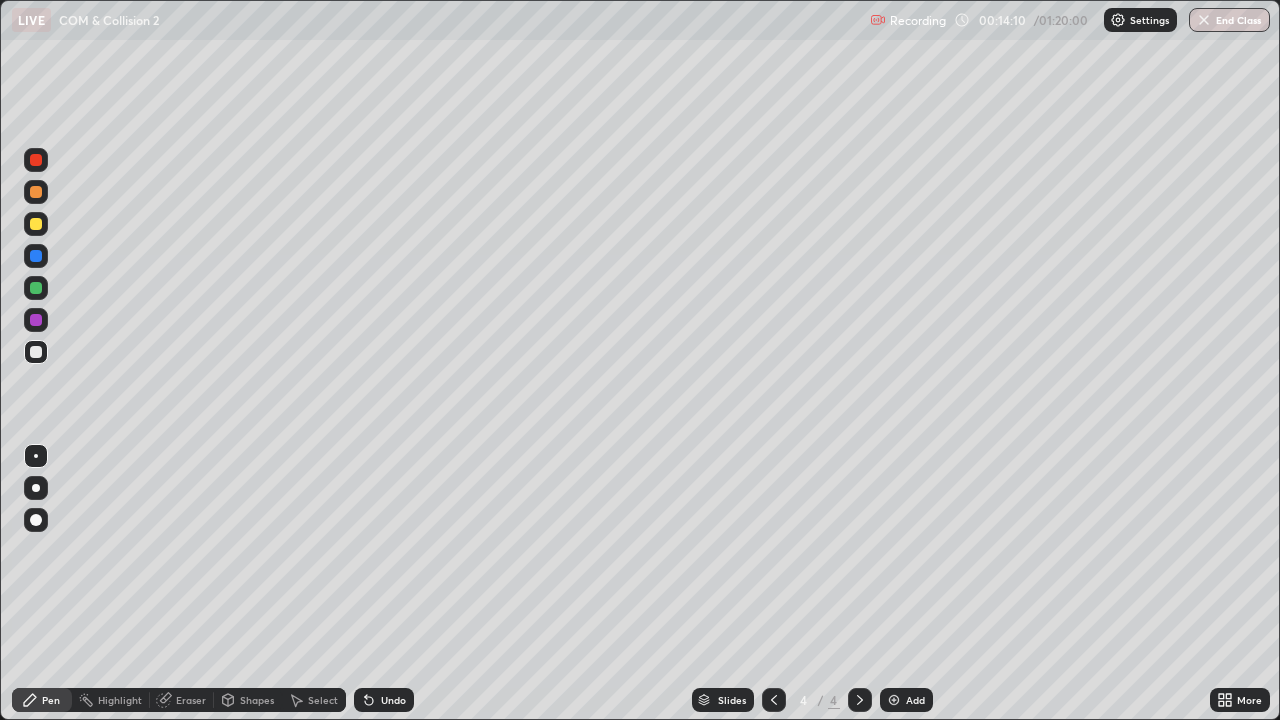 click at bounding box center [36, 352] 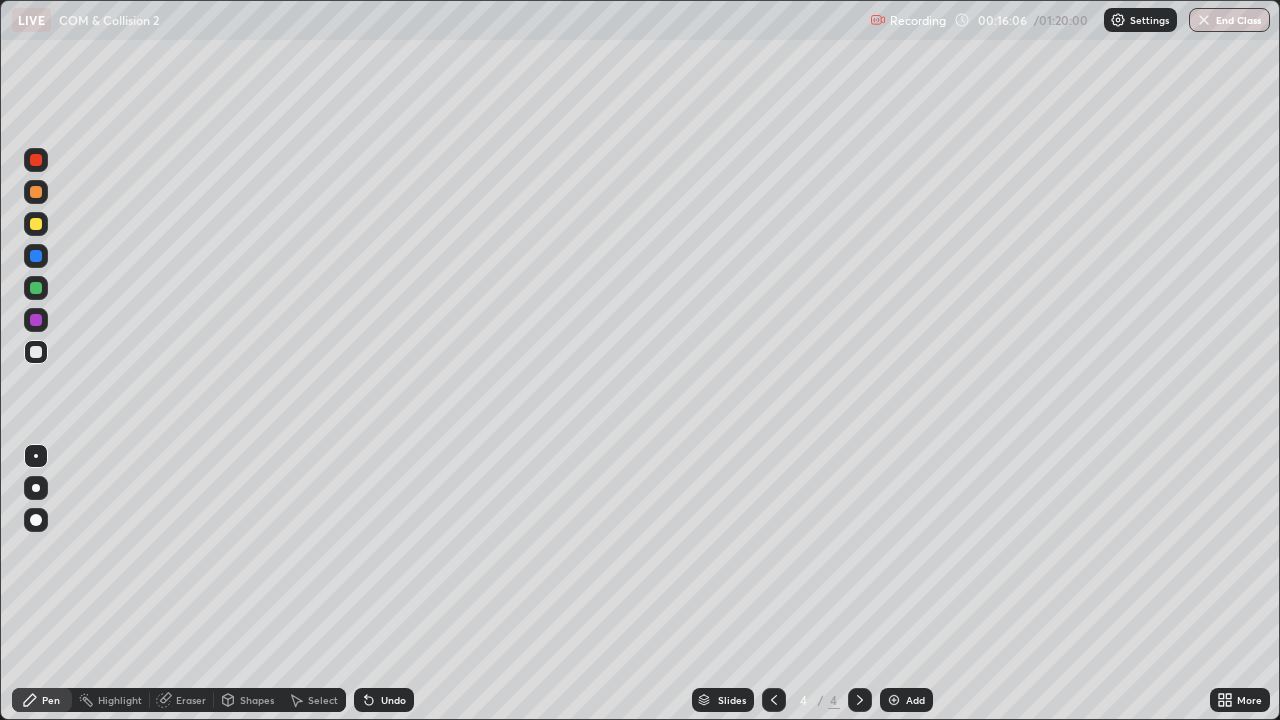 click at bounding box center [36, 352] 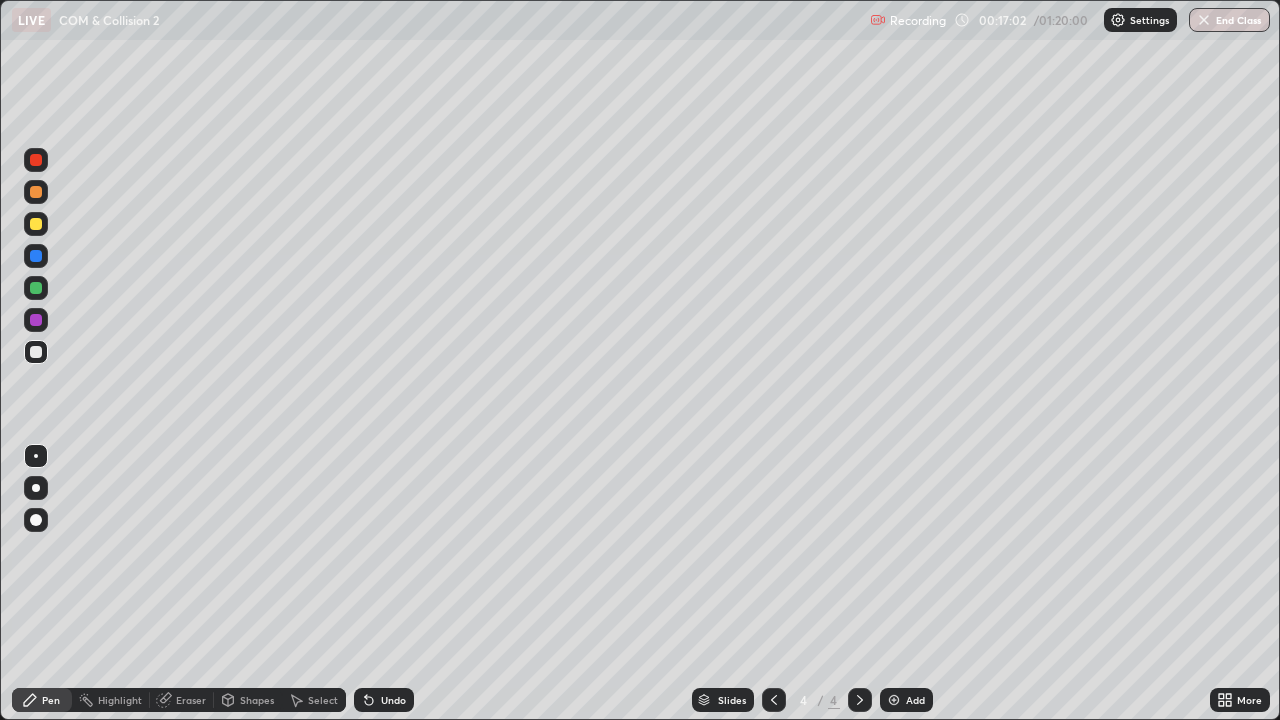 click 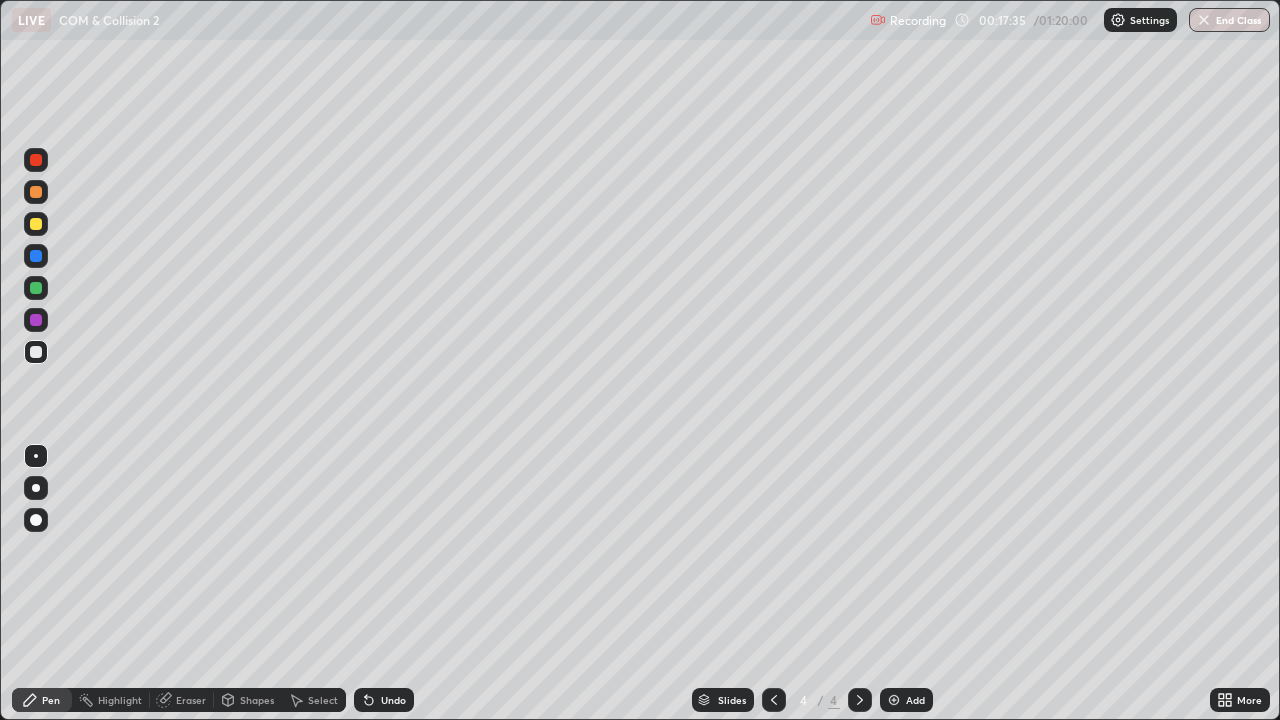 click 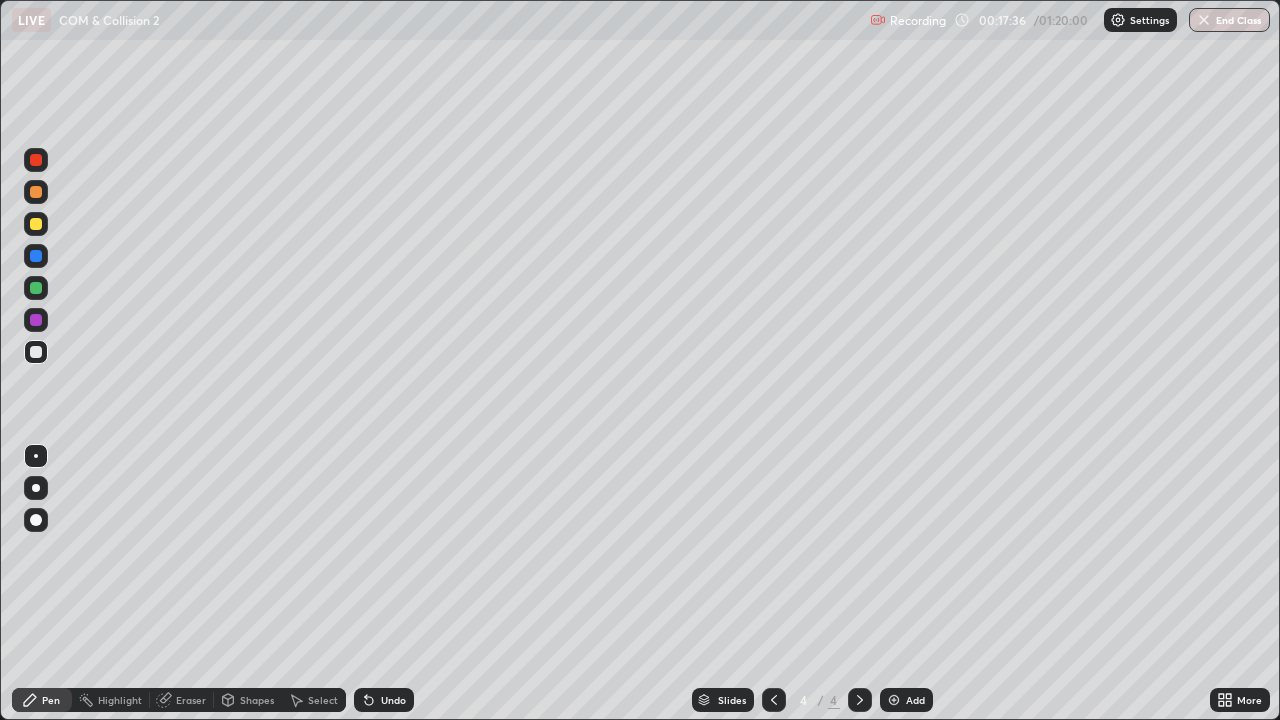 click at bounding box center [894, 700] 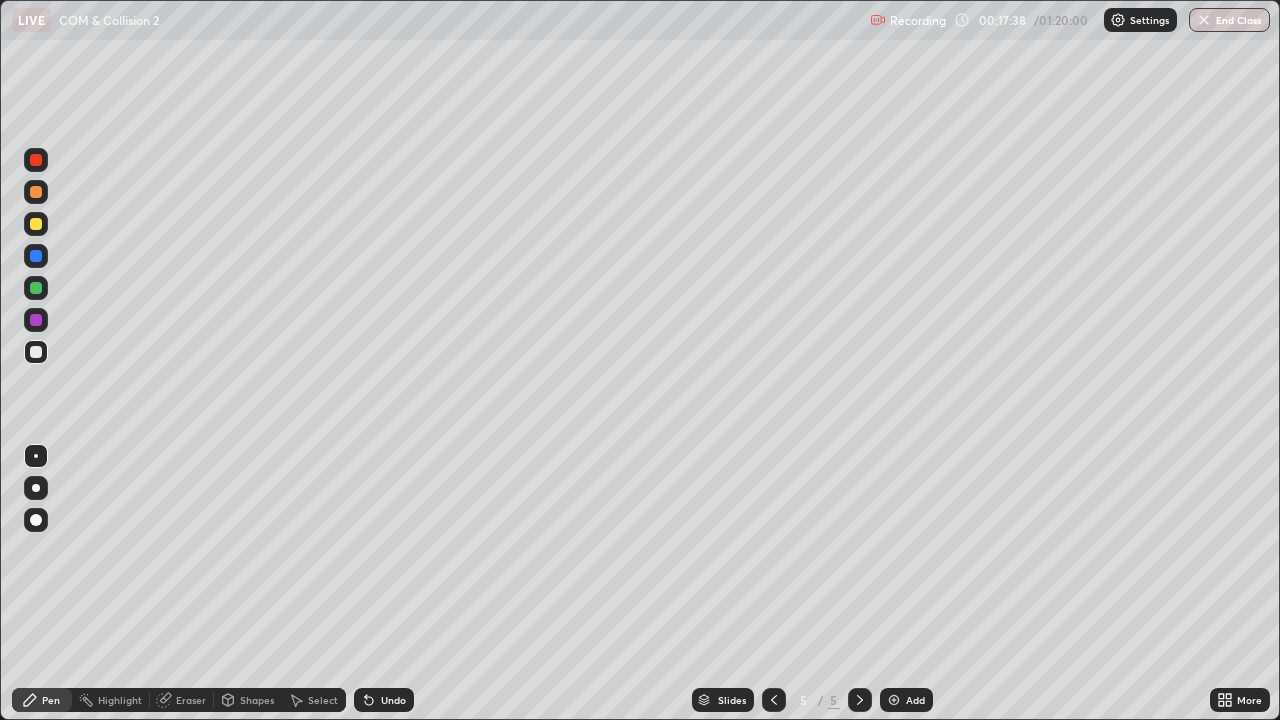 click at bounding box center (36, 456) 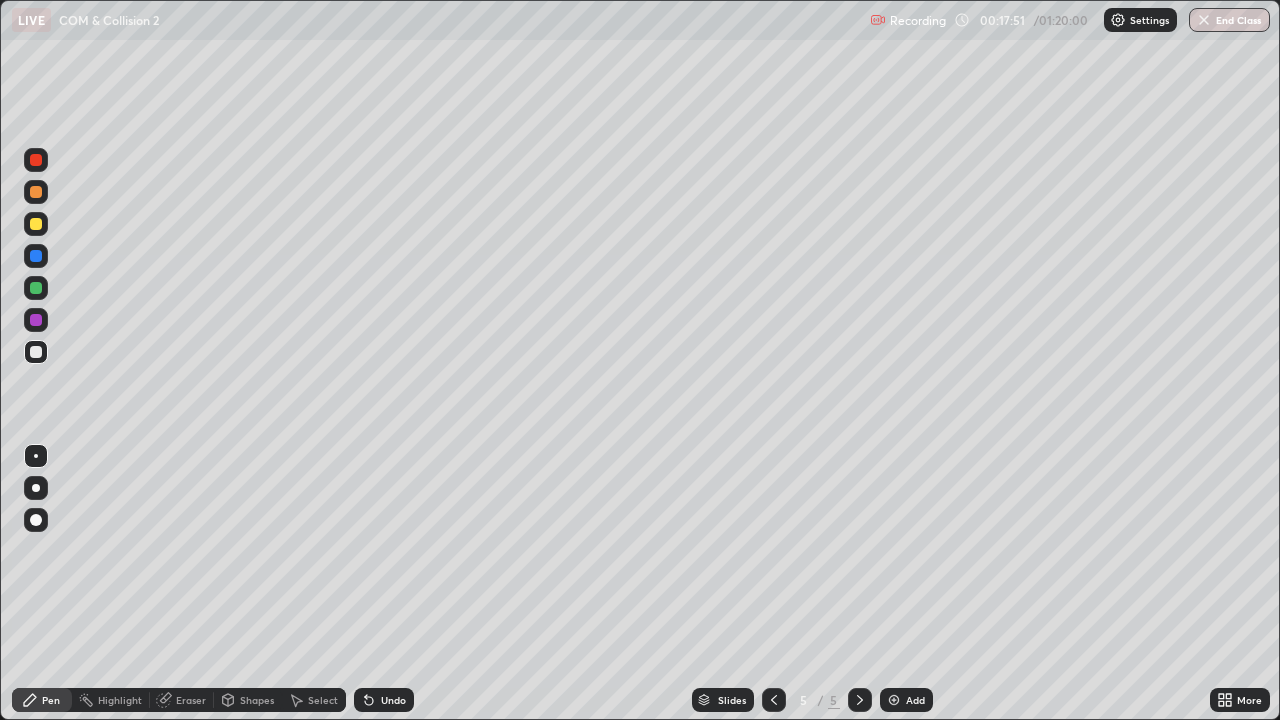 click at bounding box center (36, 192) 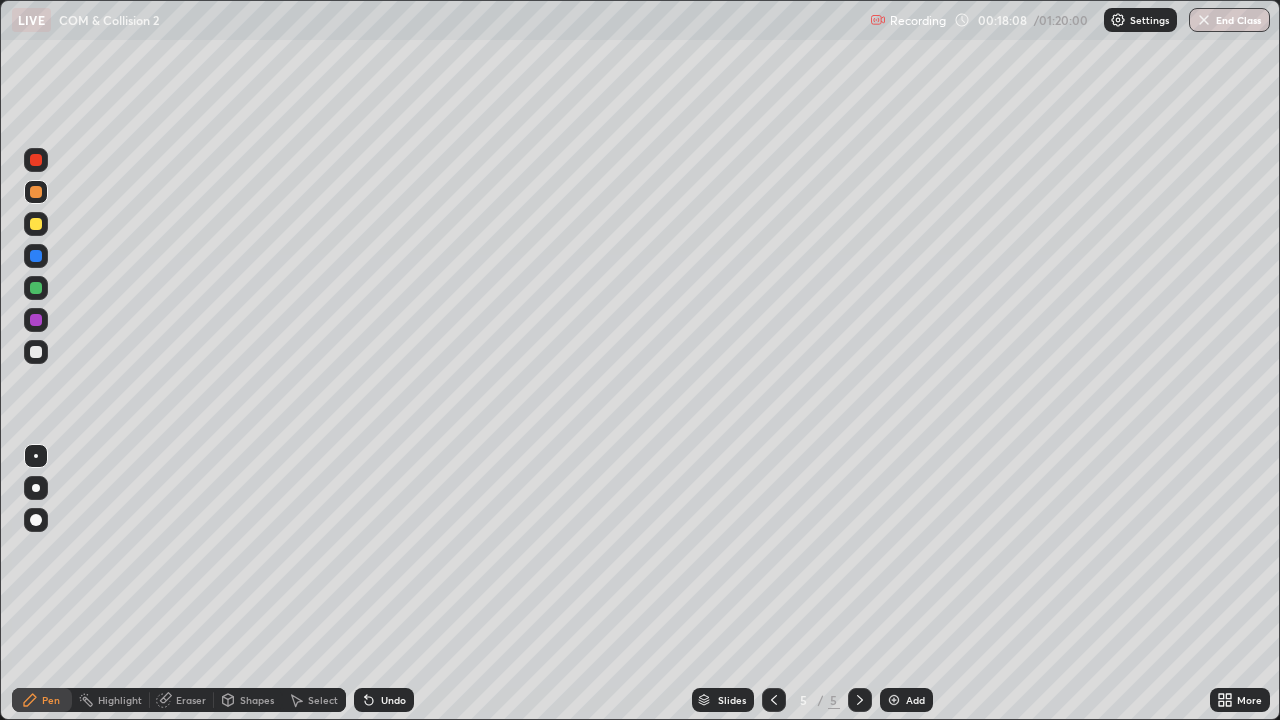 click at bounding box center [36, 352] 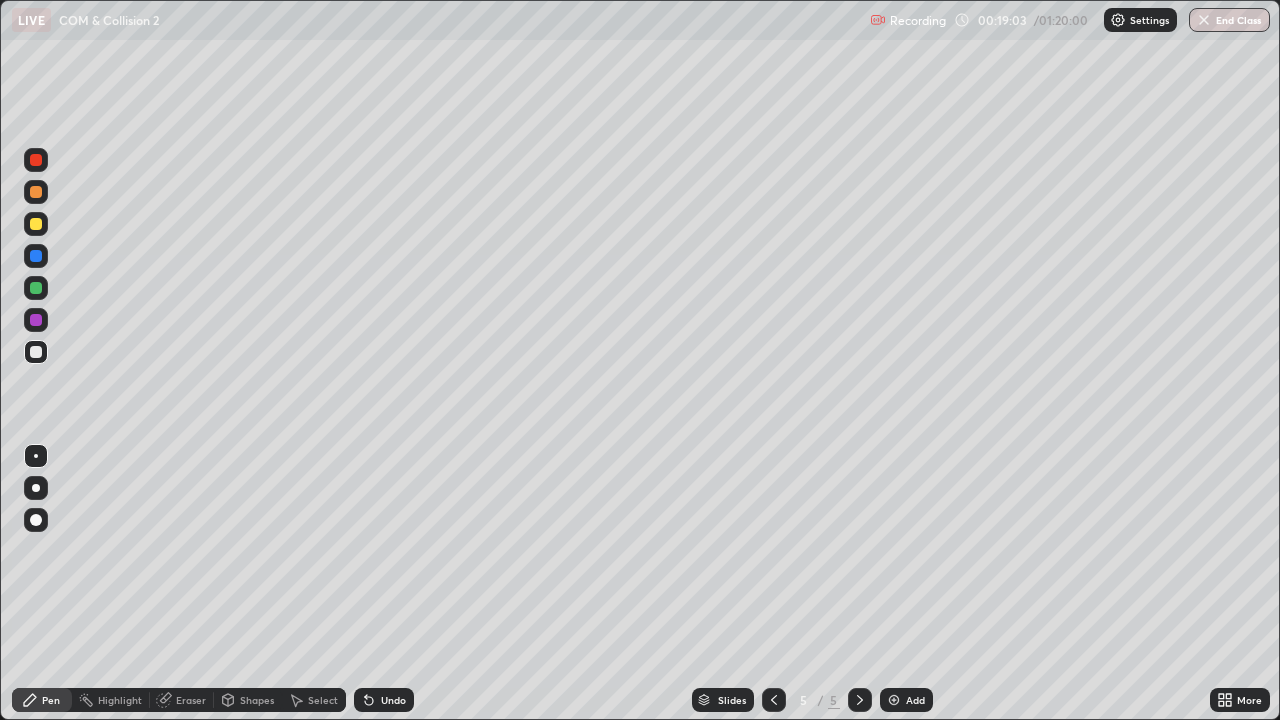 click 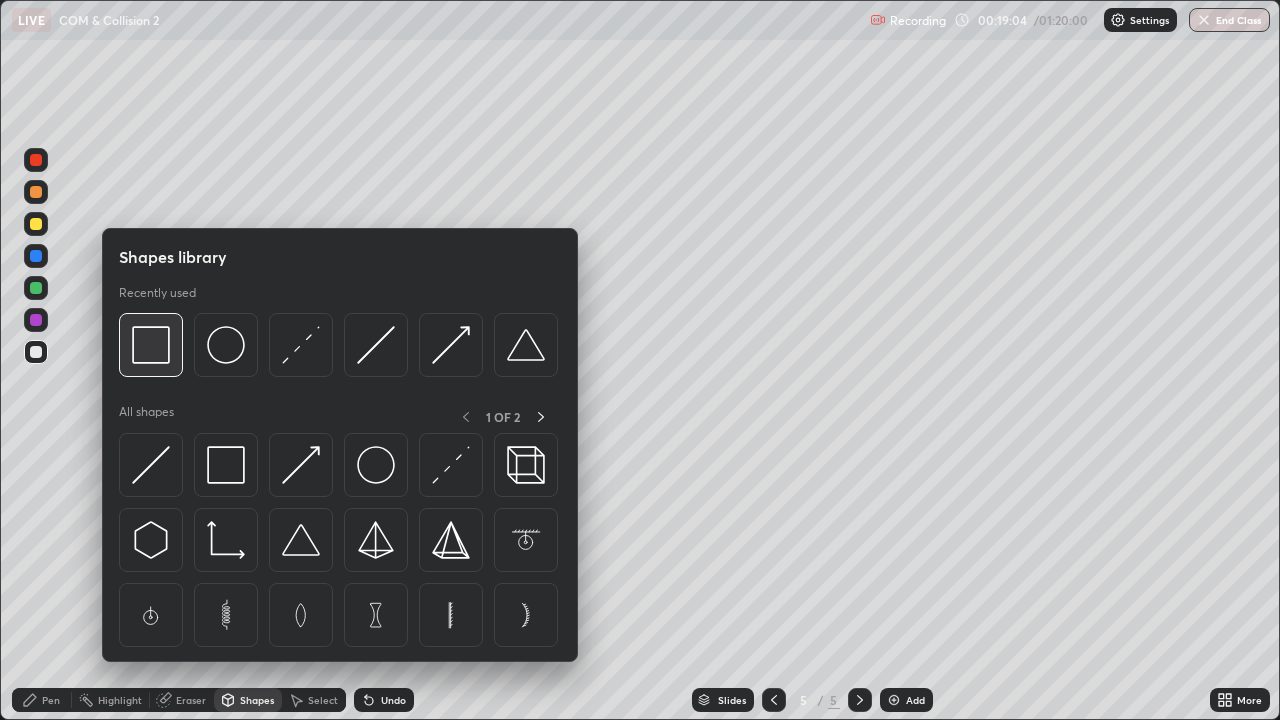 click at bounding box center [151, 345] 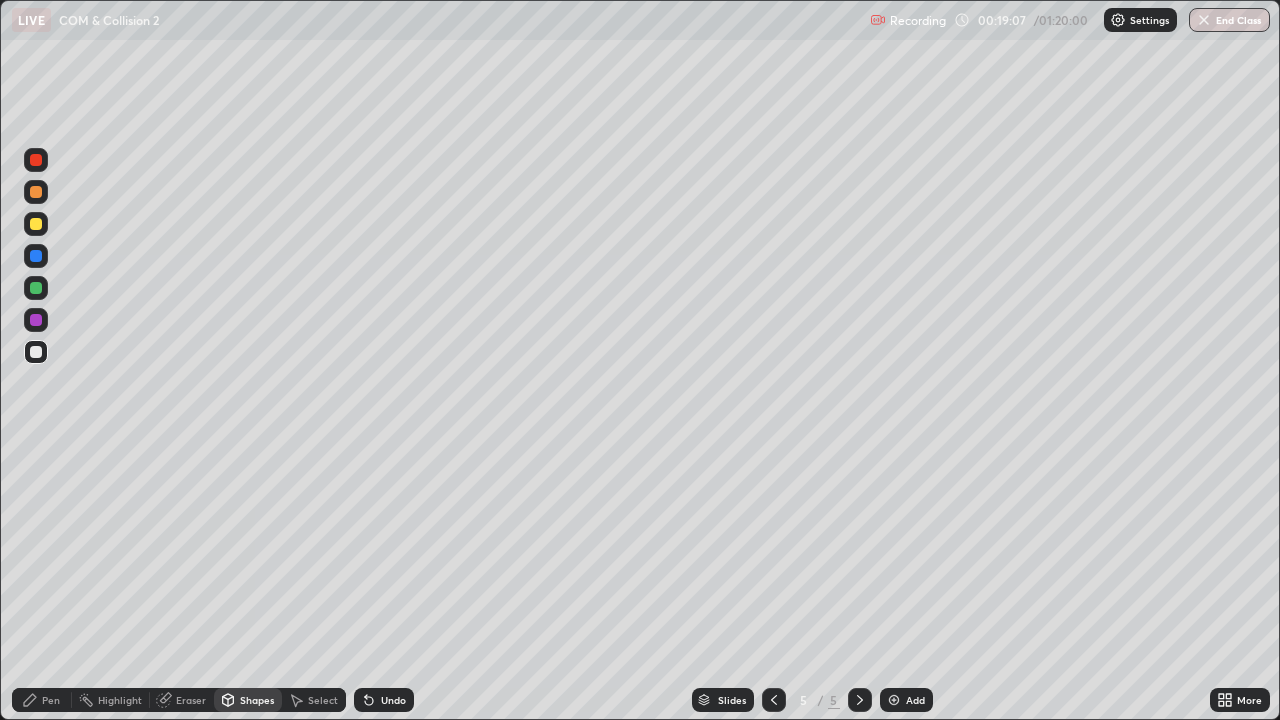 click on "Pen" at bounding box center [42, 700] 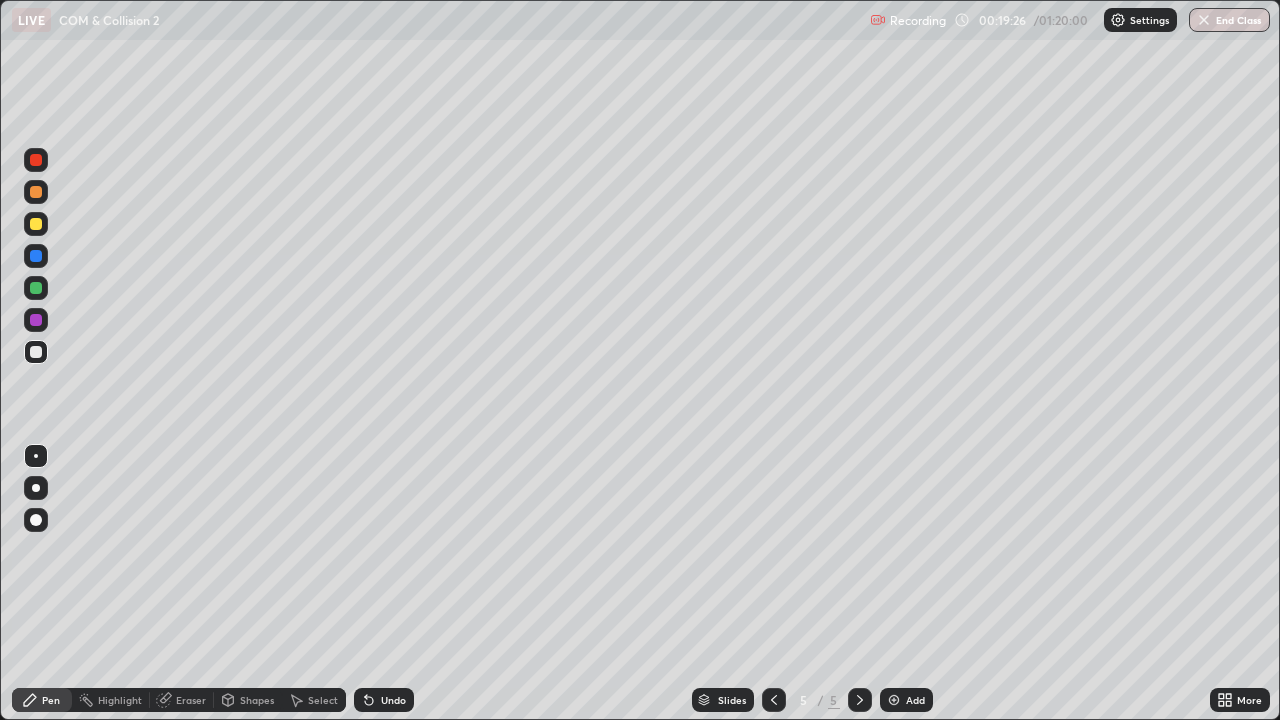 click on "Highlight" at bounding box center (120, 700) 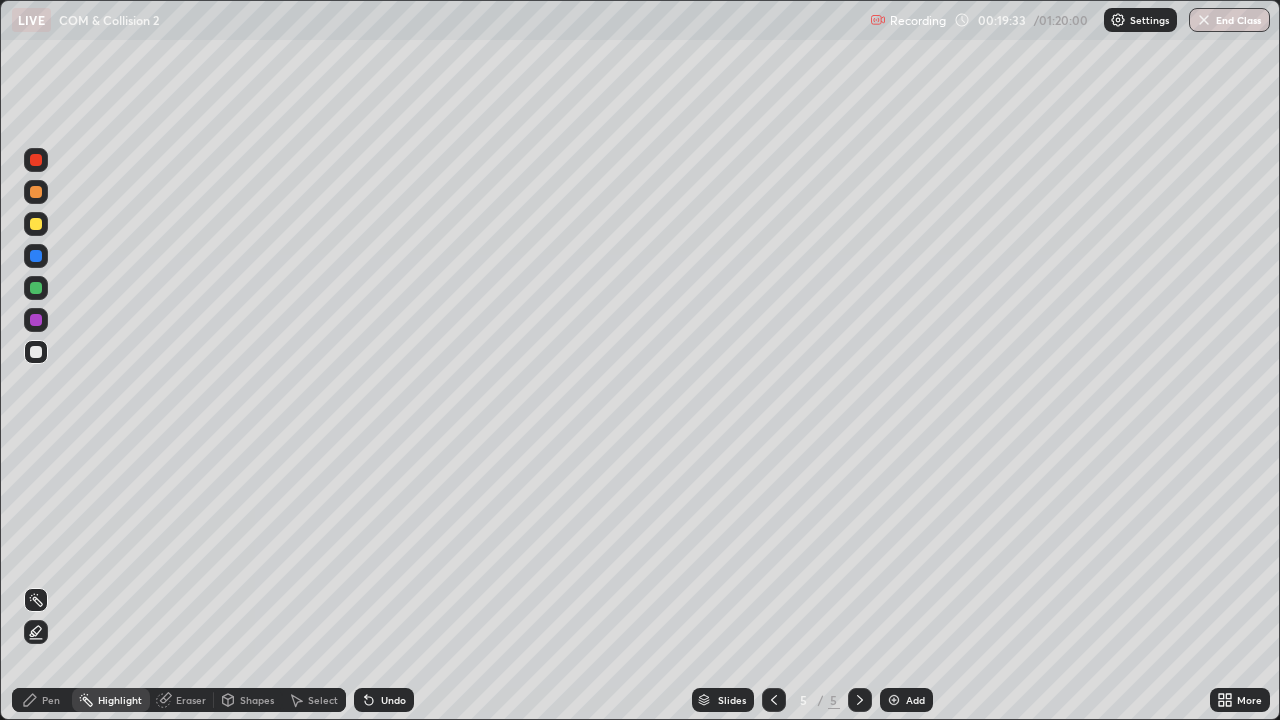 click on "Pen" at bounding box center (51, 700) 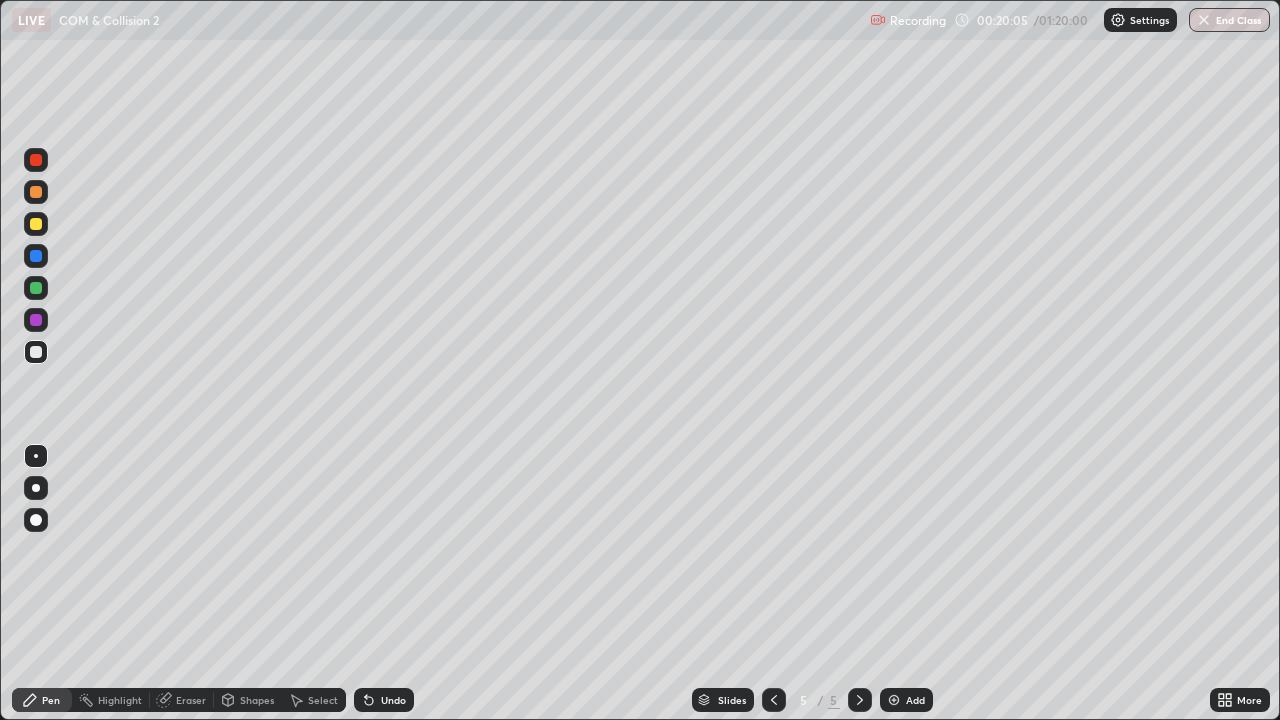 click at bounding box center [36, 224] 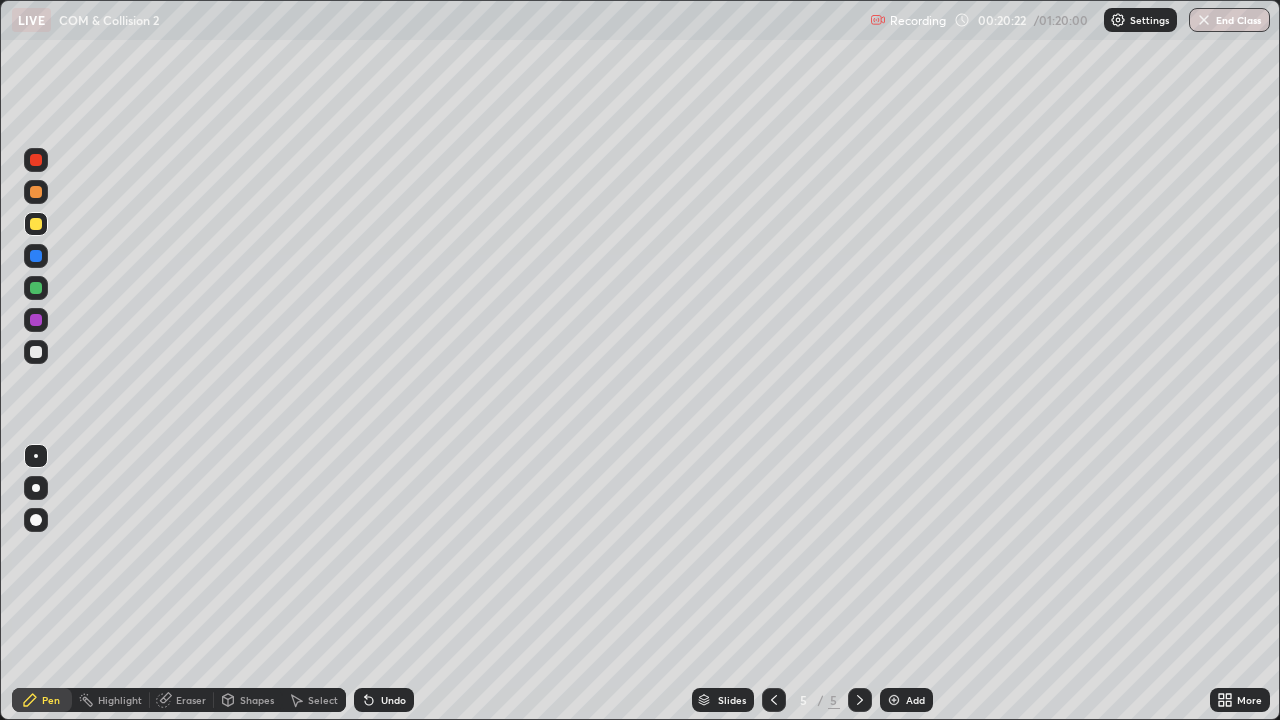 click 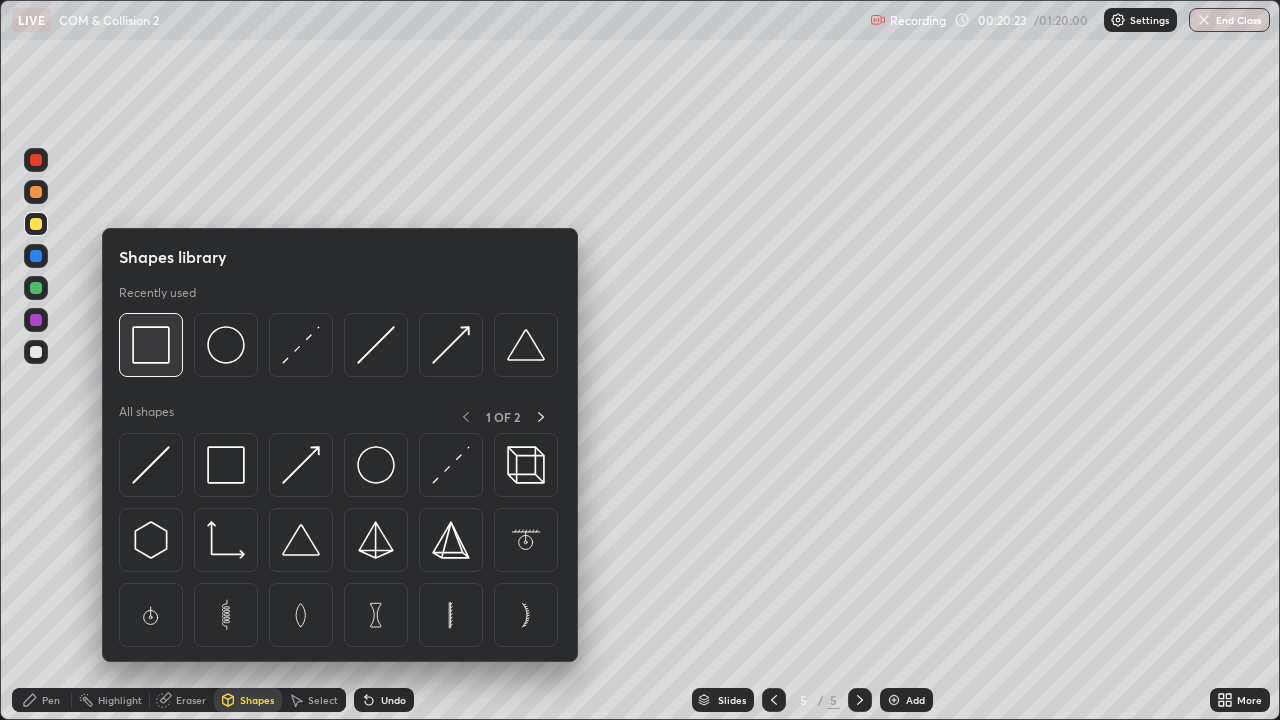 click at bounding box center (151, 345) 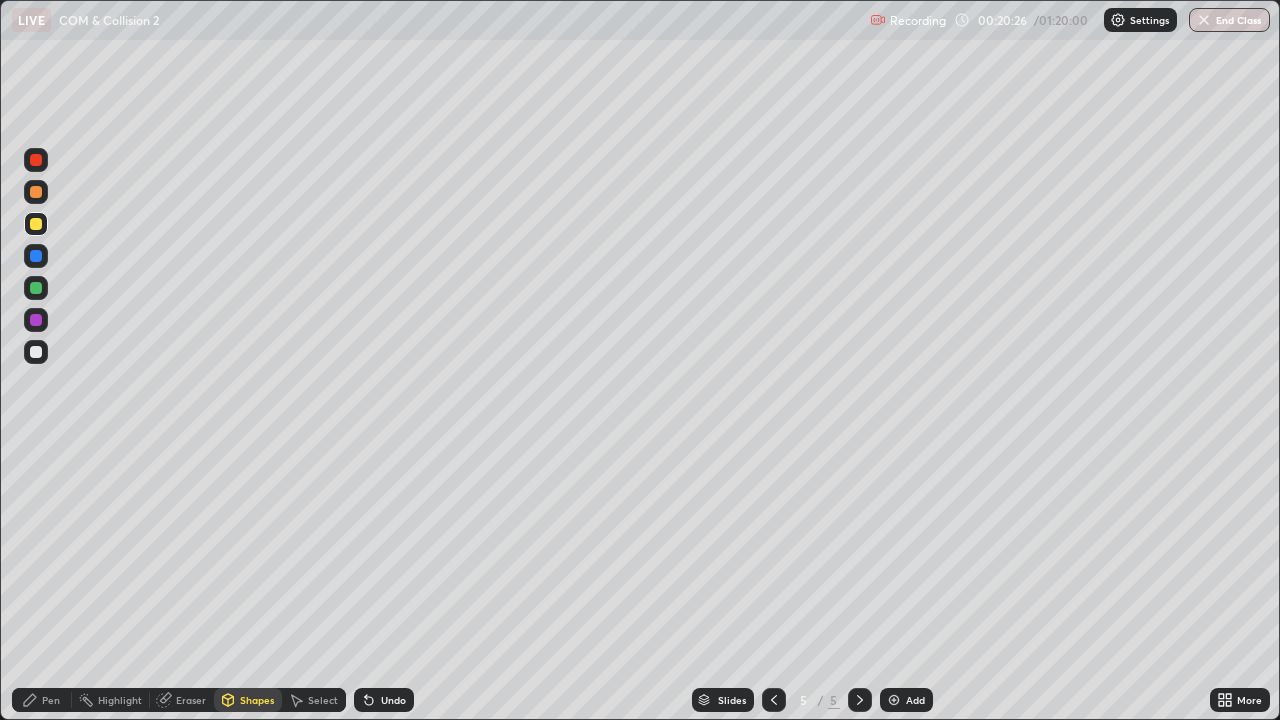click on "Pen" at bounding box center [51, 700] 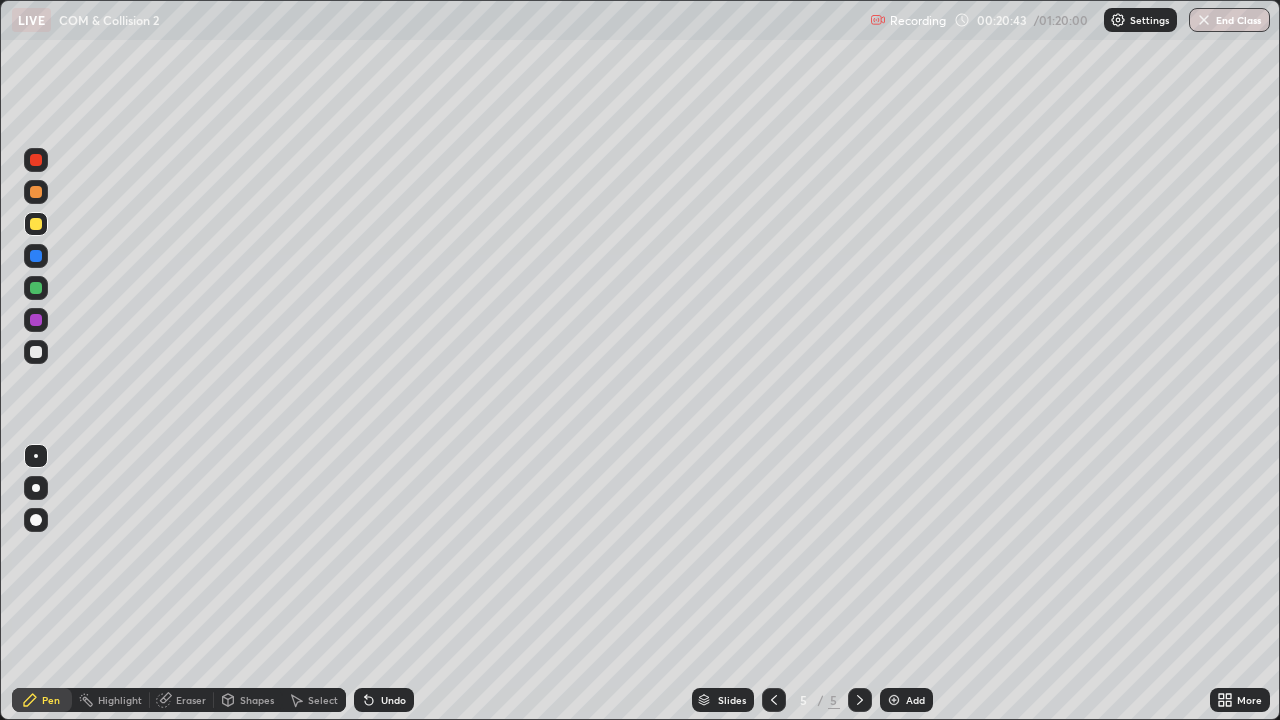click on "Highlight" at bounding box center (111, 700) 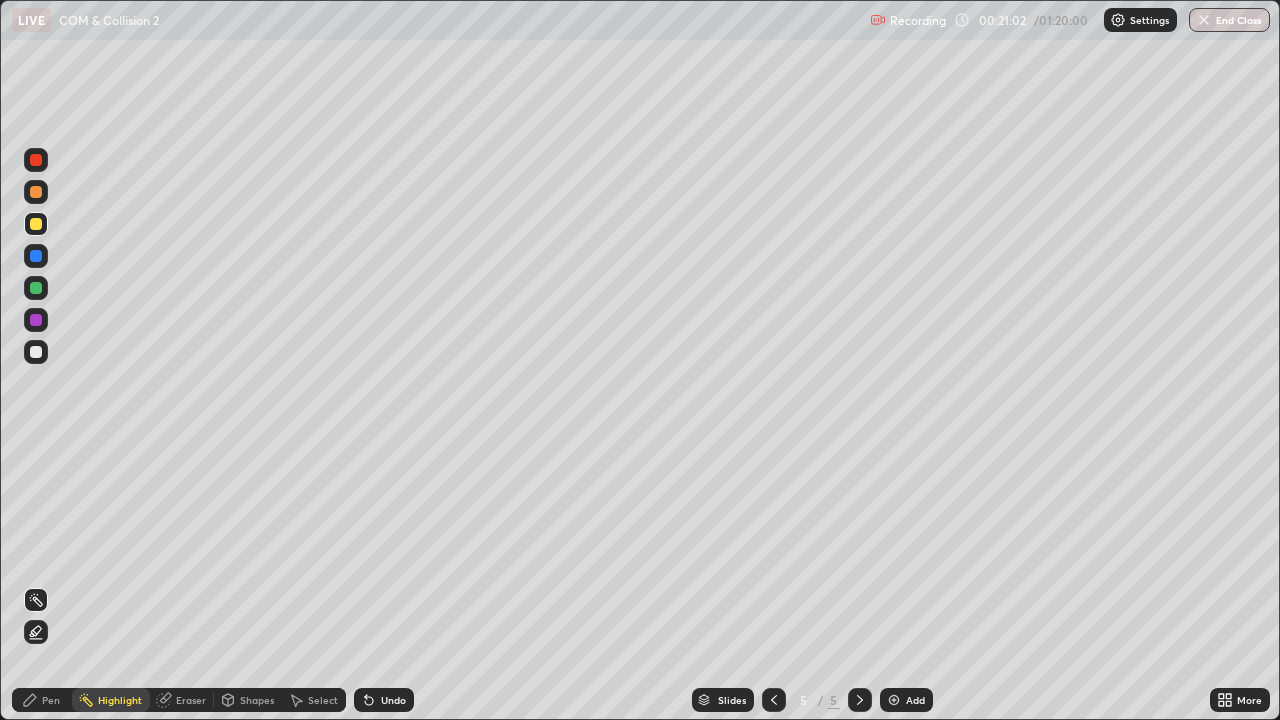 click 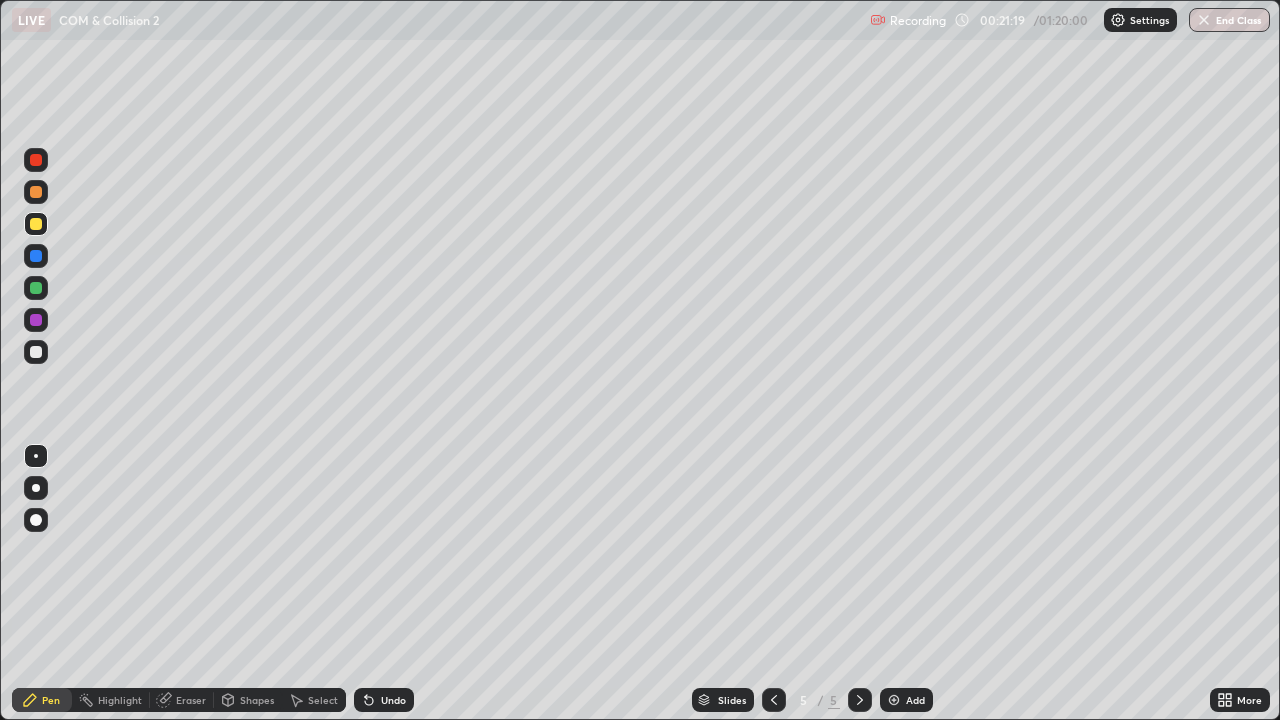 click at bounding box center [36, 352] 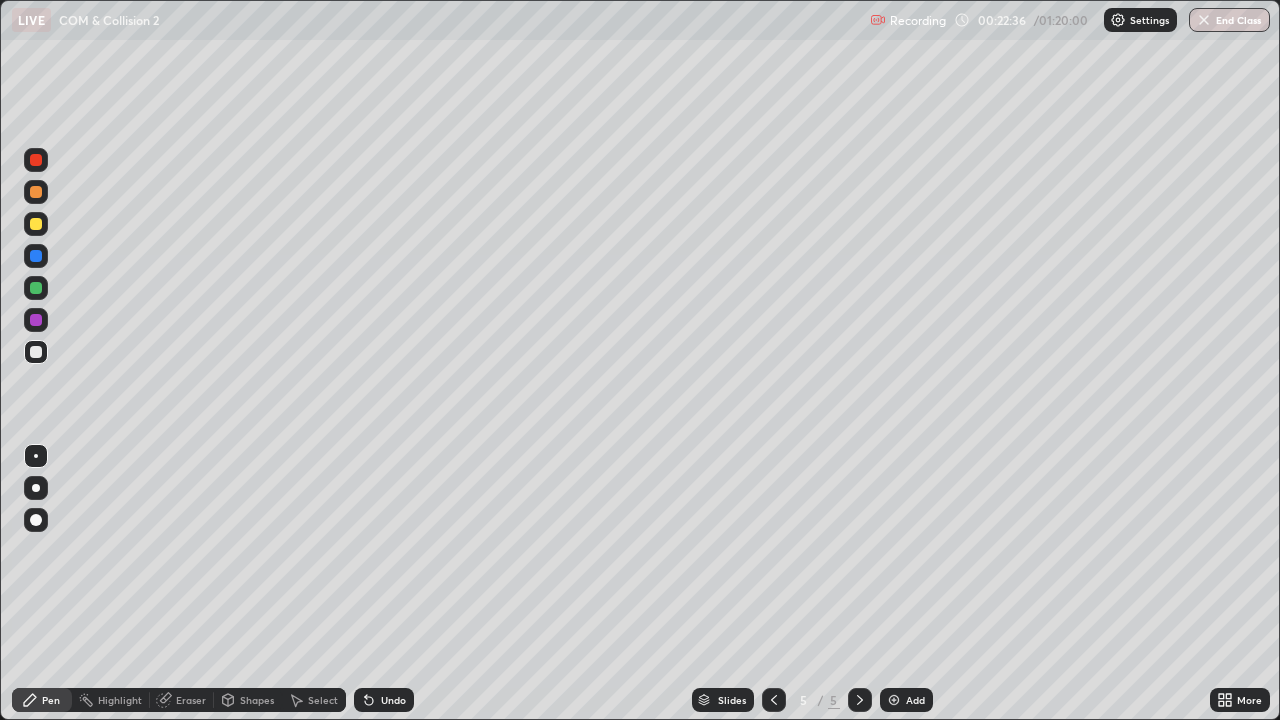 click on "Eraser" at bounding box center [191, 700] 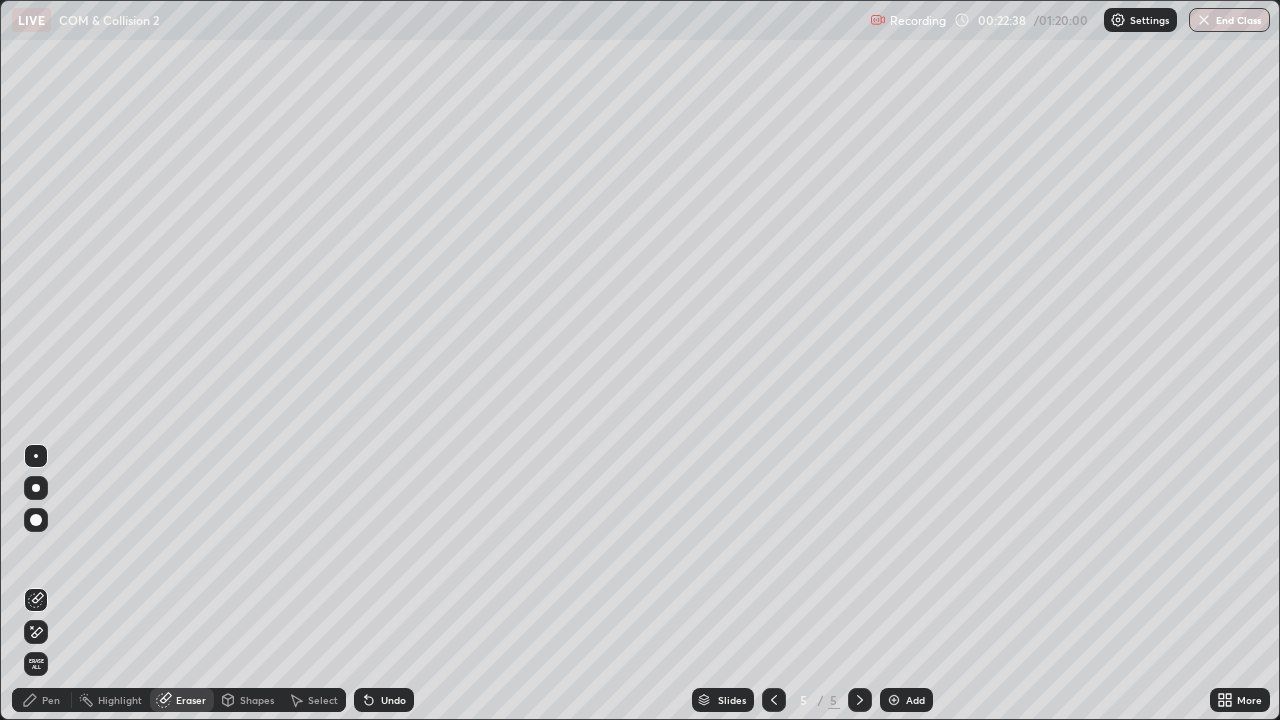 click on "Pen" at bounding box center (42, 700) 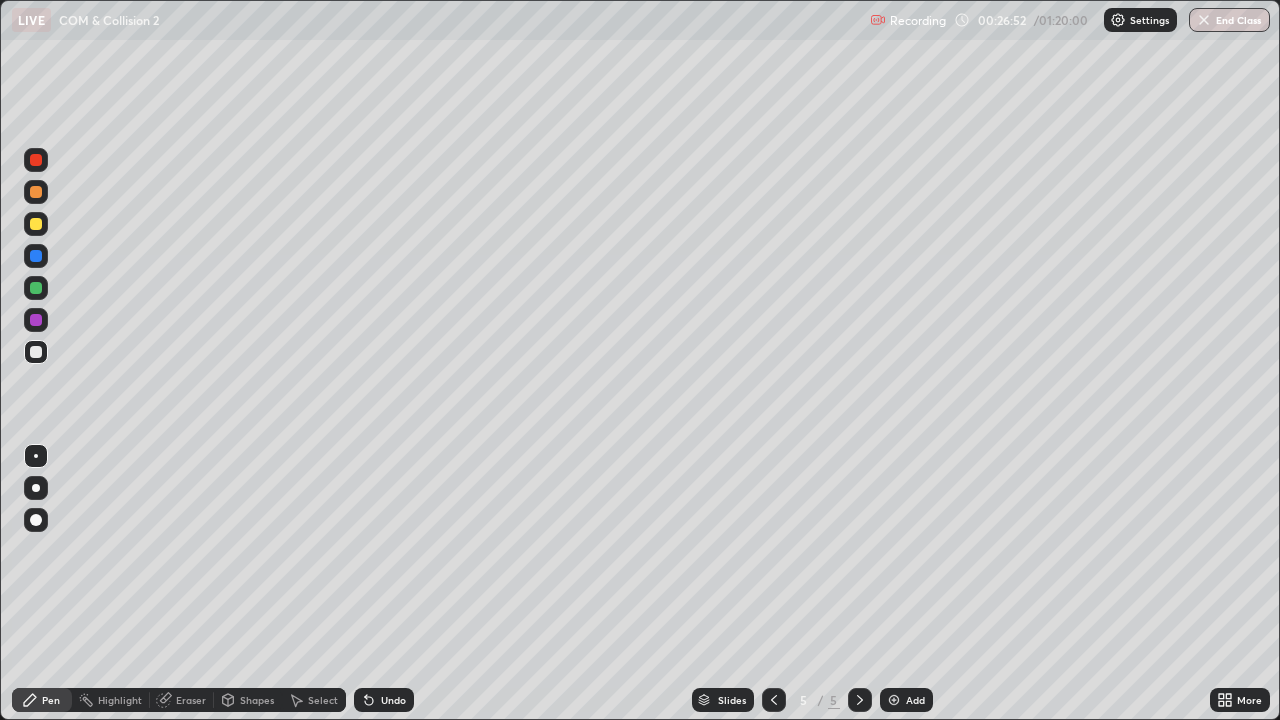click on "Add" at bounding box center [915, 700] 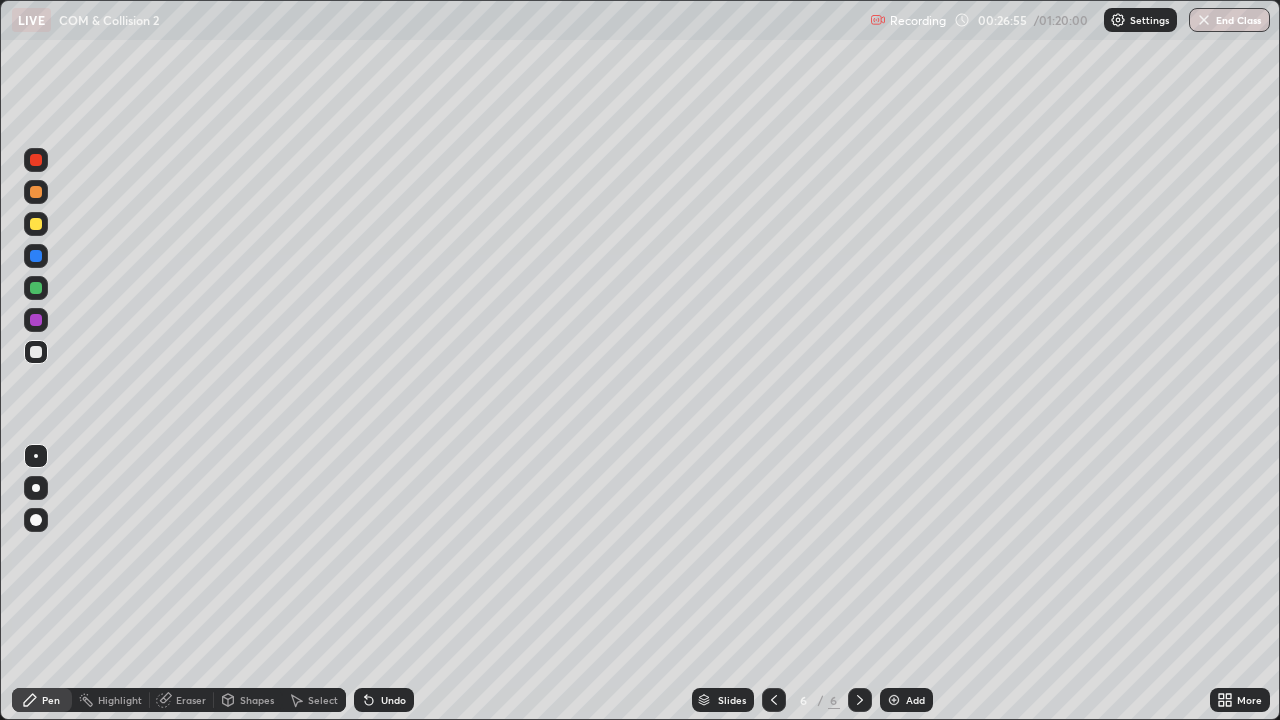 click on "Pen" at bounding box center [42, 700] 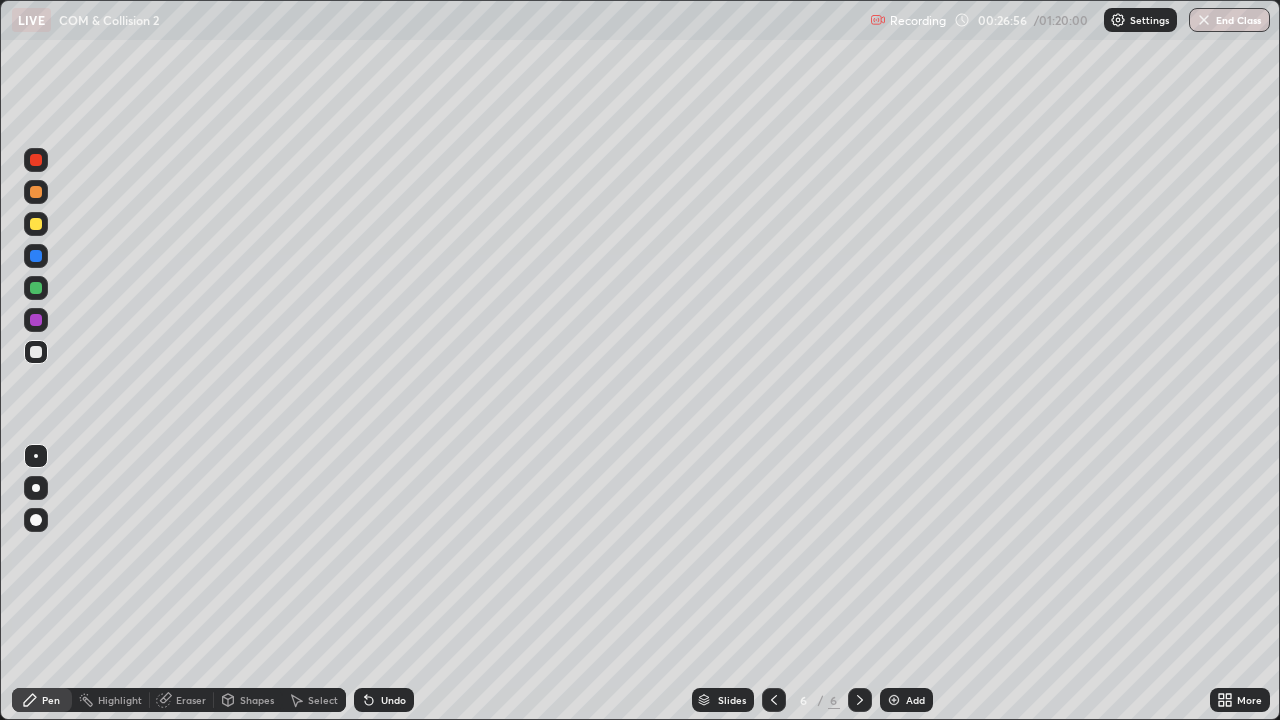 click at bounding box center [36, 352] 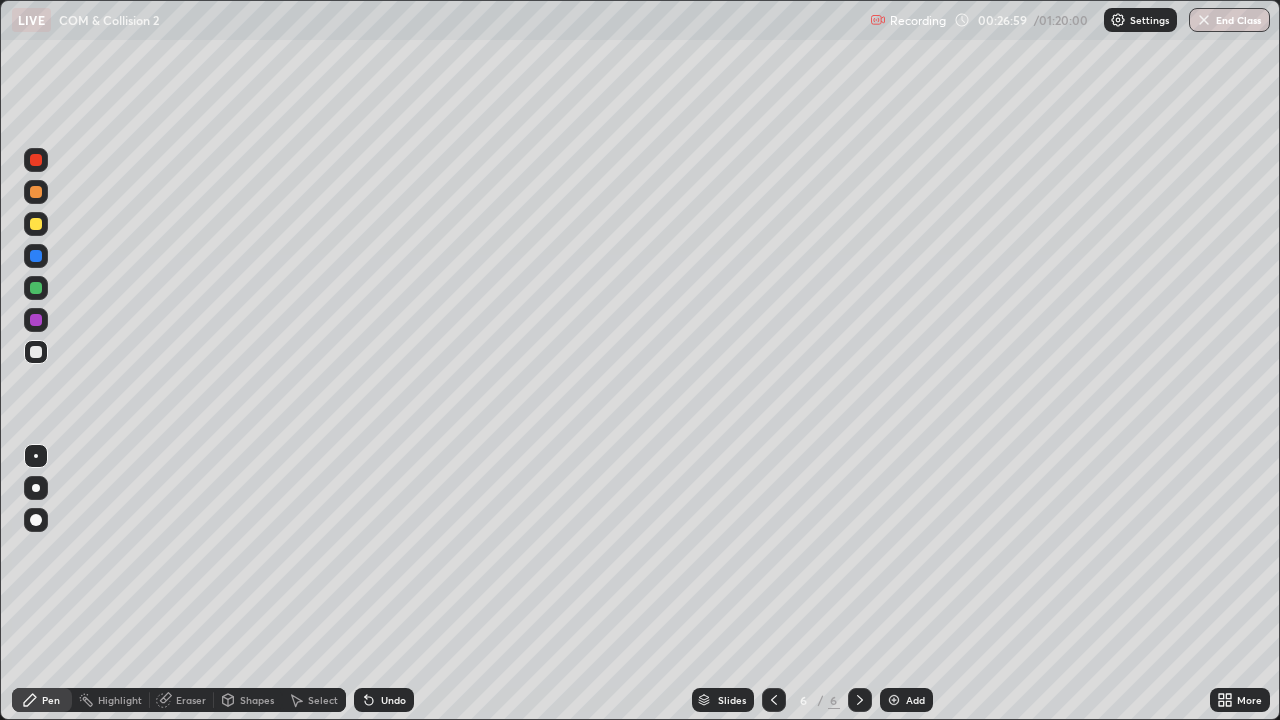click on "Shapes" at bounding box center (248, 700) 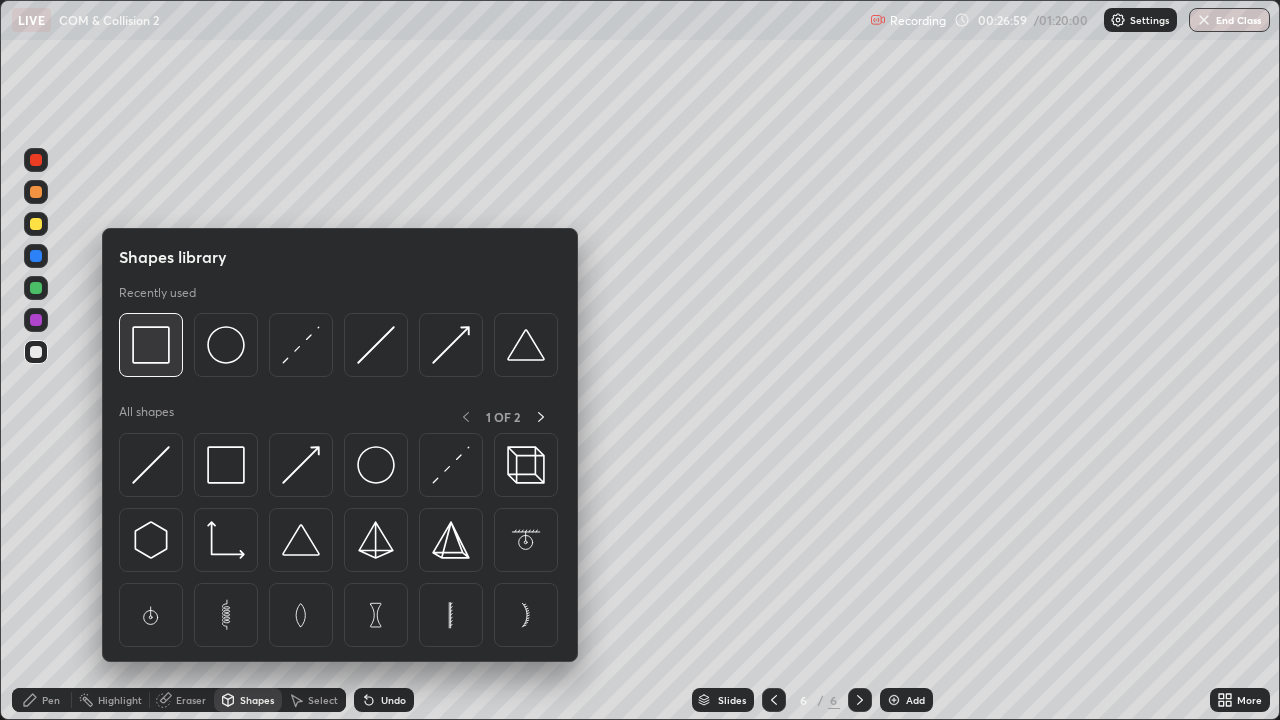 click at bounding box center (151, 345) 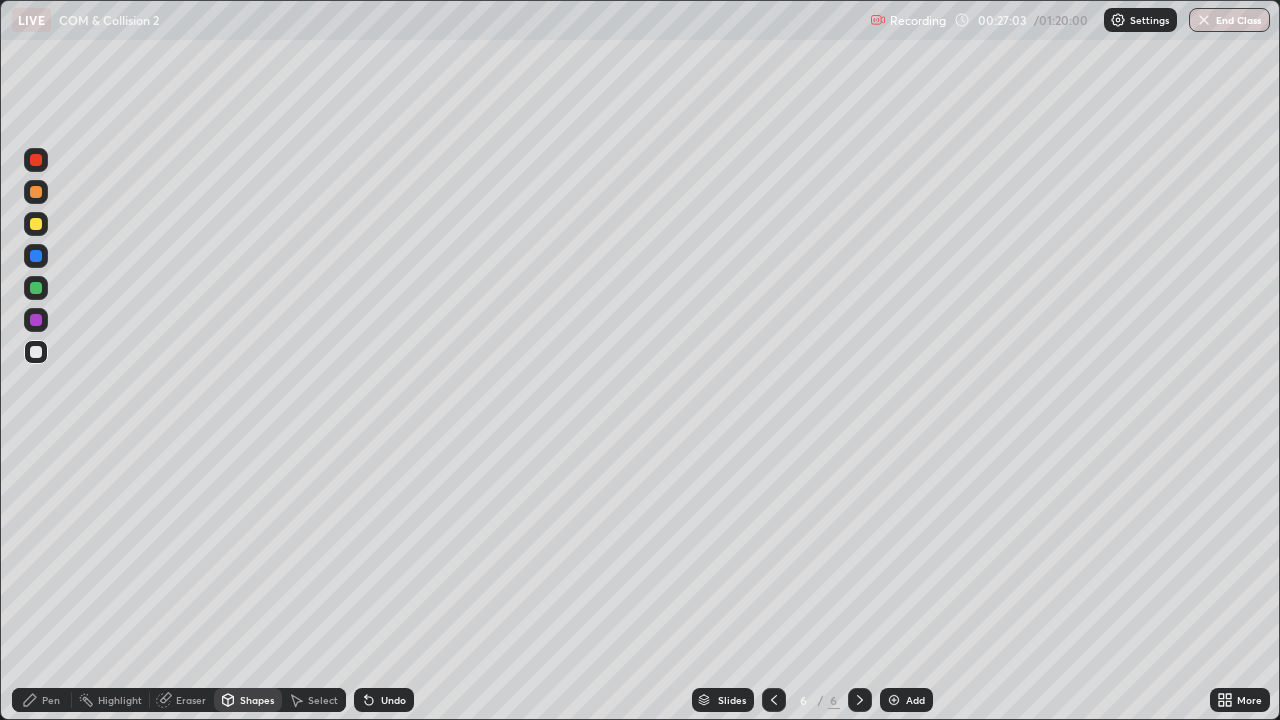 click on "Pen" at bounding box center [51, 700] 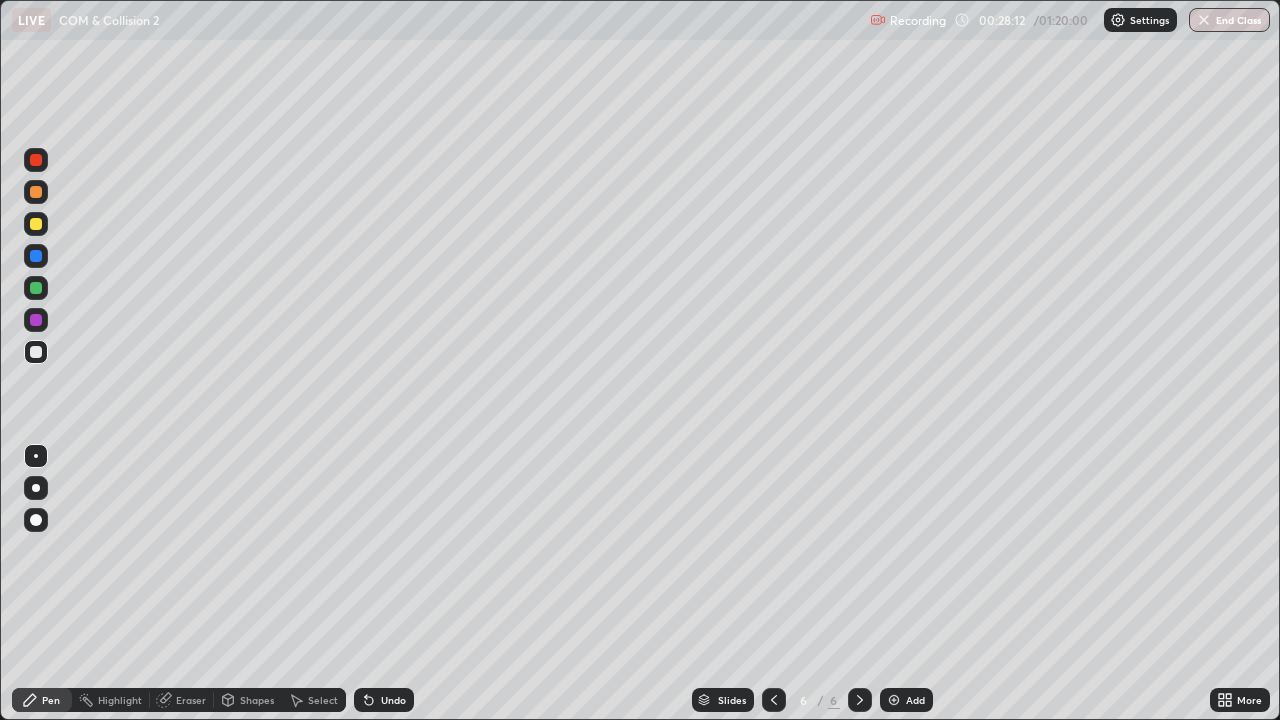click at bounding box center [36, 224] 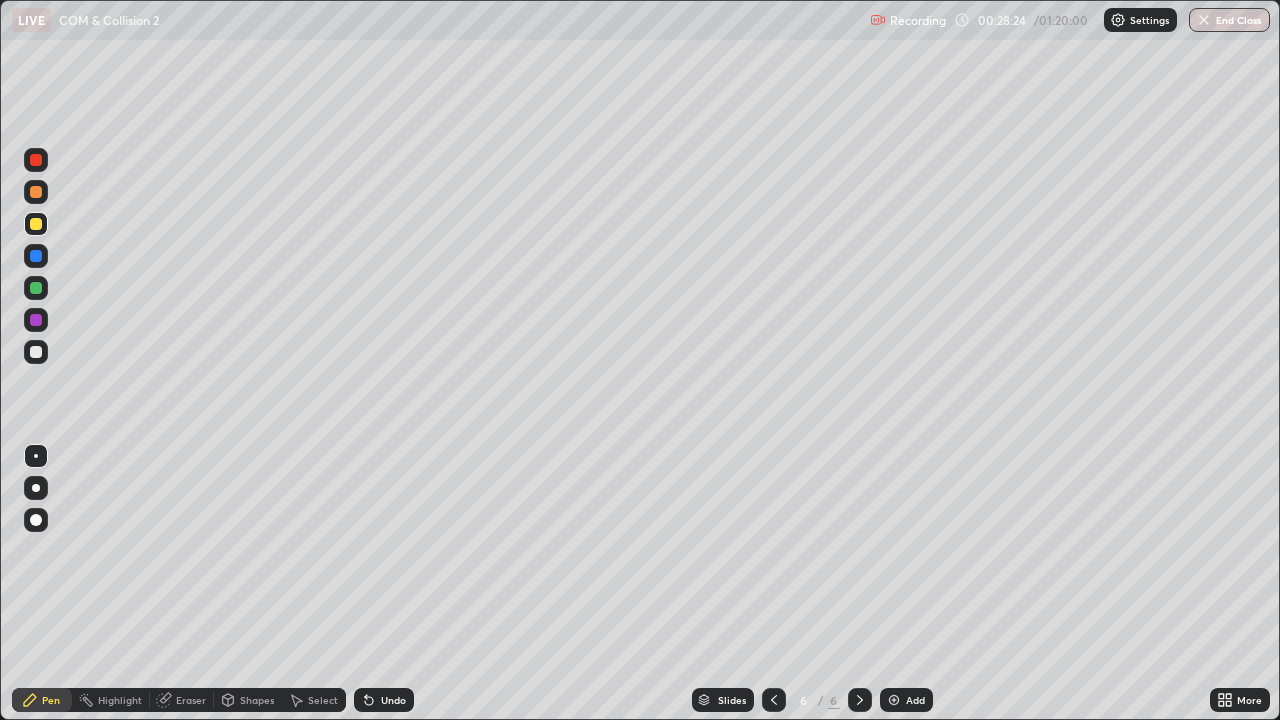 click at bounding box center [36, 352] 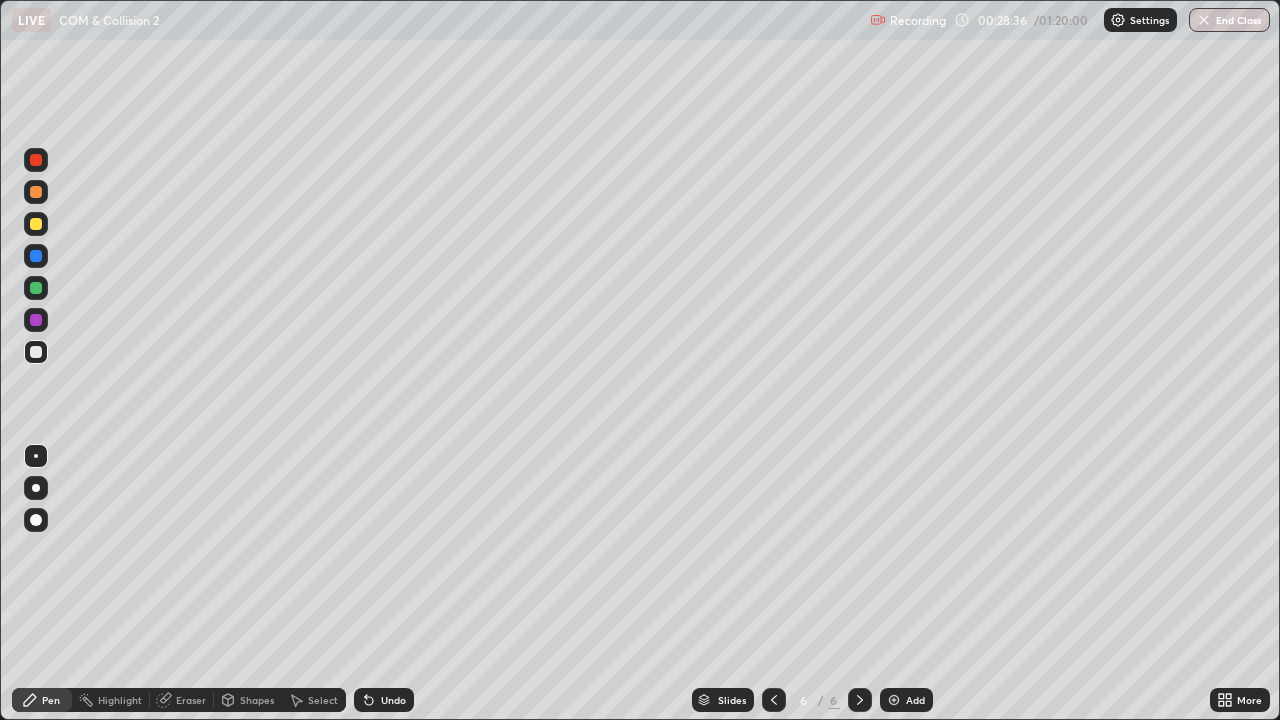 click on "Select" at bounding box center (323, 700) 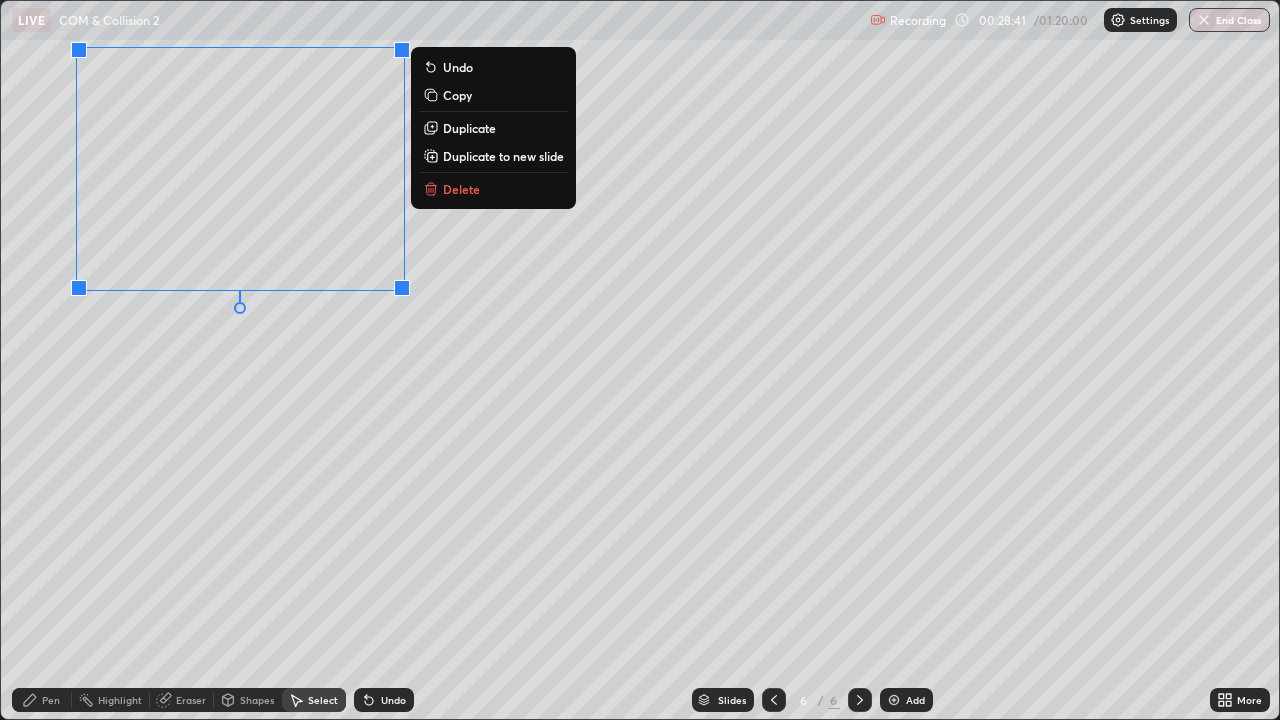click on "Duplicate" at bounding box center [469, 128] 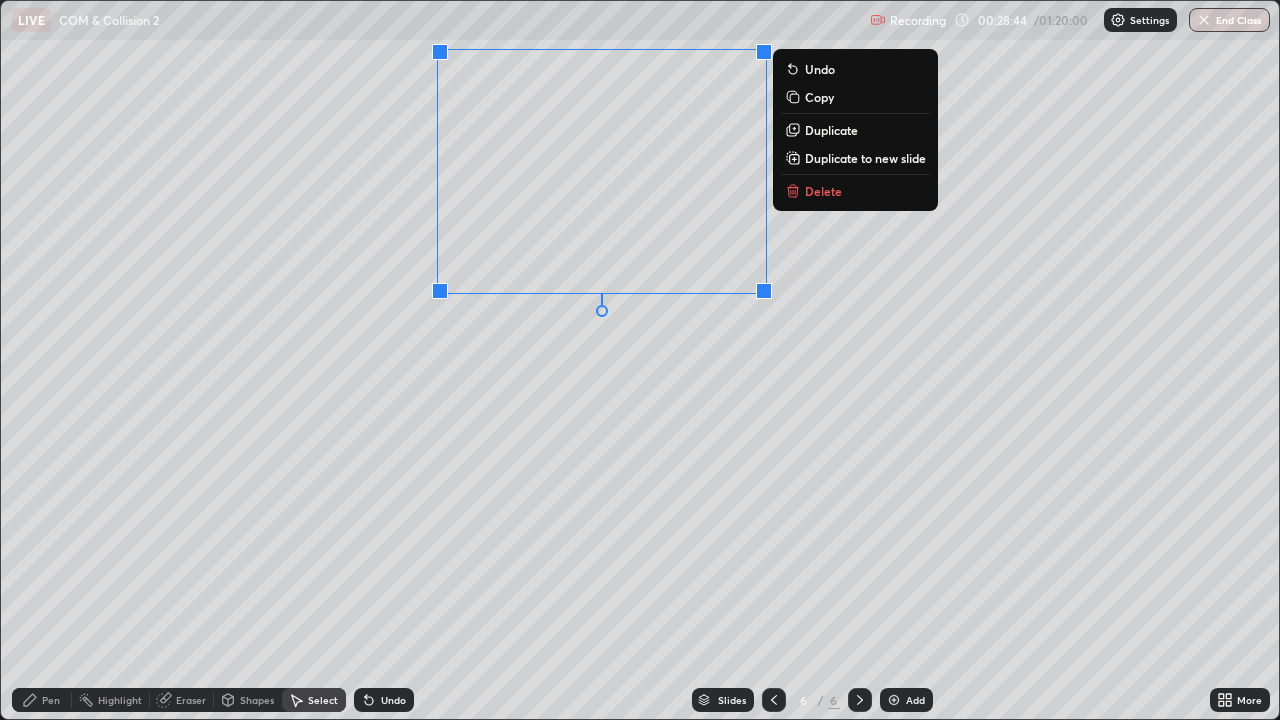 click on "0 ° Undo Copy Duplicate Duplicate to new slide Delete" at bounding box center [640, 360] 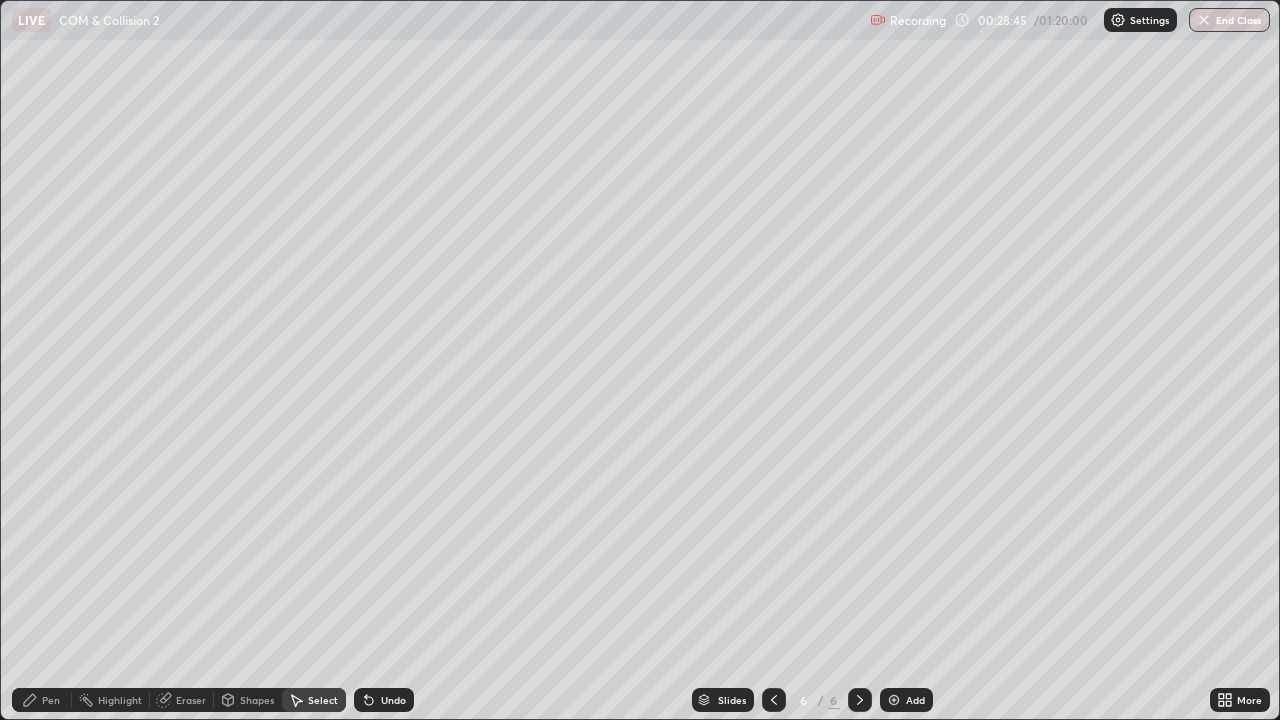 click on "Pen" at bounding box center (51, 700) 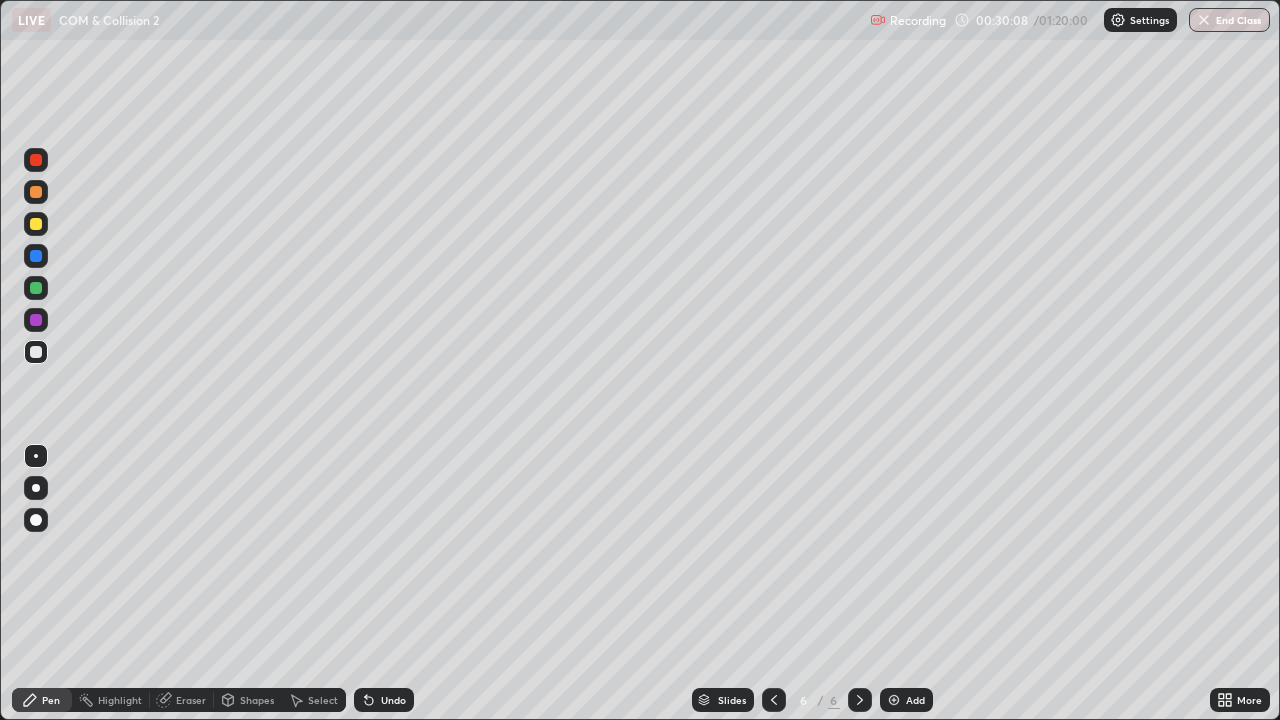 click at bounding box center (36, 224) 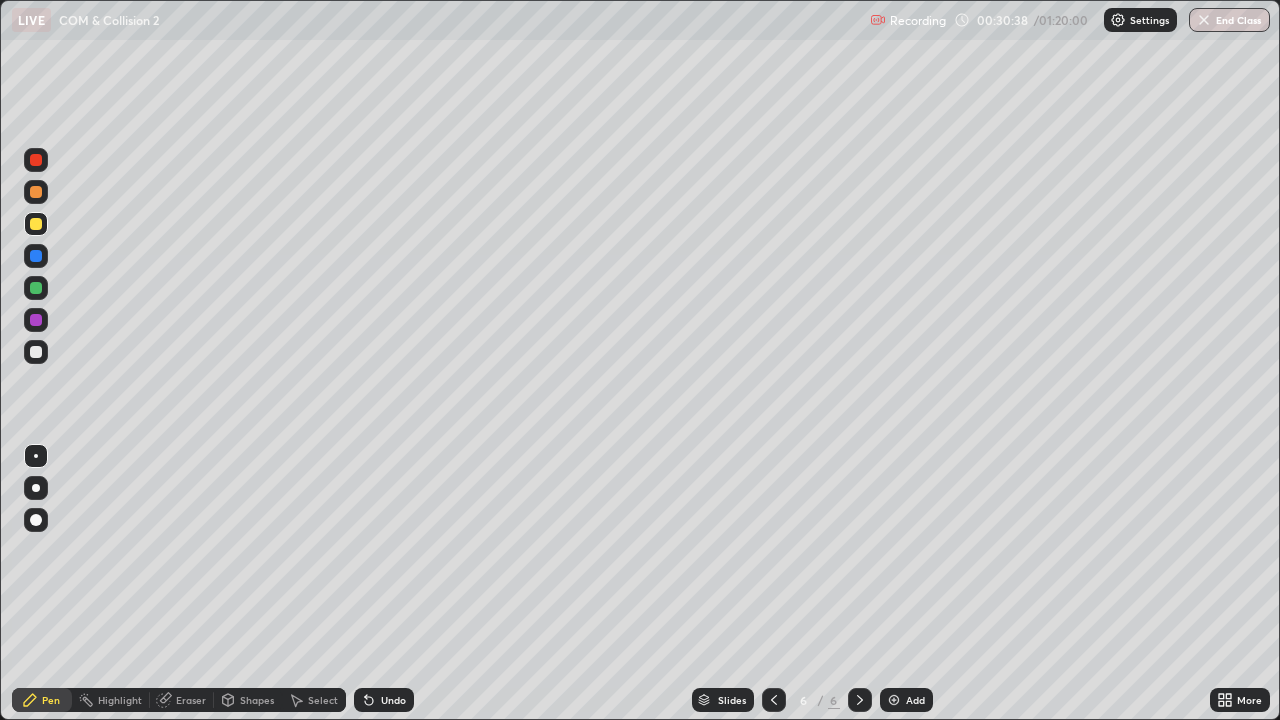 click at bounding box center (36, 288) 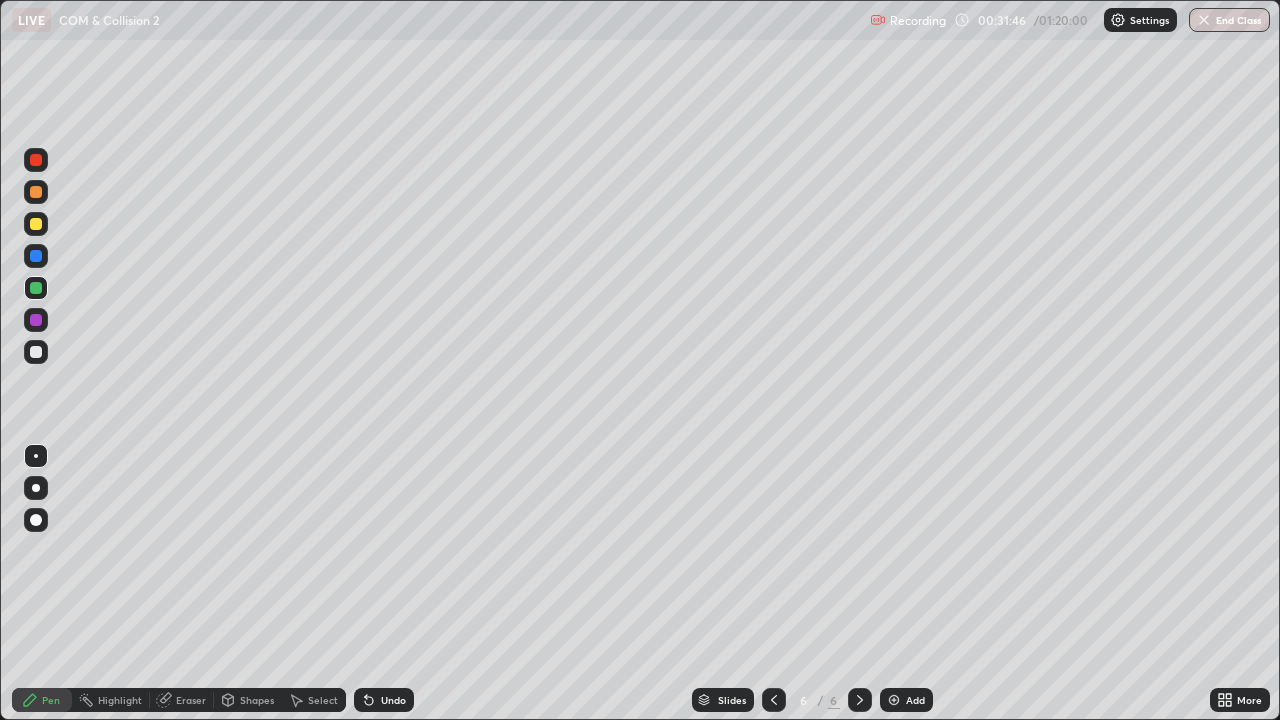 click at bounding box center [36, 352] 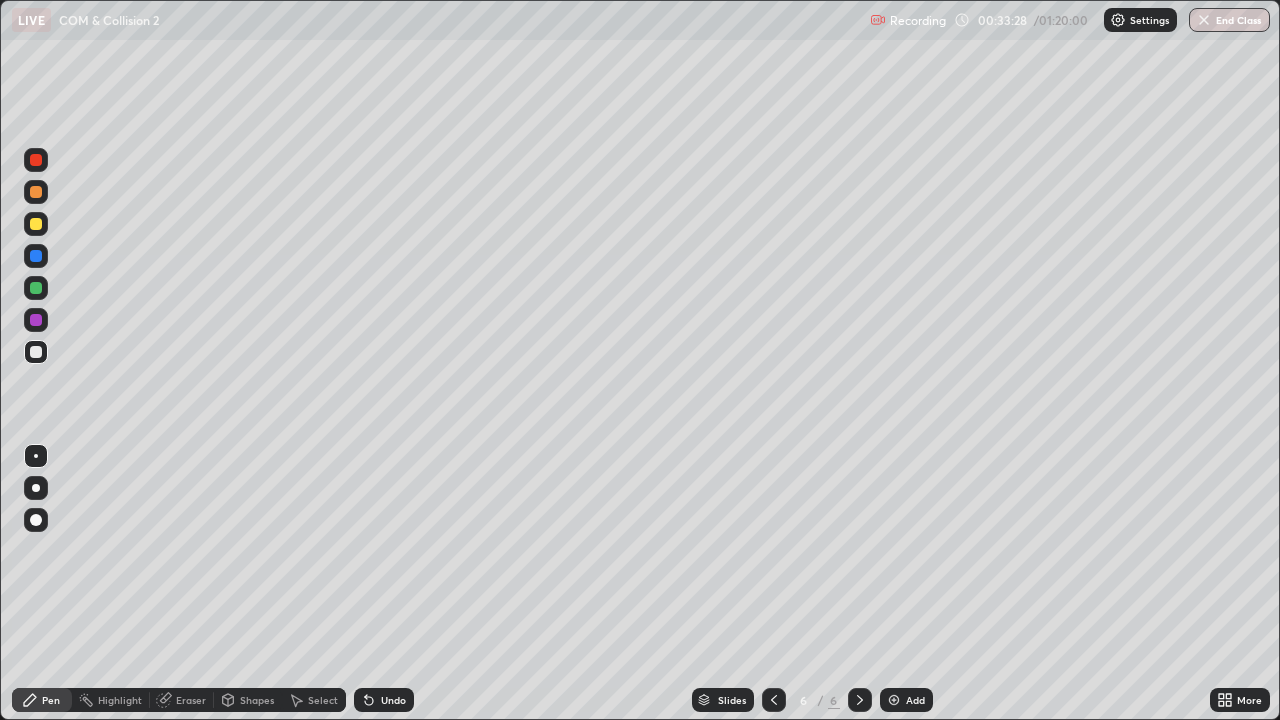 click on "Shapes" at bounding box center [257, 700] 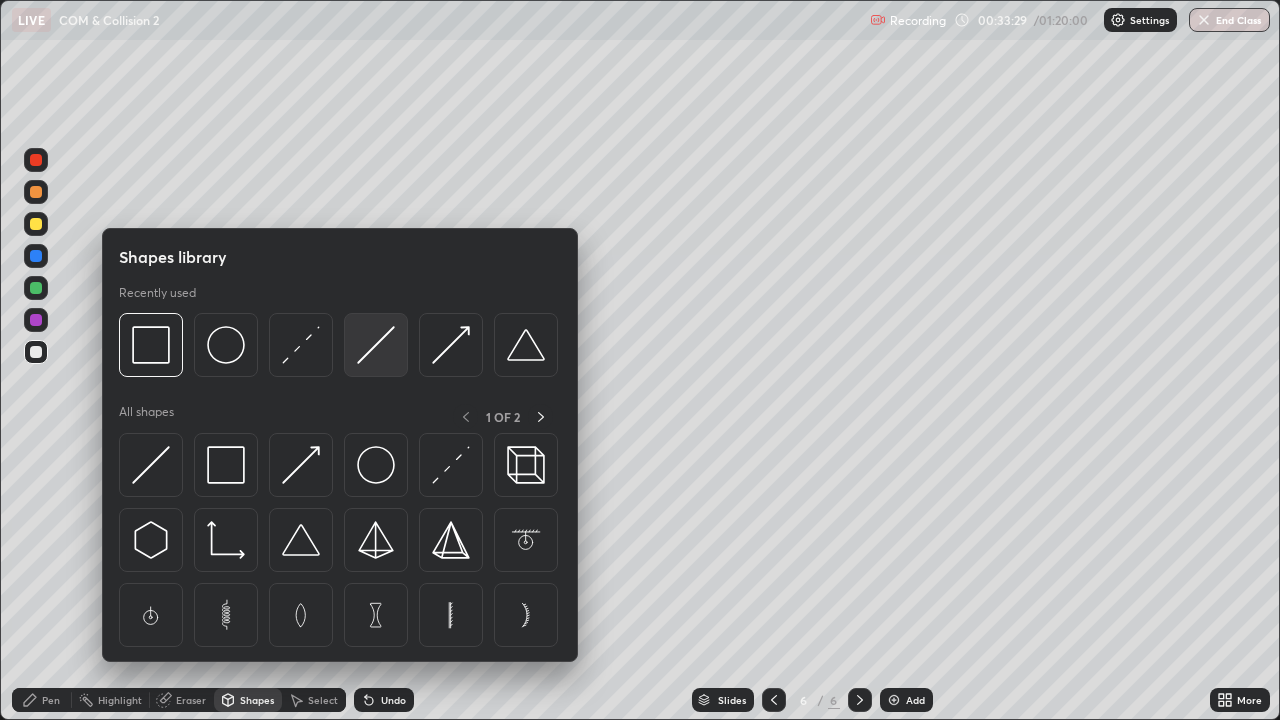 click at bounding box center [376, 345] 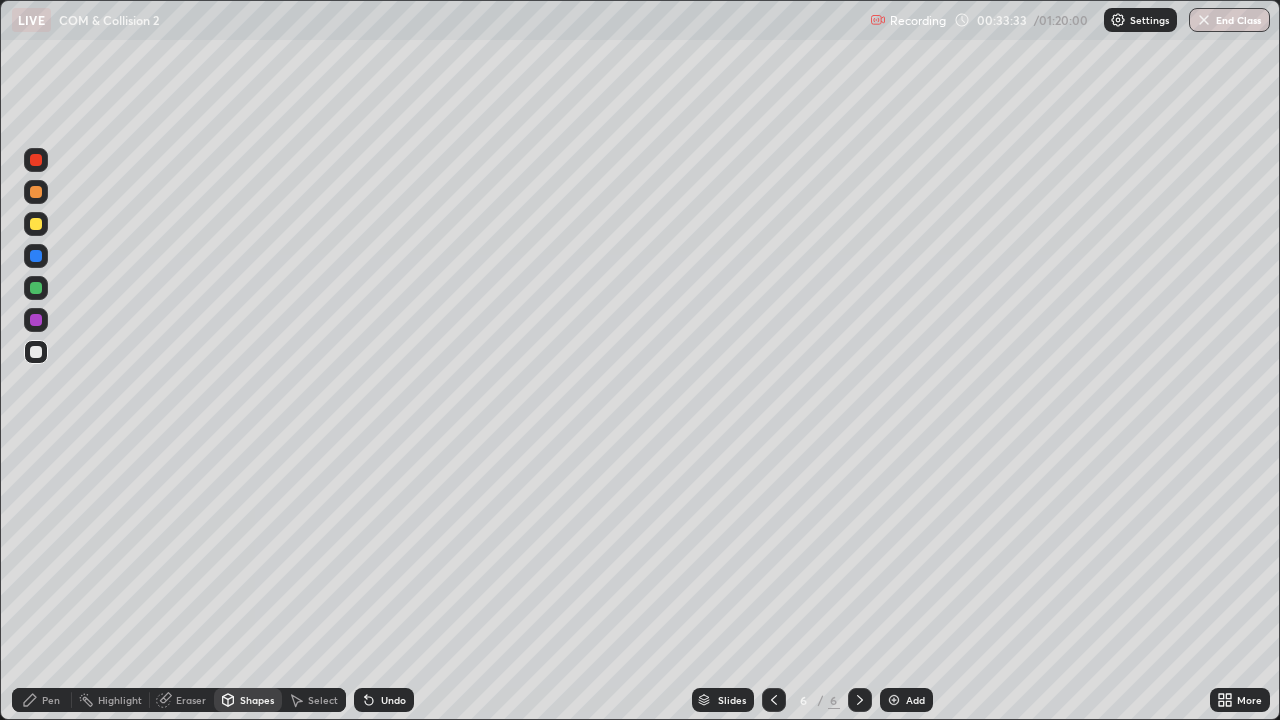 click on "Pen" at bounding box center (51, 700) 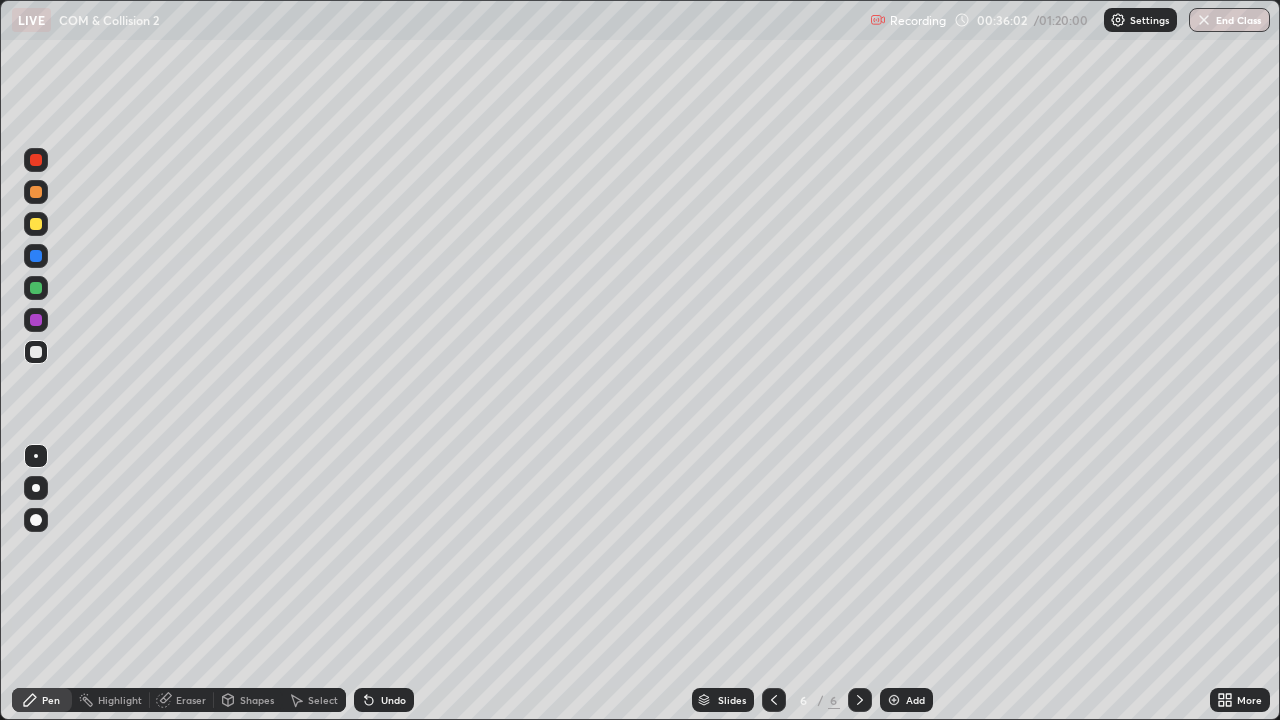 click at bounding box center [894, 700] 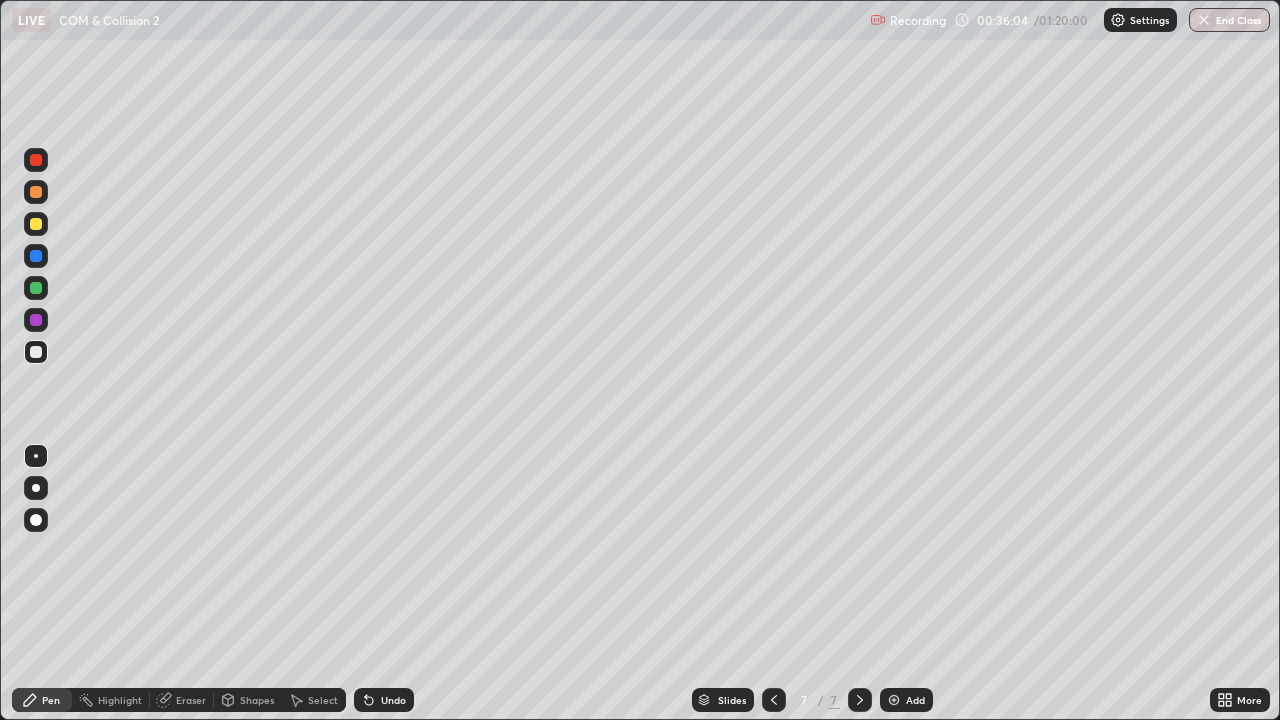 click on "Shapes" at bounding box center (257, 700) 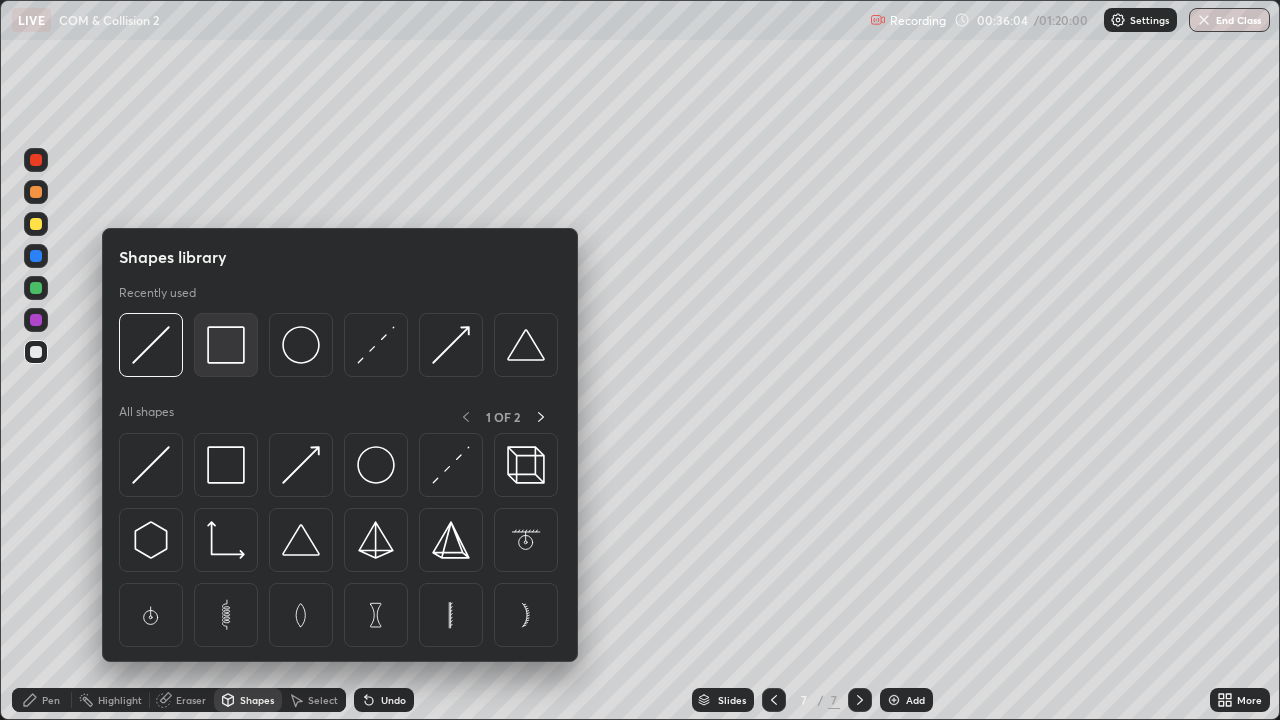 click at bounding box center [226, 345] 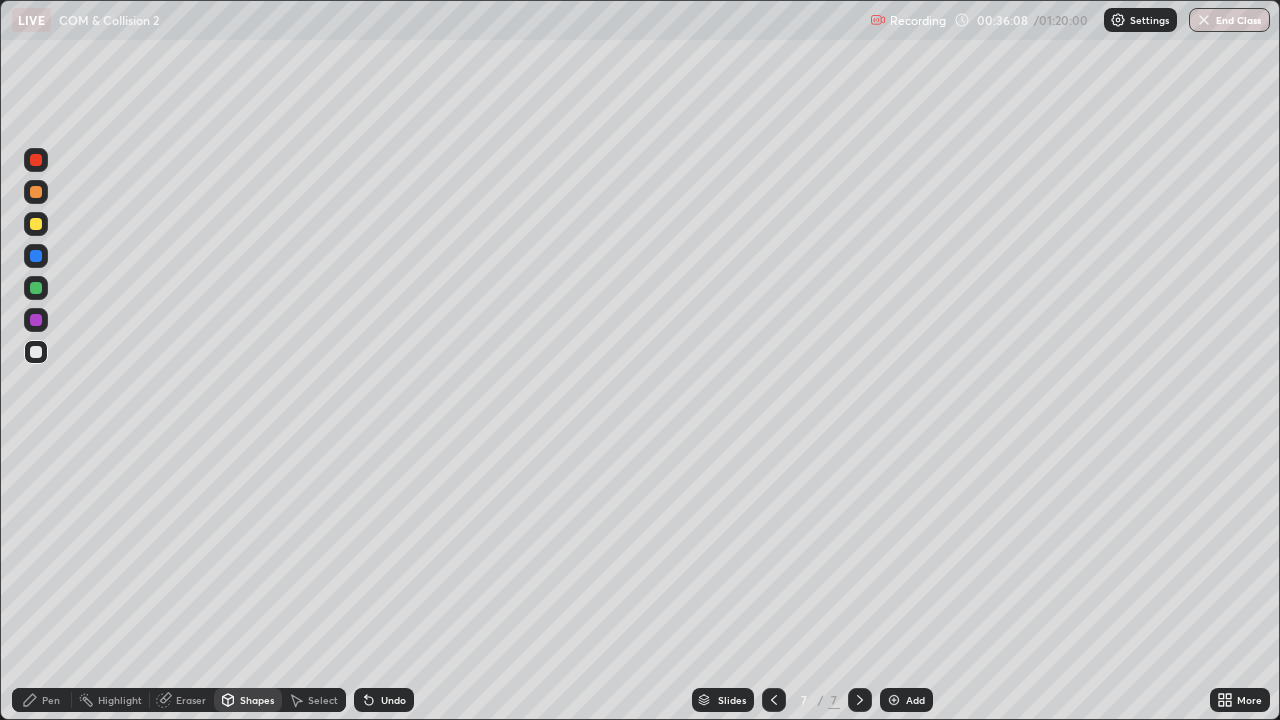 click on "Shapes" at bounding box center (257, 700) 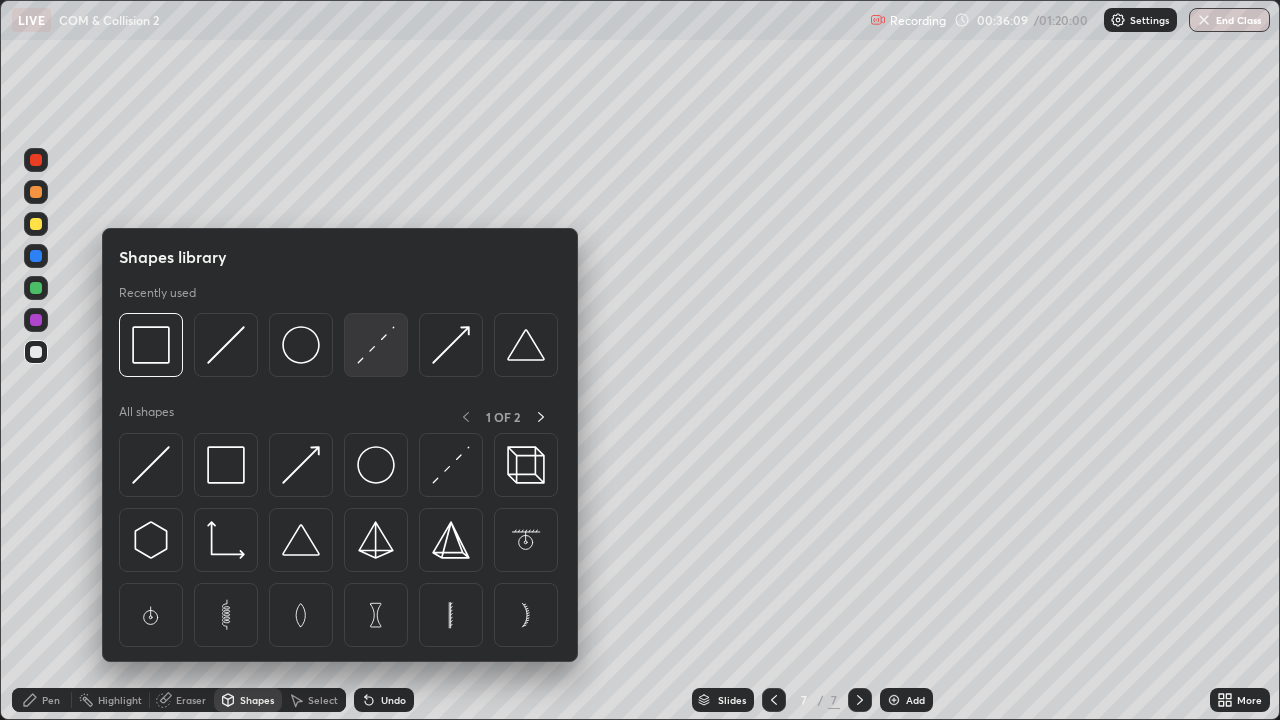 click at bounding box center [376, 345] 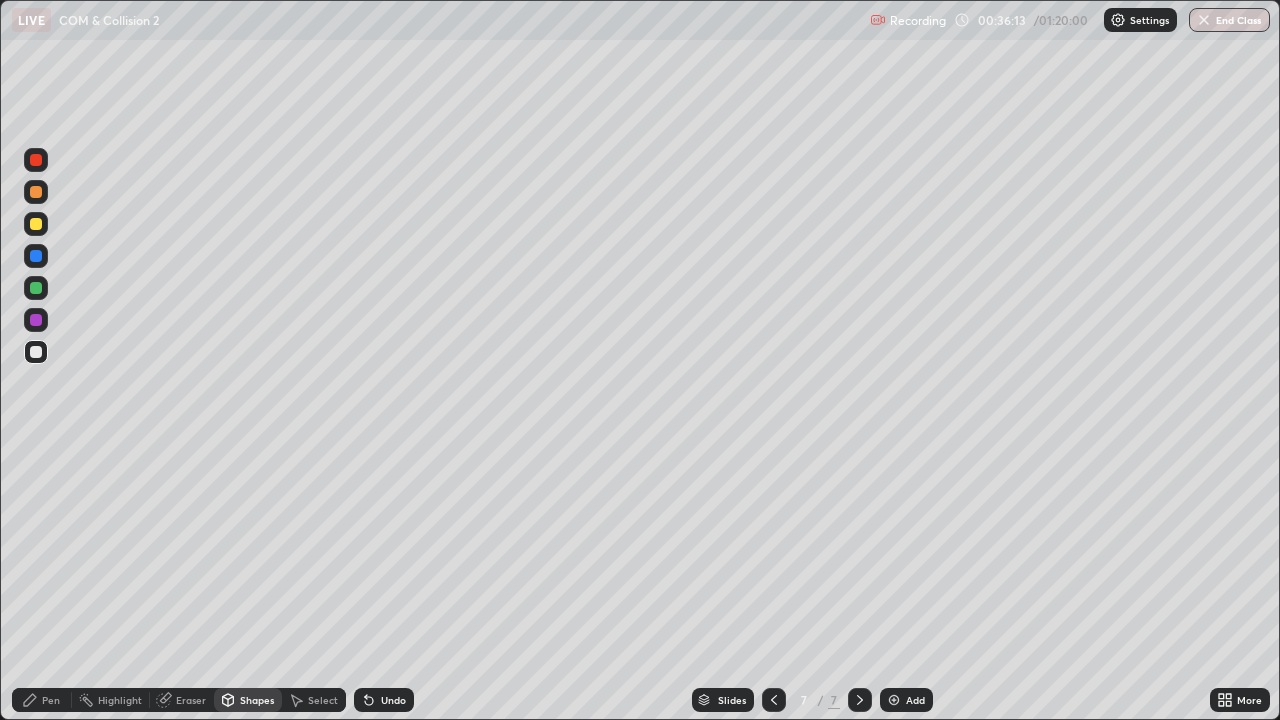 click on "Highlight" at bounding box center (120, 700) 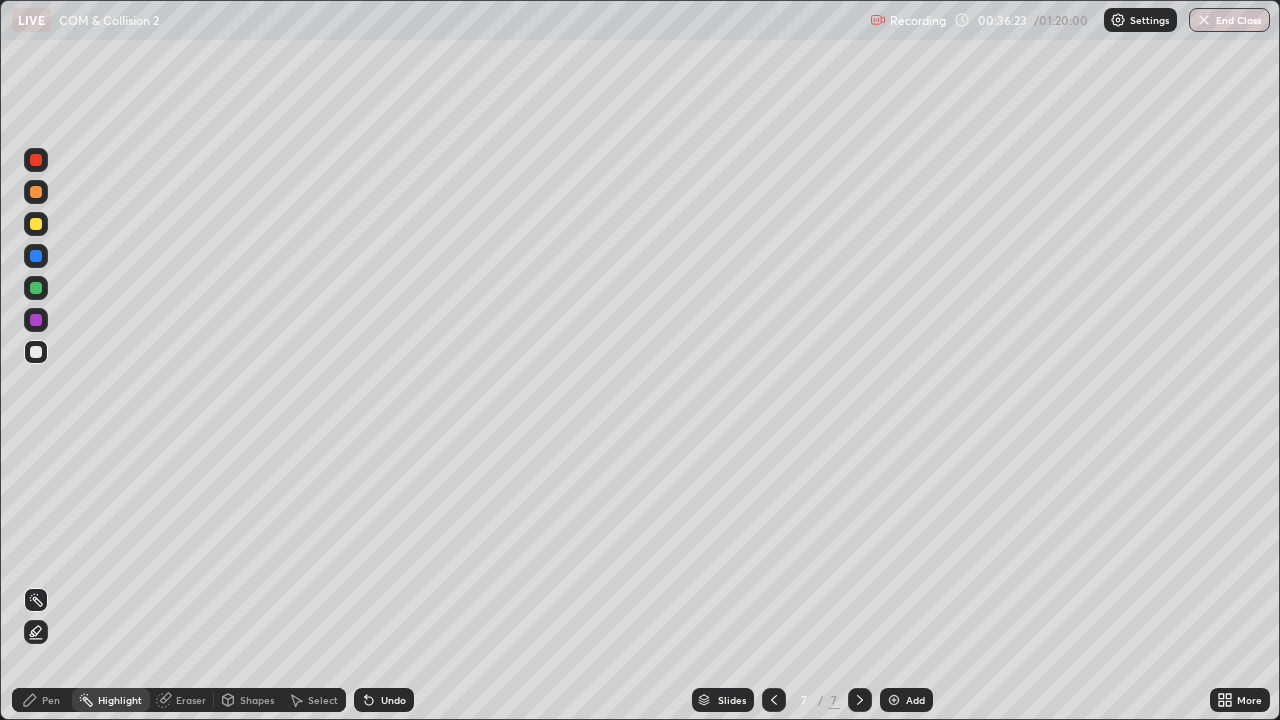 click on "Pen" at bounding box center (42, 700) 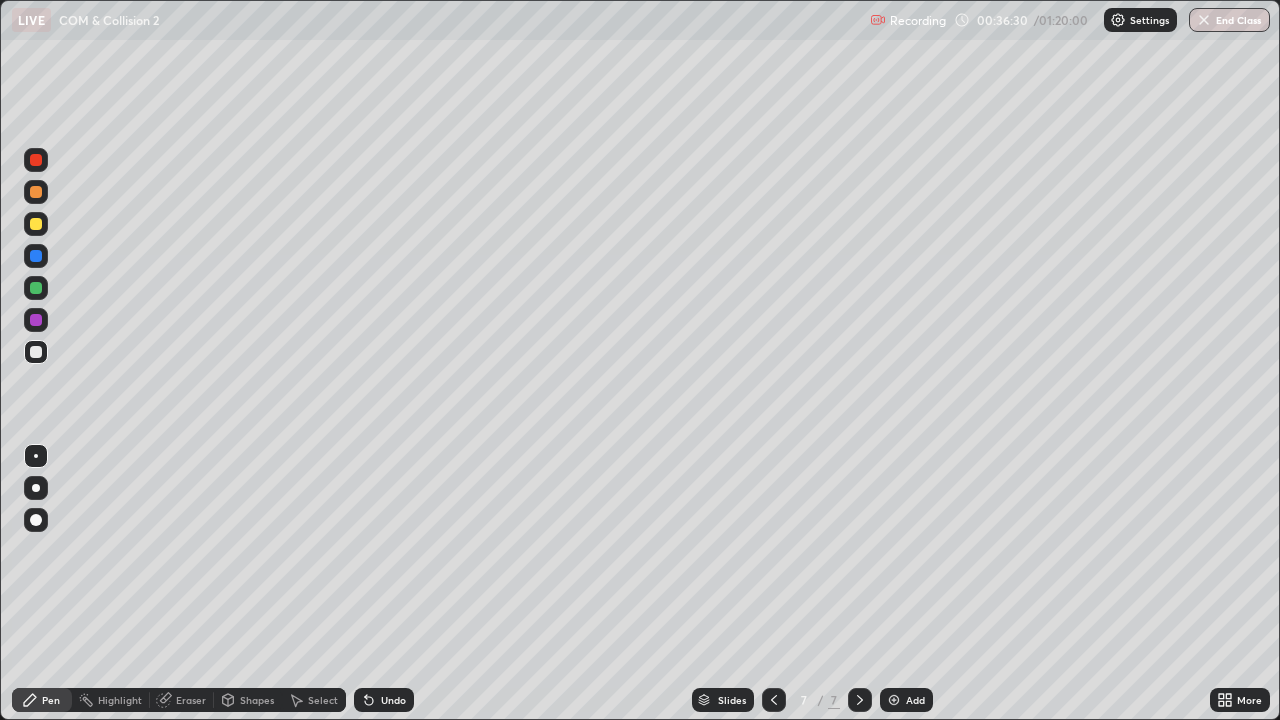click on "Shapes" at bounding box center [248, 700] 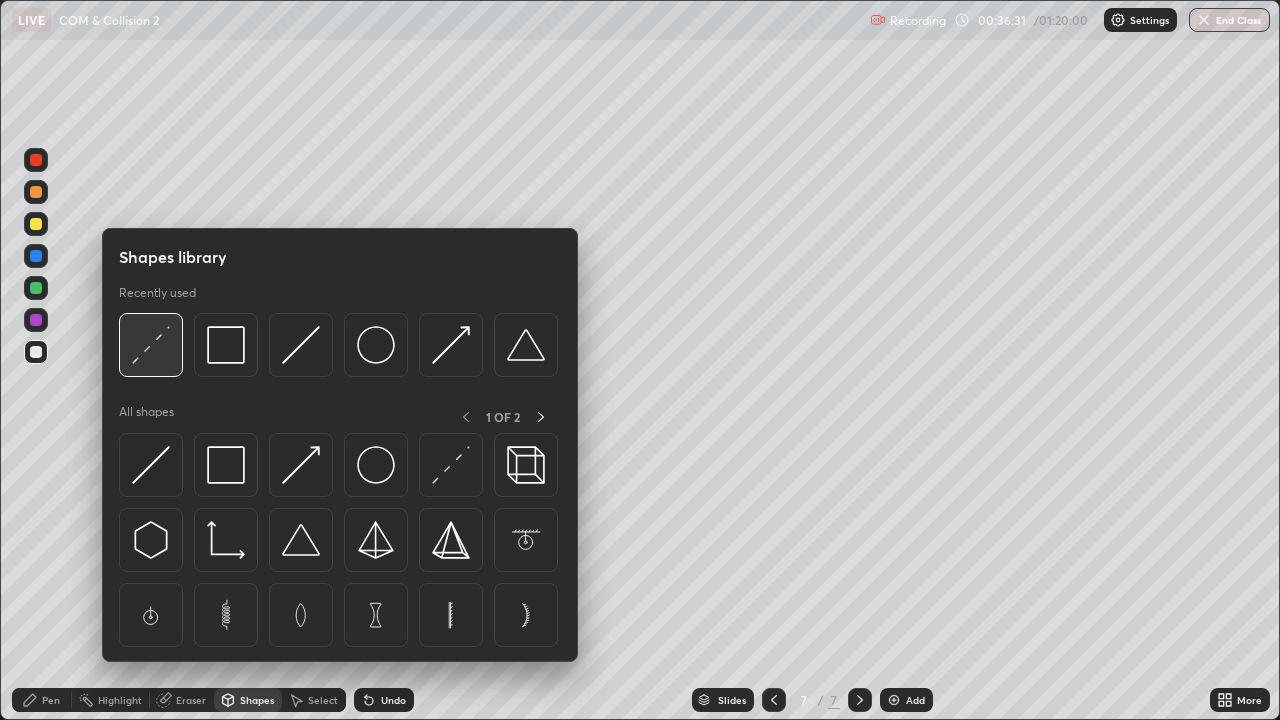 click at bounding box center (151, 345) 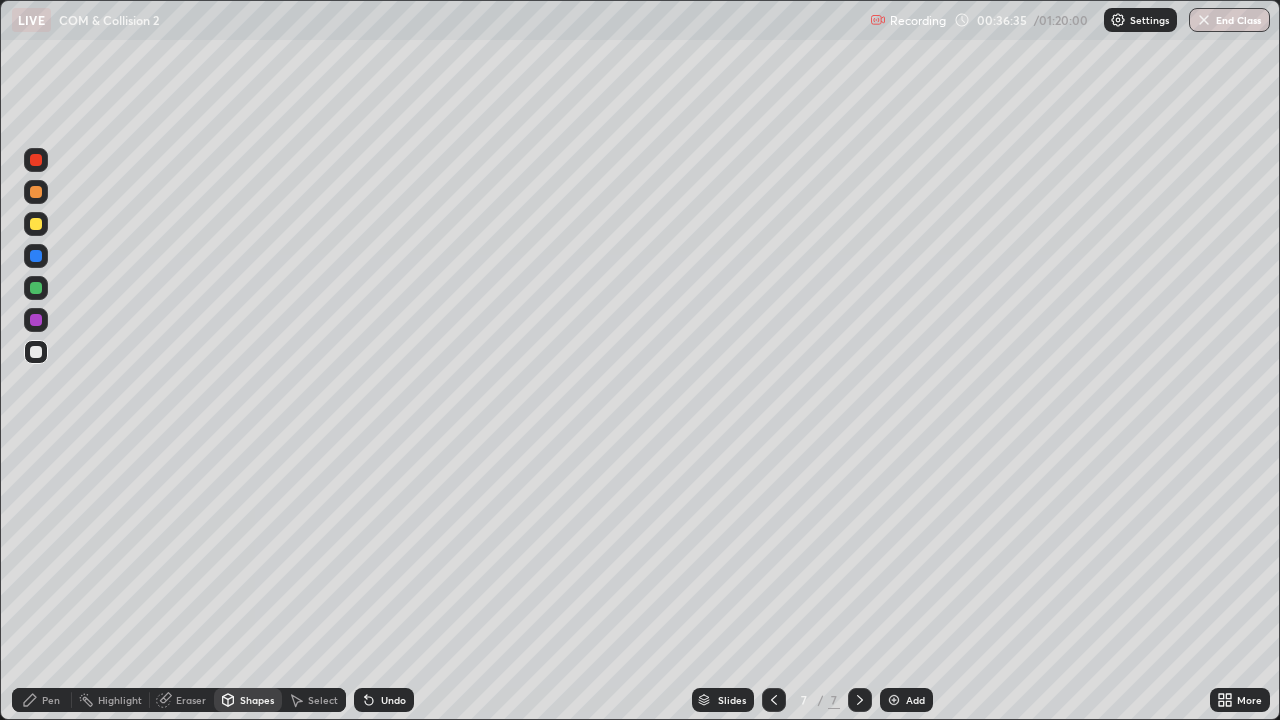 click 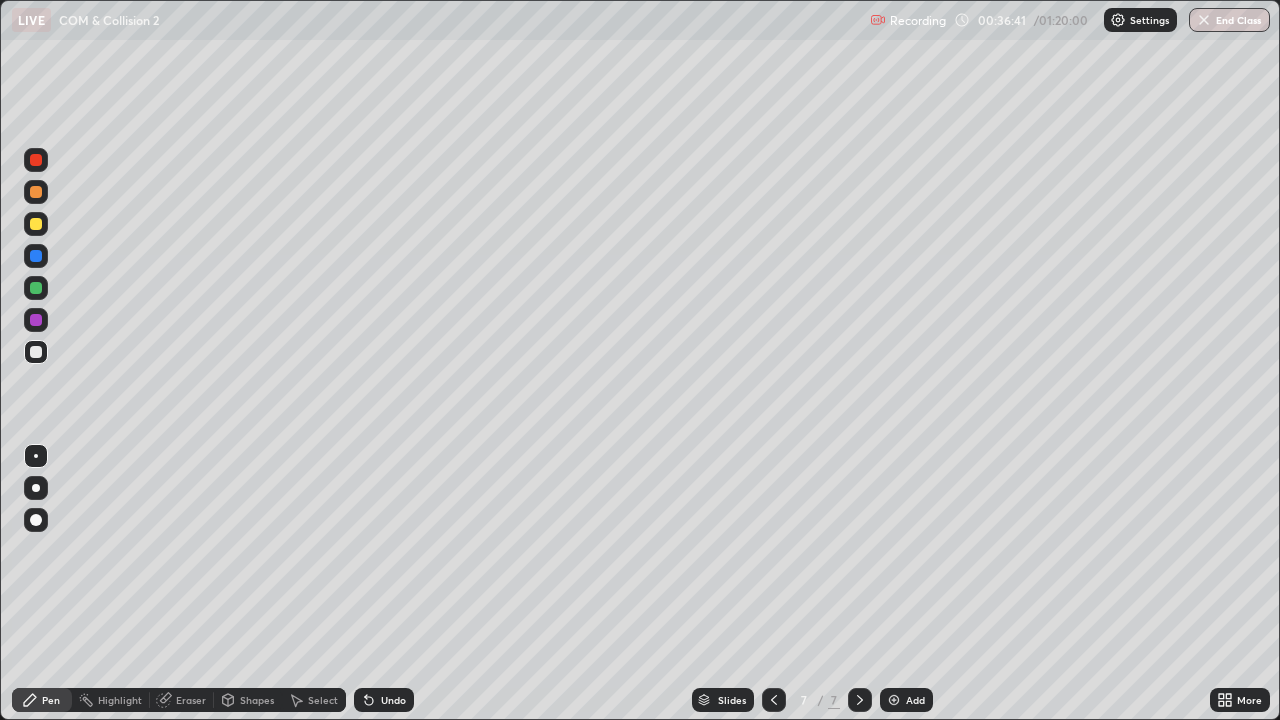 click at bounding box center (36, 256) 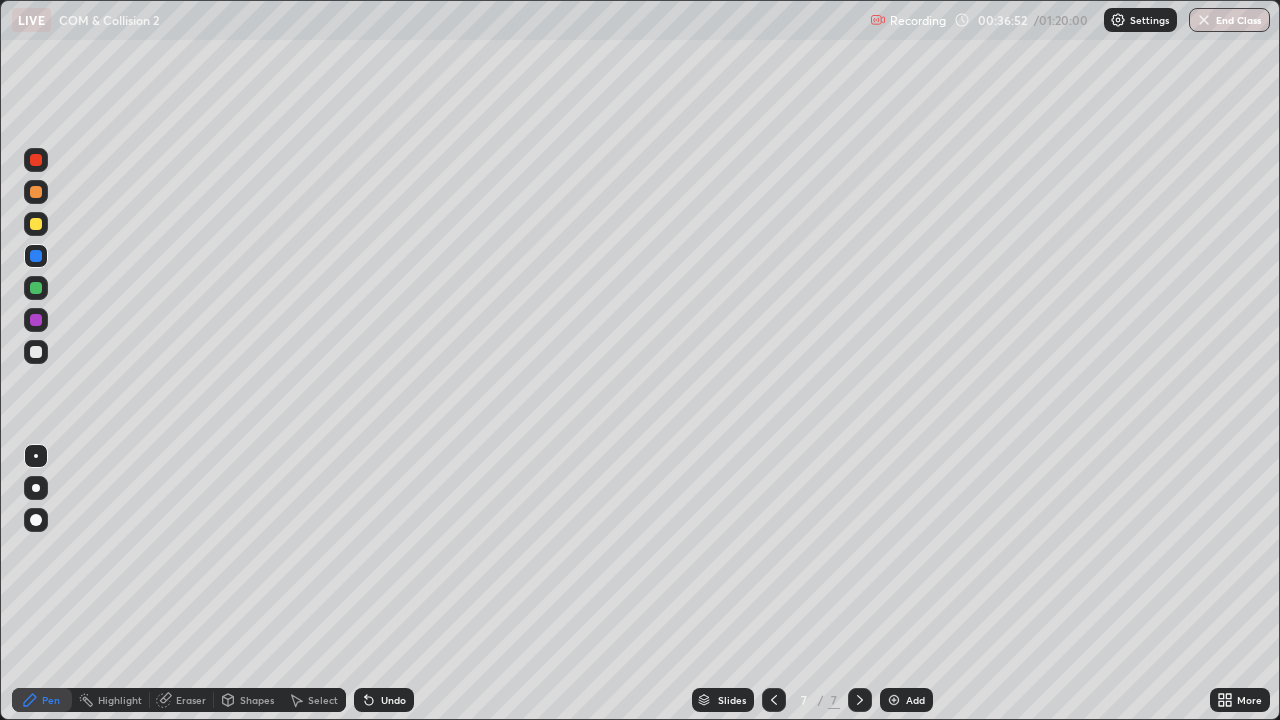 click at bounding box center (36, 192) 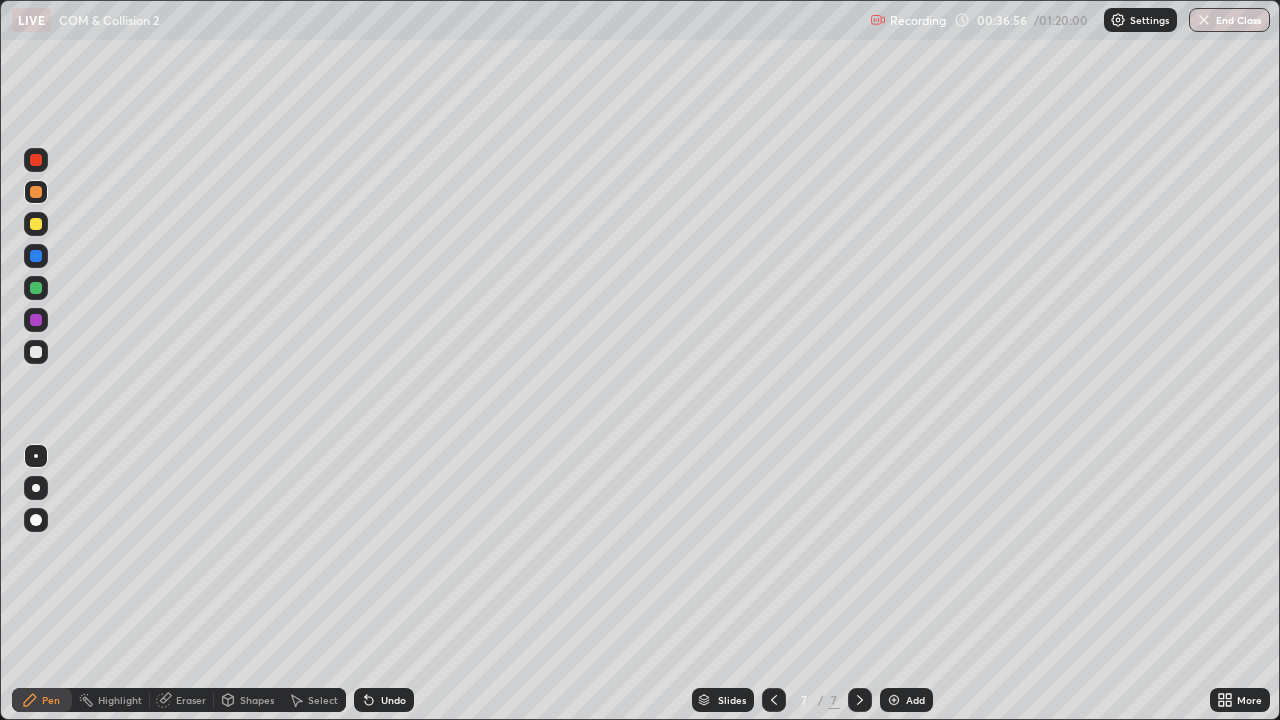 click 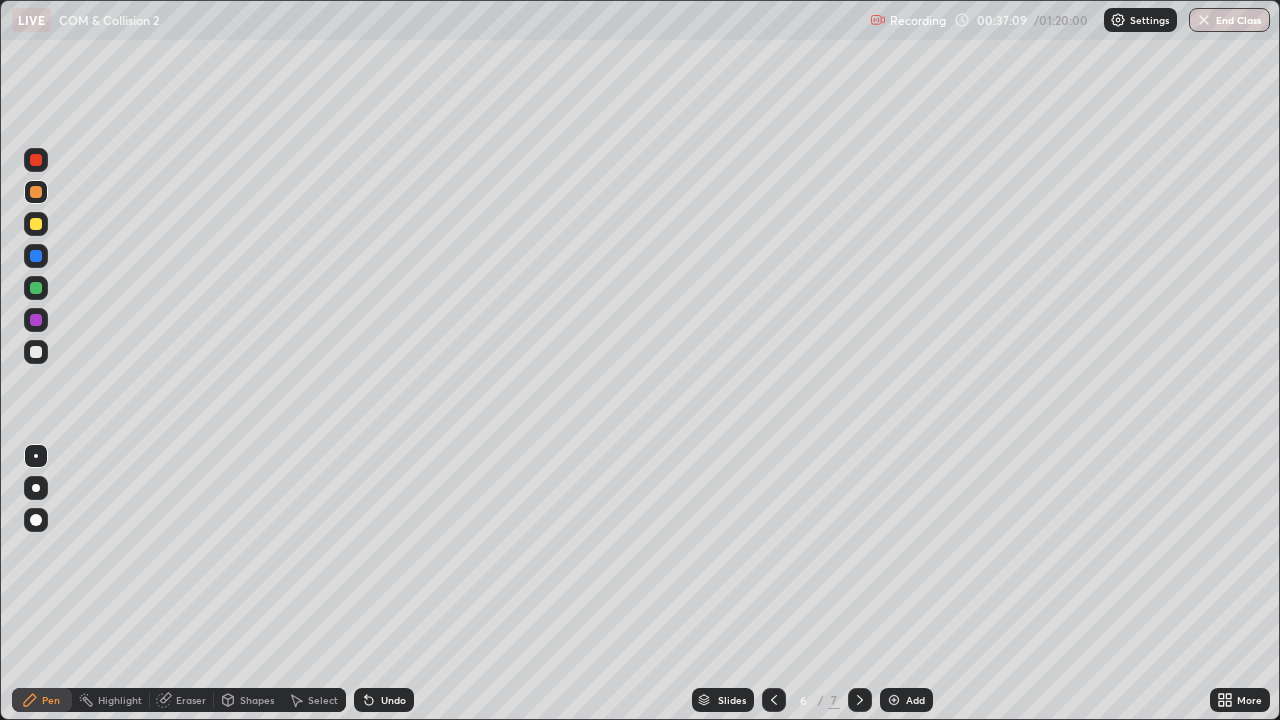click 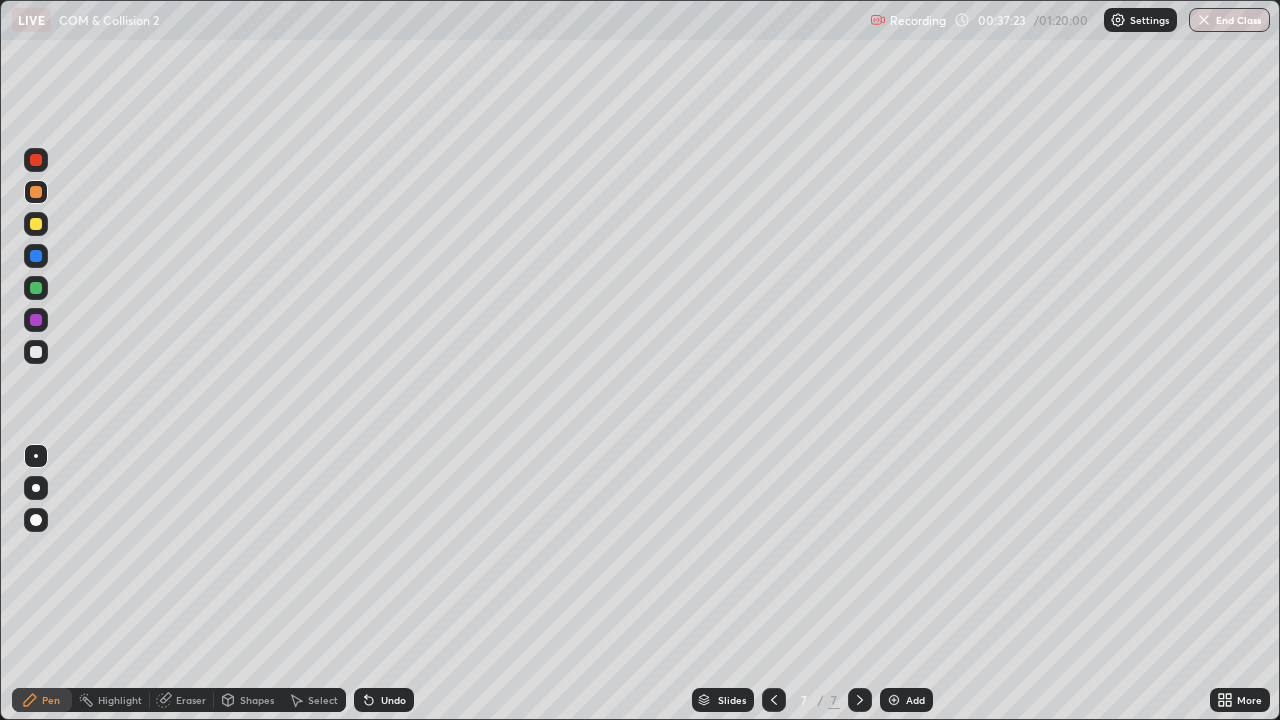 click on "Highlight" at bounding box center [120, 700] 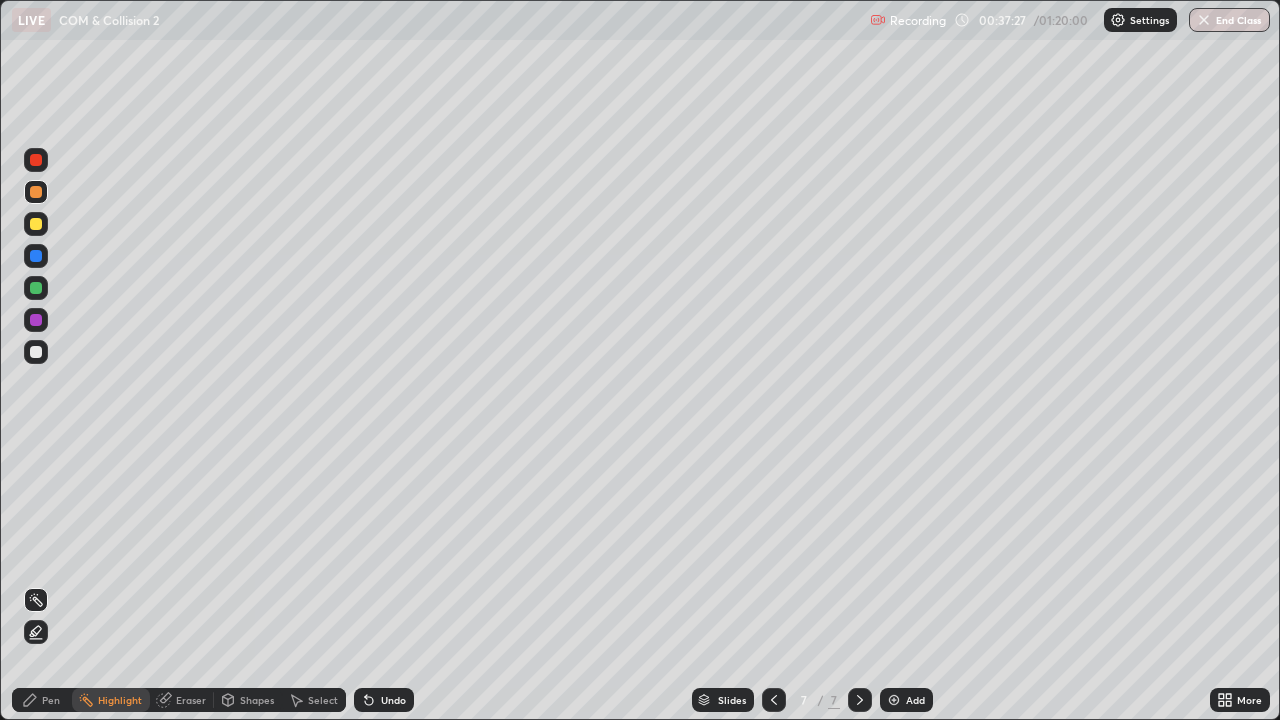 click on "Pen" at bounding box center [42, 700] 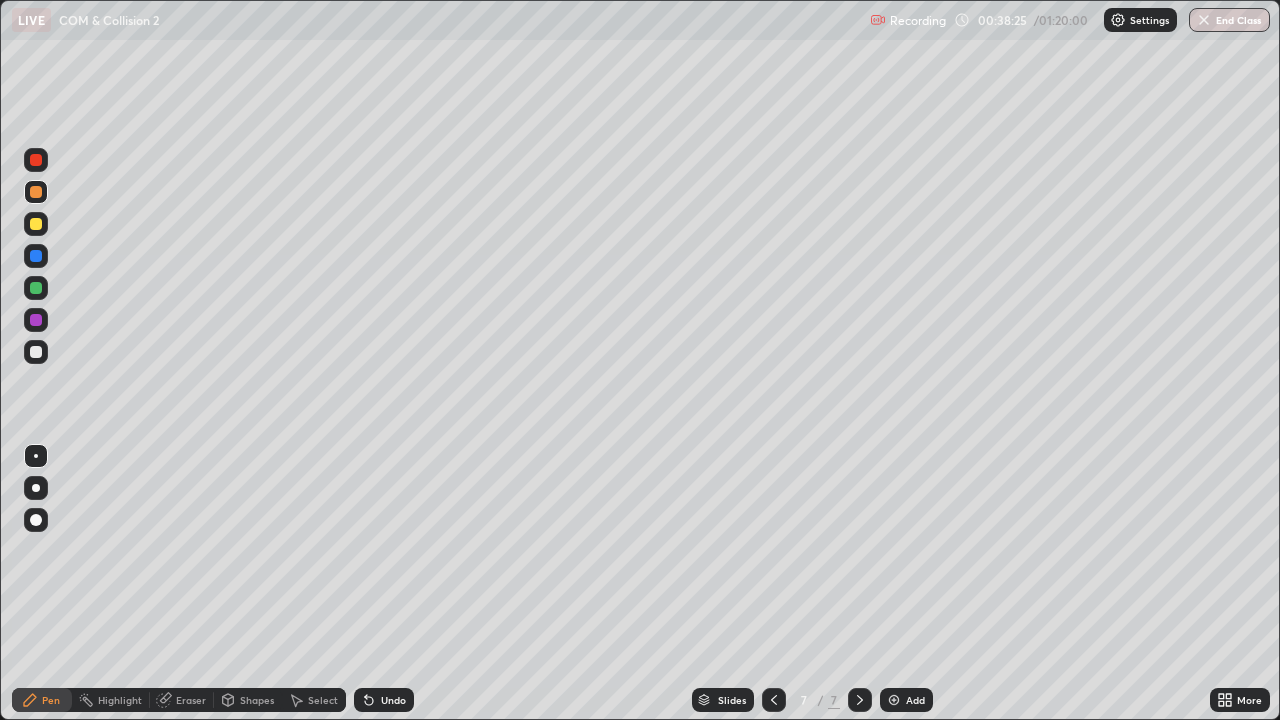 click at bounding box center [36, 288] 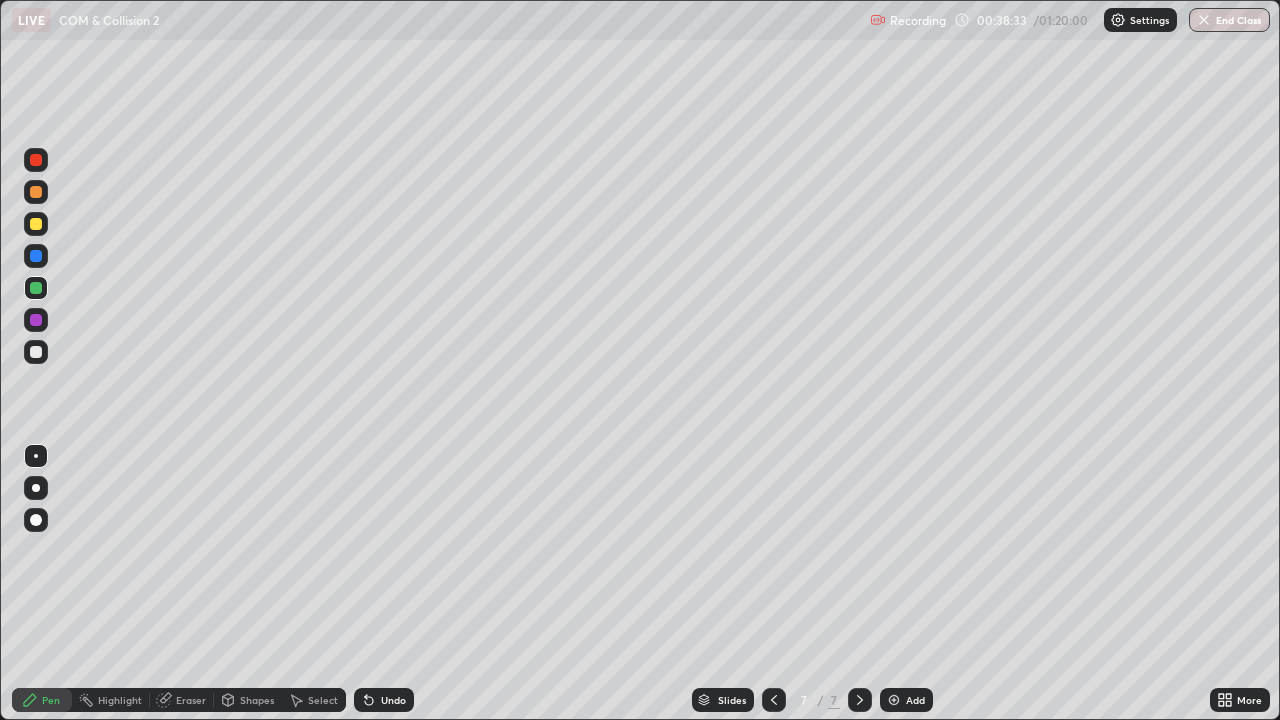 click at bounding box center (36, 288) 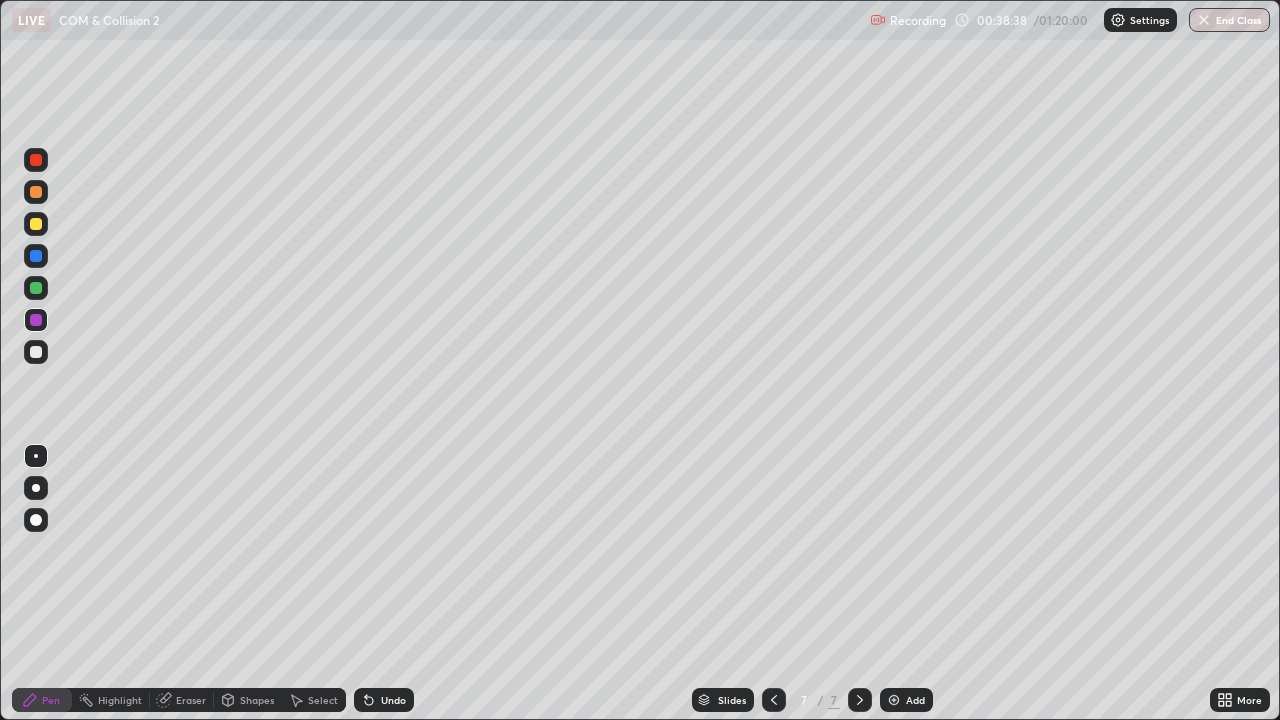 click at bounding box center (36, 352) 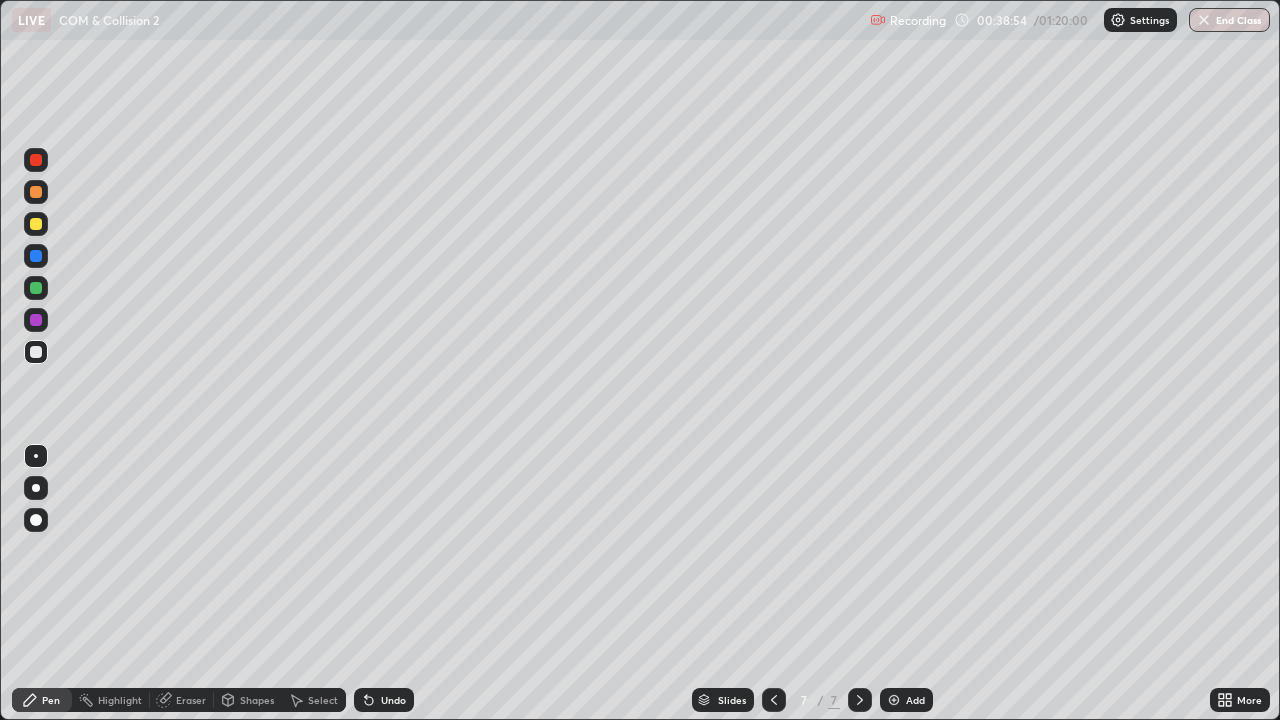 click on "Highlight" at bounding box center (120, 700) 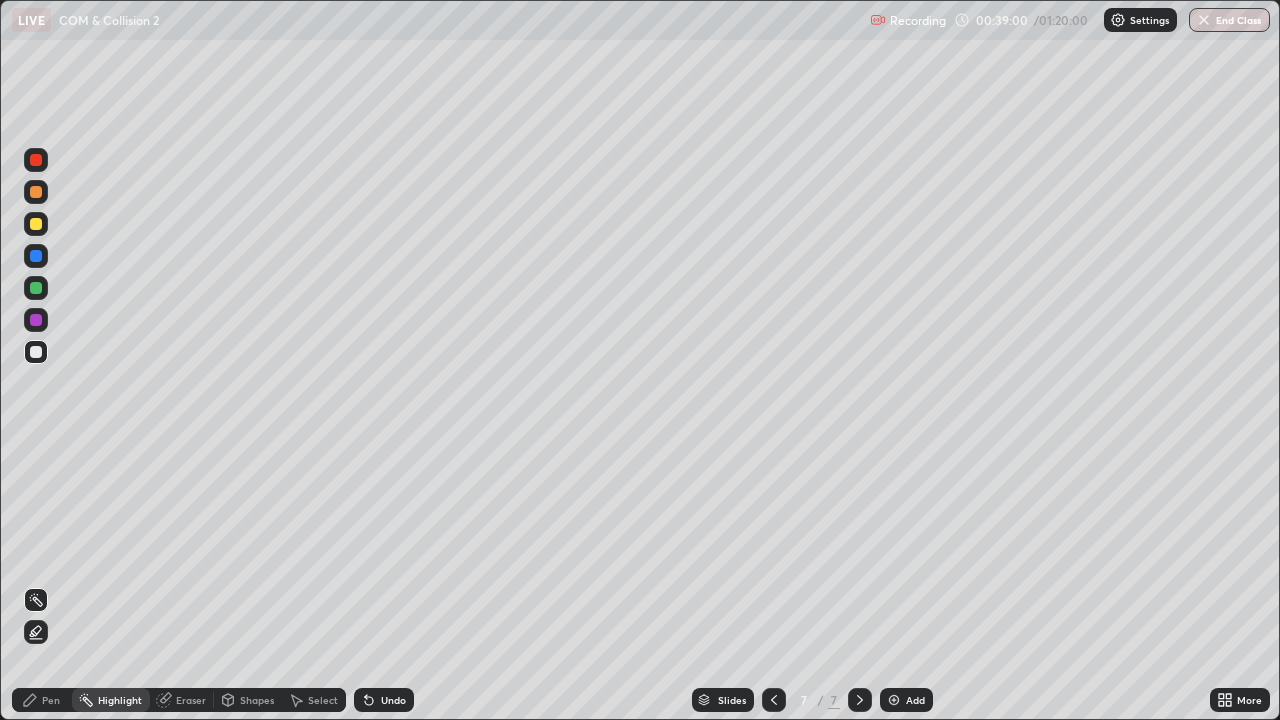 click on "Pen" at bounding box center [42, 700] 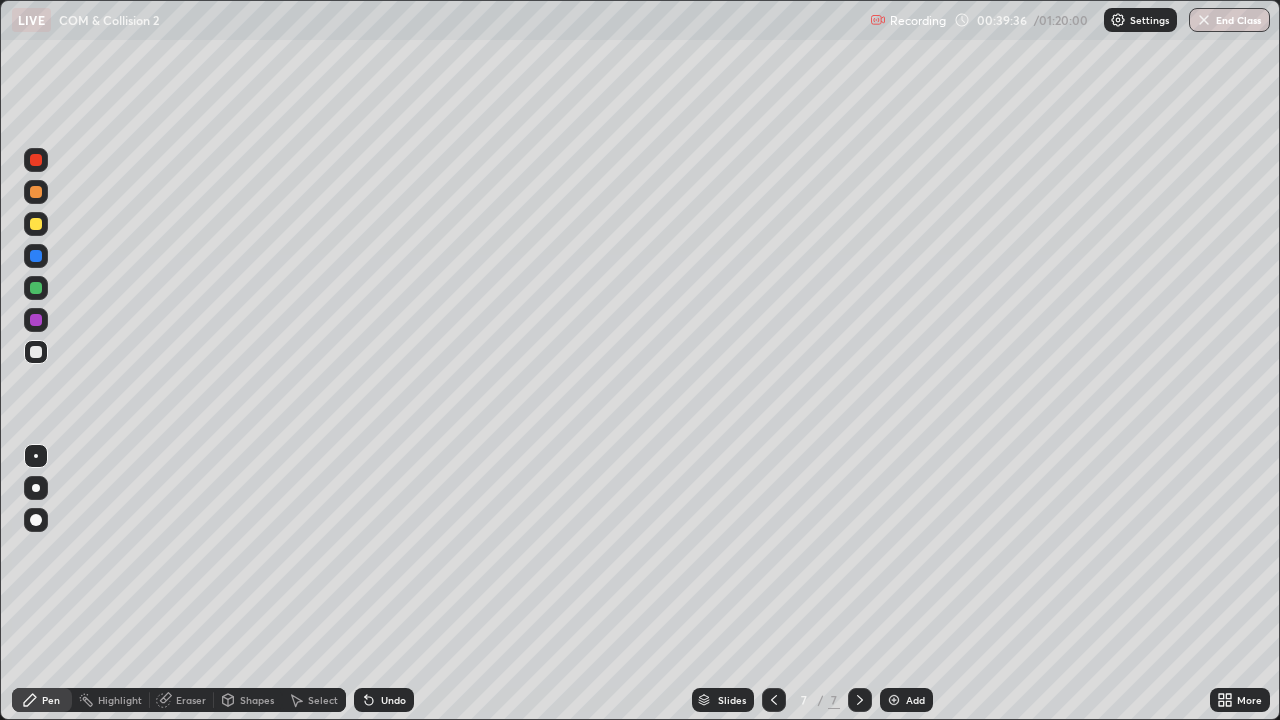 click on "Highlight" at bounding box center (111, 700) 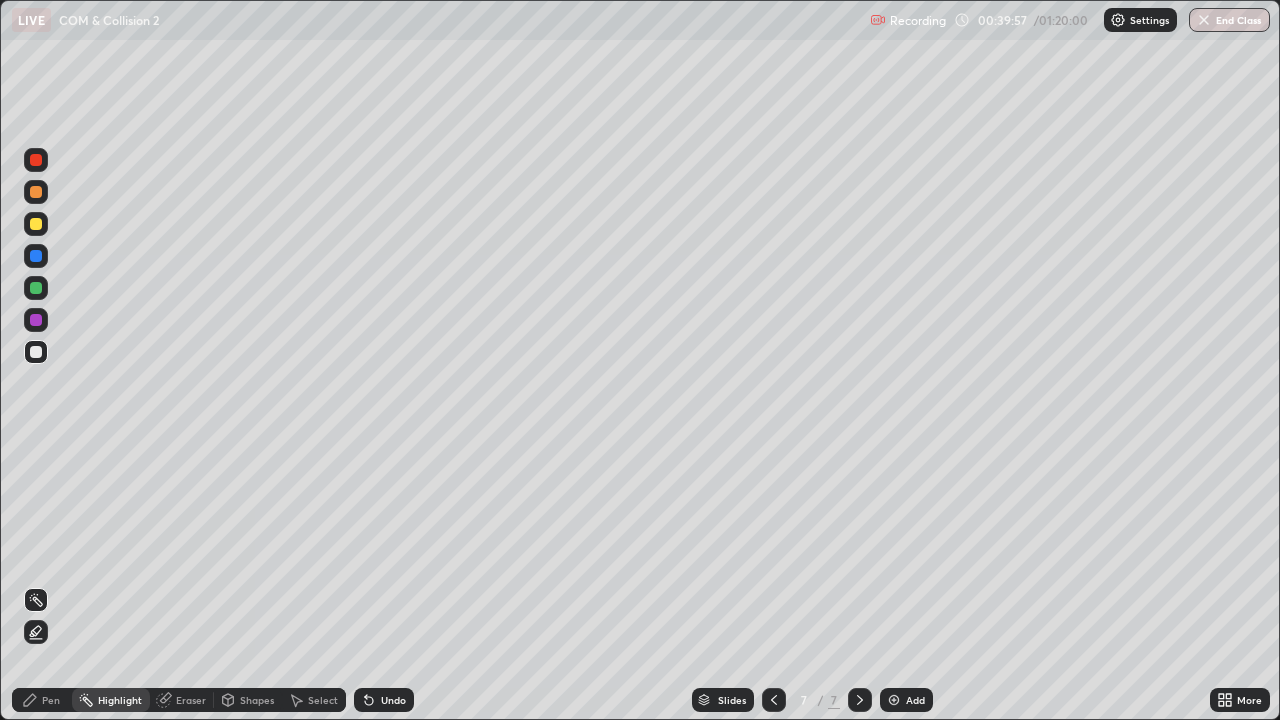 click 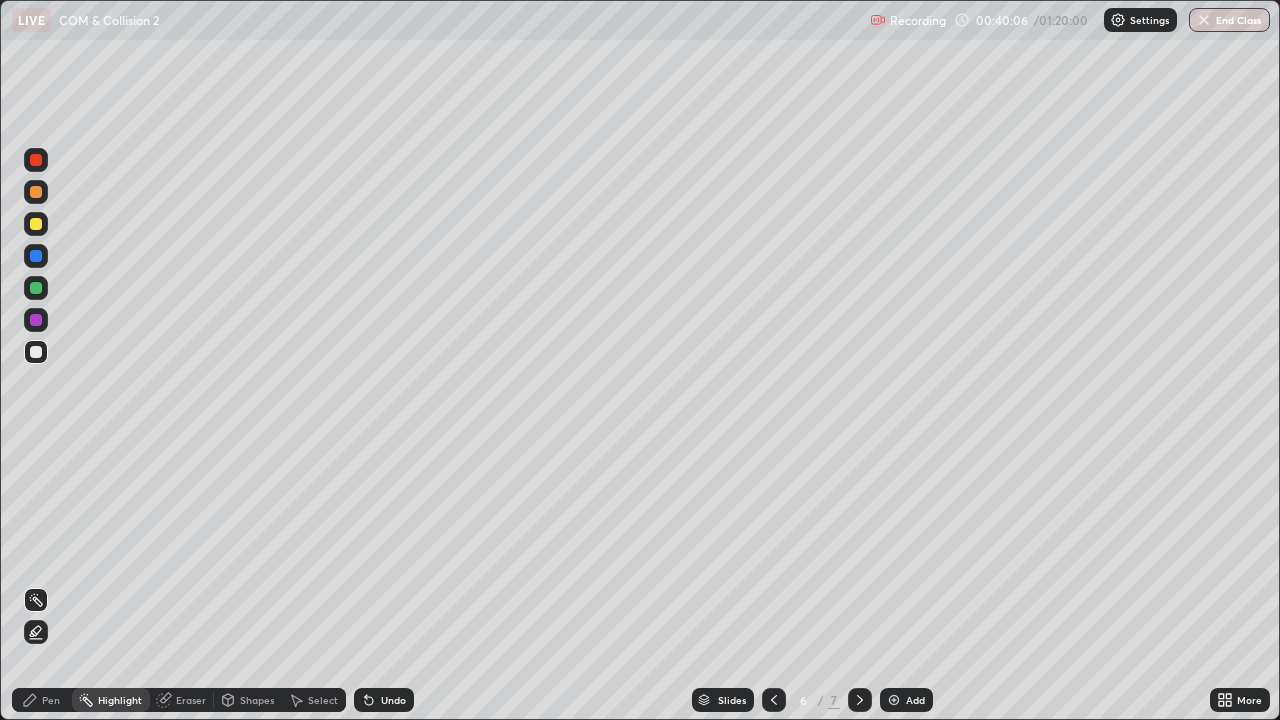 click at bounding box center (860, 700) 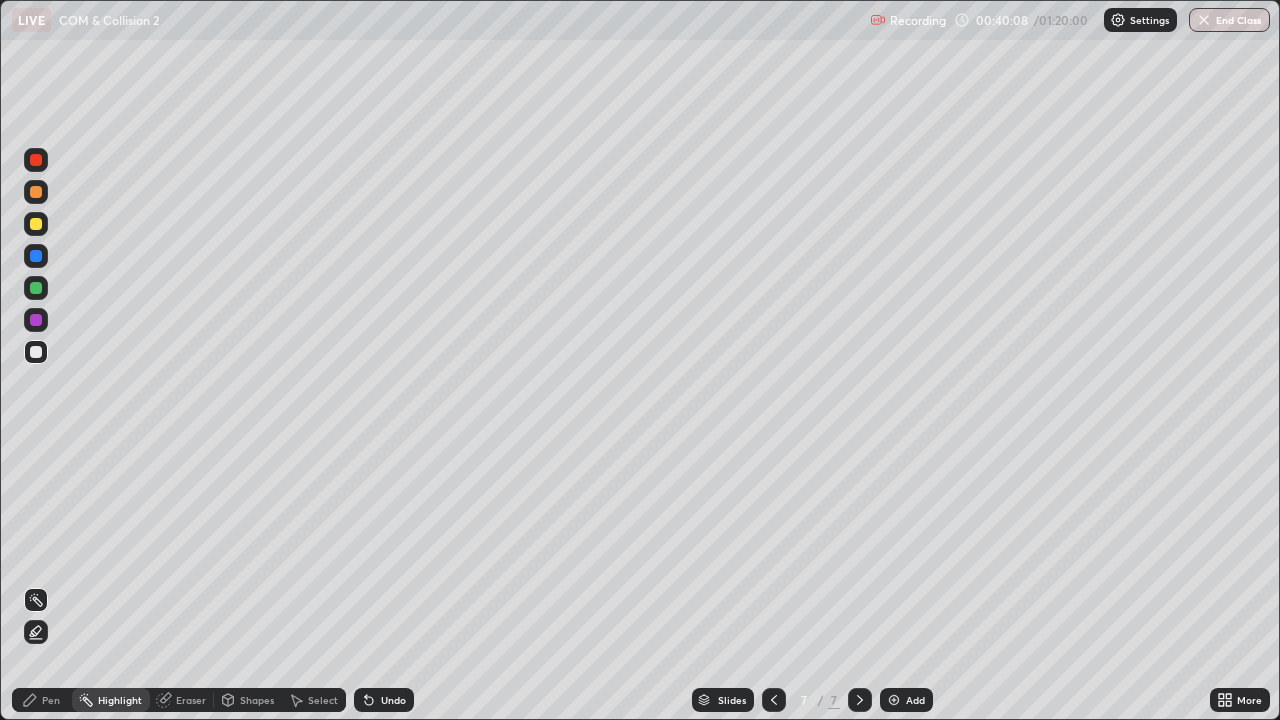 click on "Add" at bounding box center (906, 700) 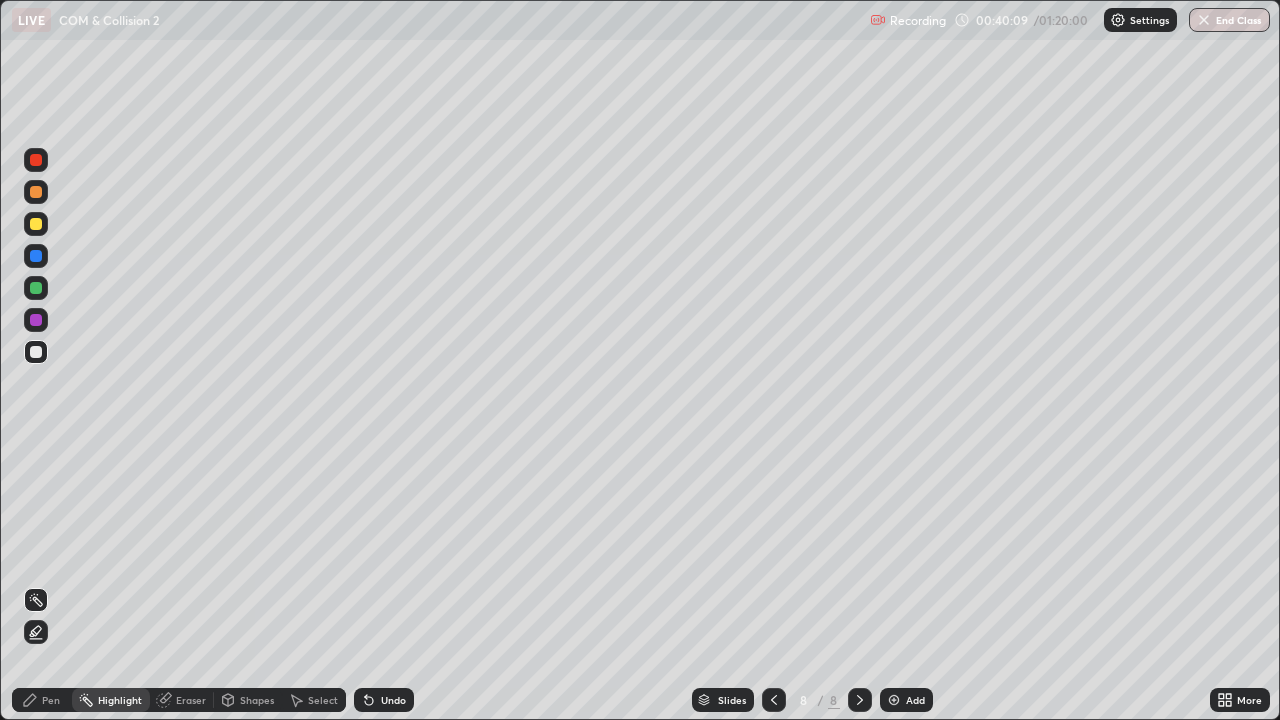 click on "Shapes" at bounding box center [257, 700] 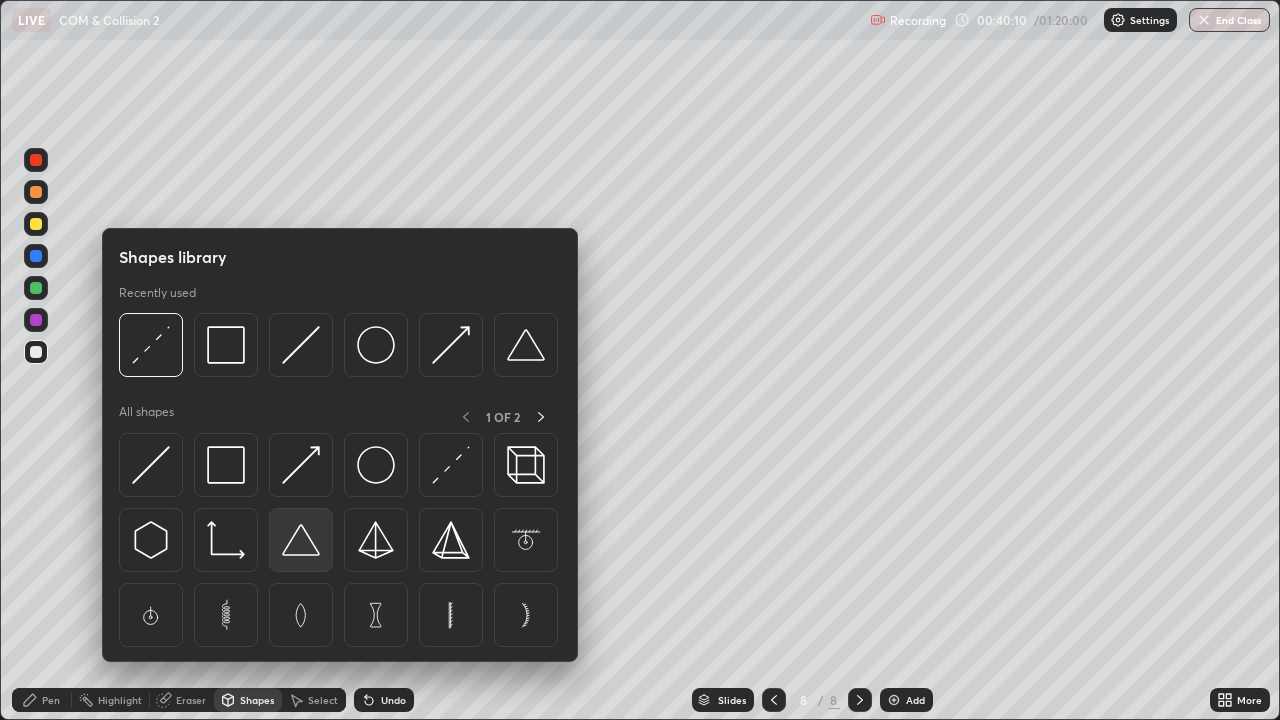 click at bounding box center (301, 540) 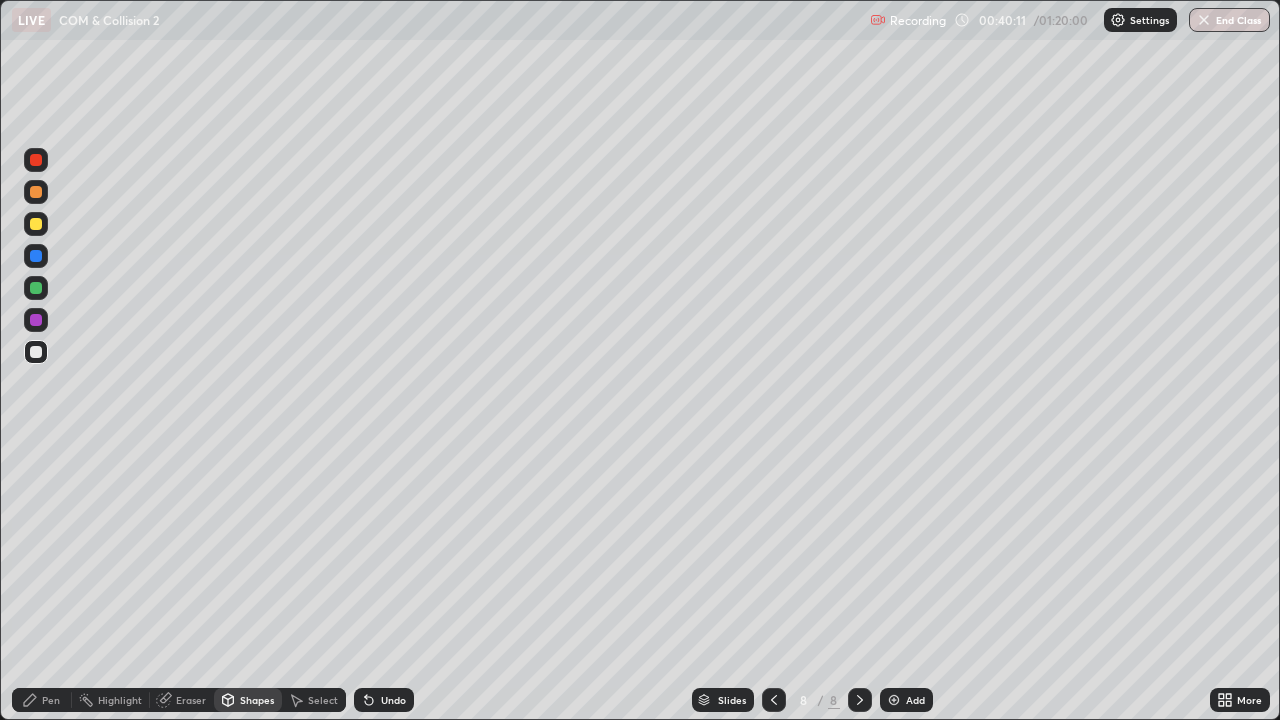 click at bounding box center (36, 352) 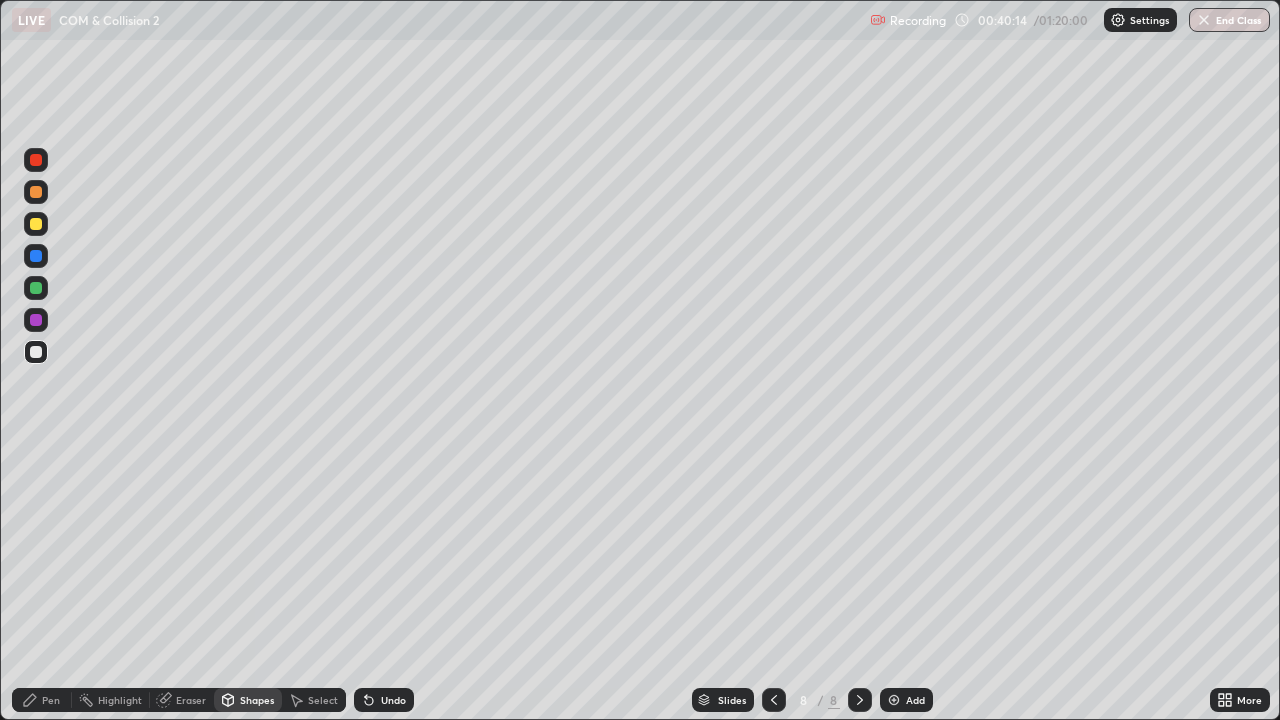 click on "Pen" at bounding box center (51, 700) 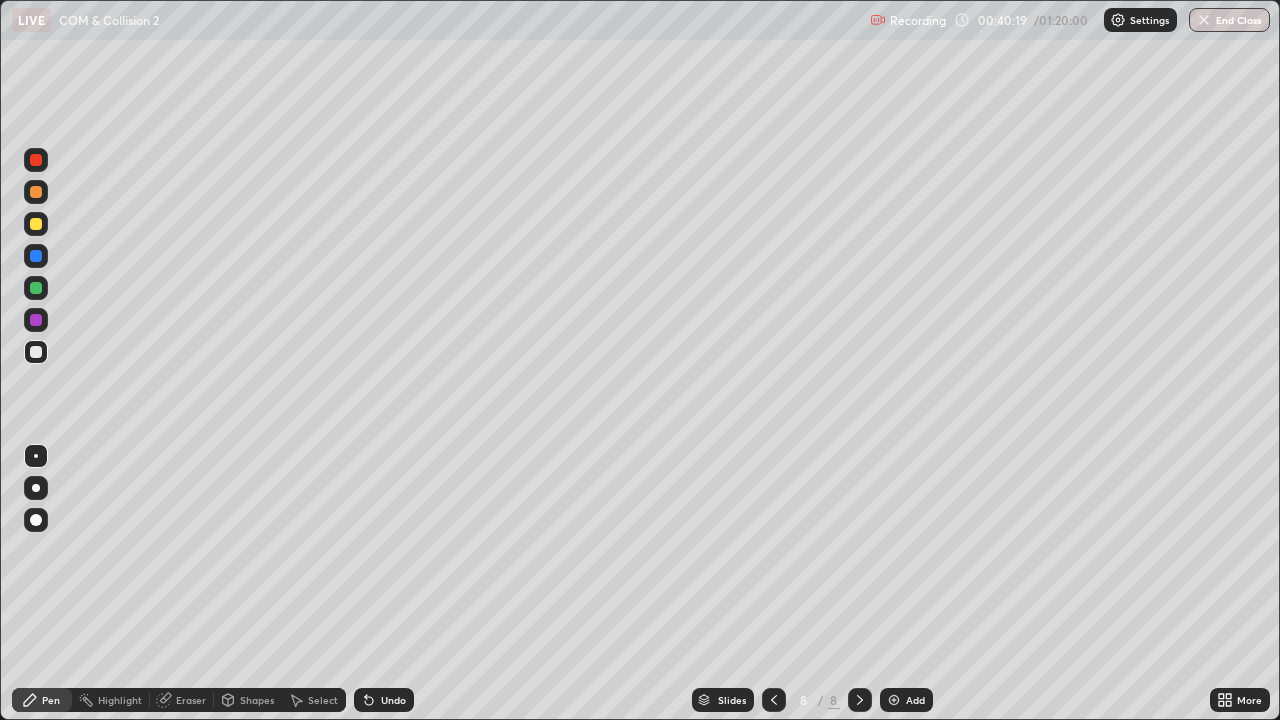 click on "Shapes" at bounding box center [257, 700] 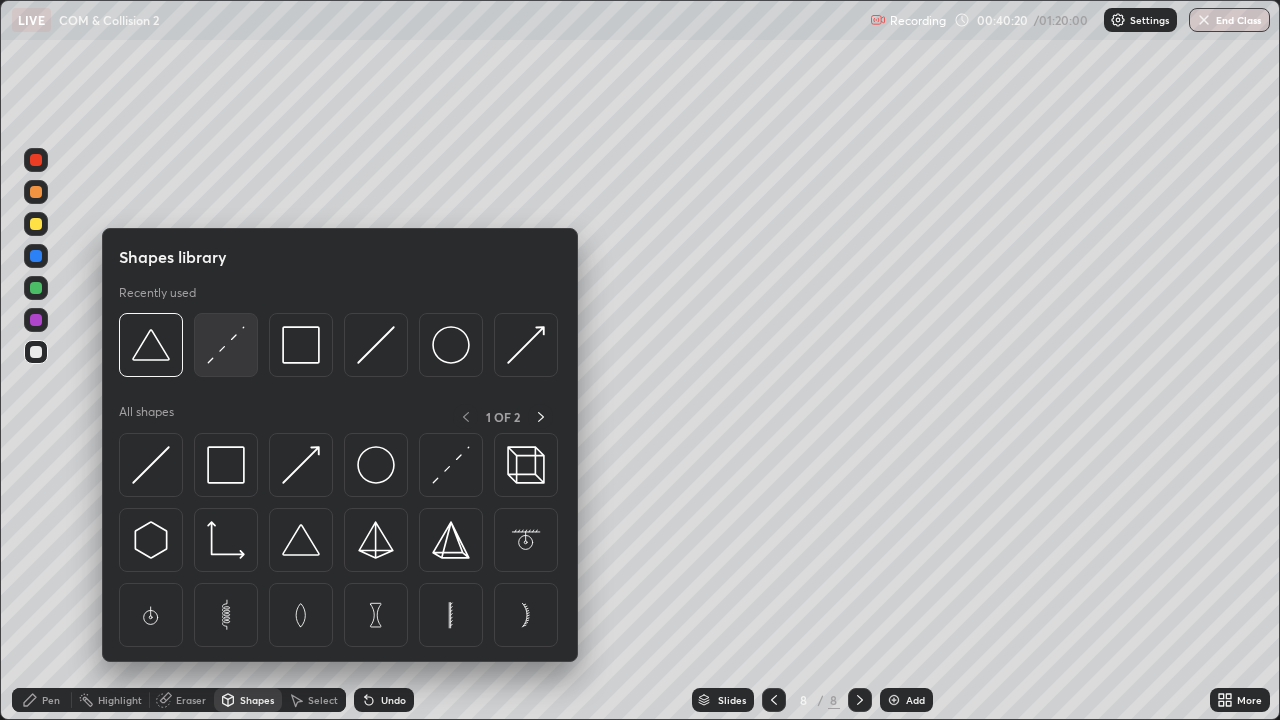 click at bounding box center (226, 345) 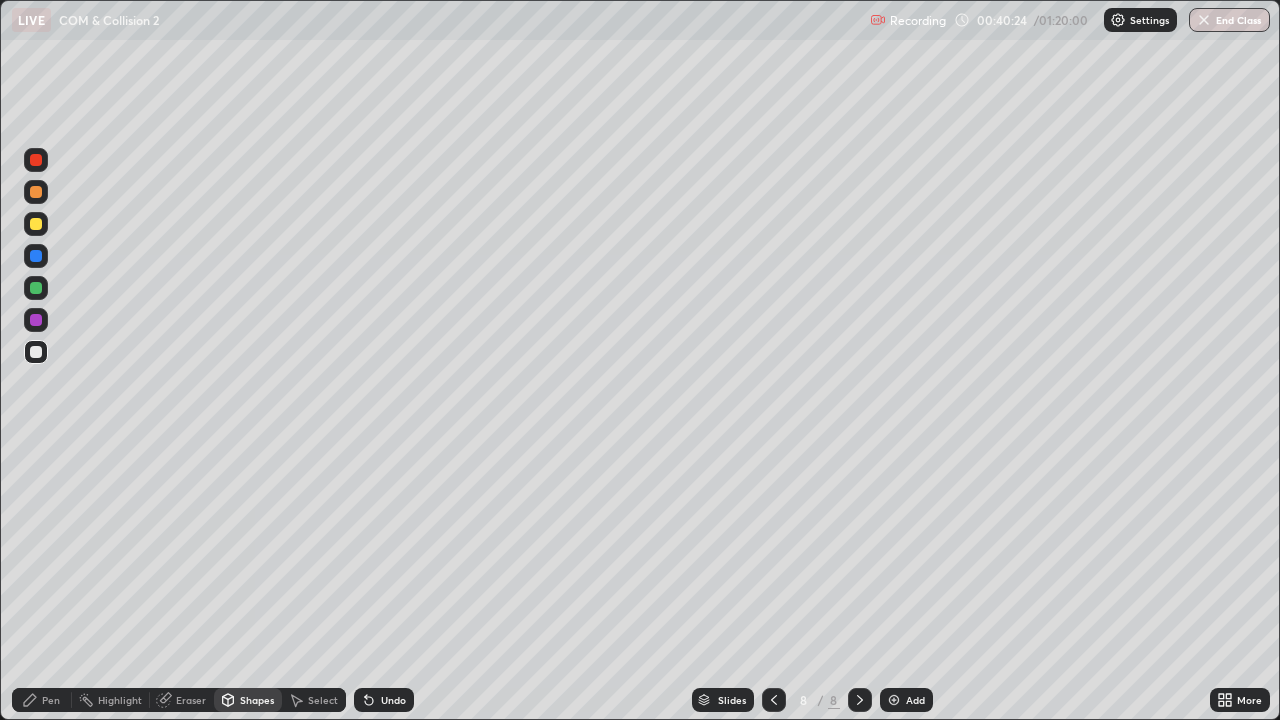 click on "Pen" at bounding box center [51, 700] 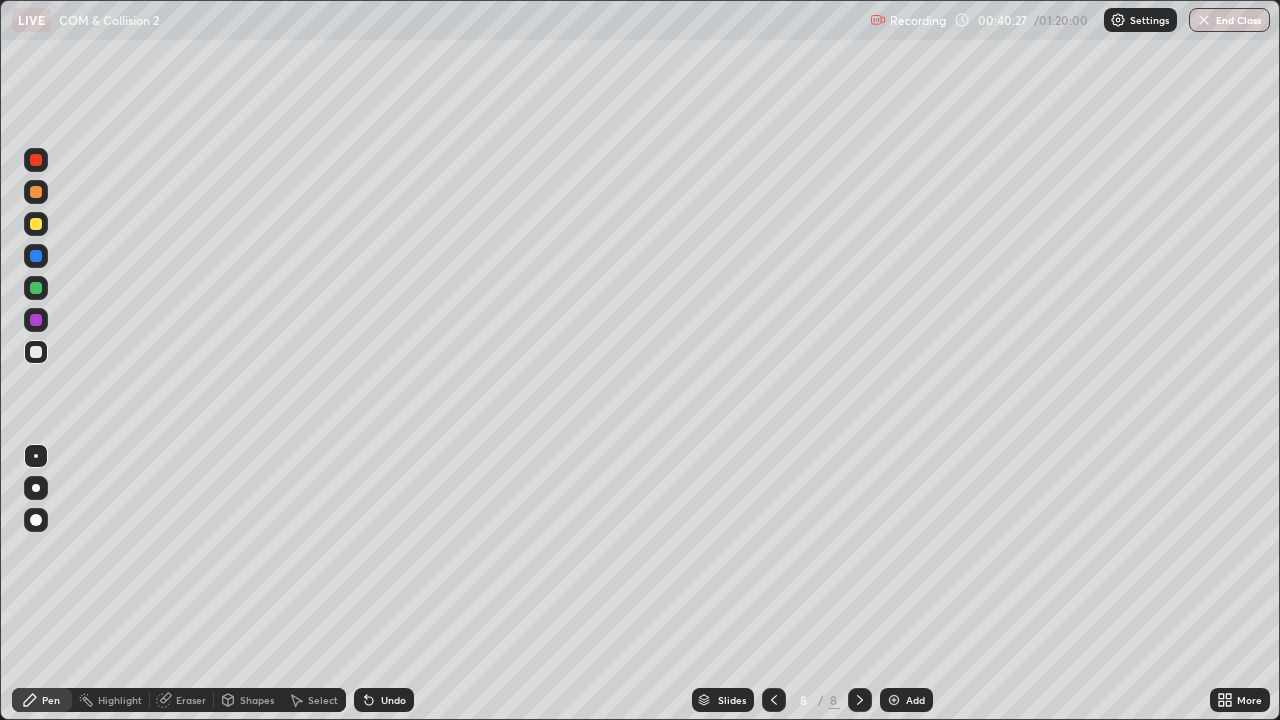 click on "Shapes" at bounding box center [257, 700] 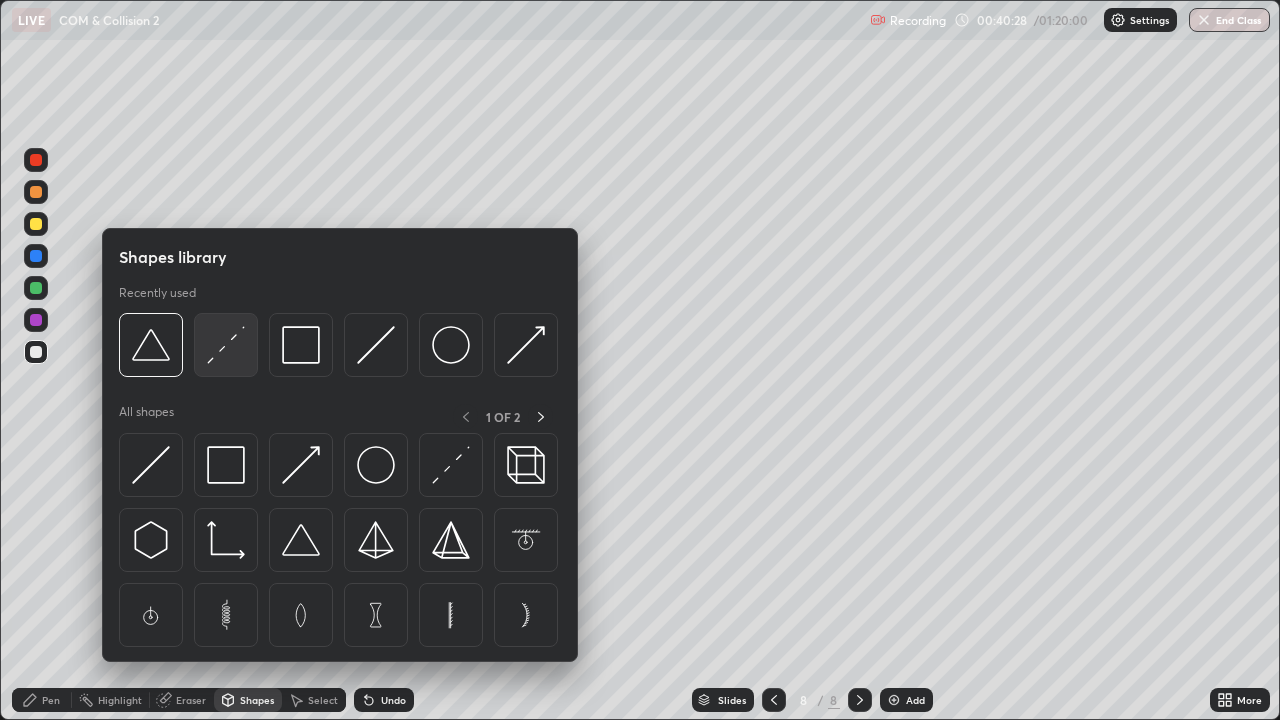 click at bounding box center [226, 345] 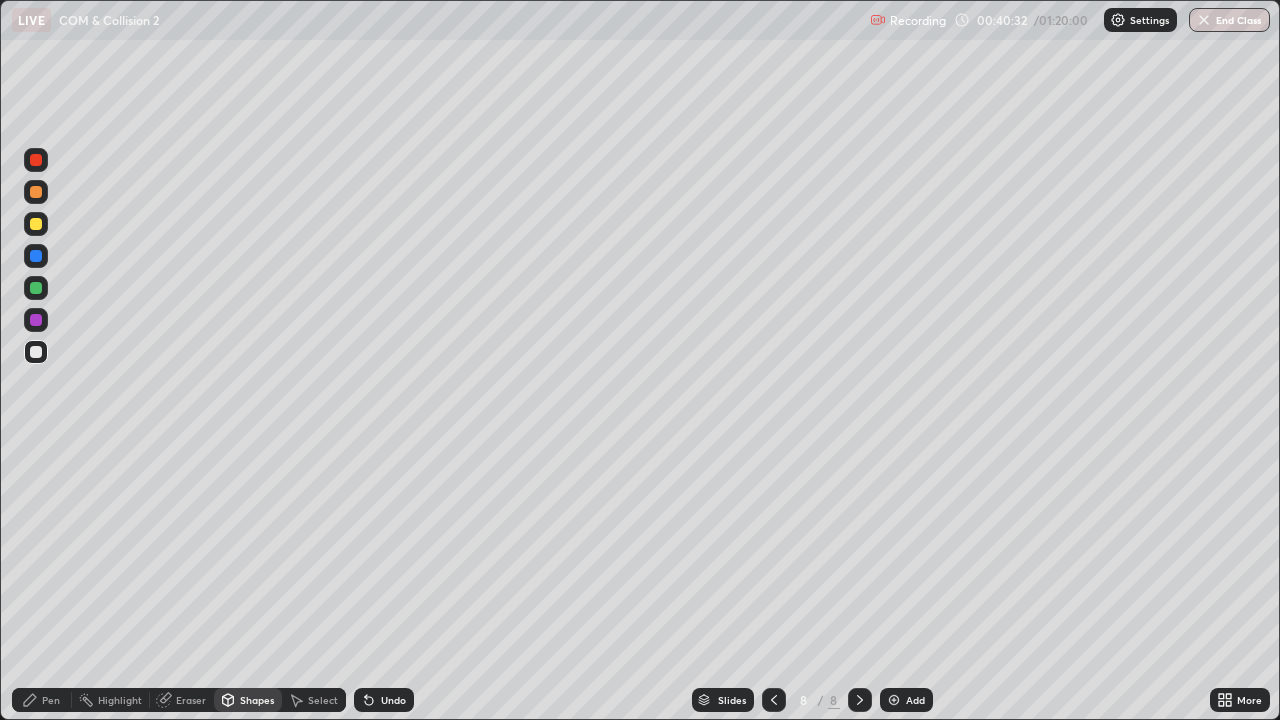 click on "Pen" at bounding box center (51, 700) 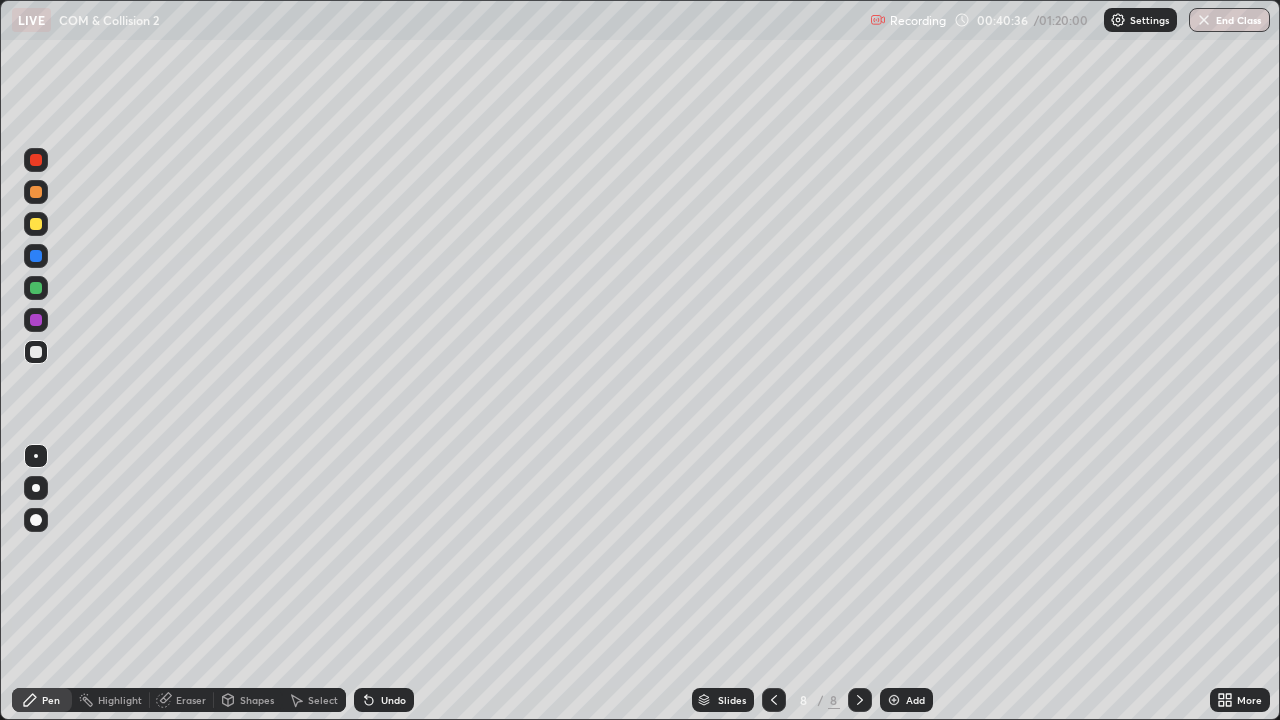 click at bounding box center (36, 224) 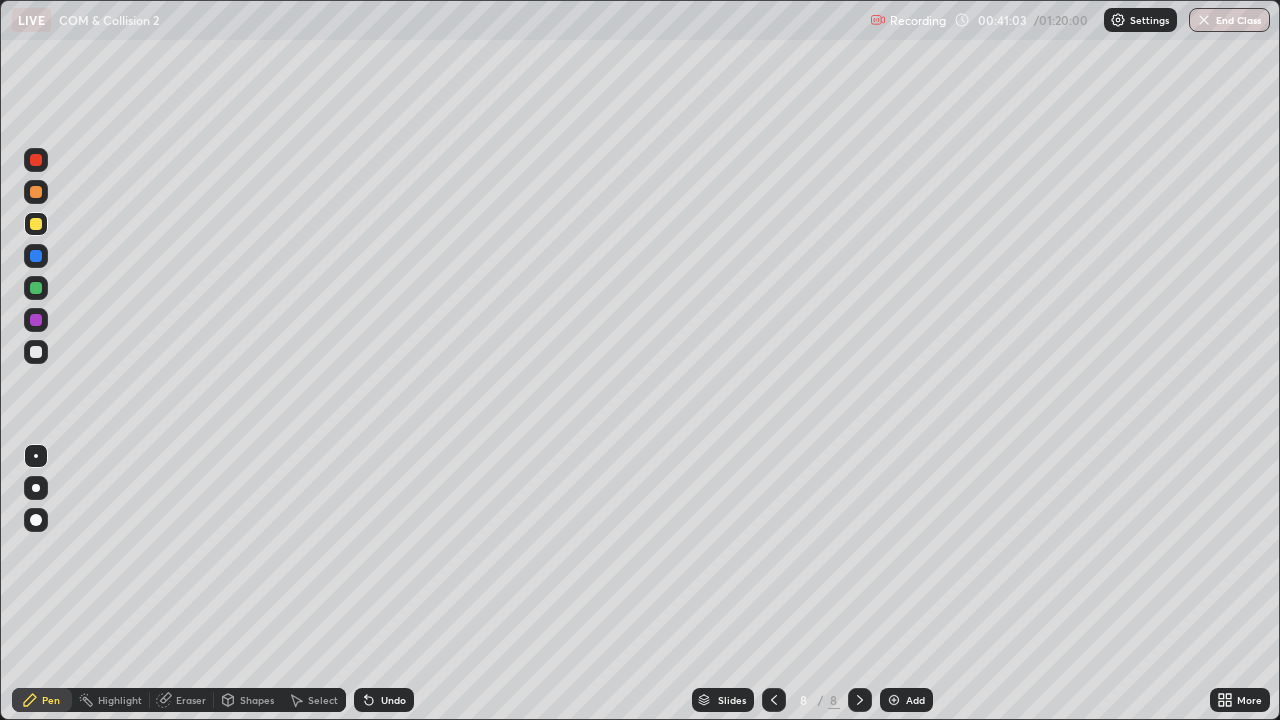 click at bounding box center (36, 288) 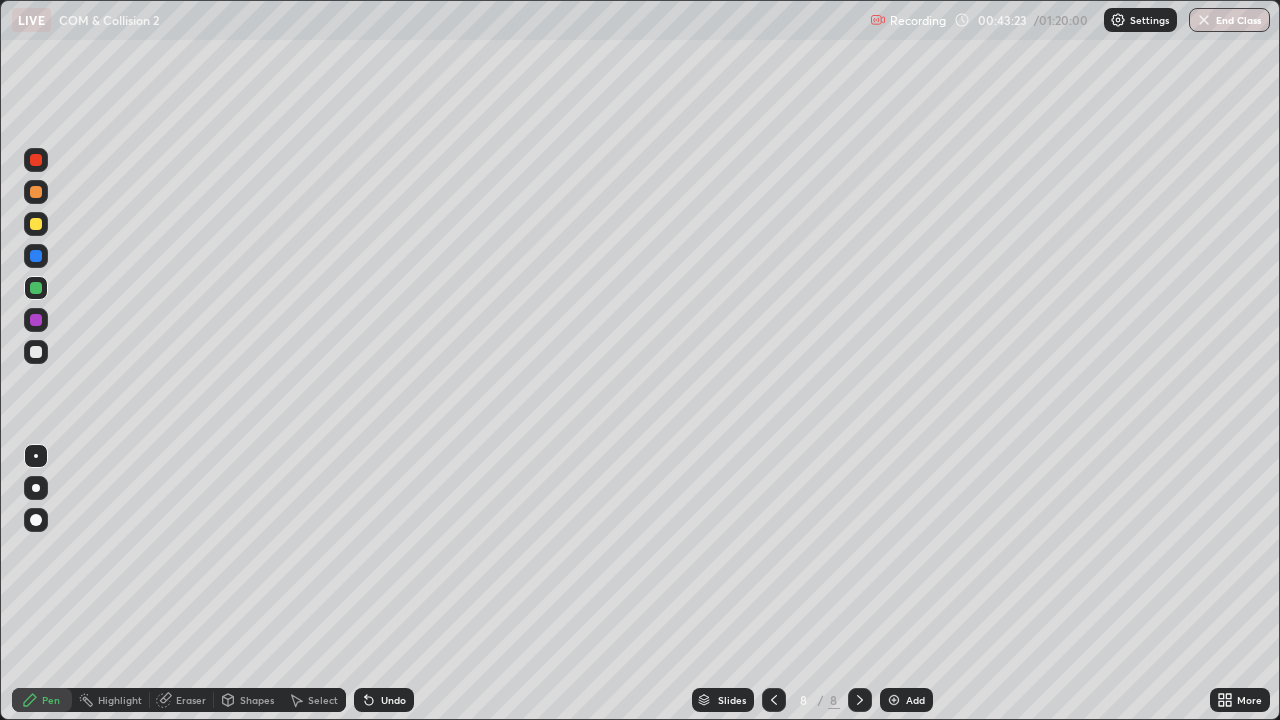 click at bounding box center [36, 192] 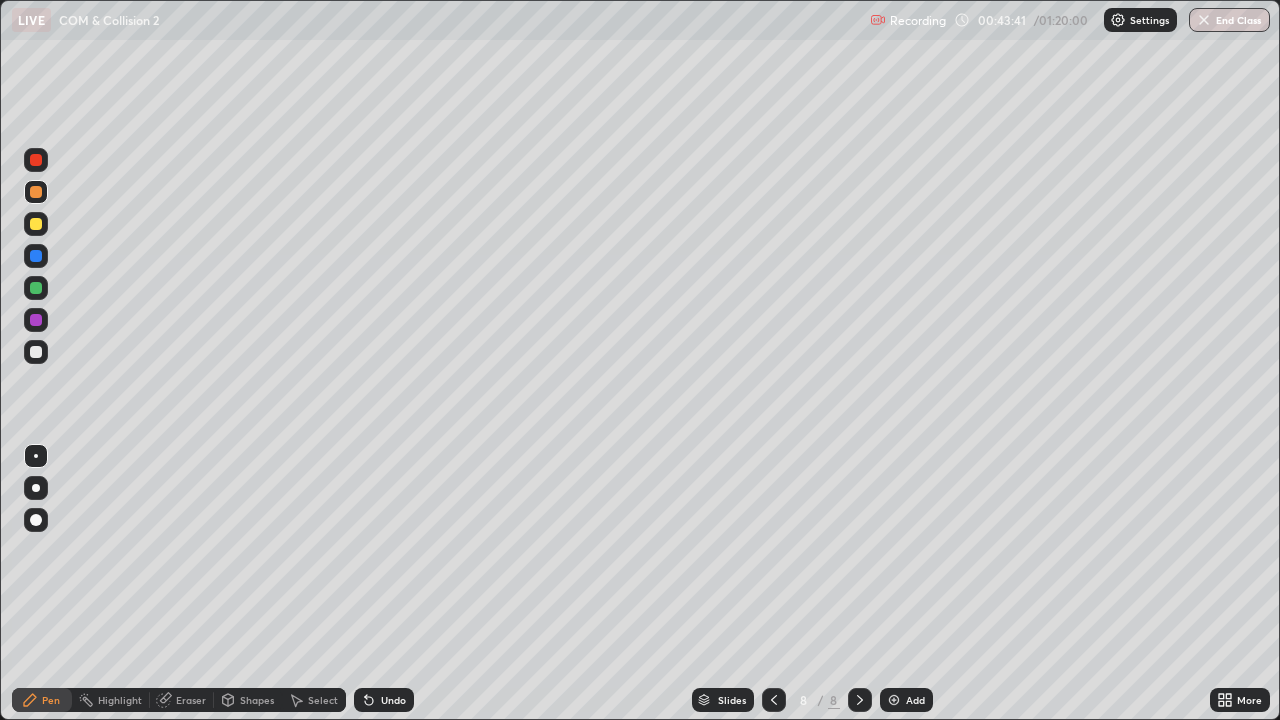 click on "Highlight" at bounding box center (120, 700) 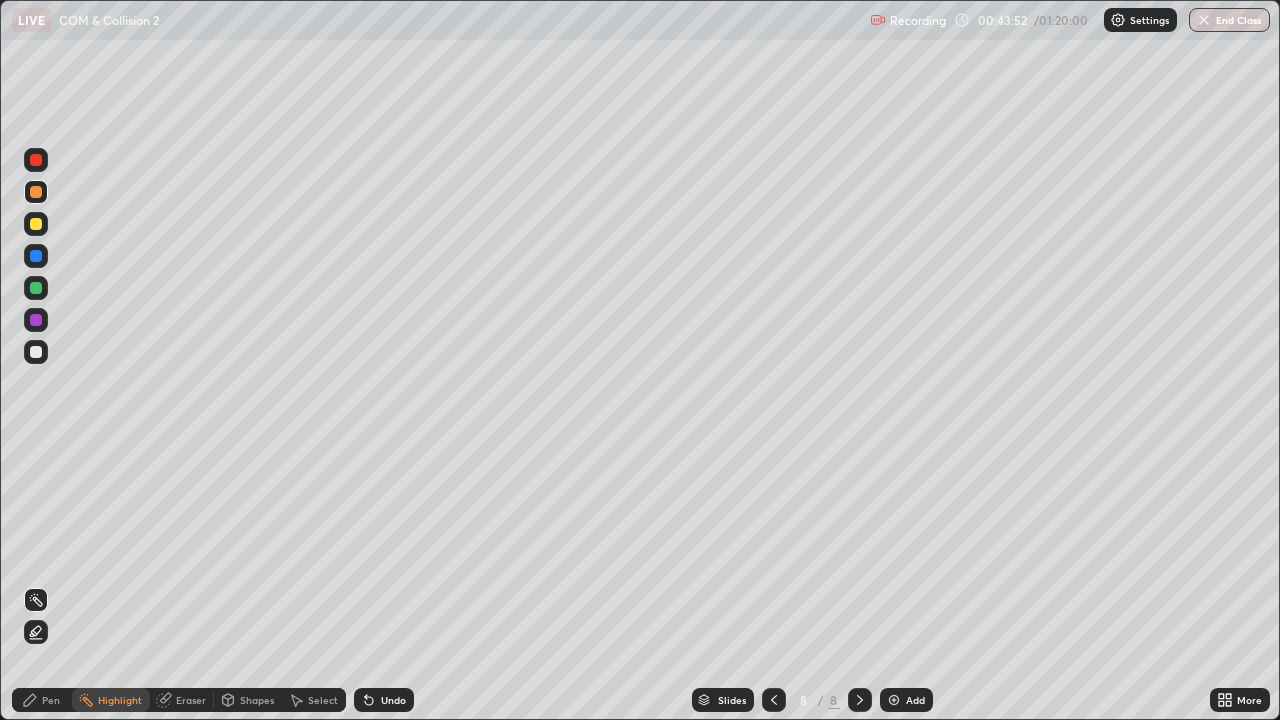 click on "Pen" at bounding box center (42, 700) 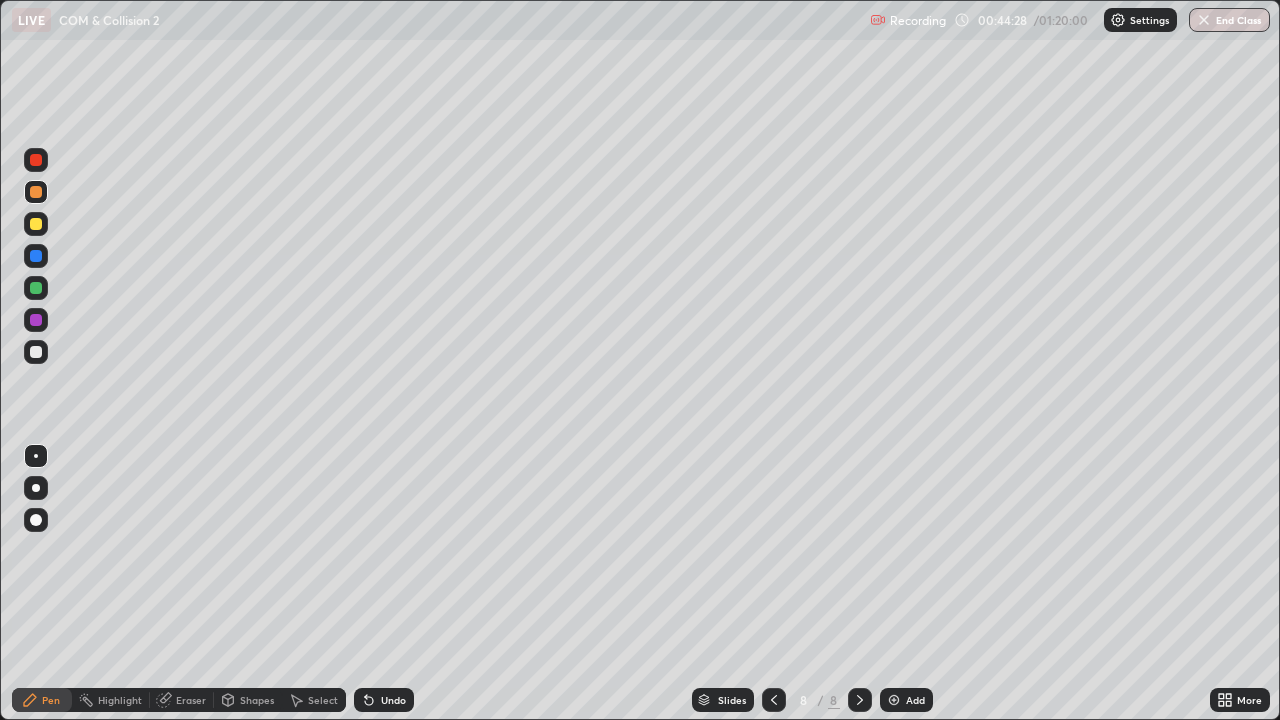 click 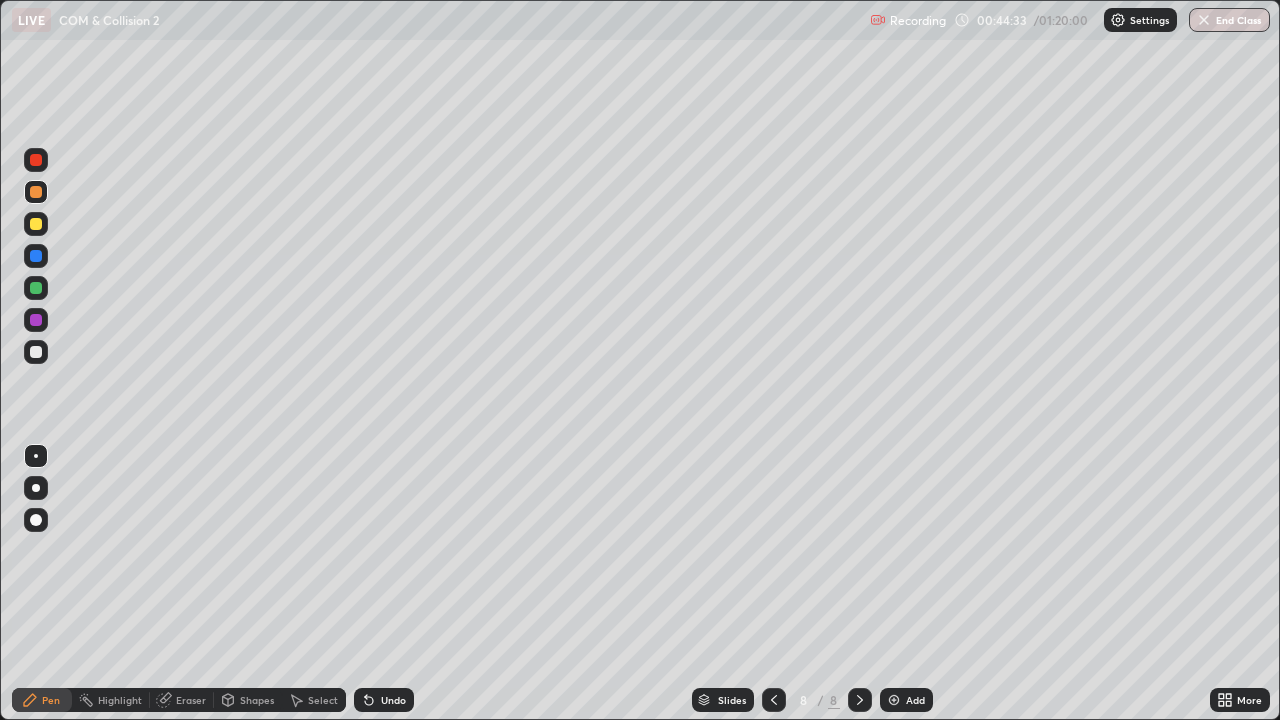 click at bounding box center (36, 352) 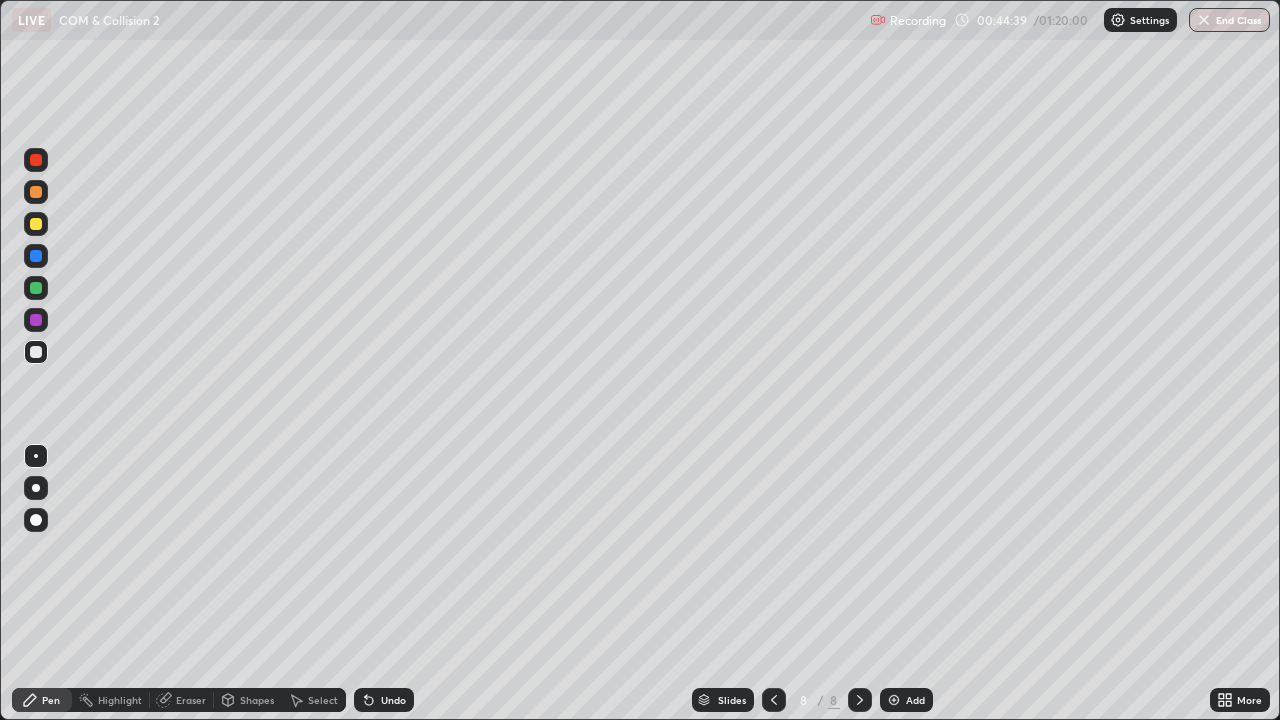 click on "Highlight" at bounding box center (111, 700) 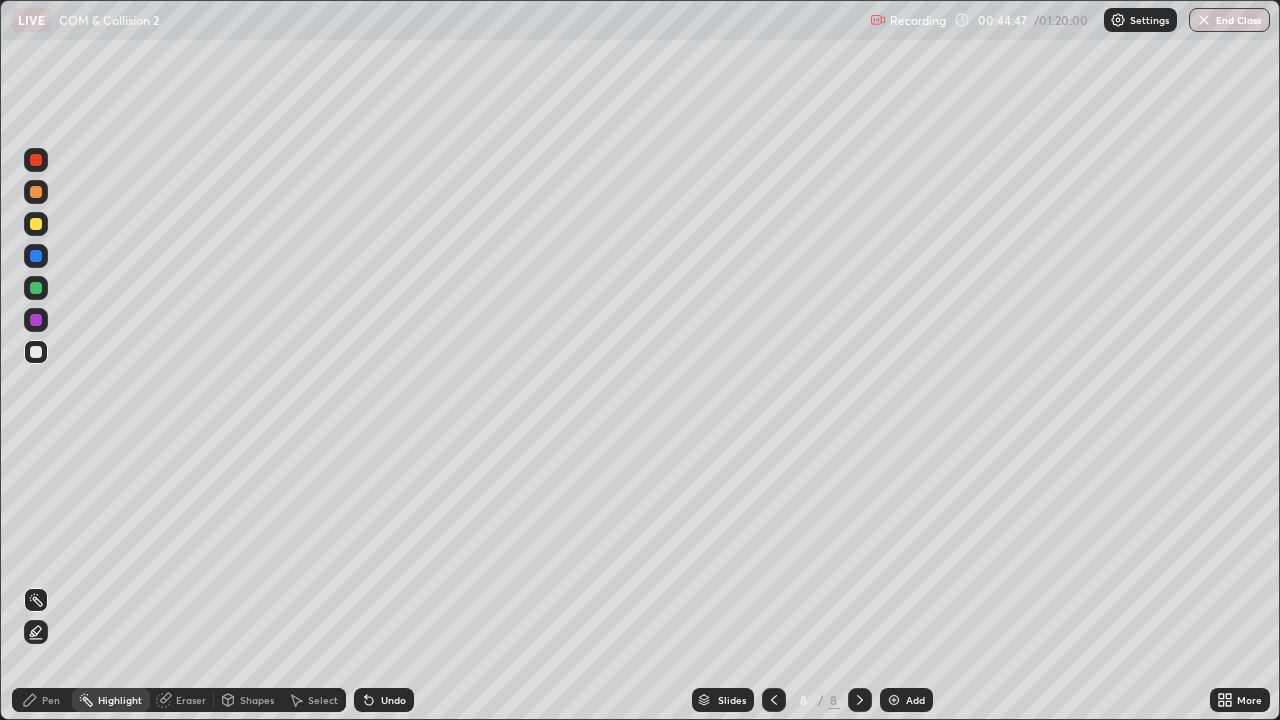 click on "Pen" at bounding box center [51, 700] 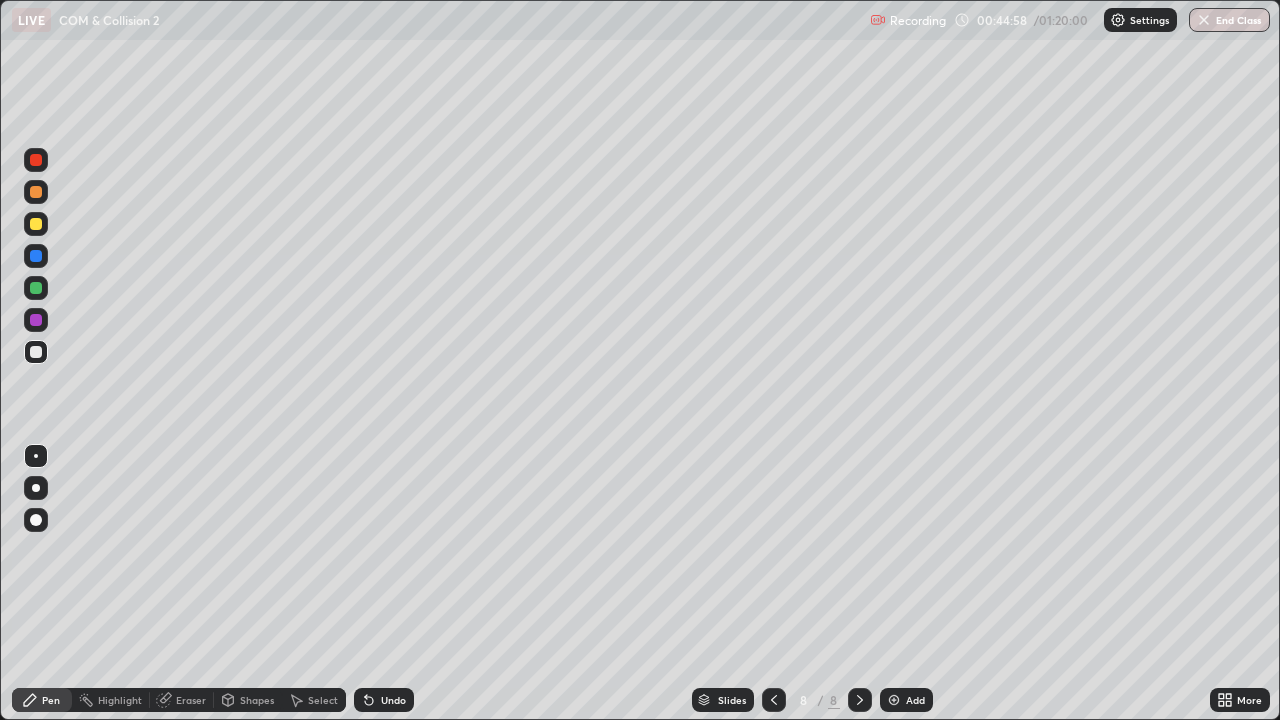 click on "Shapes" at bounding box center [257, 700] 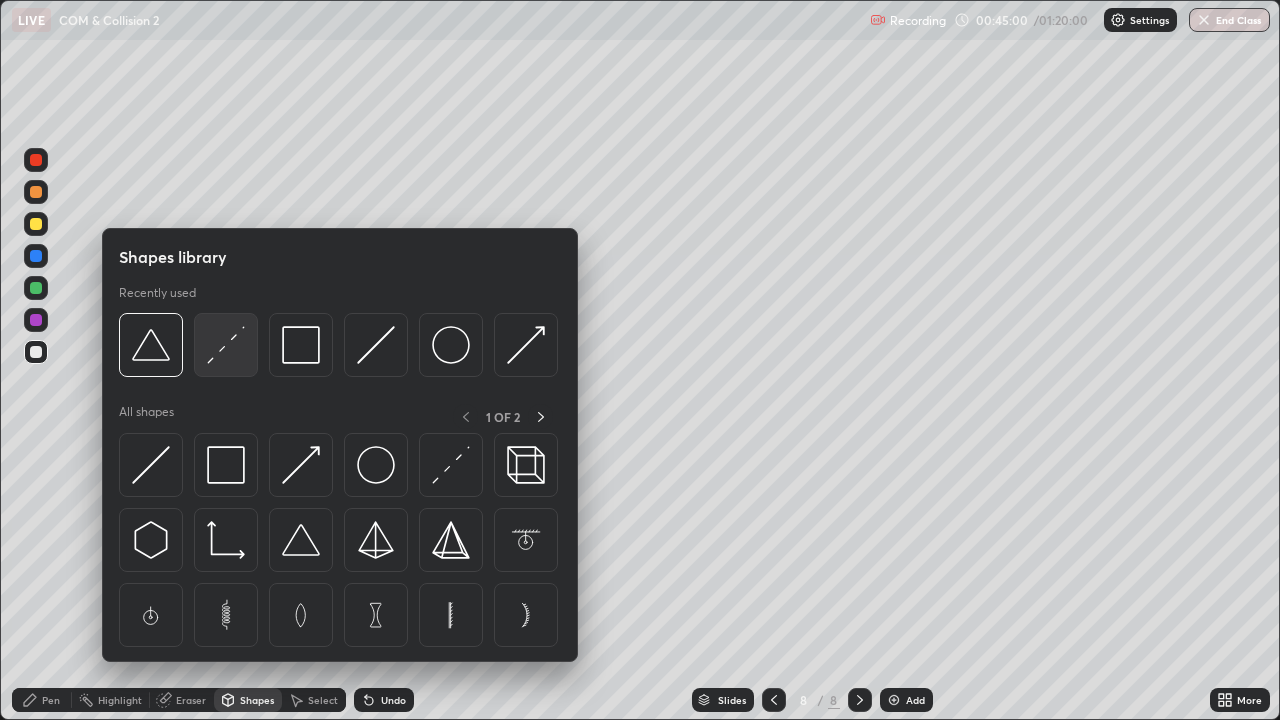 click at bounding box center (226, 345) 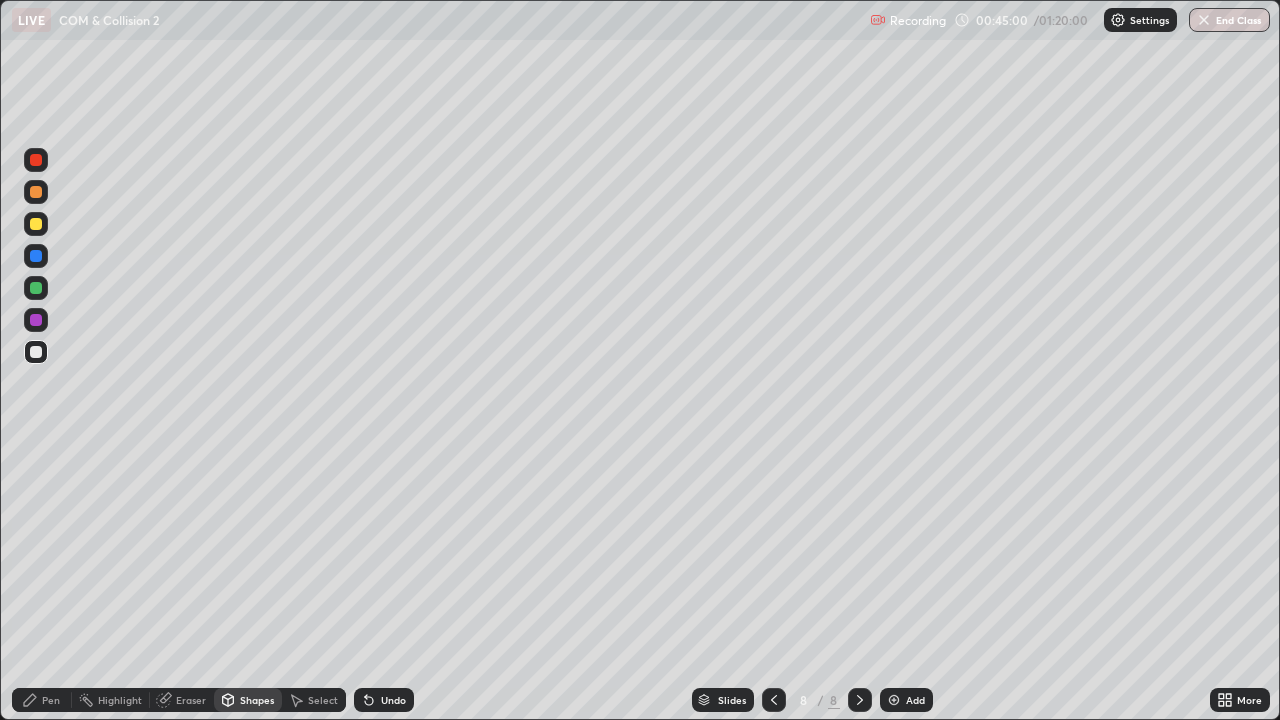 click at bounding box center [36, 320] 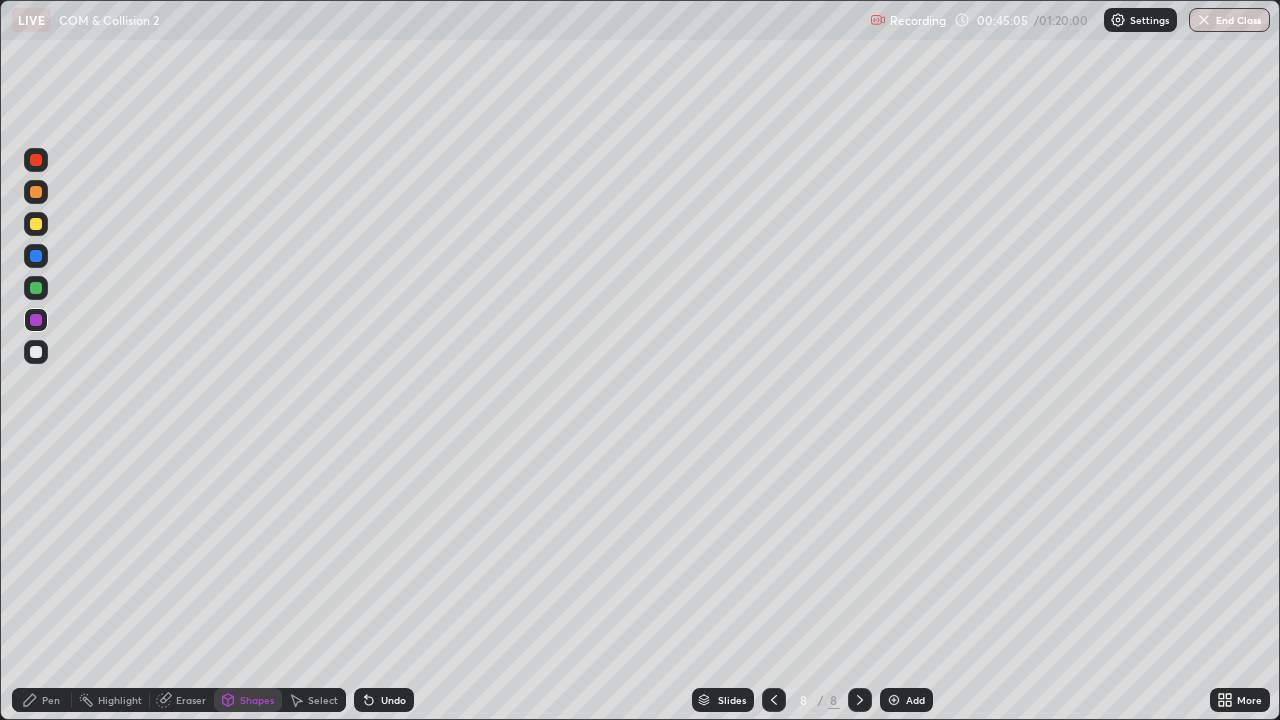 click 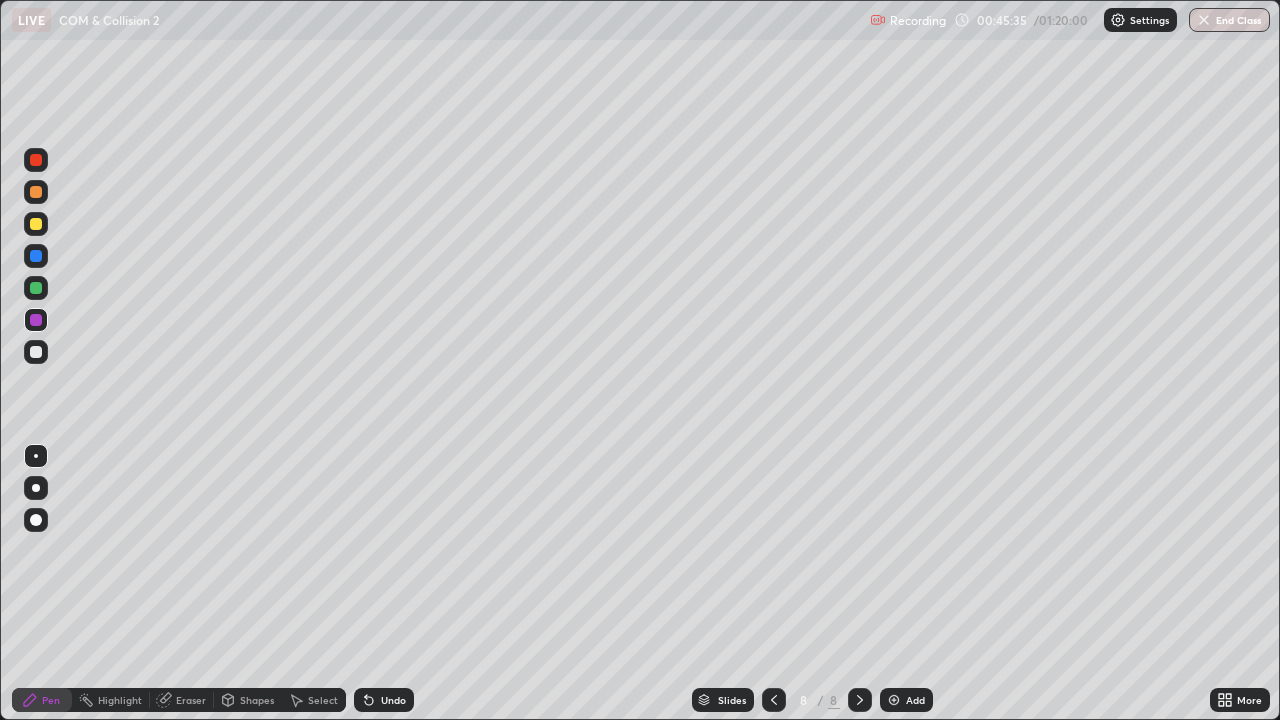 click at bounding box center [36, 352] 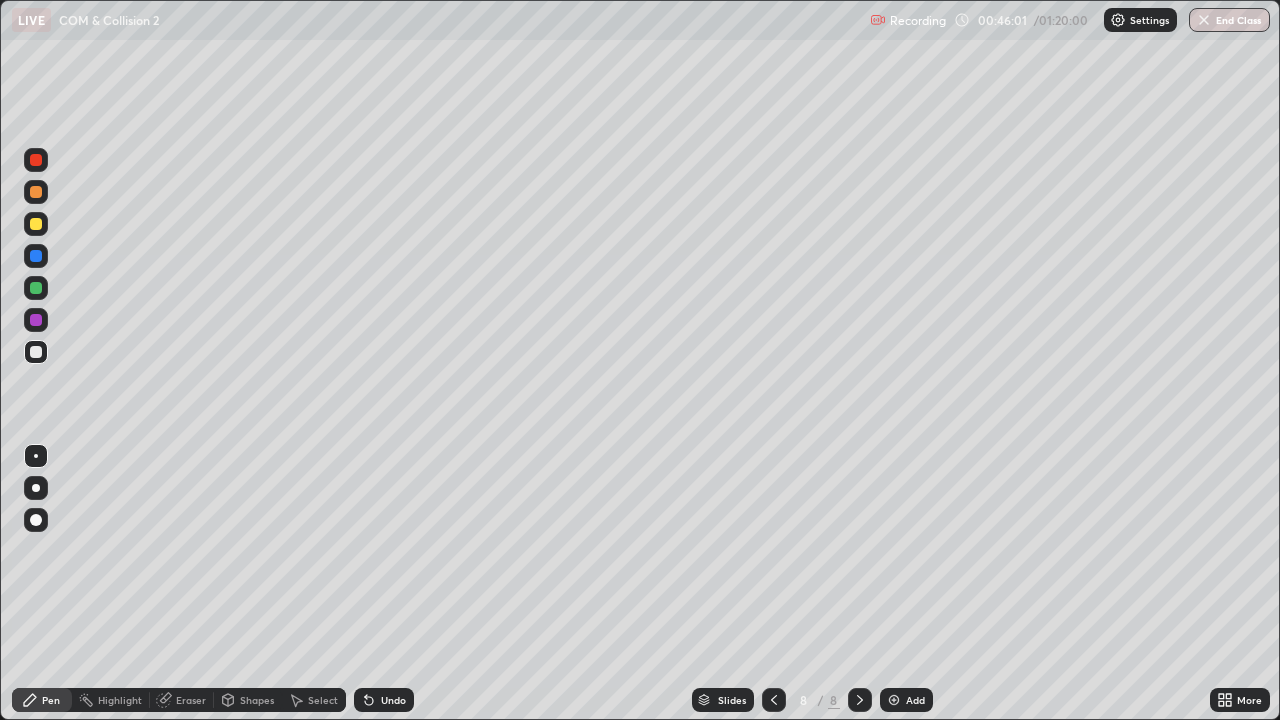 click on "Highlight" at bounding box center (120, 700) 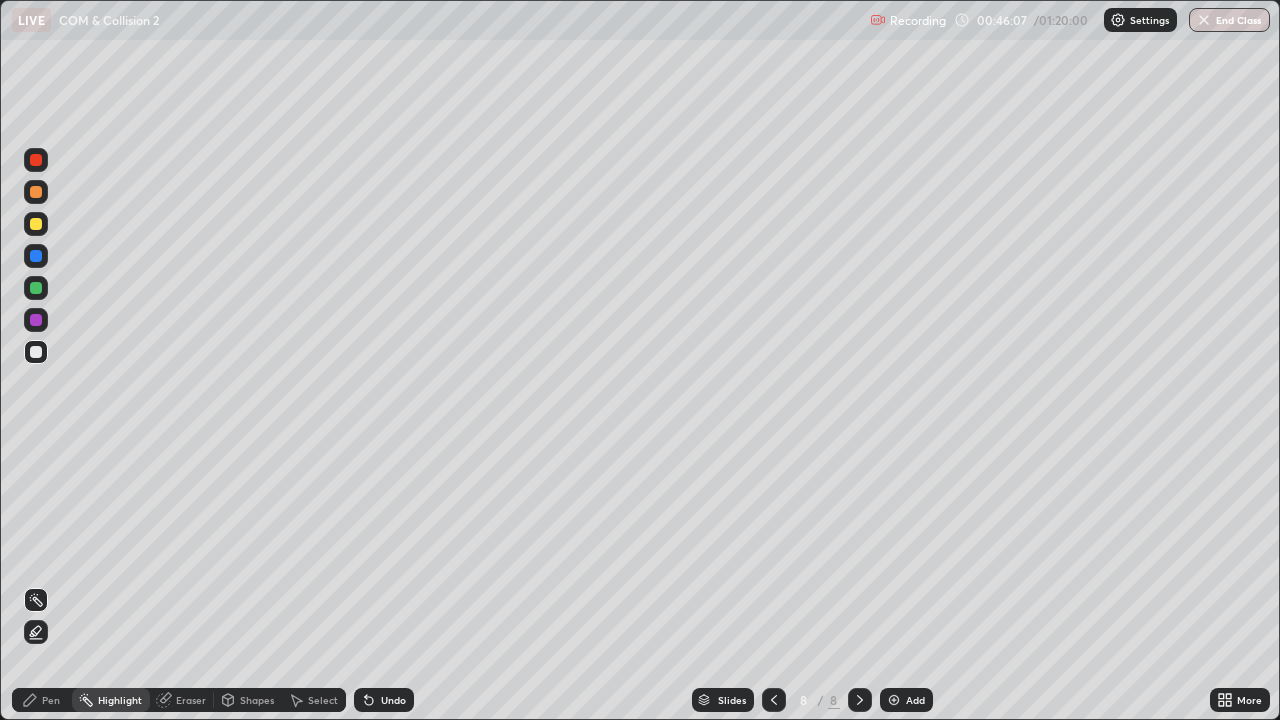 click on "Pen" at bounding box center [51, 700] 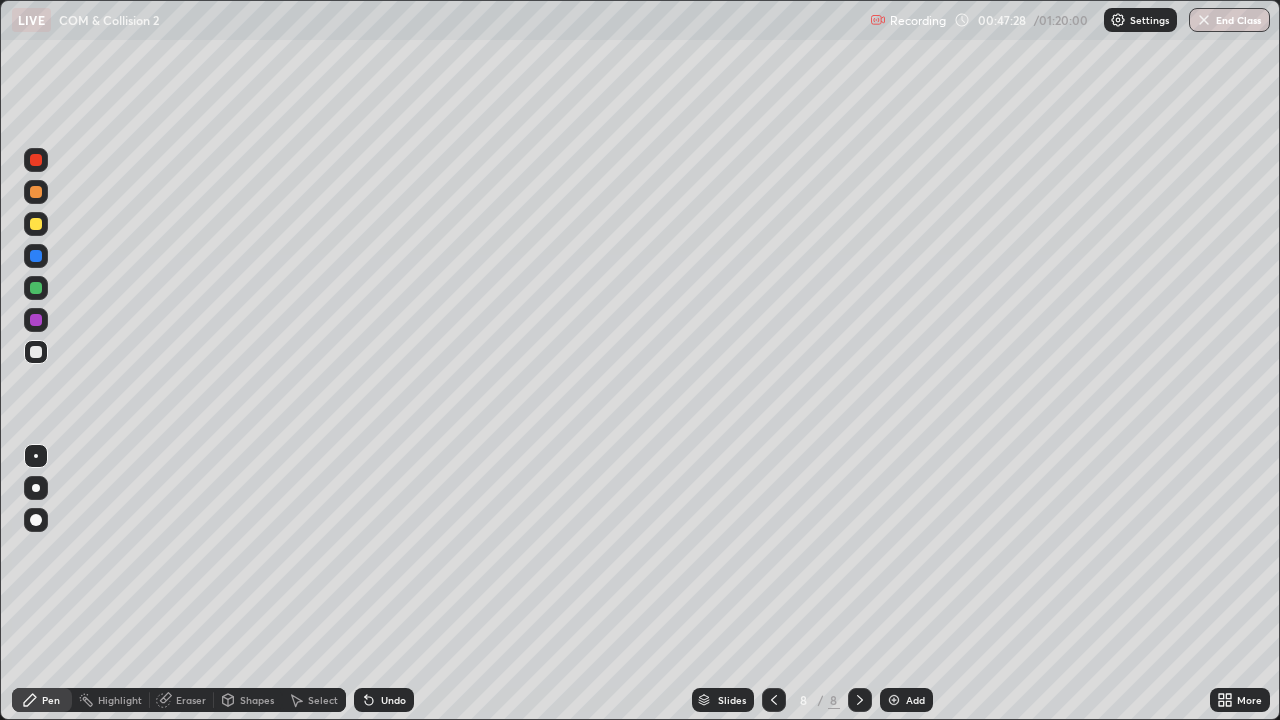 click on "Highlight" at bounding box center [111, 700] 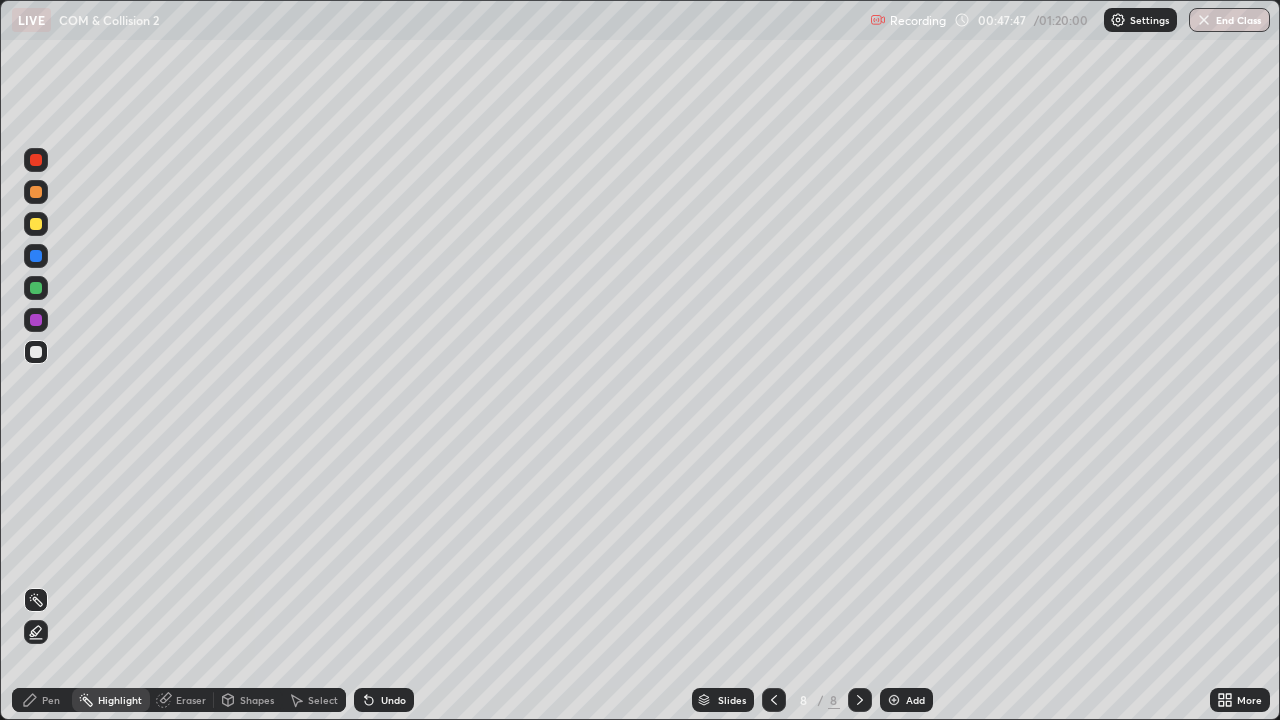 click on "Pen" at bounding box center [42, 700] 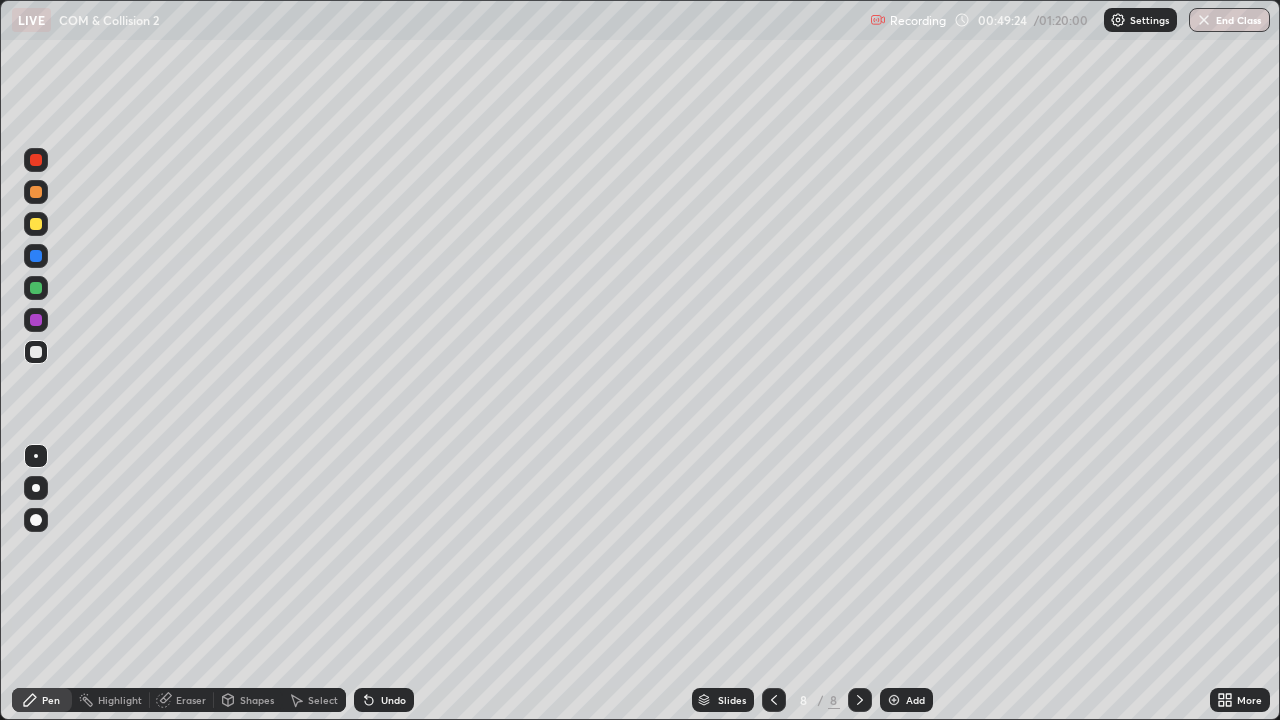 click on "Add" at bounding box center (906, 700) 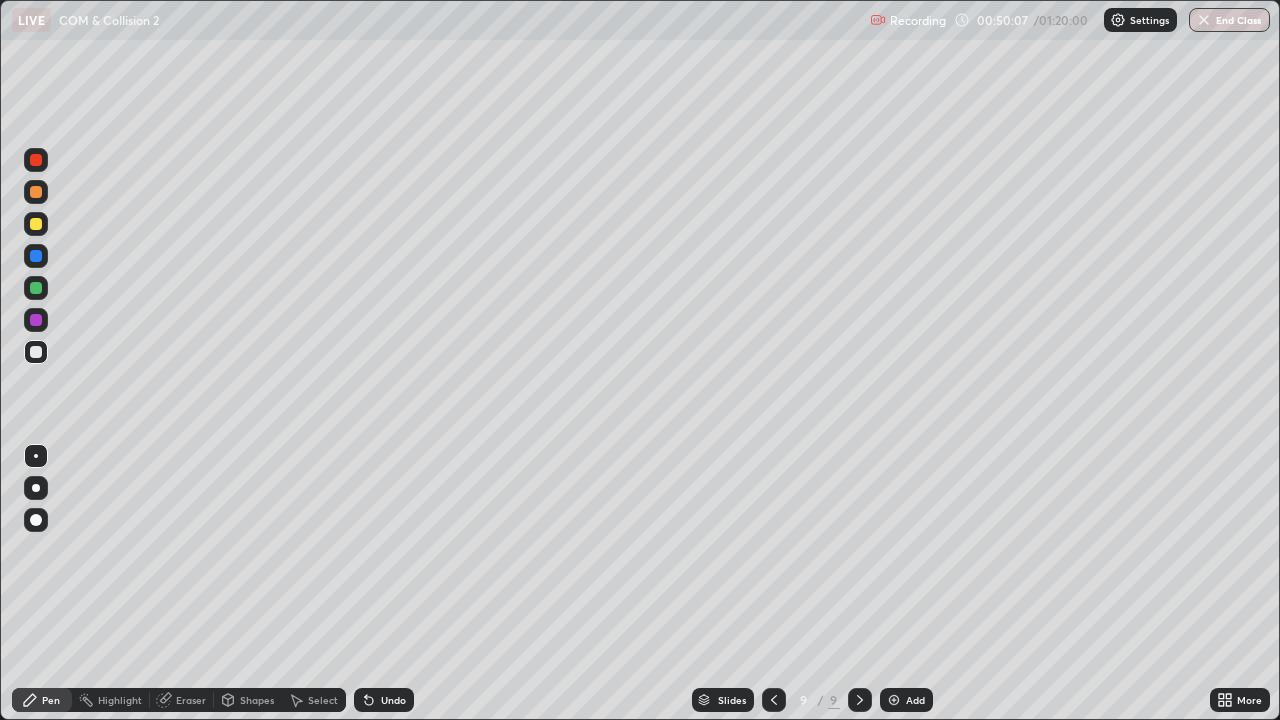 click on "Pen" at bounding box center [51, 700] 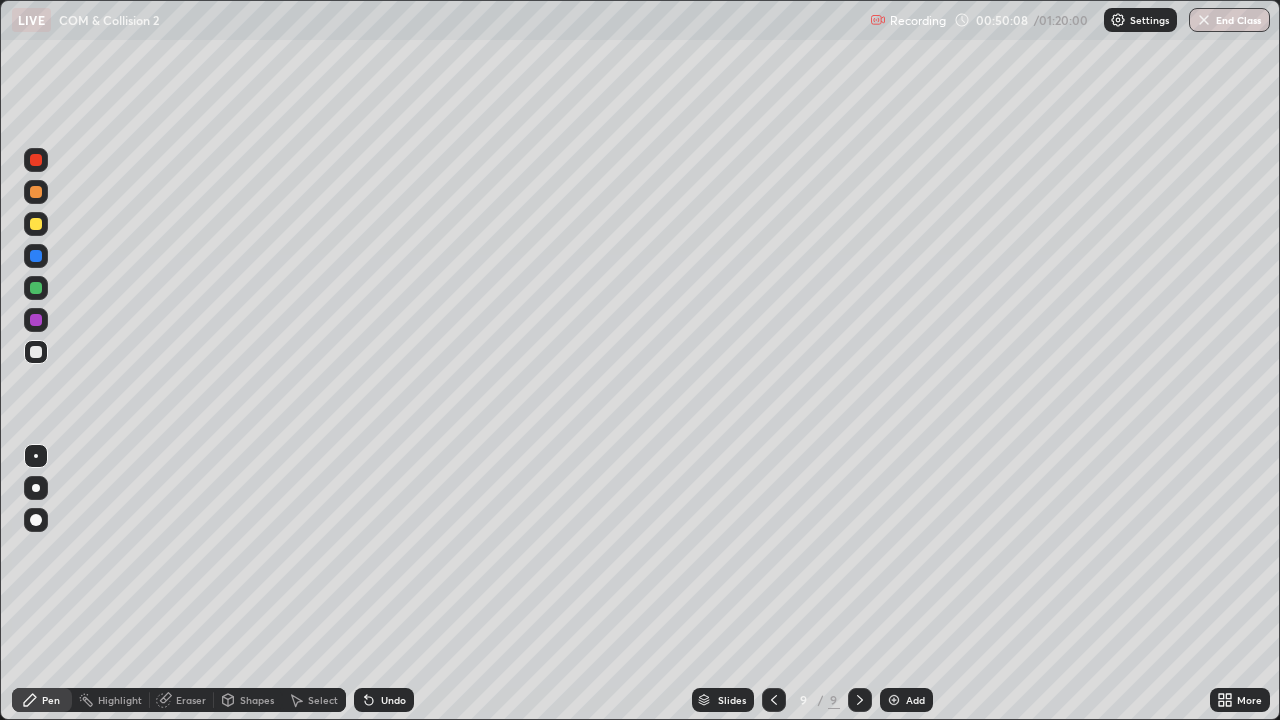 click at bounding box center (36, 456) 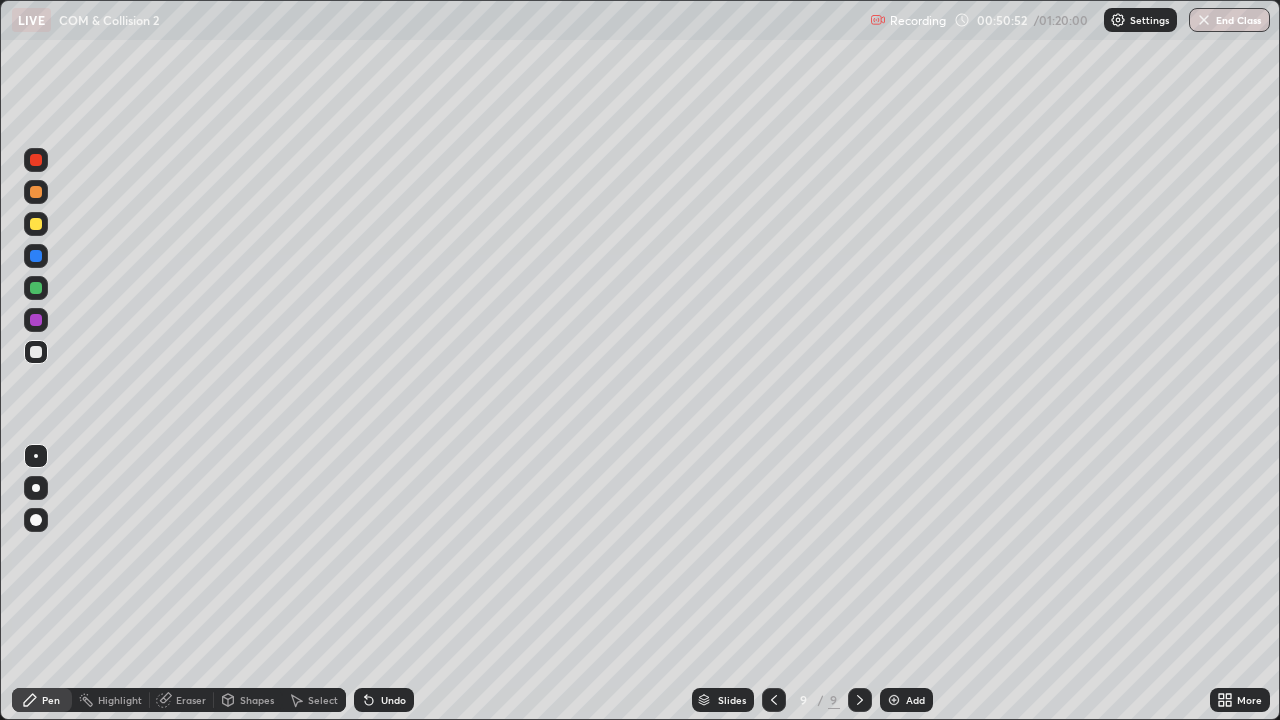 click at bounding box center [36, 352] 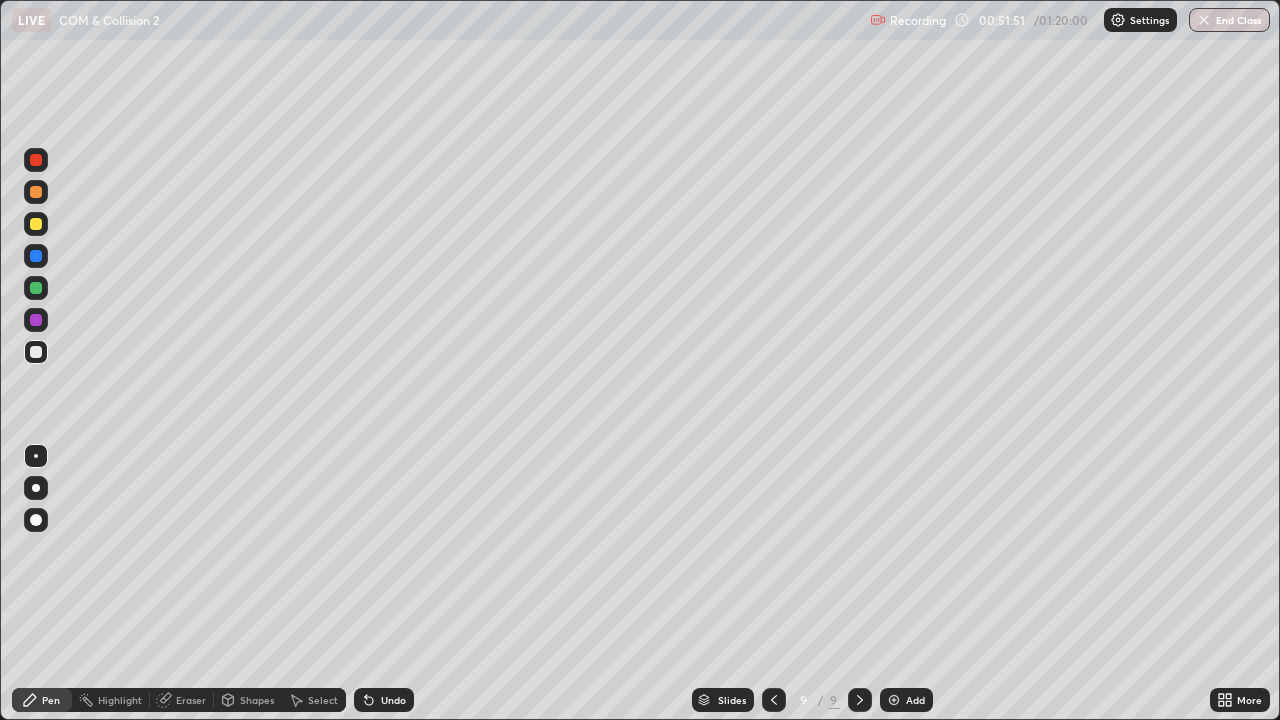 click on "Highlight" at bounding box center (111, 700) 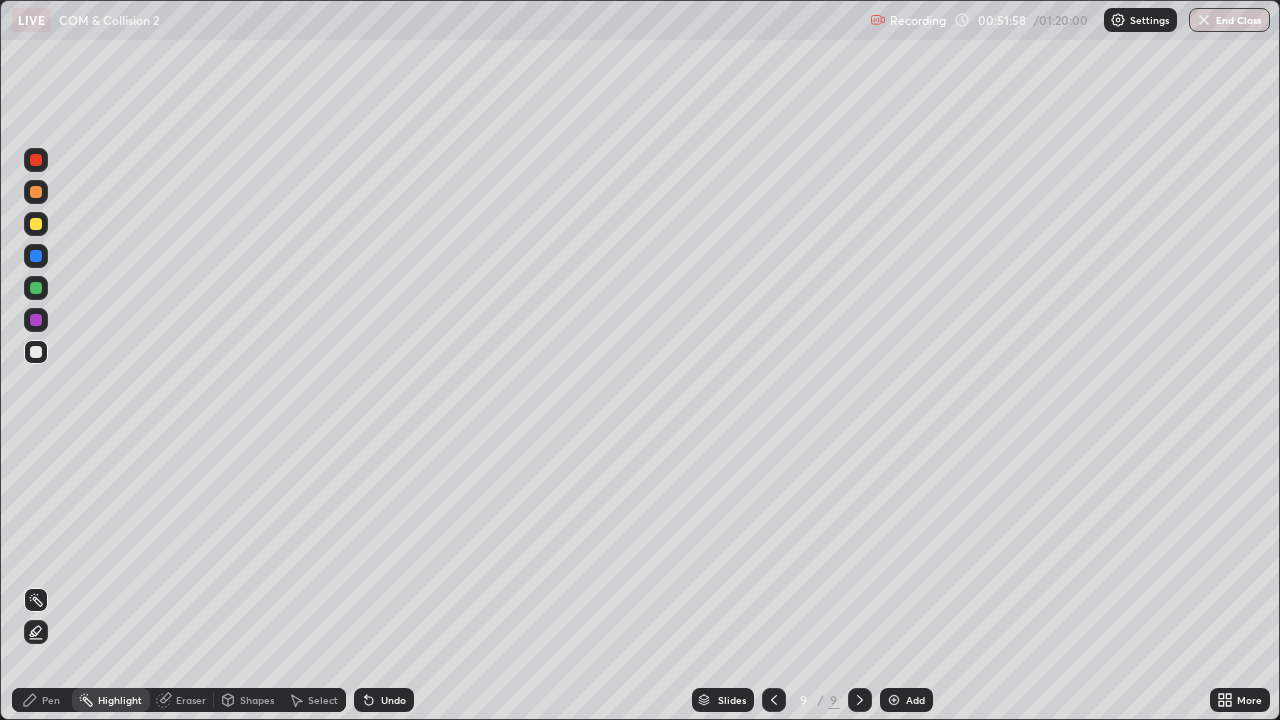 click 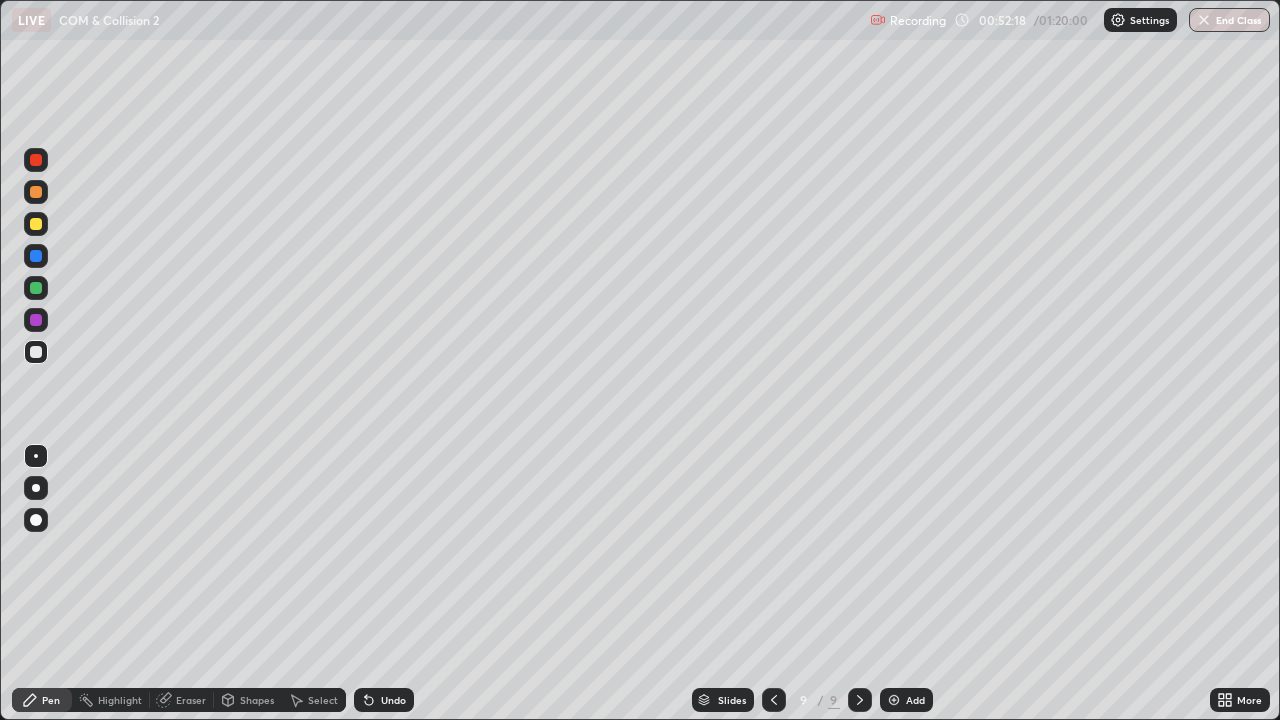 click at bounding box center [36, 352] 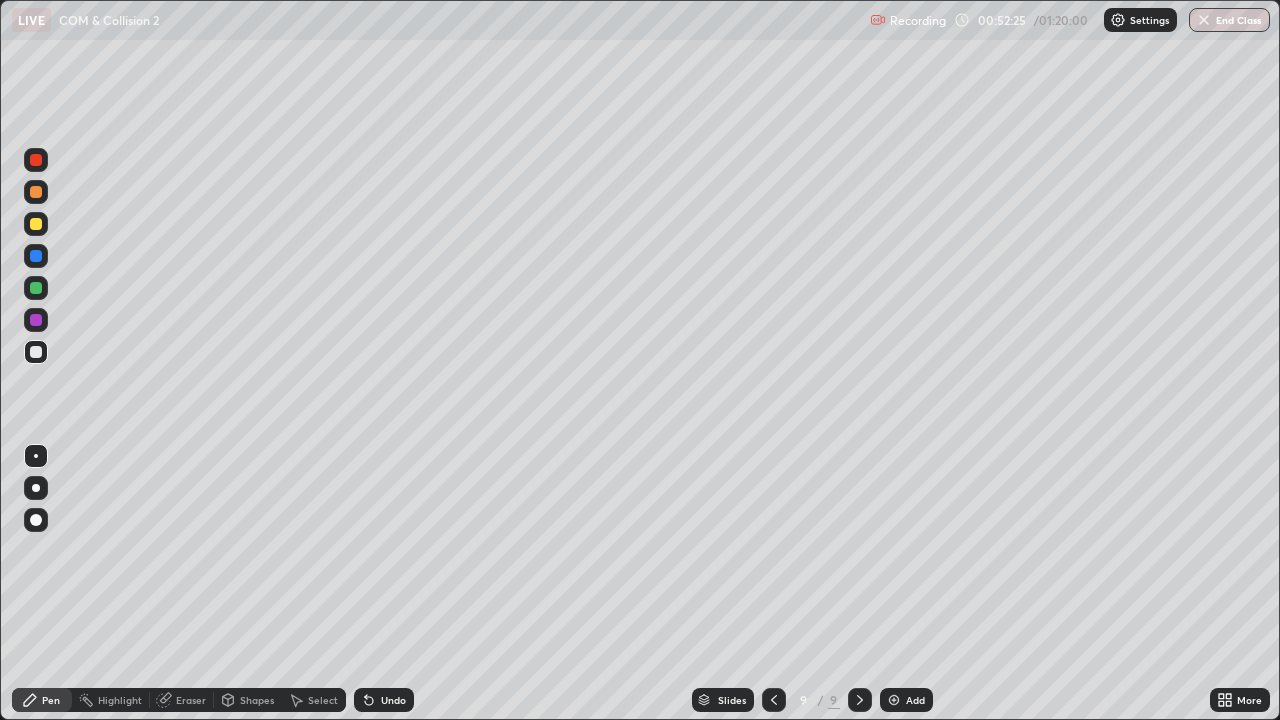 click on "Highlight" at bounding box center [111, 700] 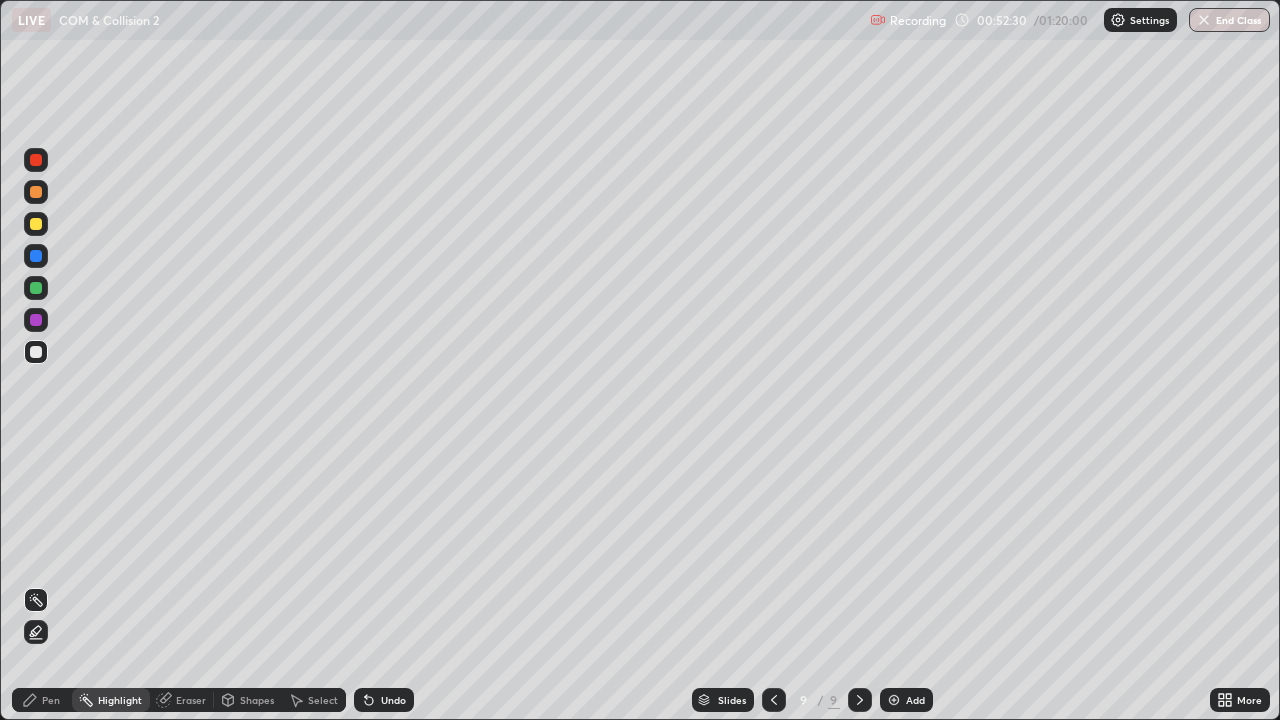 click on "Pen" at bounding box center [42, 700] 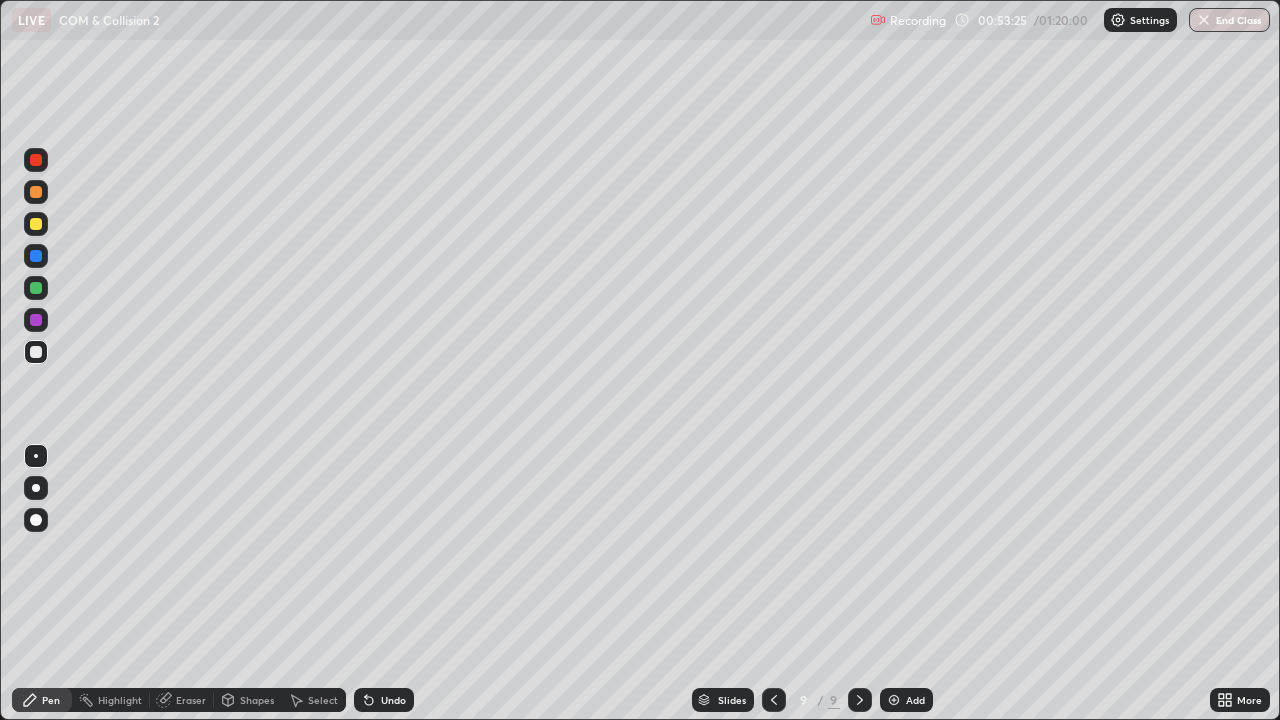 click on "Highlight" at bounding box center (111, 700) 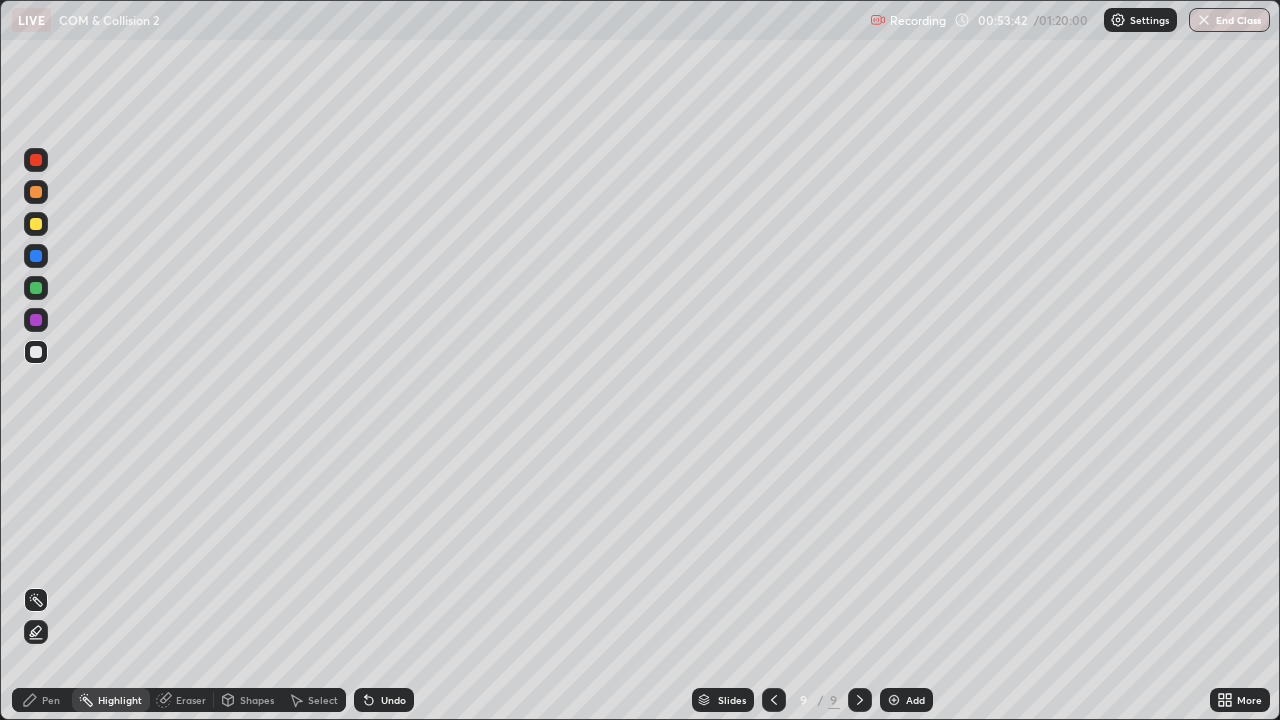 click 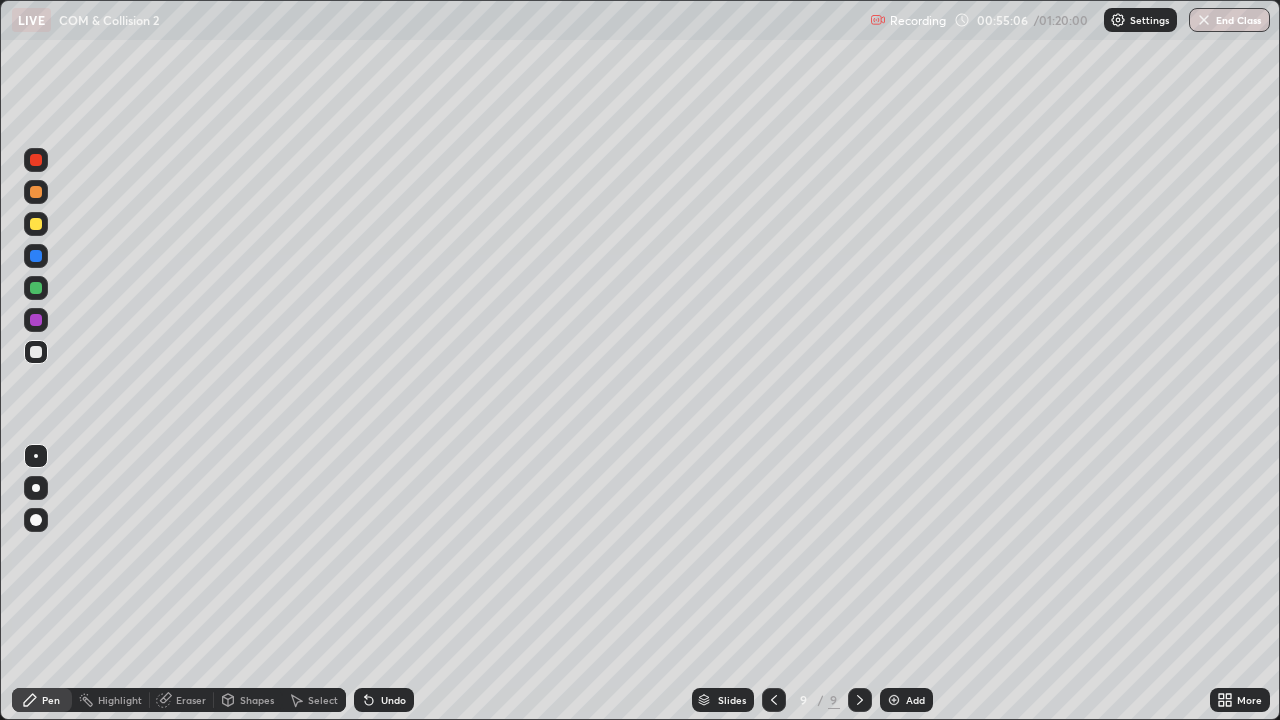 click on "Highlight" at bounding box center (120, 700) 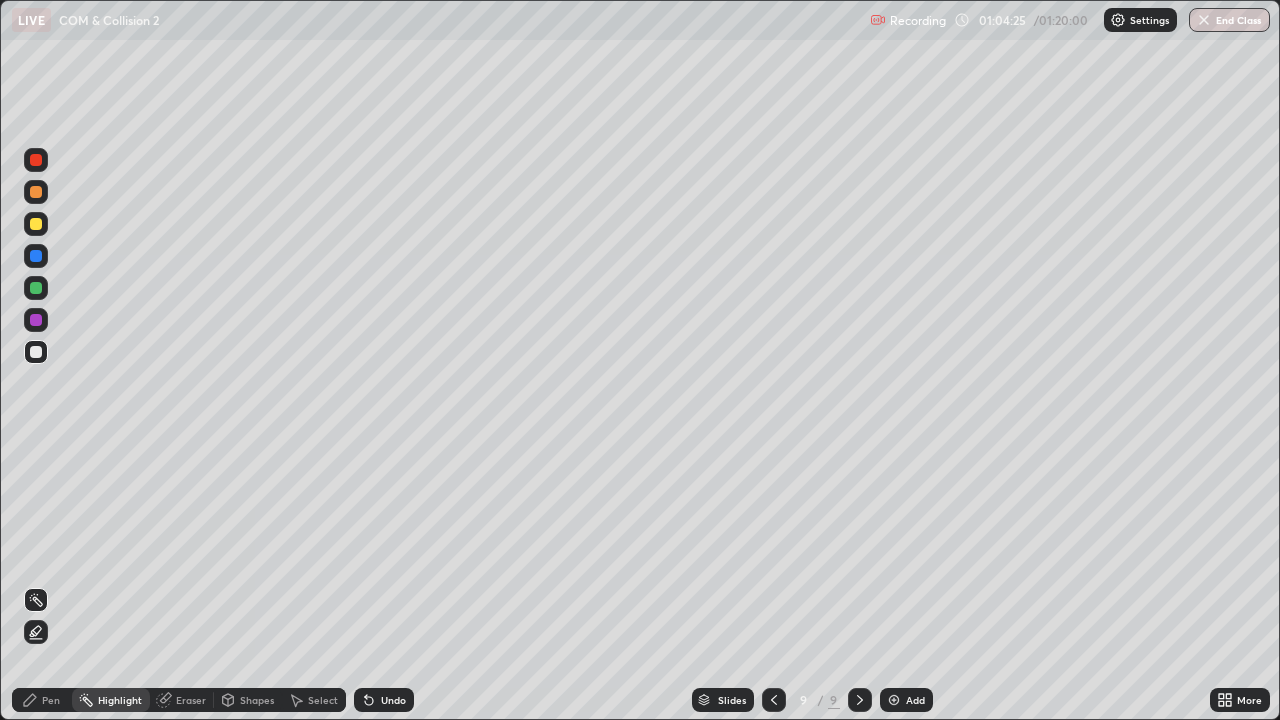 click on "Add" at bounding box center [915, 700] 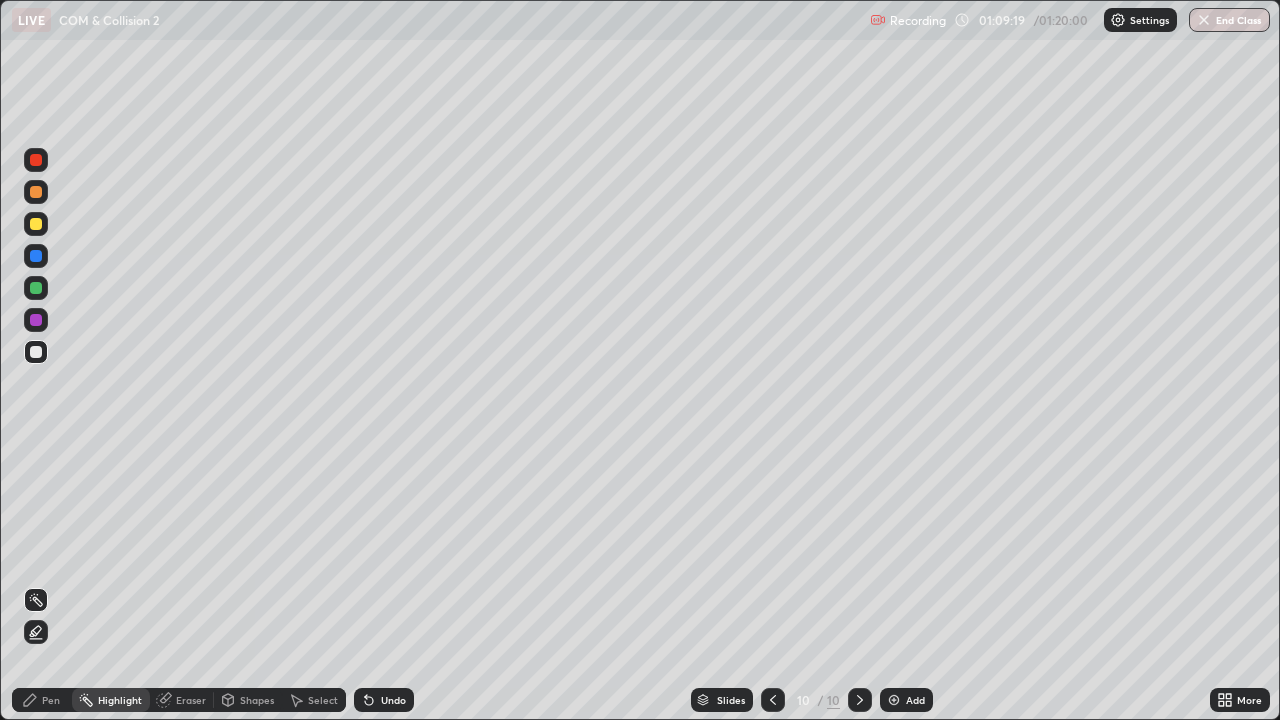 click on "Pen" at bounding box center (51, 700) 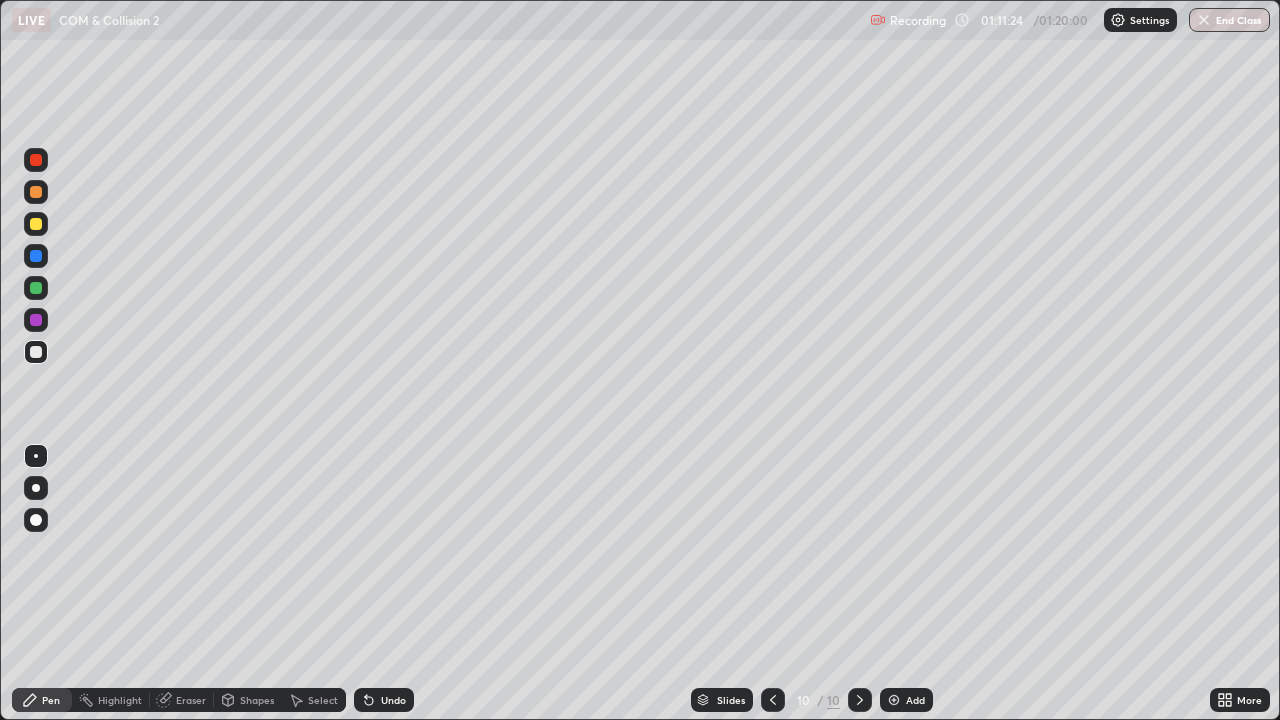 click on "Shapes" at bounding box center (257, 700) 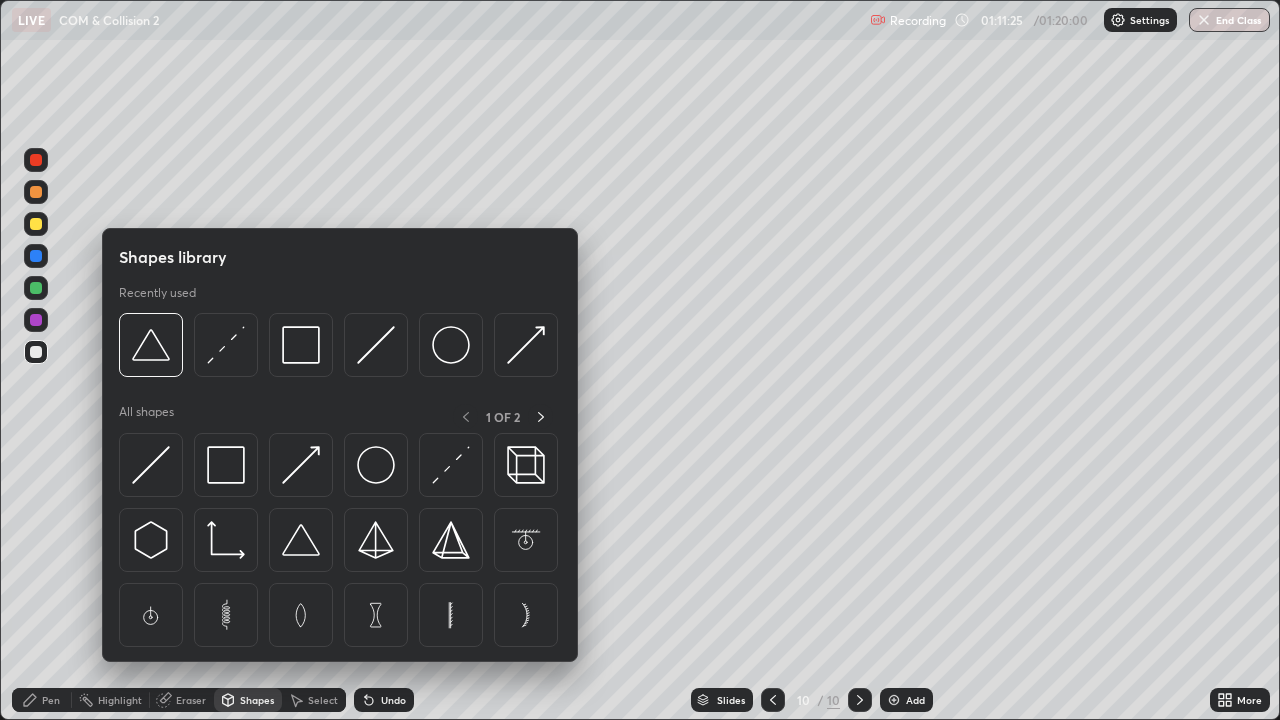 click on "Pen" at bounding box center [42, 700] 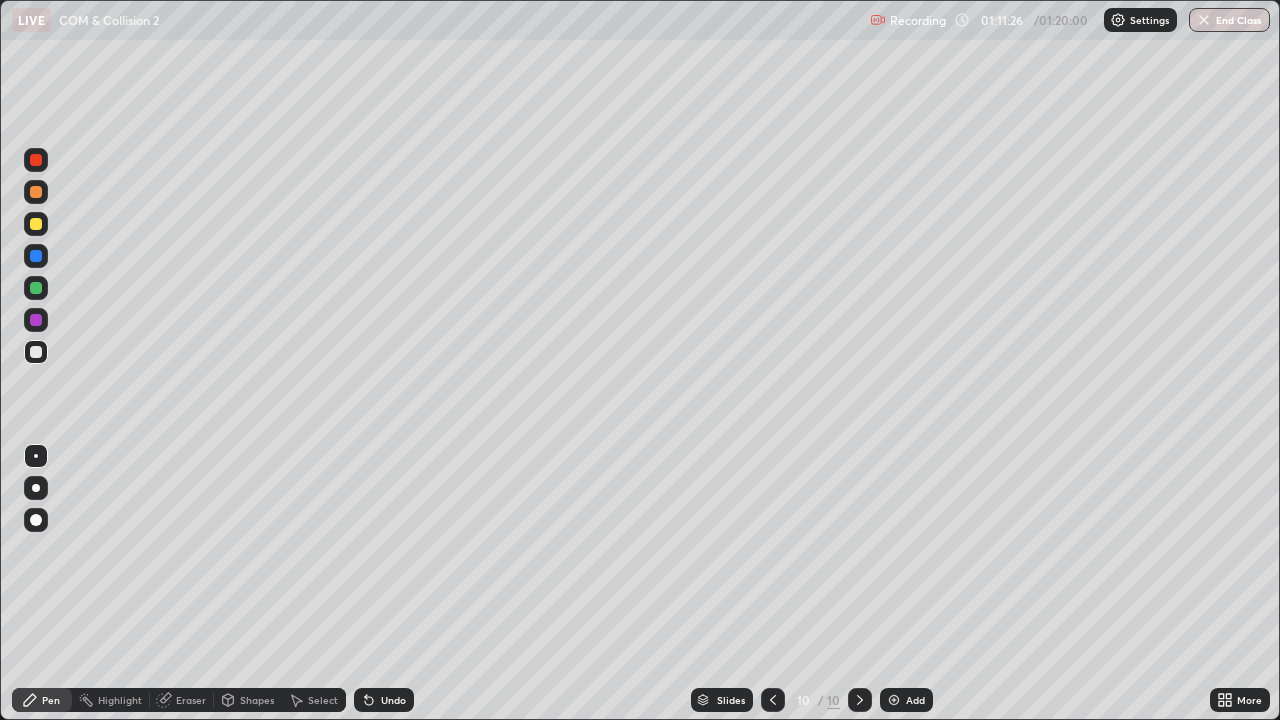 click at bounding box center [36, 352] 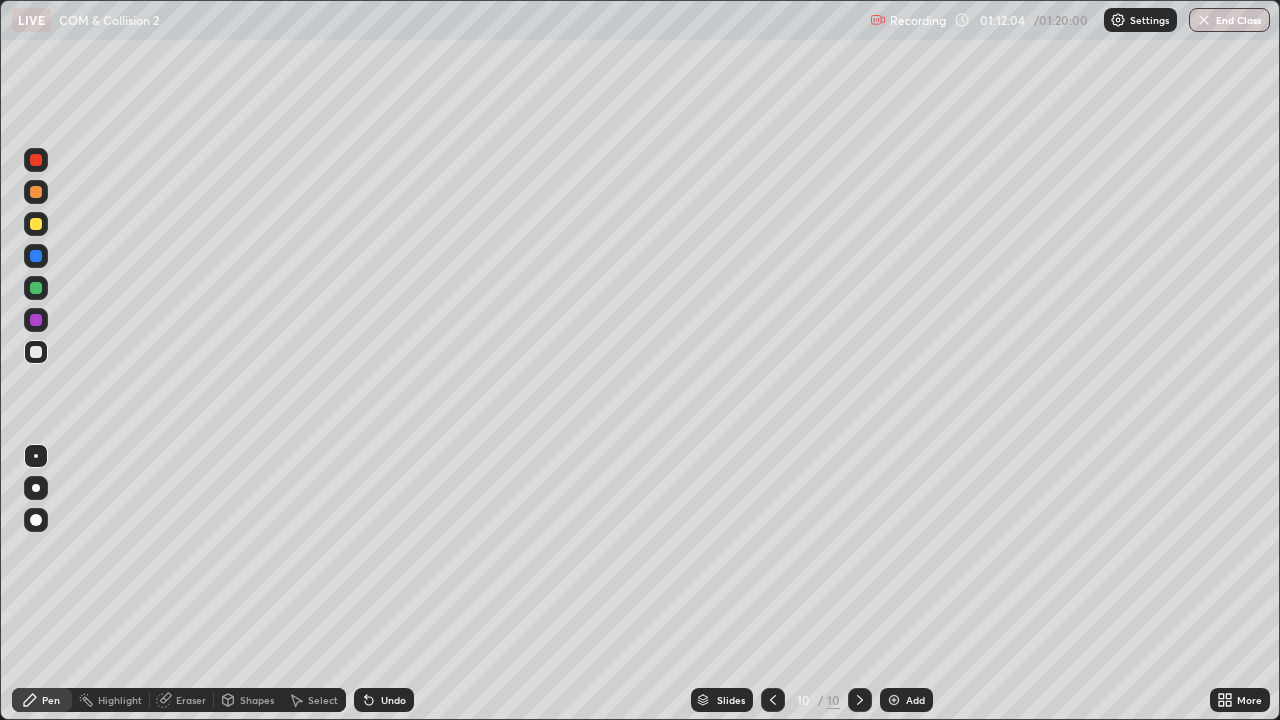 click at bounding box center (36, 352) 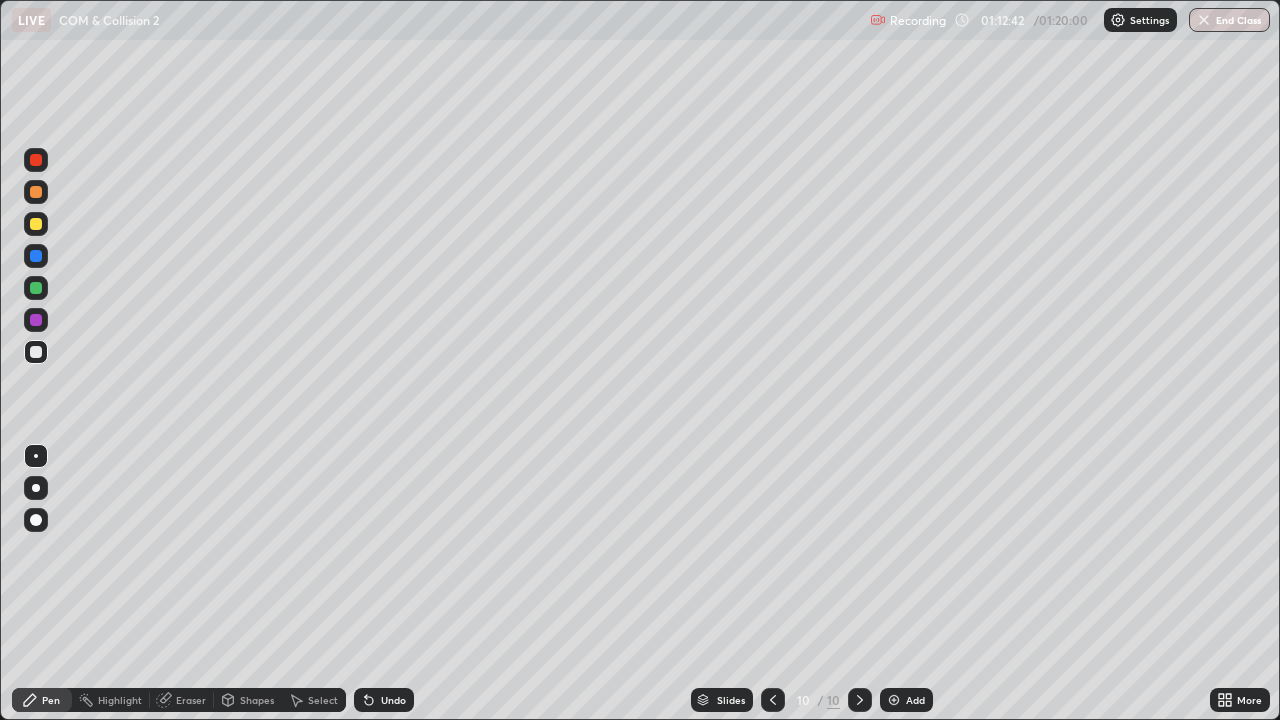 click at bounding box center [36, 352] 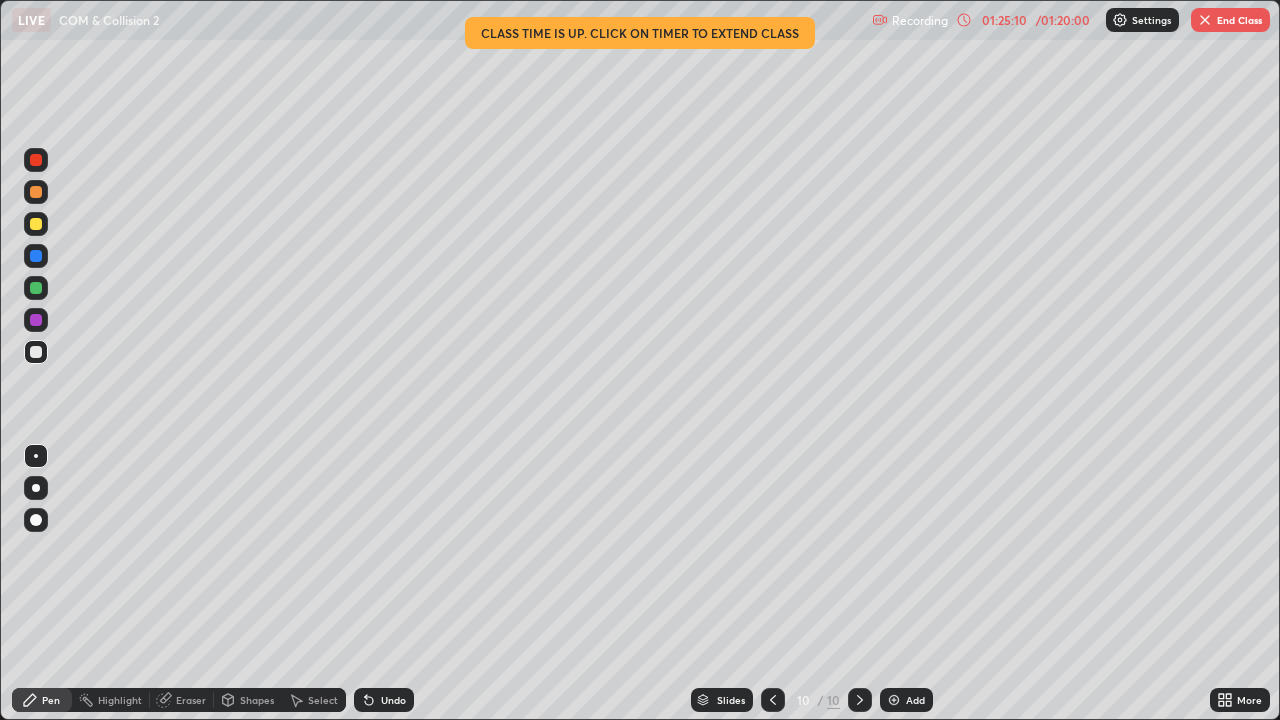 click on "End Class" at bounding box center (1230, 20) 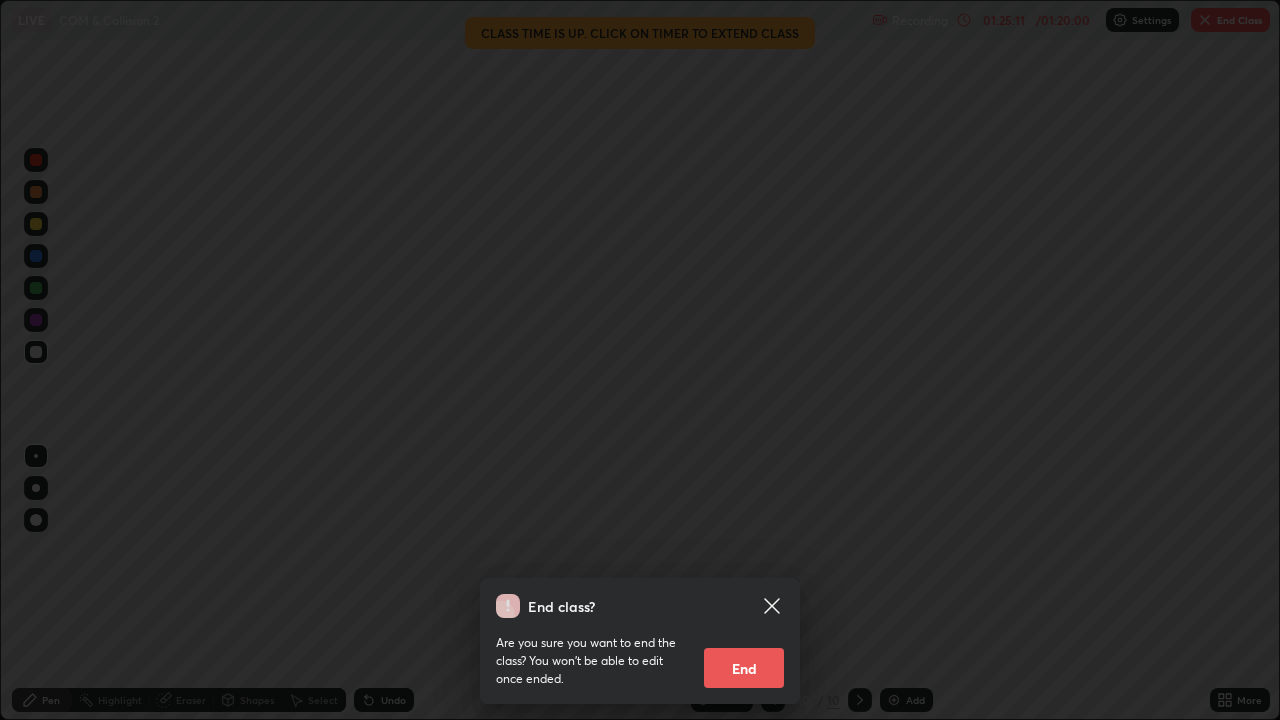 click on "End" at bounding box center [744, 668] 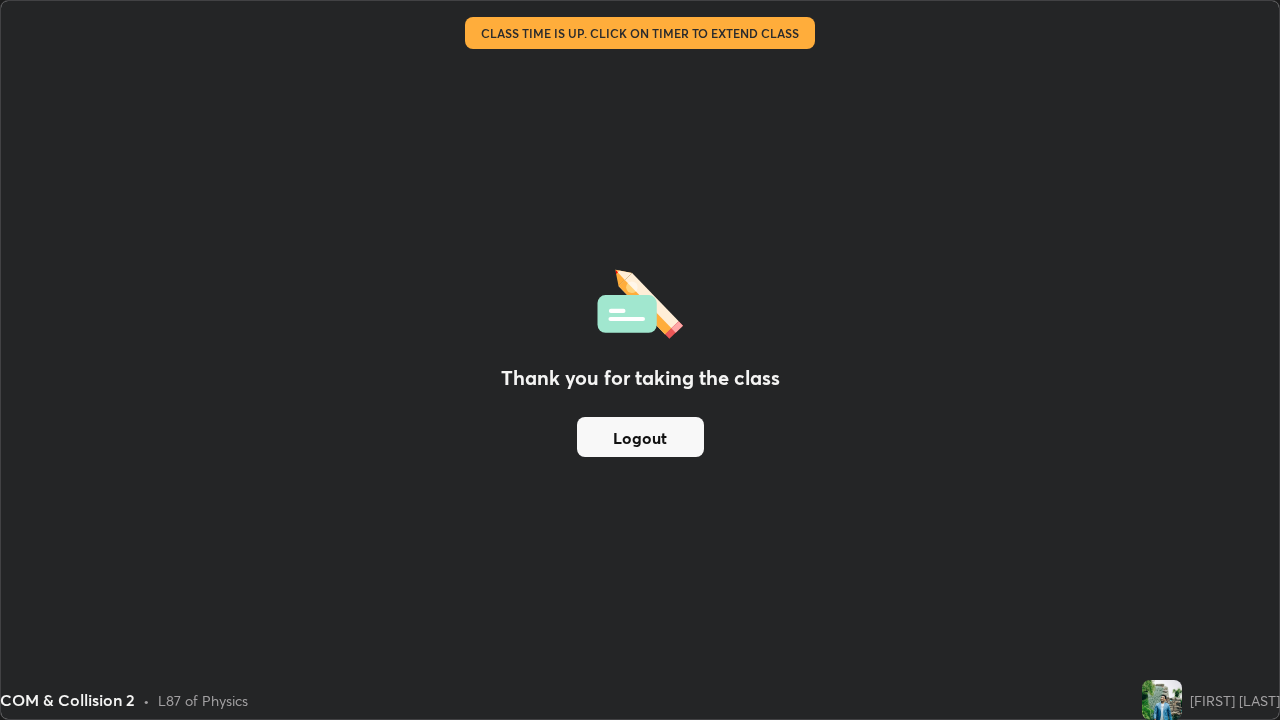 click on "Logout" at bounding box center [640, 437] 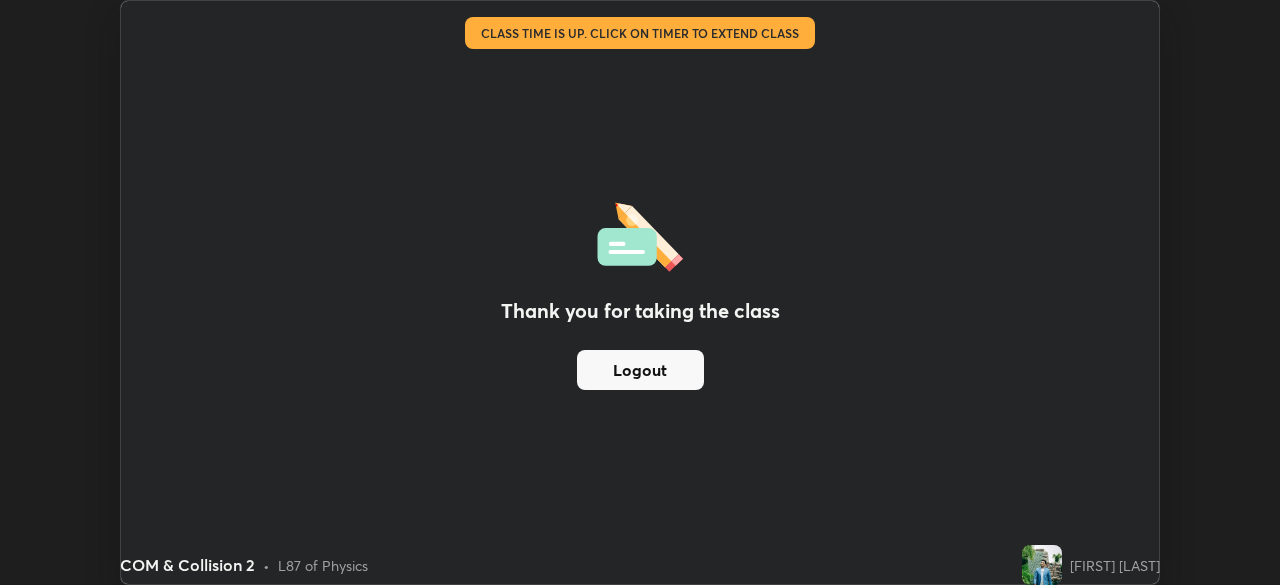 scroll, scrollTop: 585, scrollLeft: 1280, axis: both 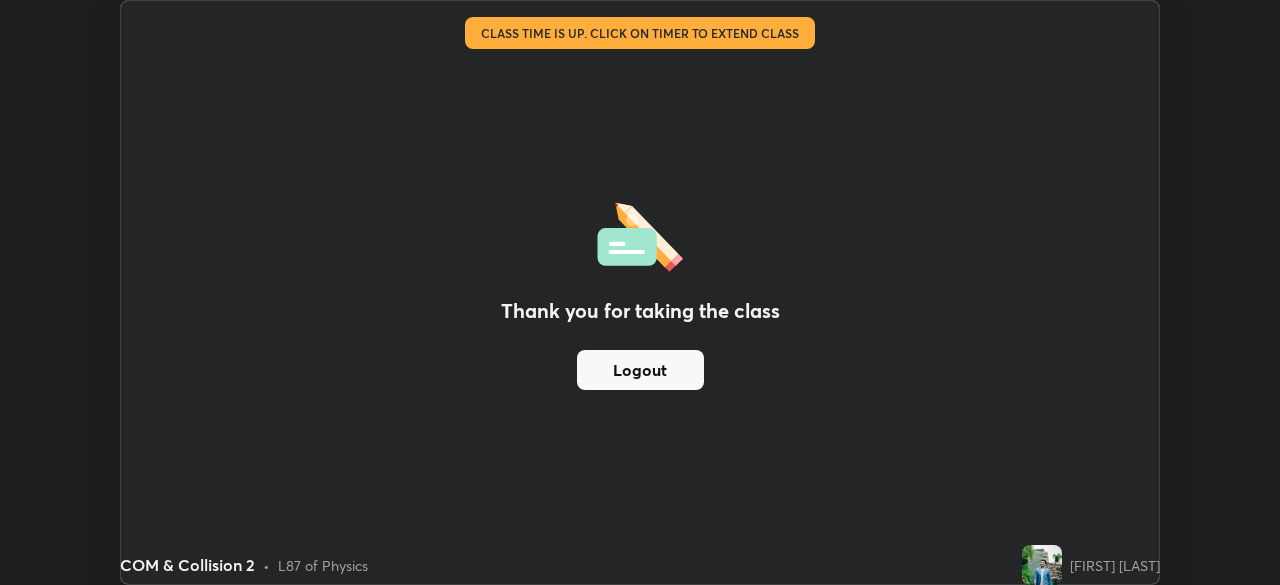click on "Thank you for taking the class Logout" at bounding box center (640, 292) 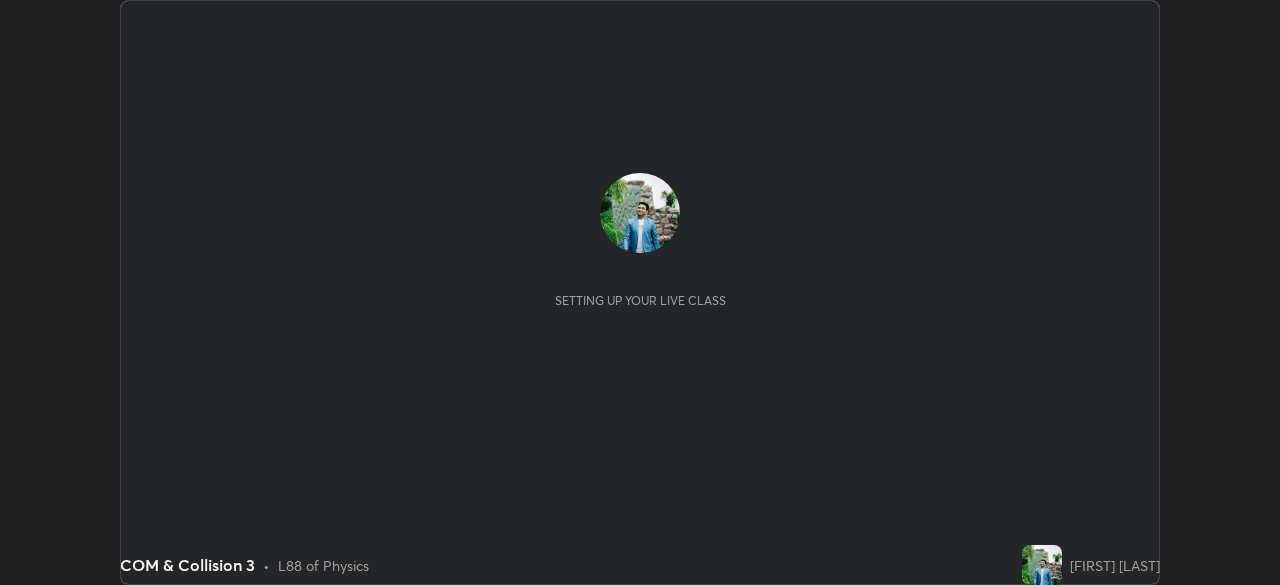 scroll, scrollTop: 0, scrollLeft: 0, axis: both 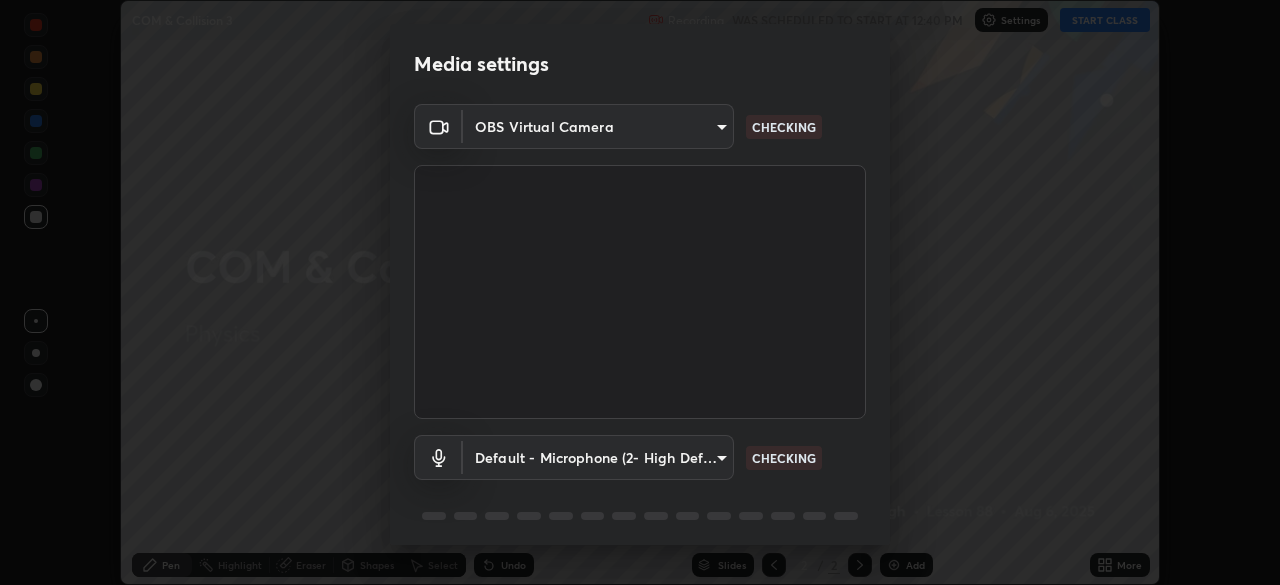 type on "8a437219b1c9d5fef93d1ec40e095ac8837f64dae60836980dab15105ba84f43" 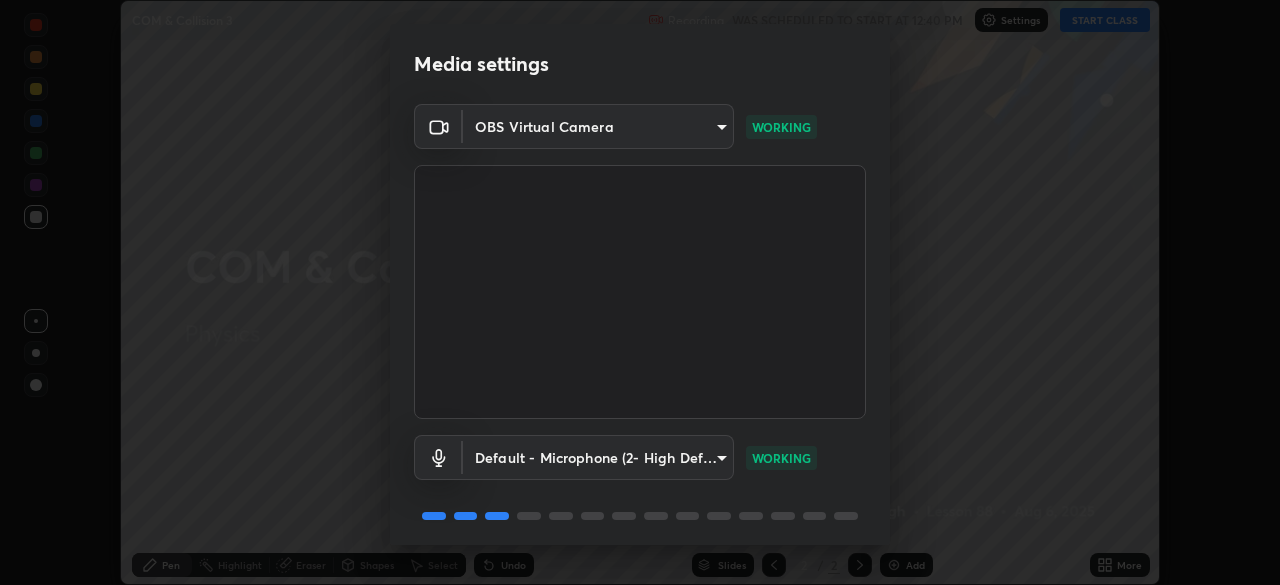 scroll, scrollTop: 71, scrollLeft: 0, axis: vertical 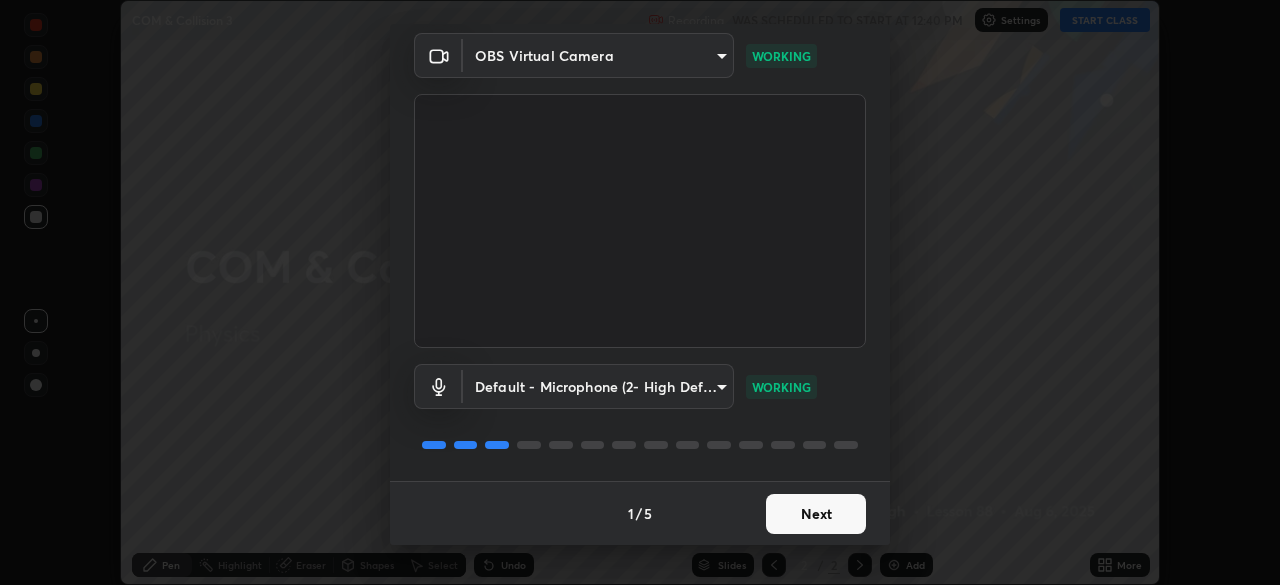 click on "Next" at bounding box center (816, 514) 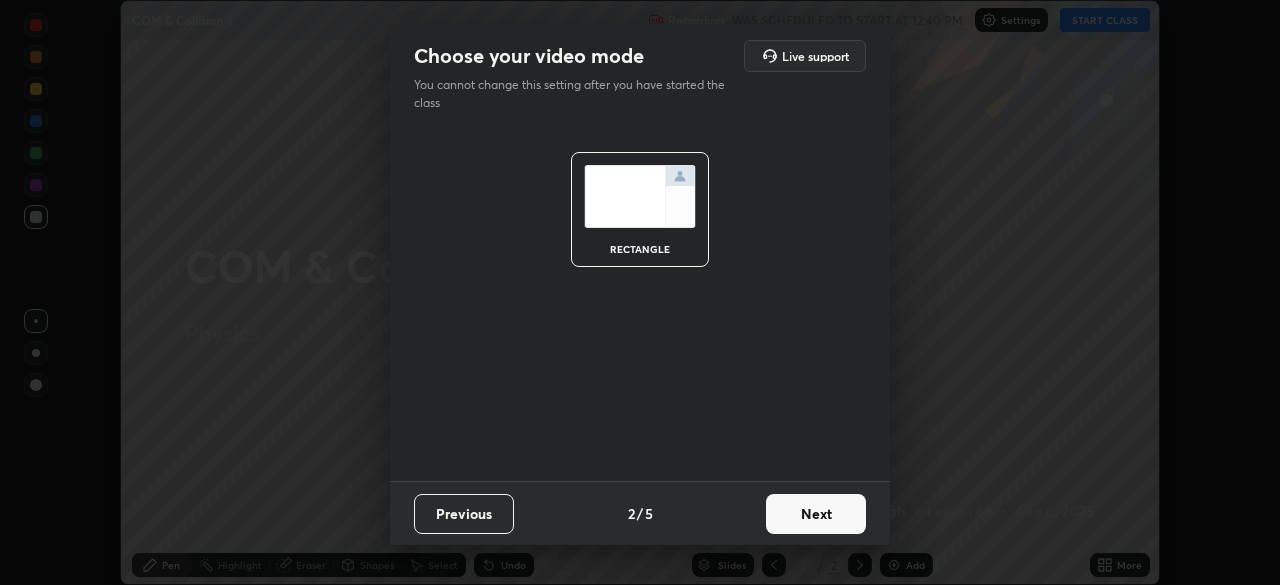 click on "Next" at bounding box center [816, 514] 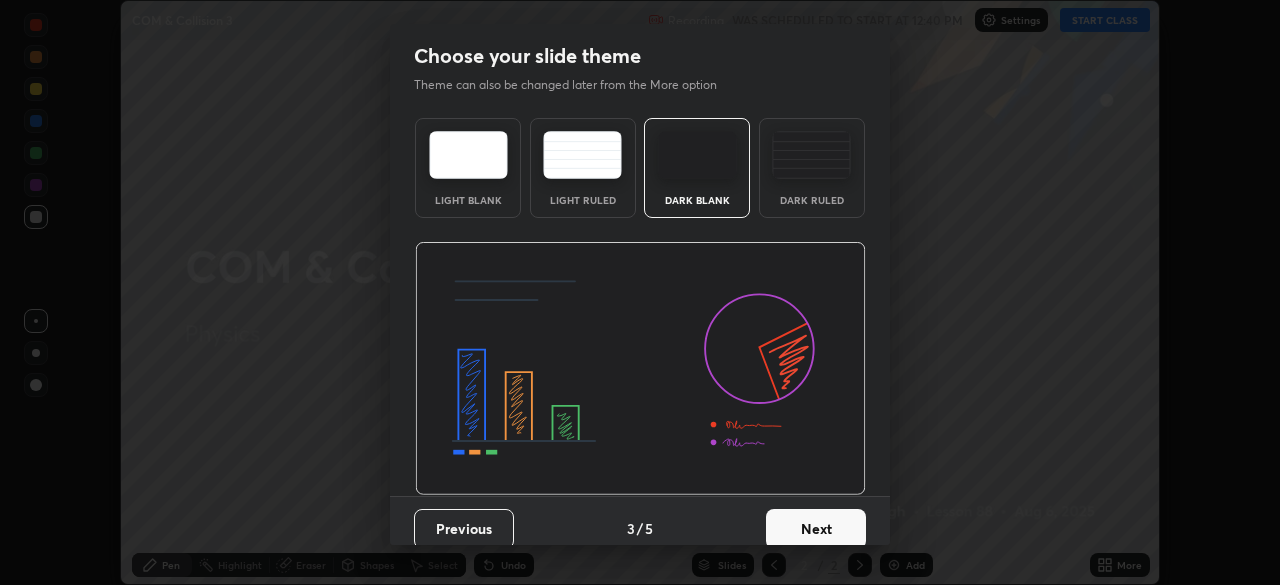 click on "Next" at bounding box center (816, 529) 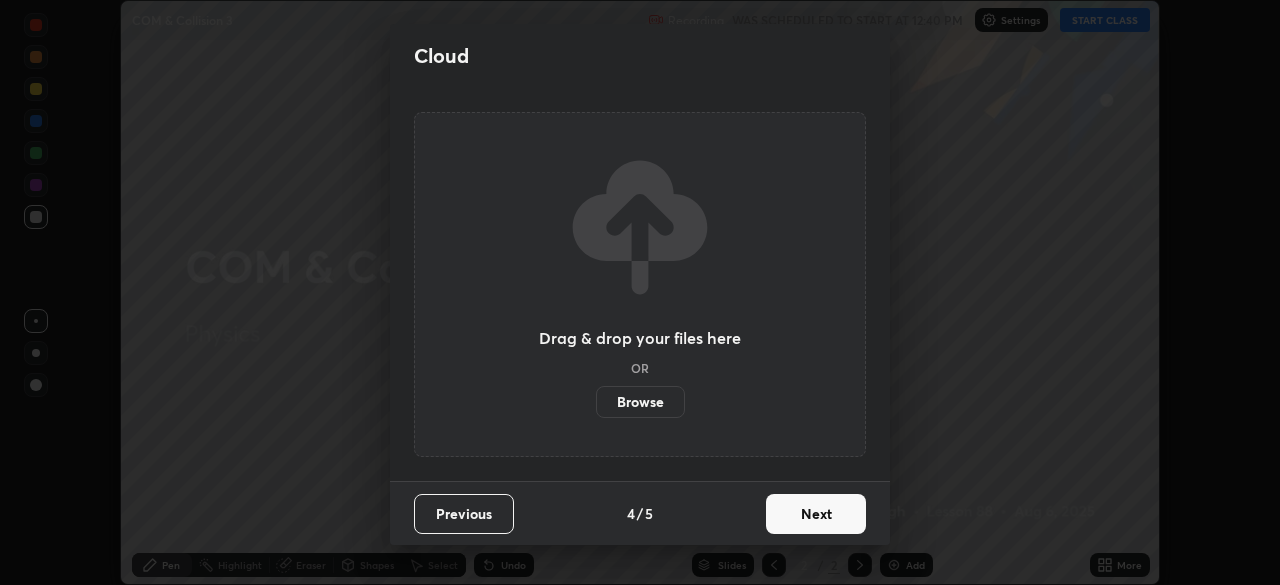 click on "Next" at bounding box center [816, 514] 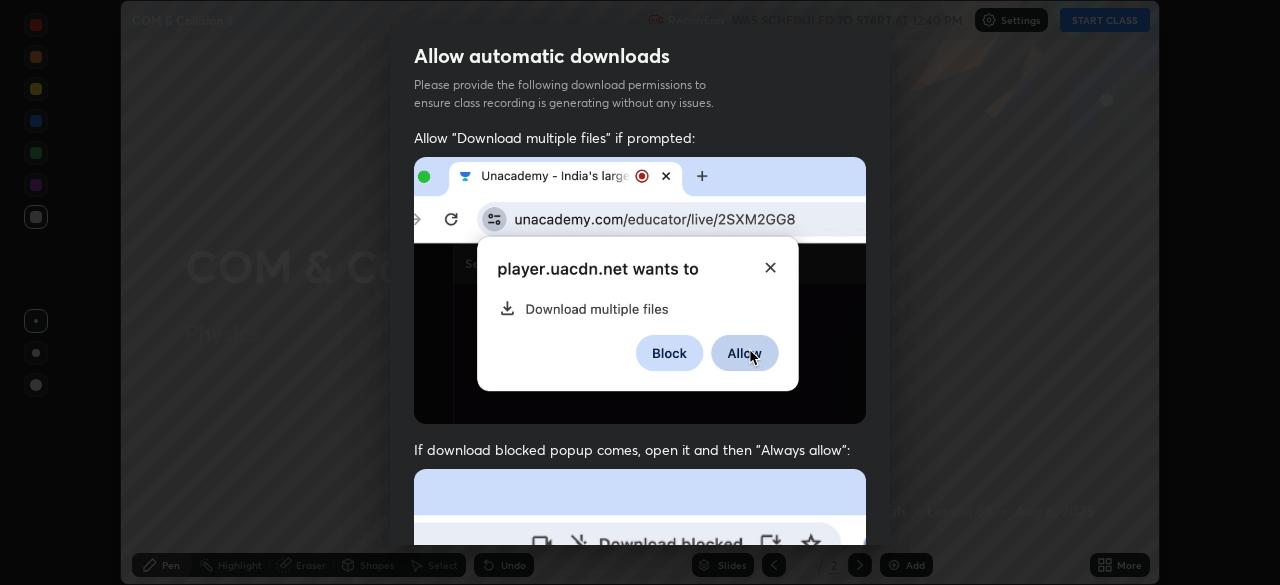 click at bounding box center [640, 687] 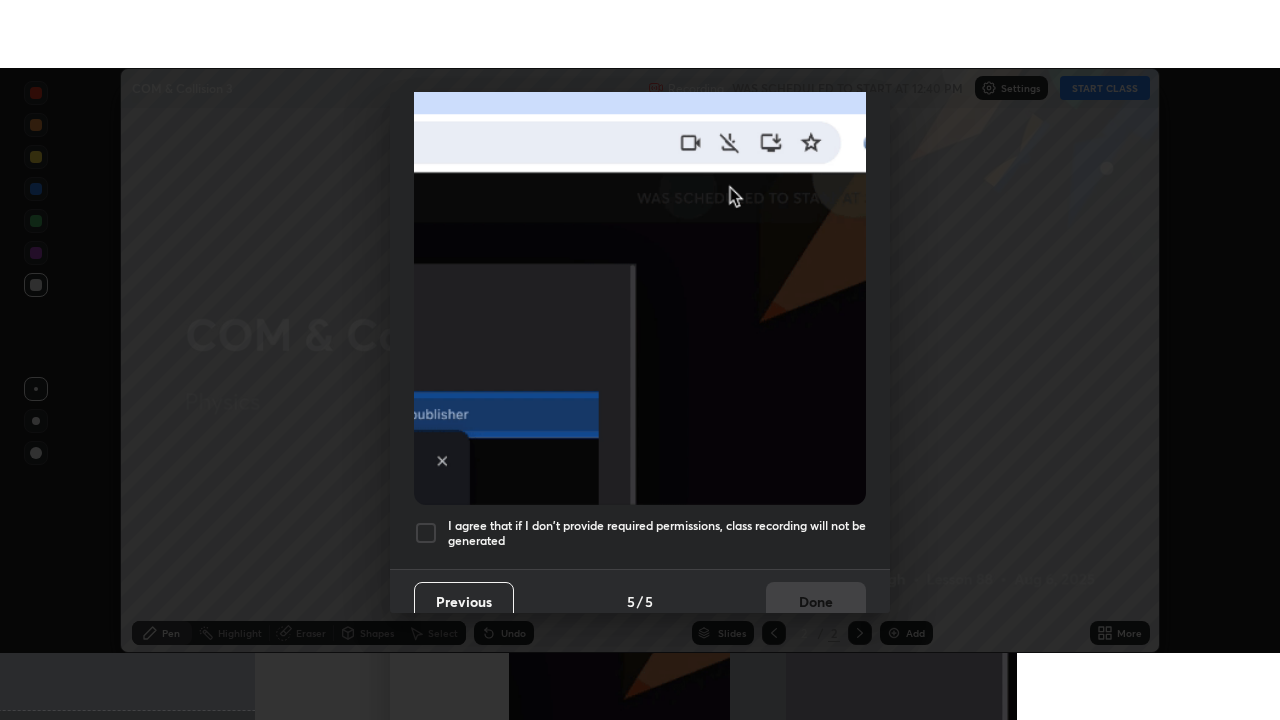 scroll, scrollTop: 479, scrollLeft: 0, axis: vertical 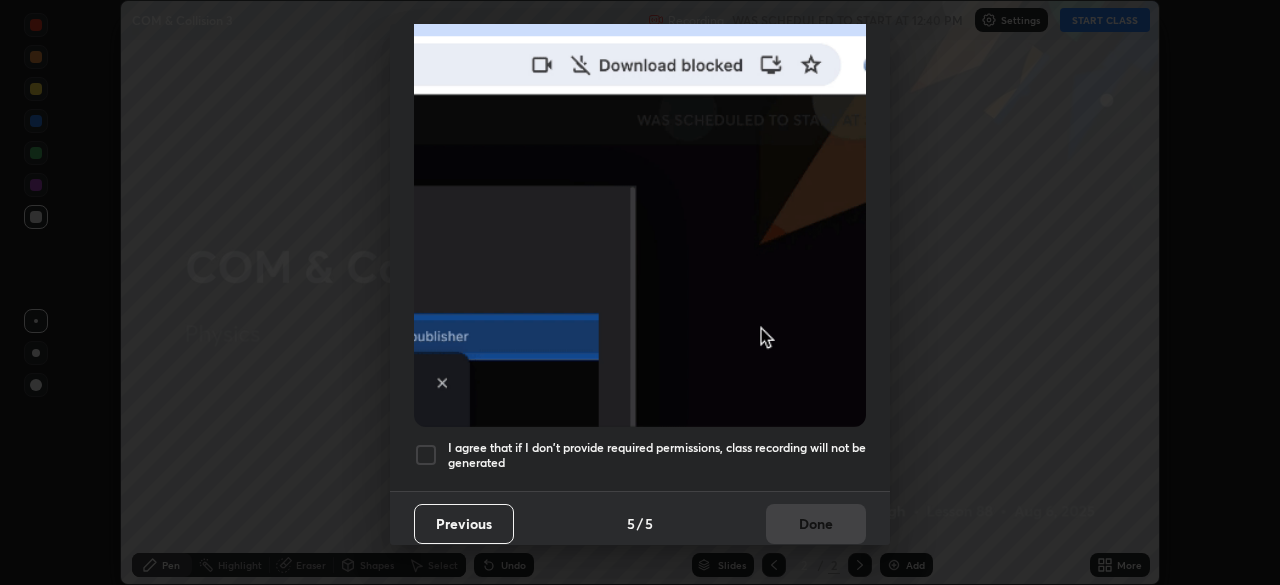 click at bounding box center [426, 455] 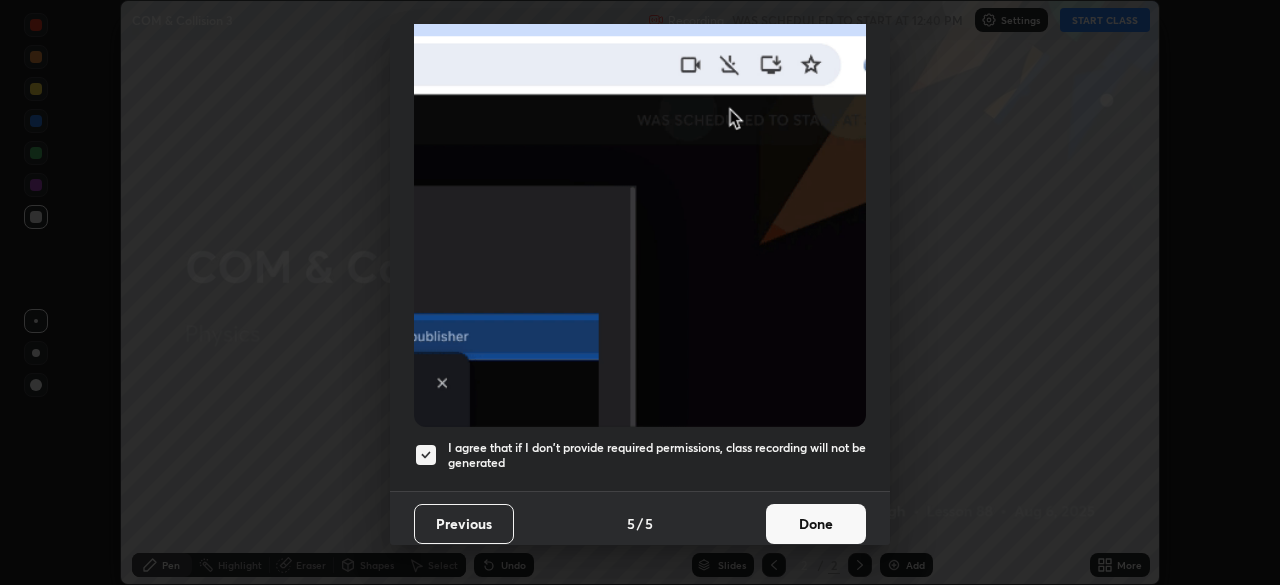 click on "Done" at bounding box center [816, 524] 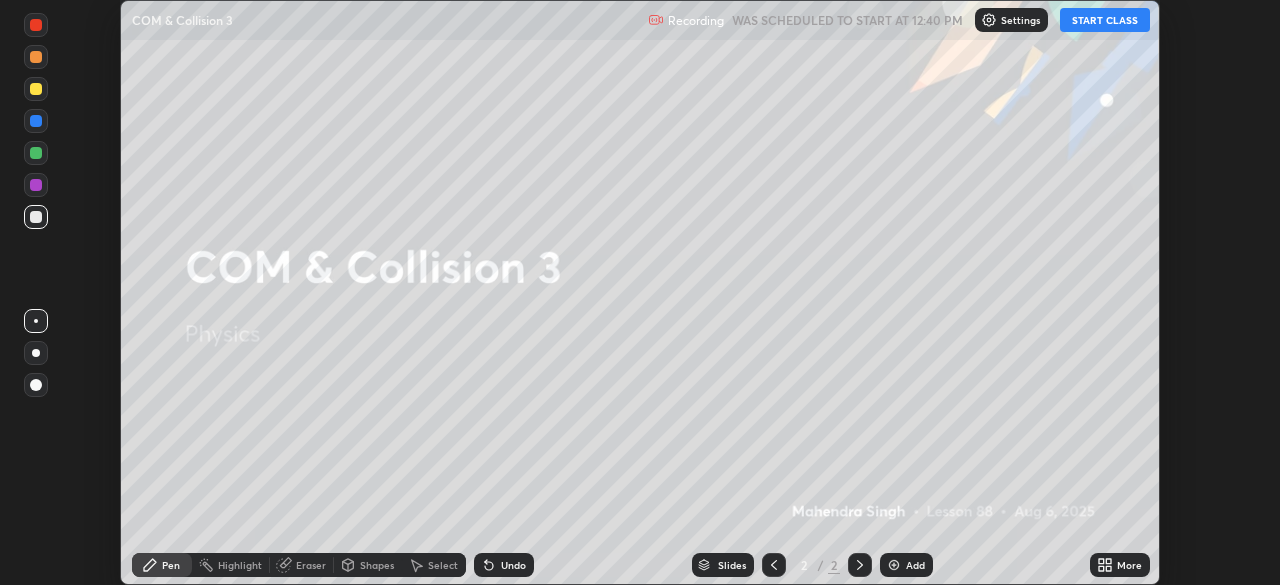 click on "START CLASS" at bounding box center (1105, 20) 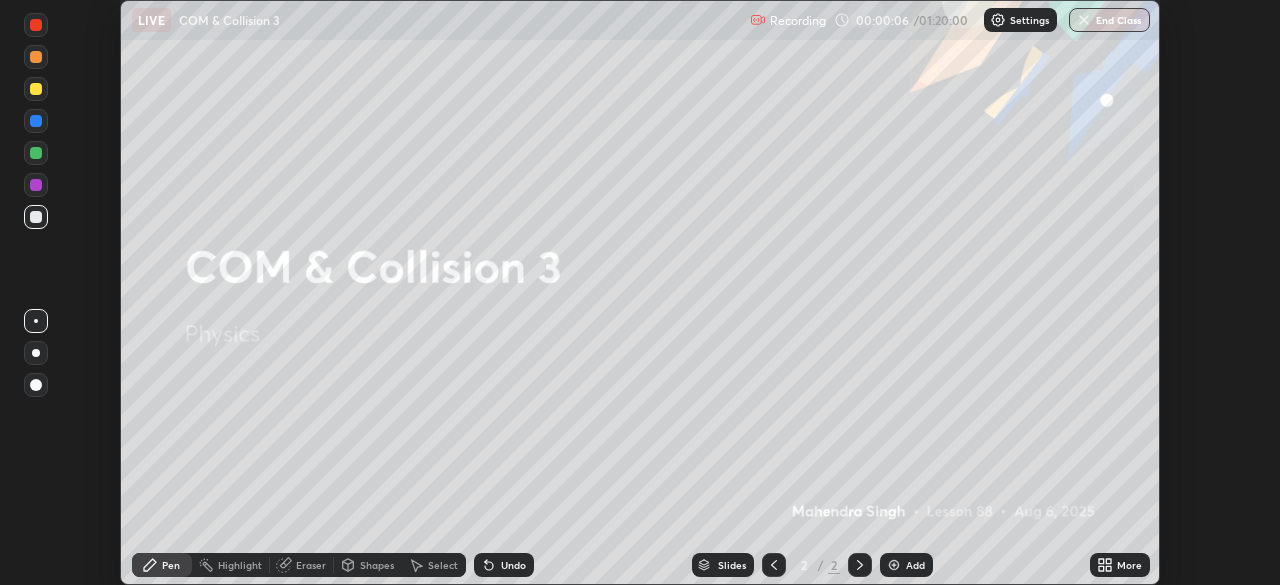 click on "More" at bounding box center [1120, 565] 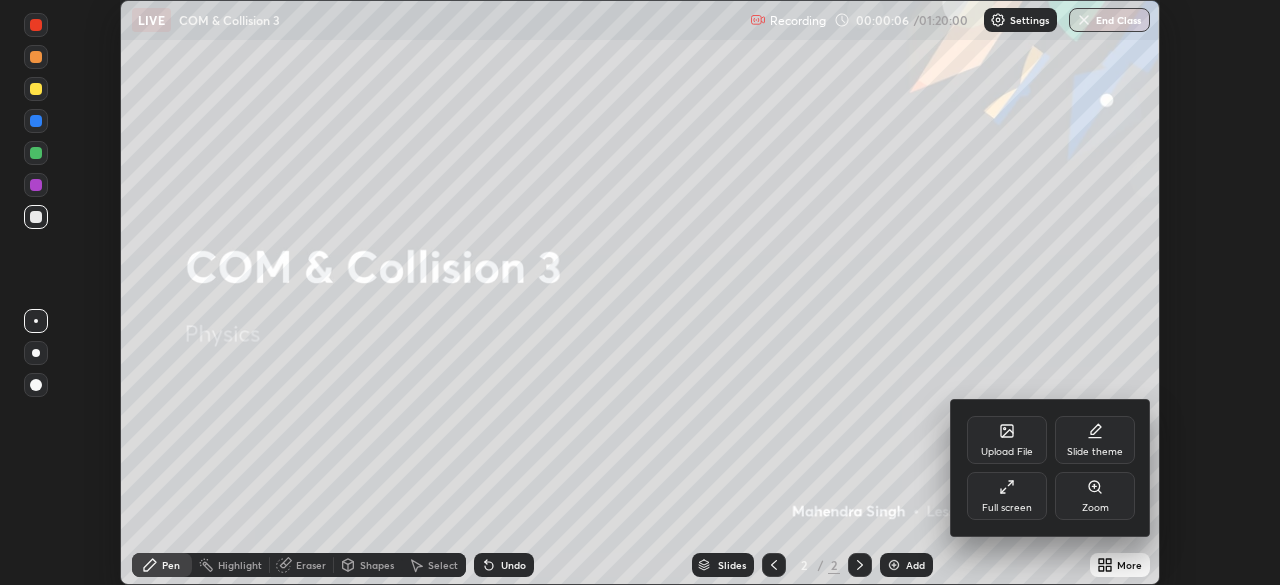 click on "Full screen" at bounding box center (1007, 508) 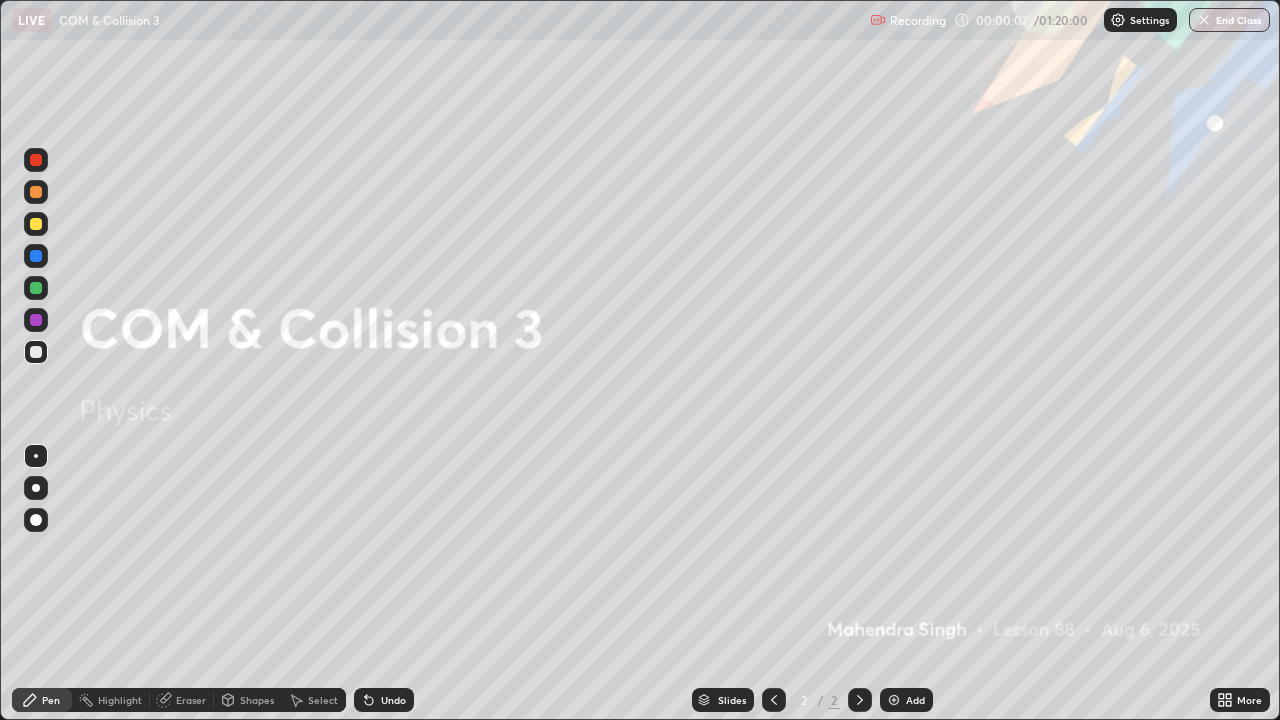 scroll, scrollTop: 99280, scrollLeft: 98720, axis: both 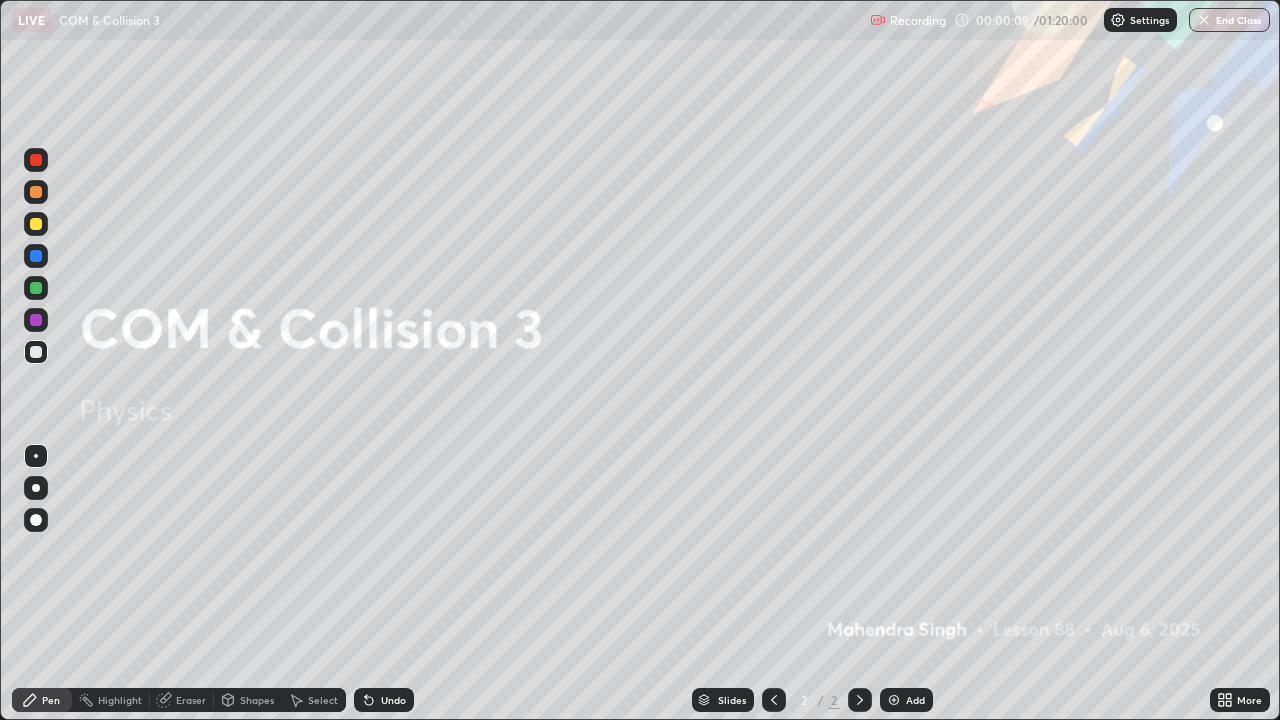click on "Add" at bounding box center (906, 700) 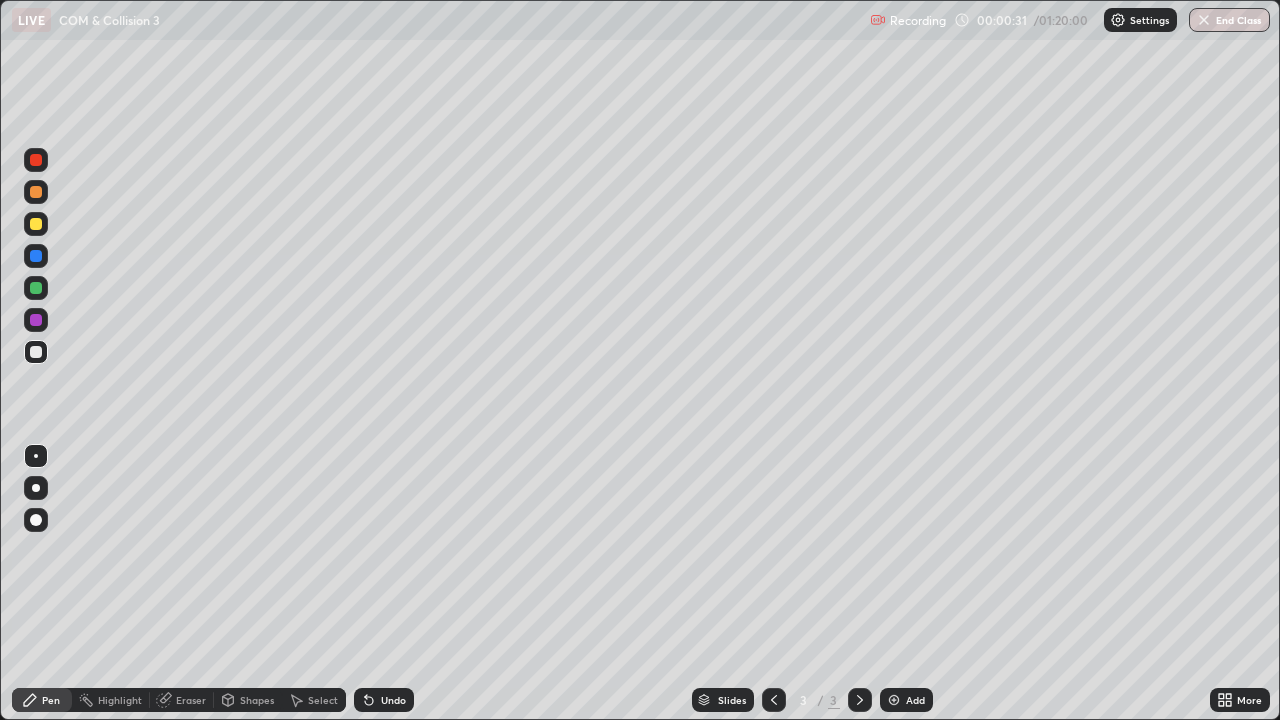 click on "Pen" at bounding box center (51, 700) 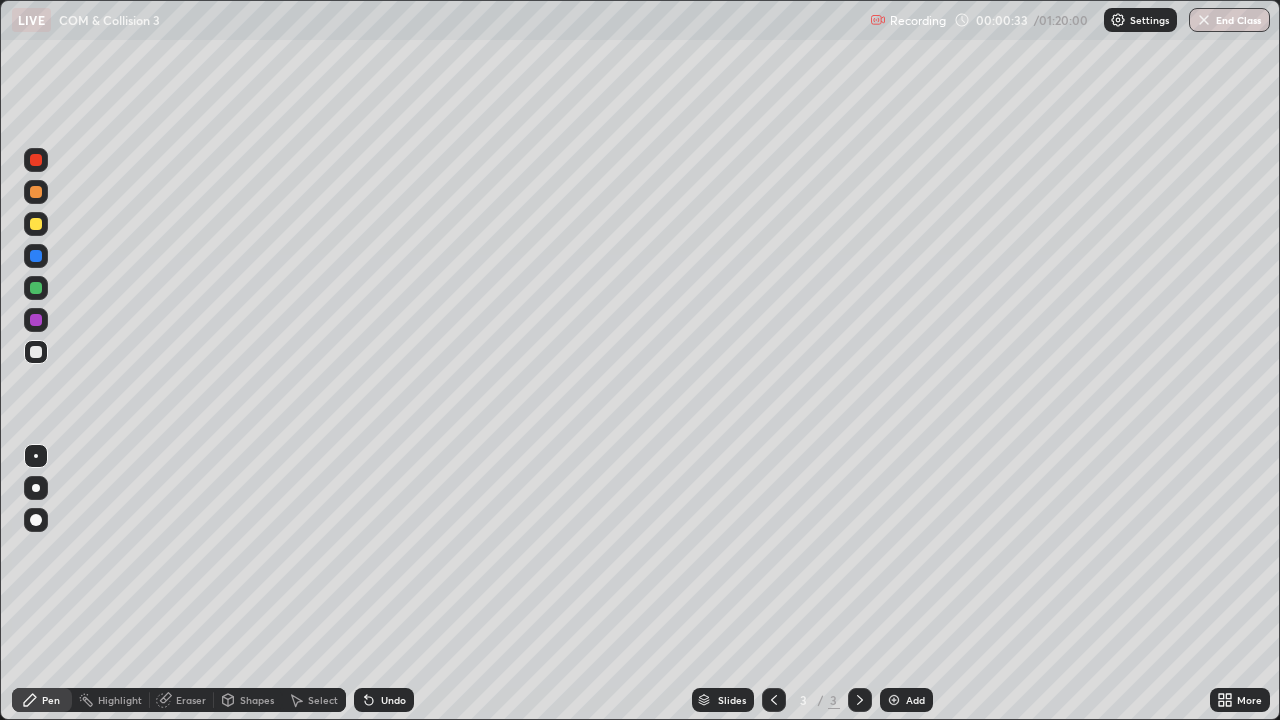 click on "Shapes" at bounding box center [257, 700] 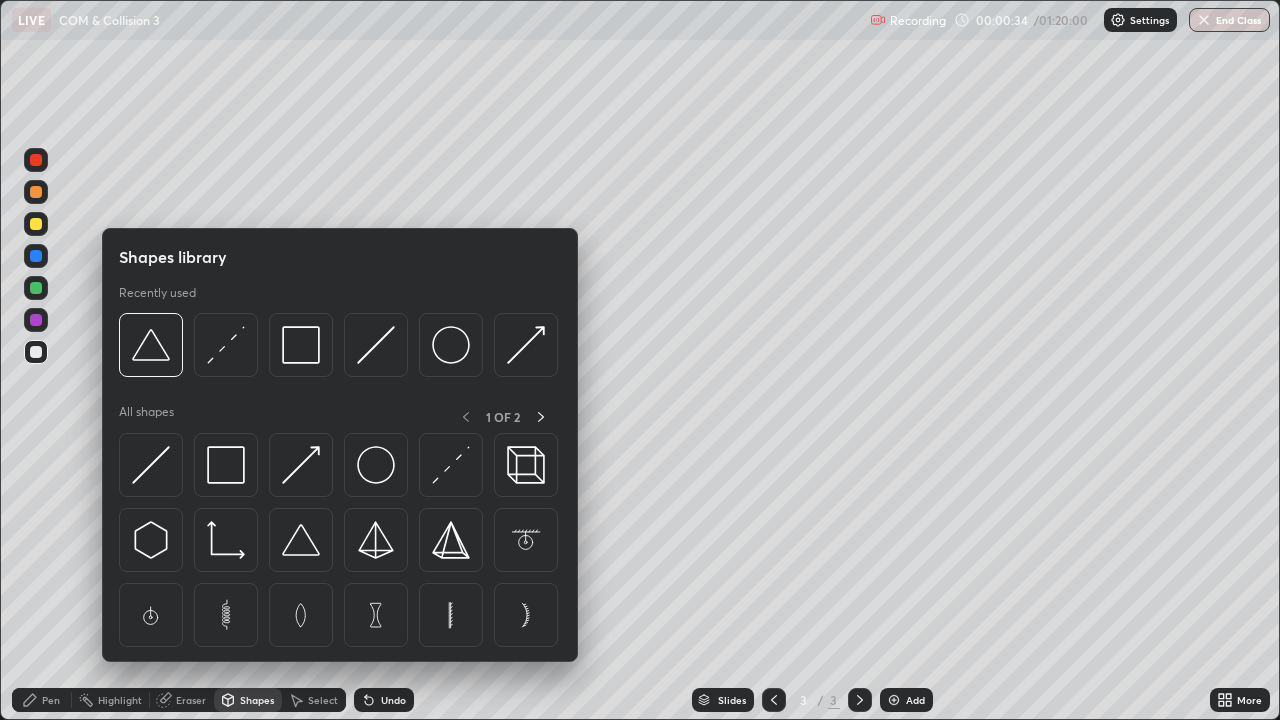 click 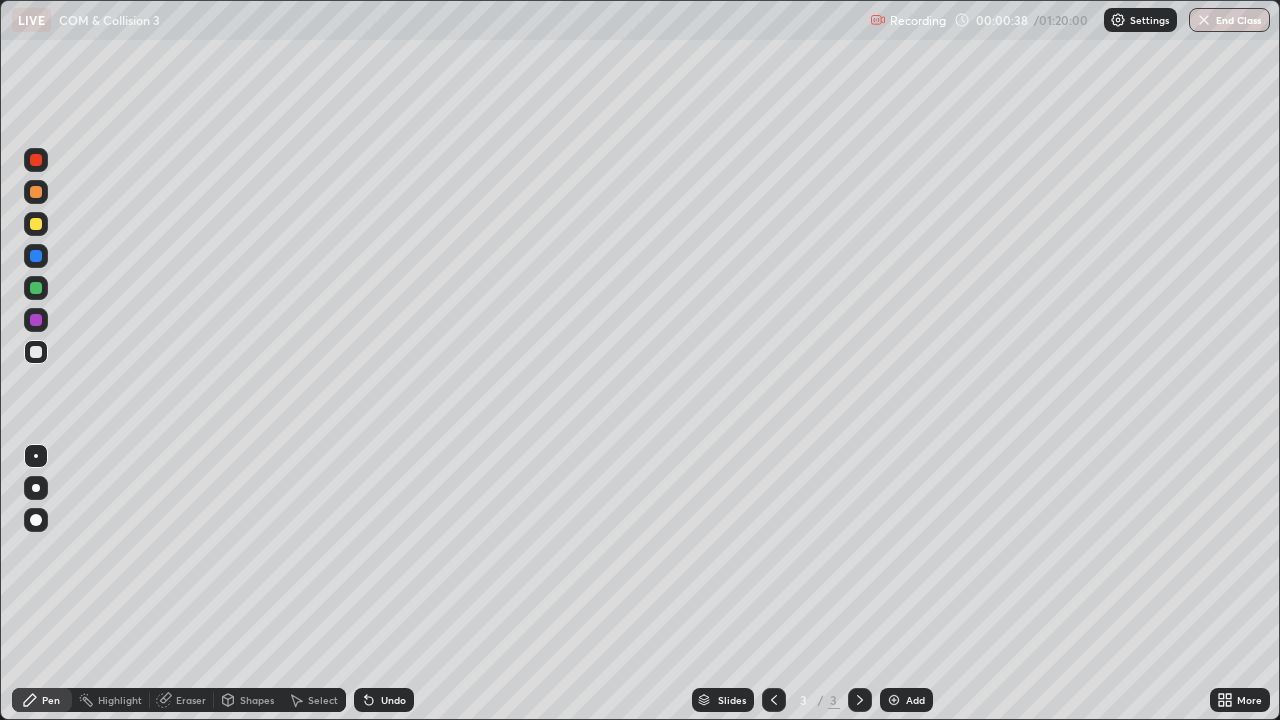 click on "Shapes" at bounding box center (257, 700) 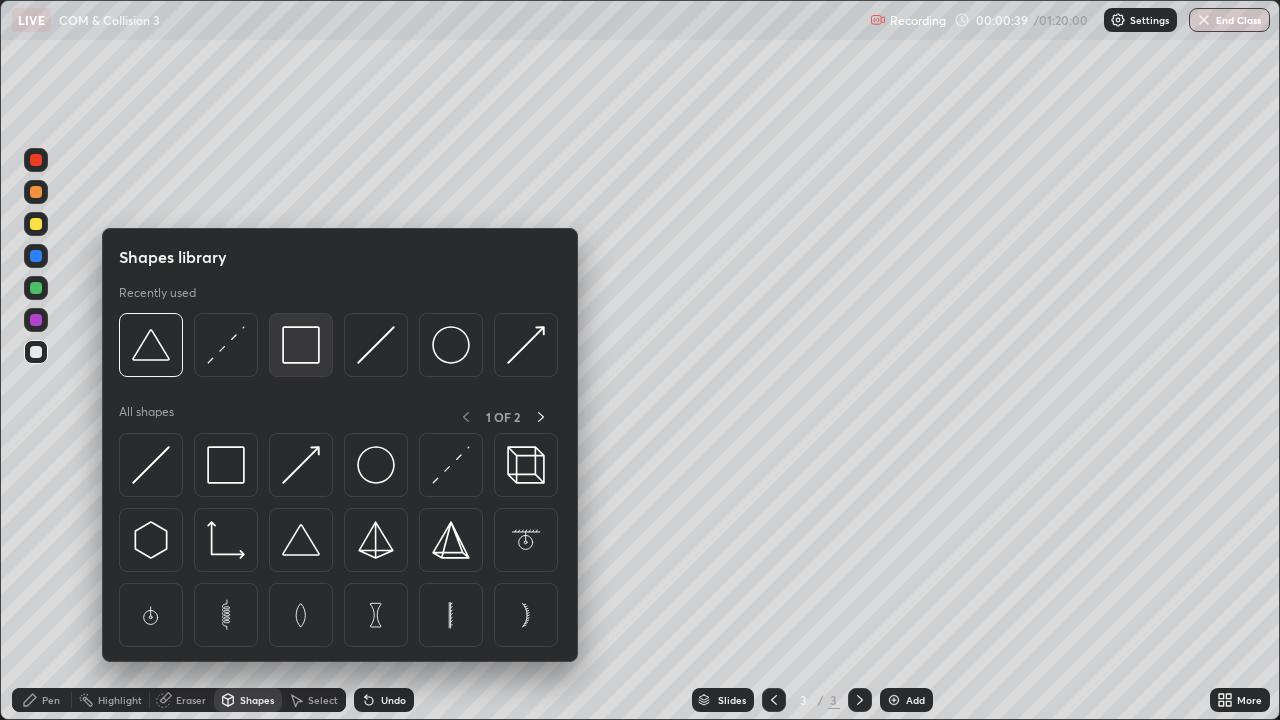 click at bounding box center (301, 345) 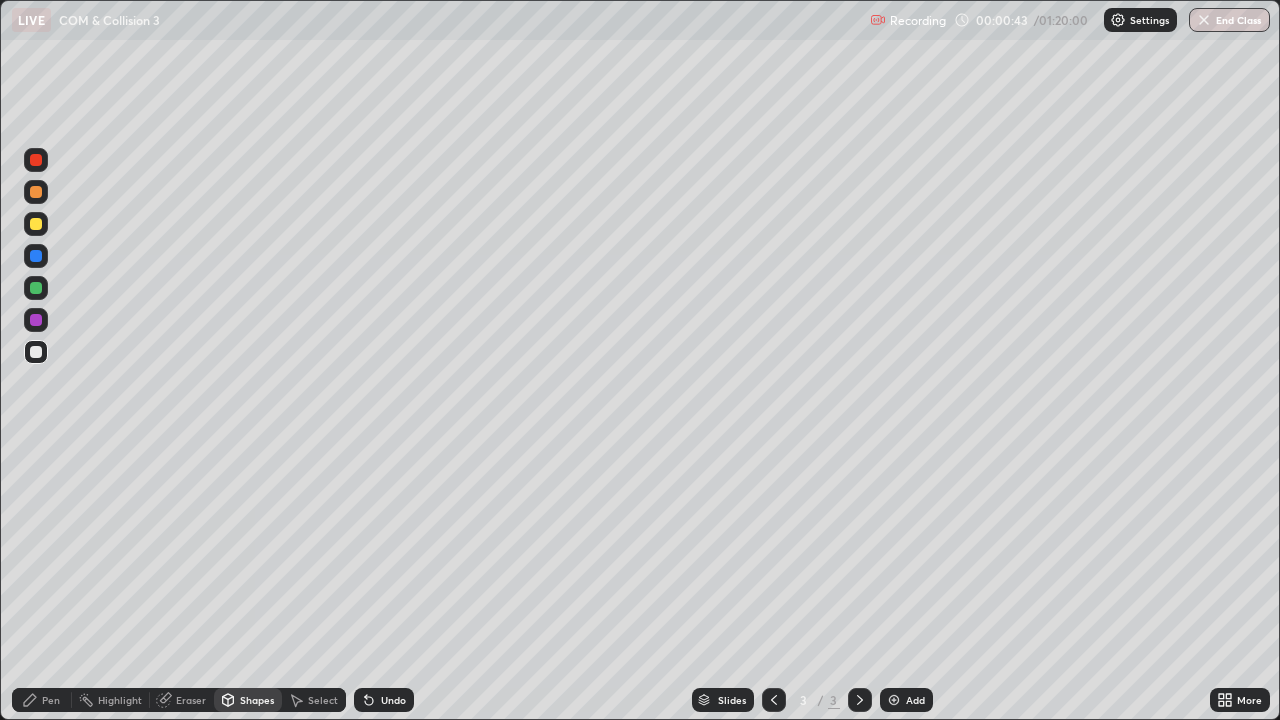 click 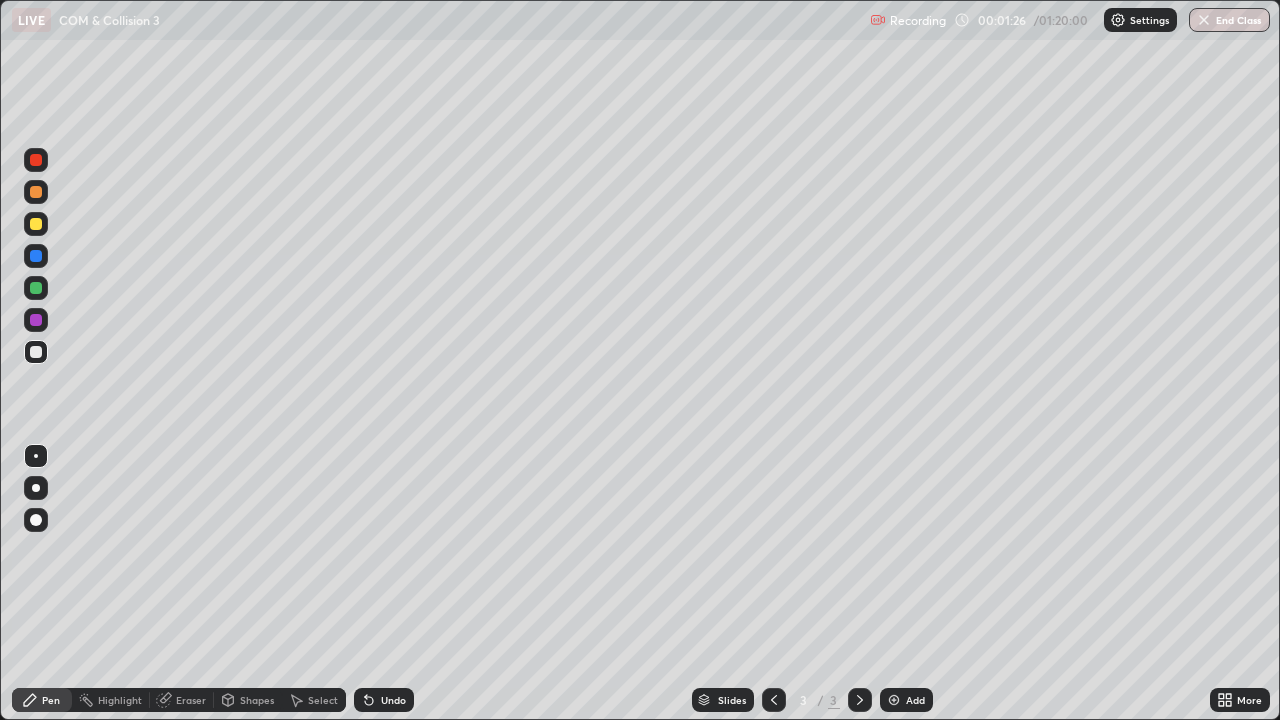 click at bounding box center (36, 224) 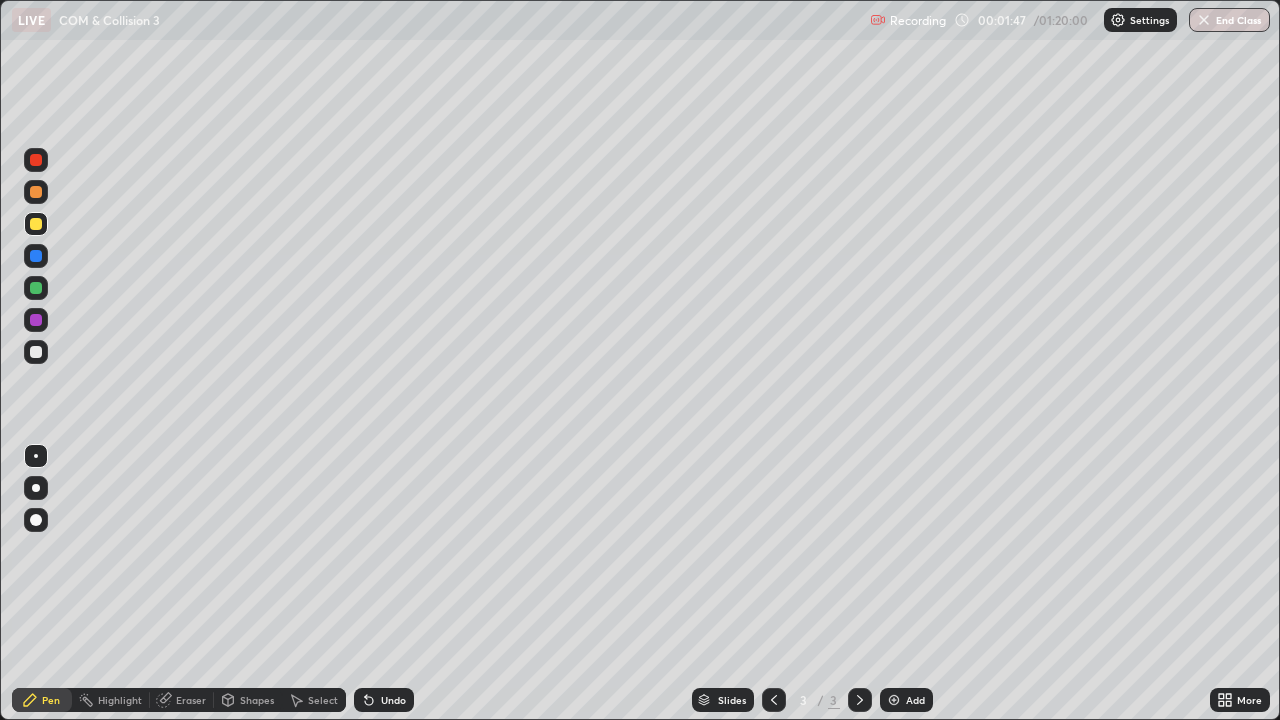 click at bounding box center [36, 352] 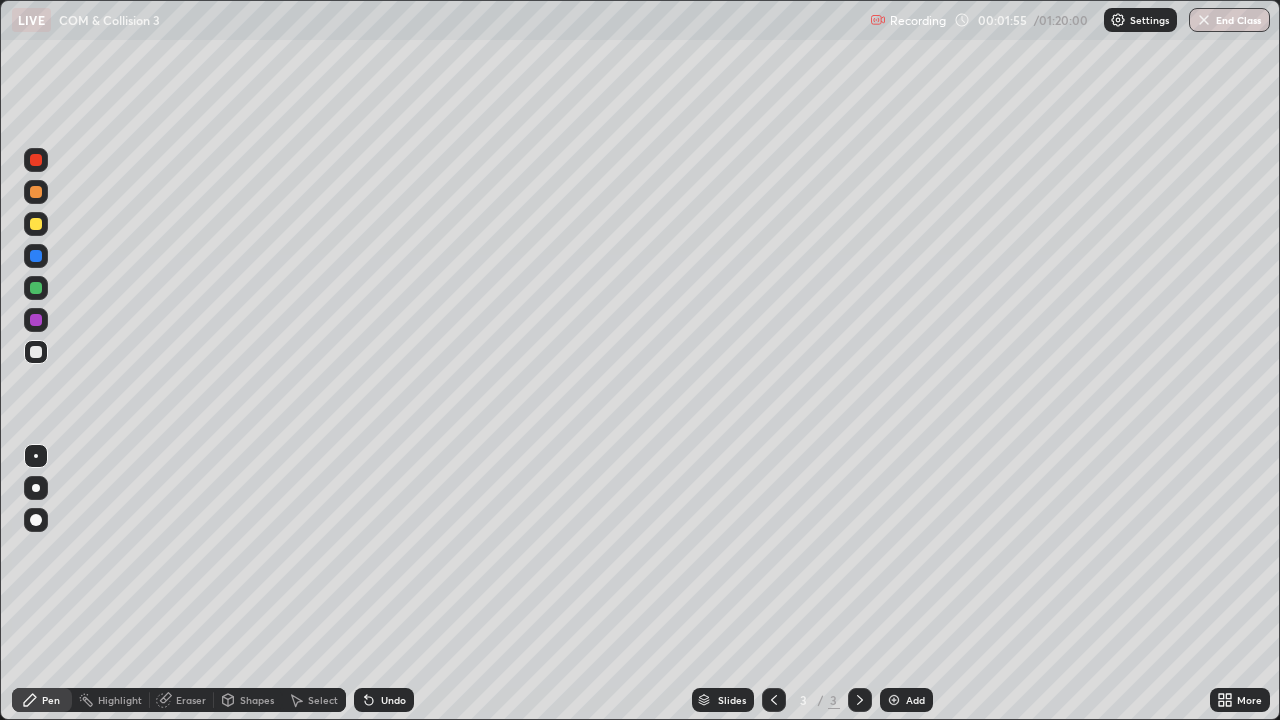 click on "Highlight" at bounding box center (120, 700) 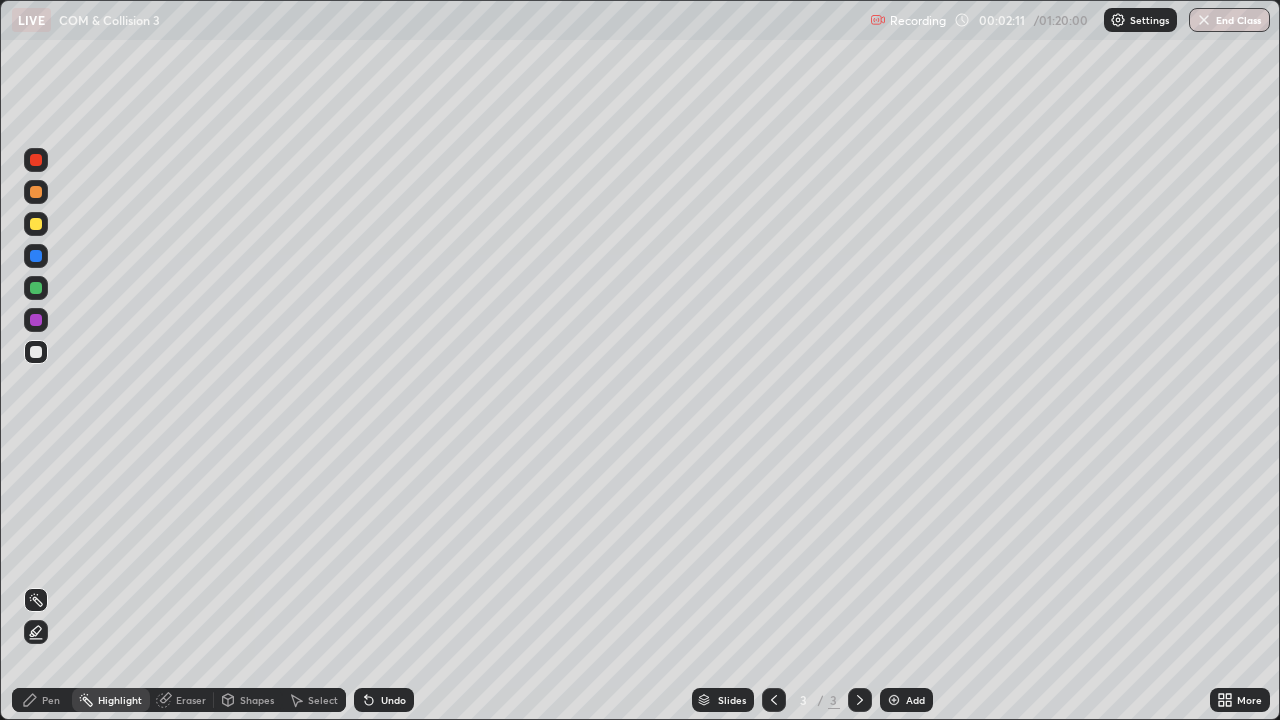 click on "Pen" at bounding box center [42, 700] 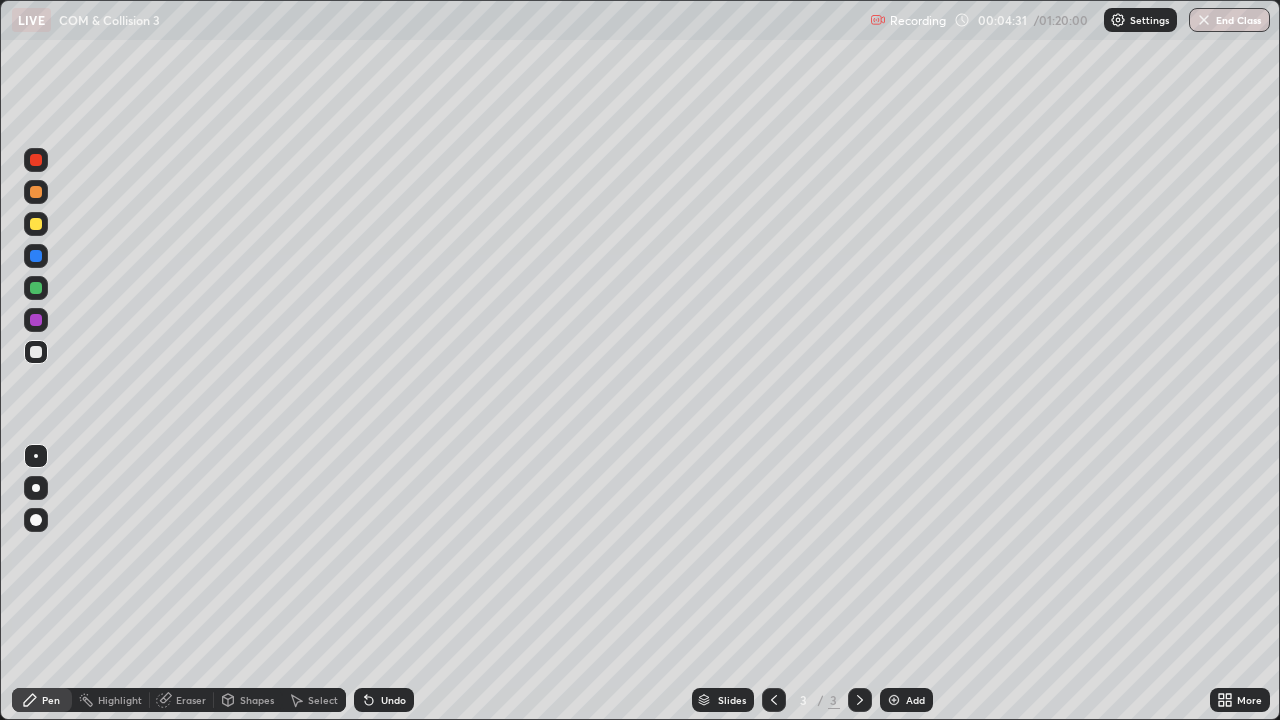 click on "Shapes" at bounding box center [257, 700] 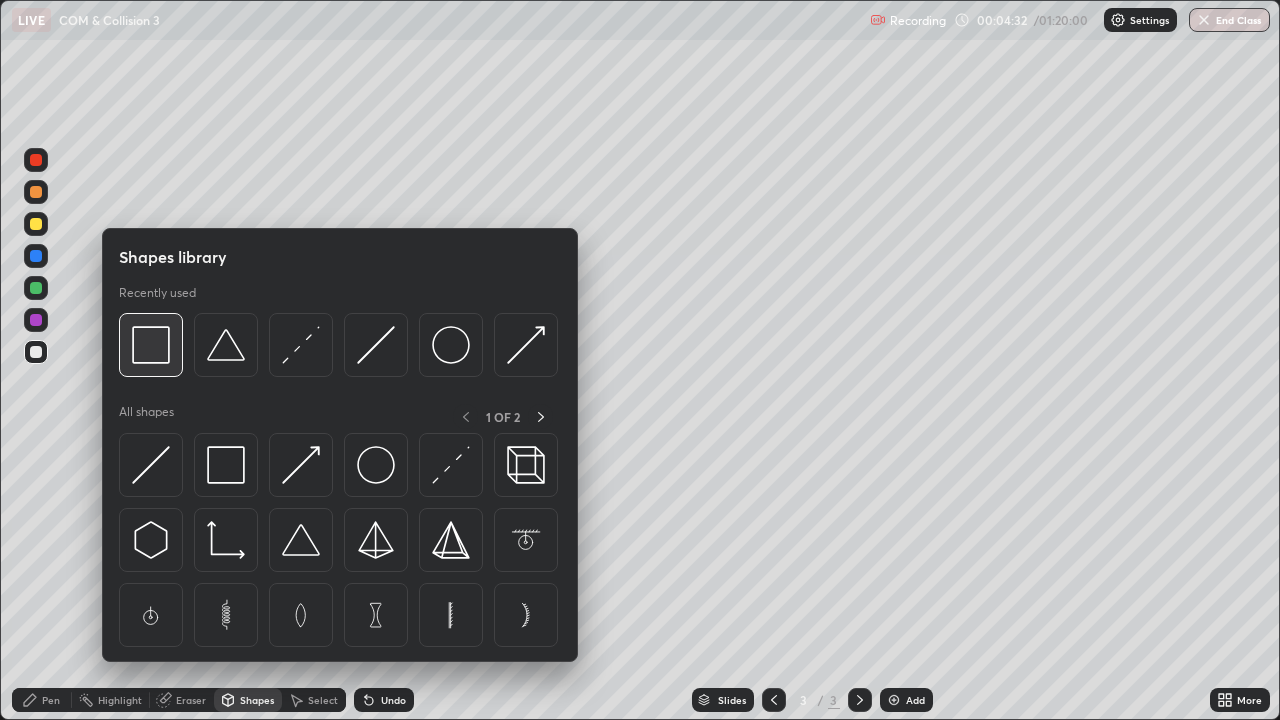 click at bounding box center [151, 345] 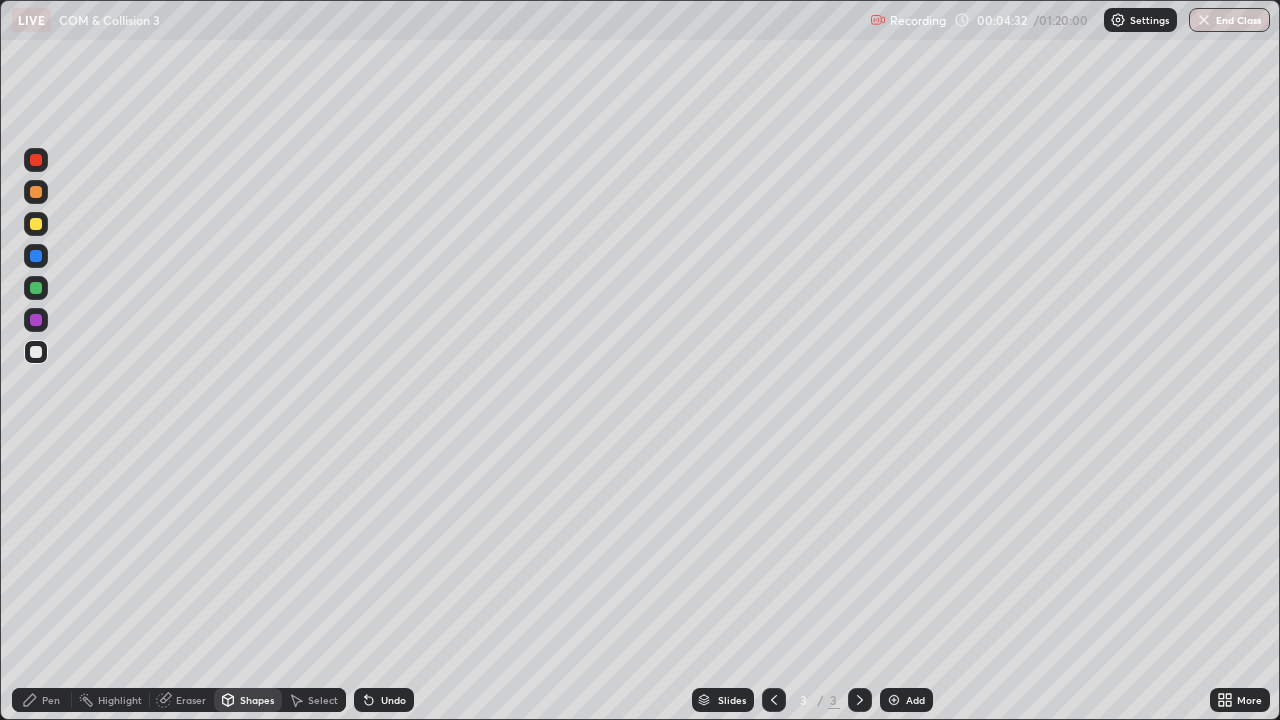 click at bounding box center [36, 352] 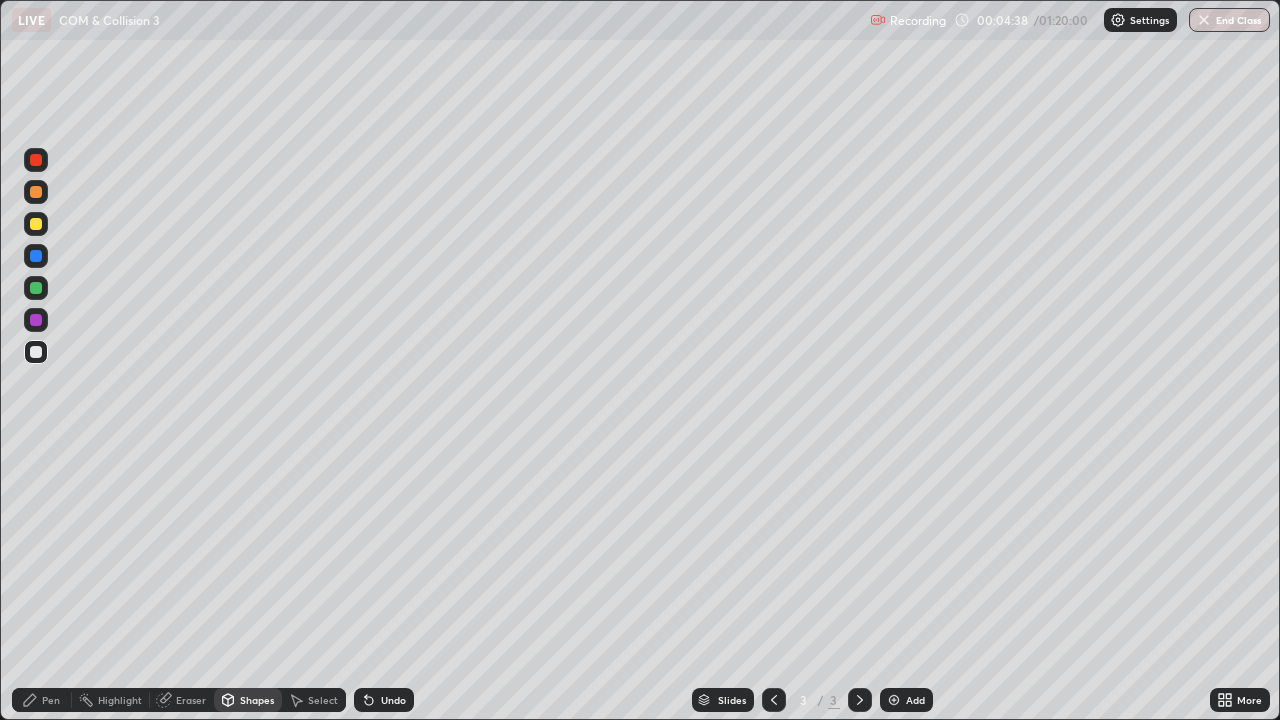 click on "Pen" at bounding box center (51, 700) 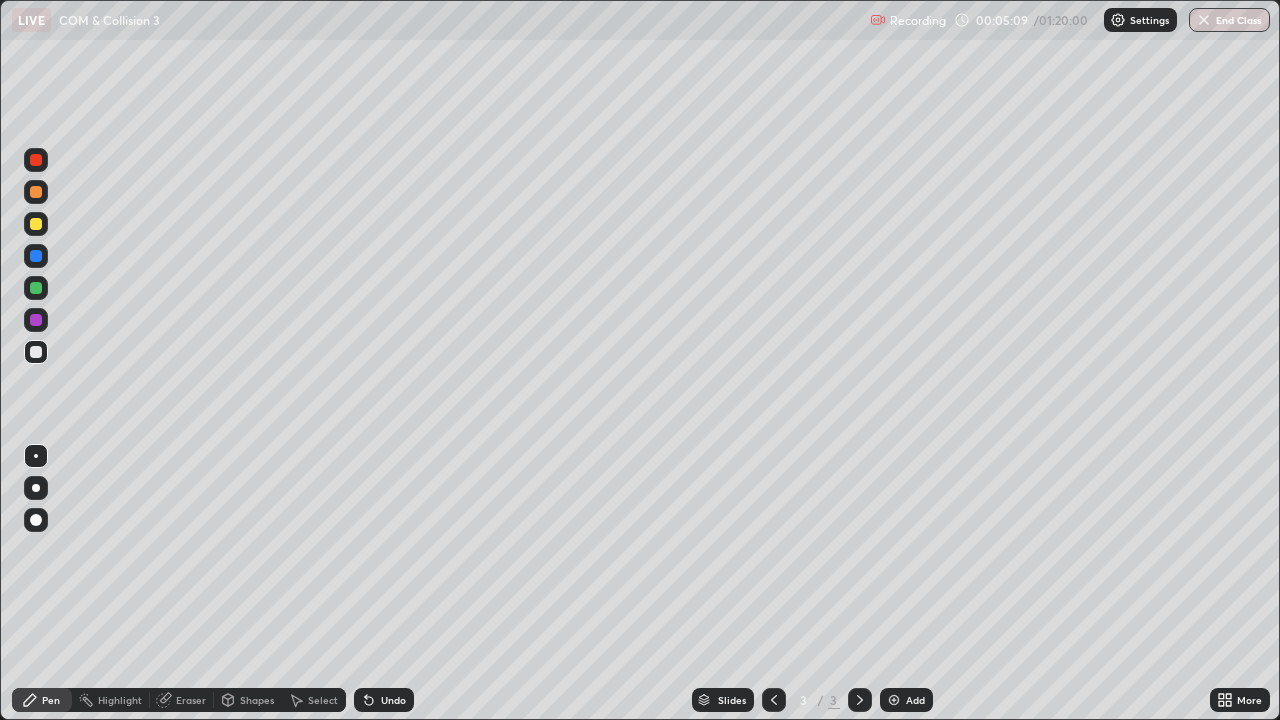 click at bounding box center (36, 224) 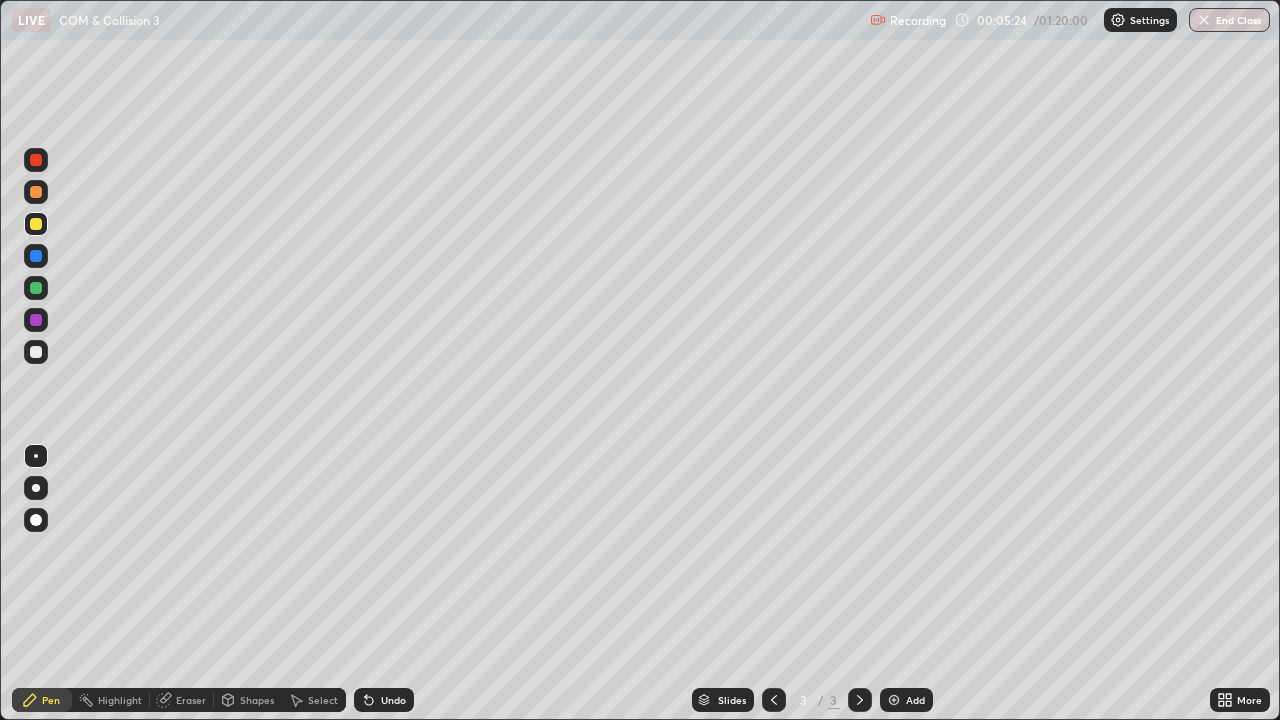 click at bounding box center [36, 352] 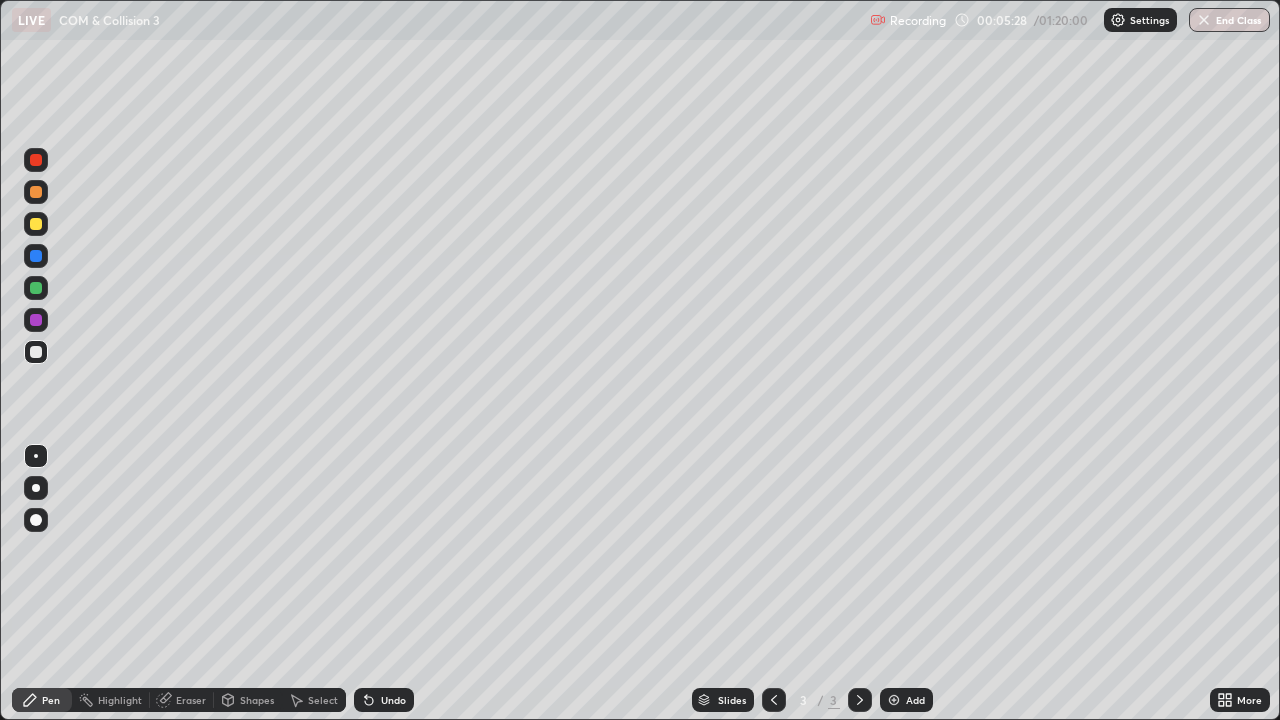 click on "Shapes" at bounding box center [257, 700] 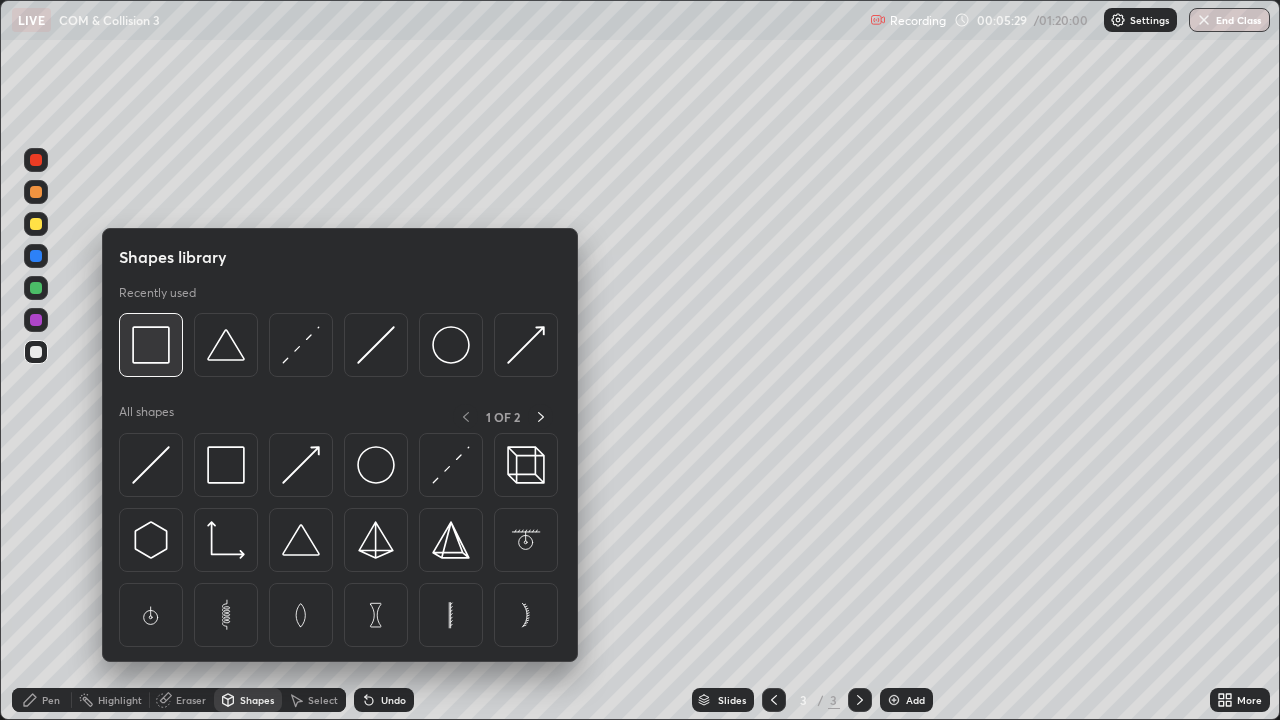 click at bounding box center [151, 345] 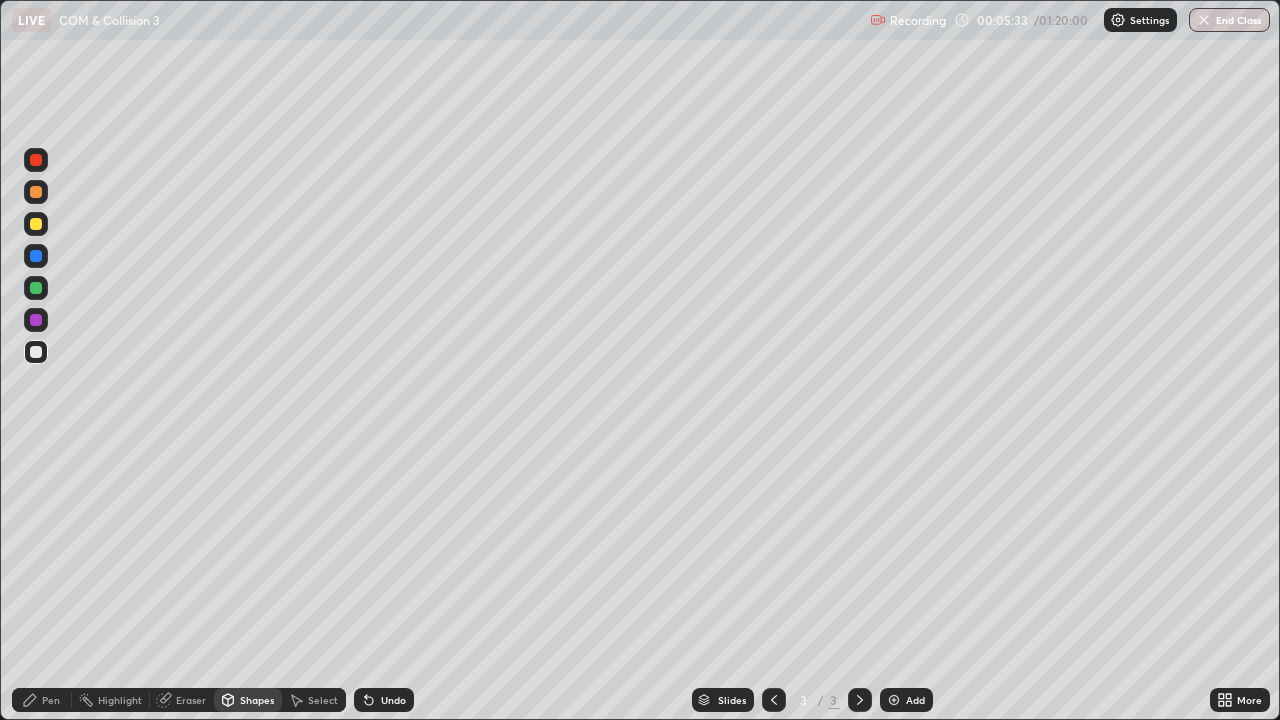 click on "Pen" at bounding box center (51, 700) 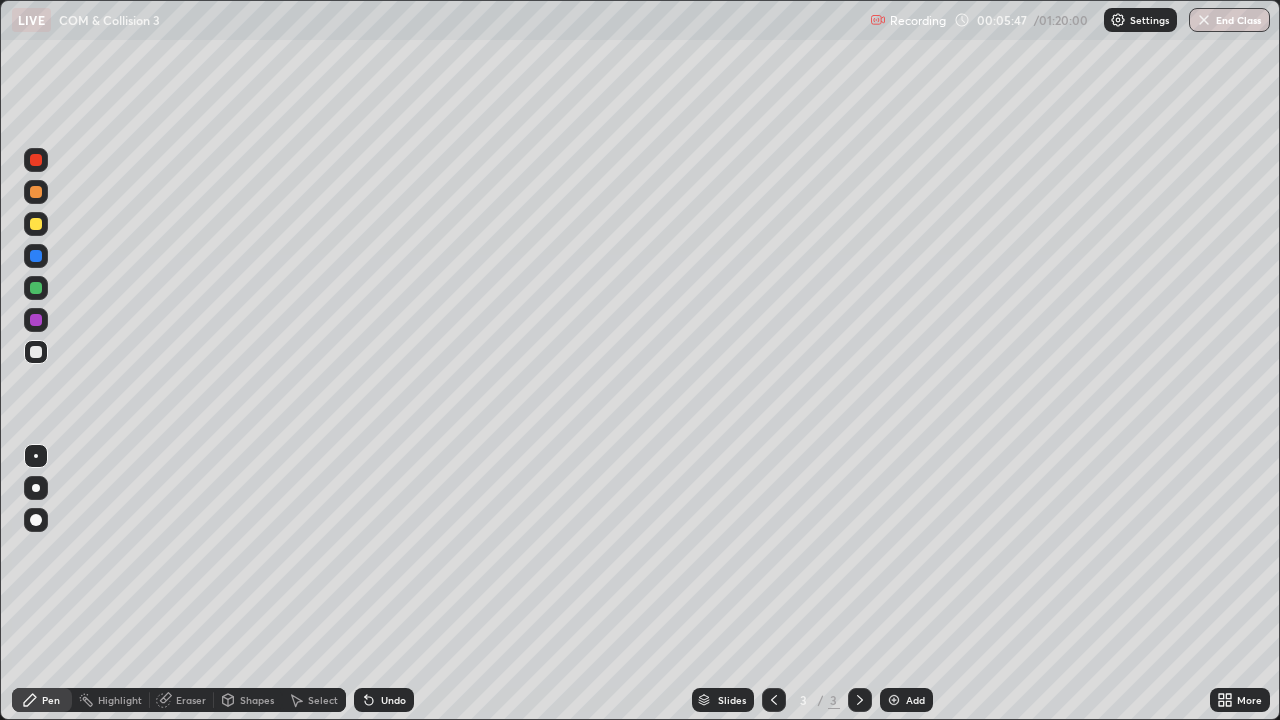 click on "Eraser" at bounding box center [191, 700] 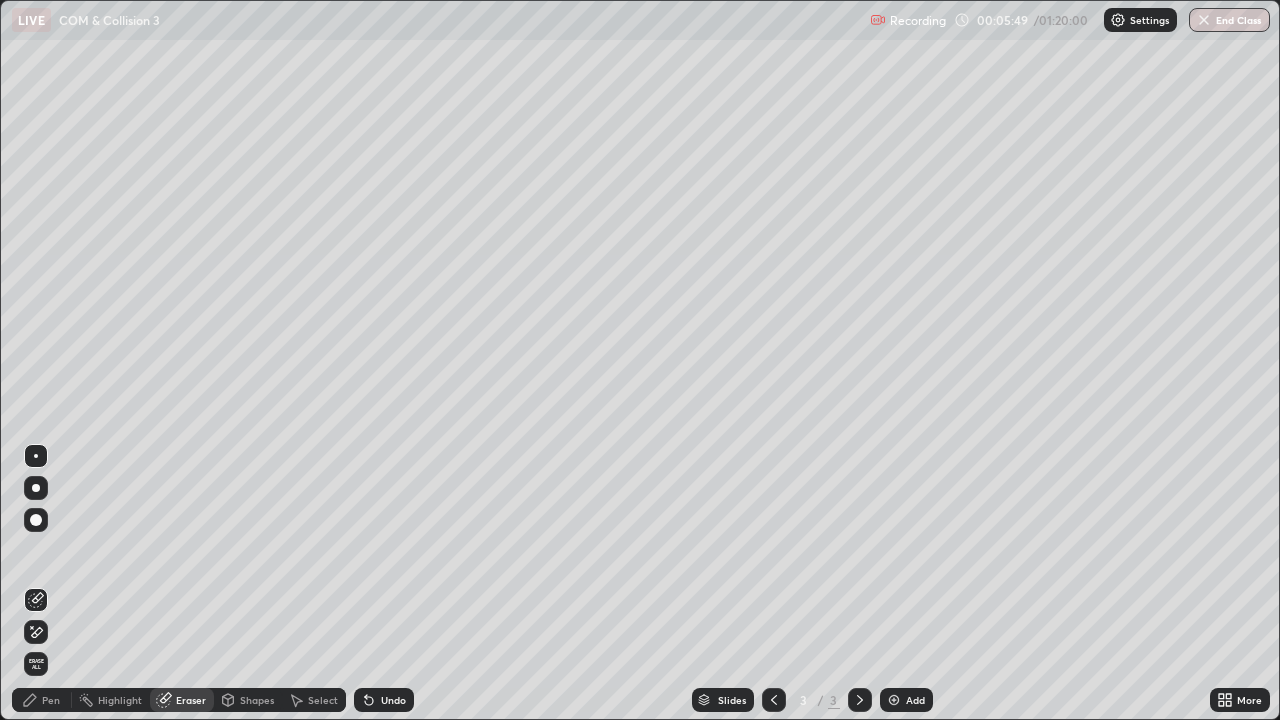 click on "Pen" at bounding box center [51, 700] 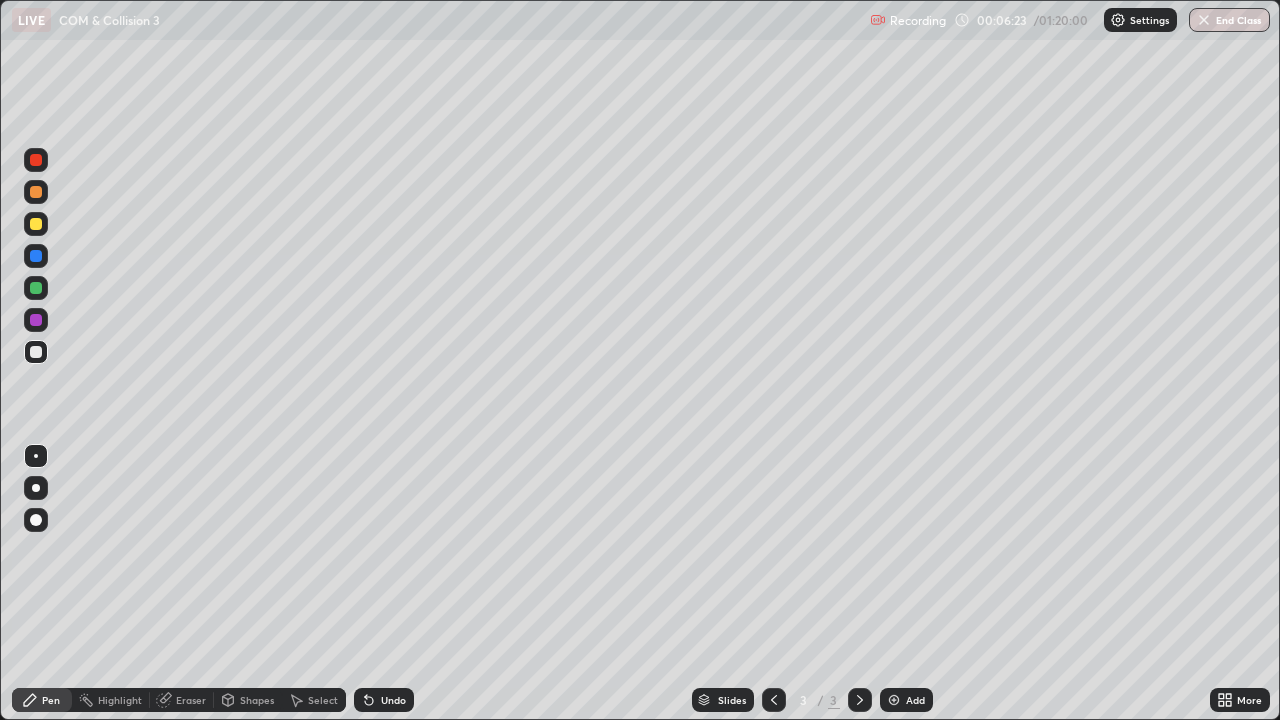 click at bounding box center (36, 224) 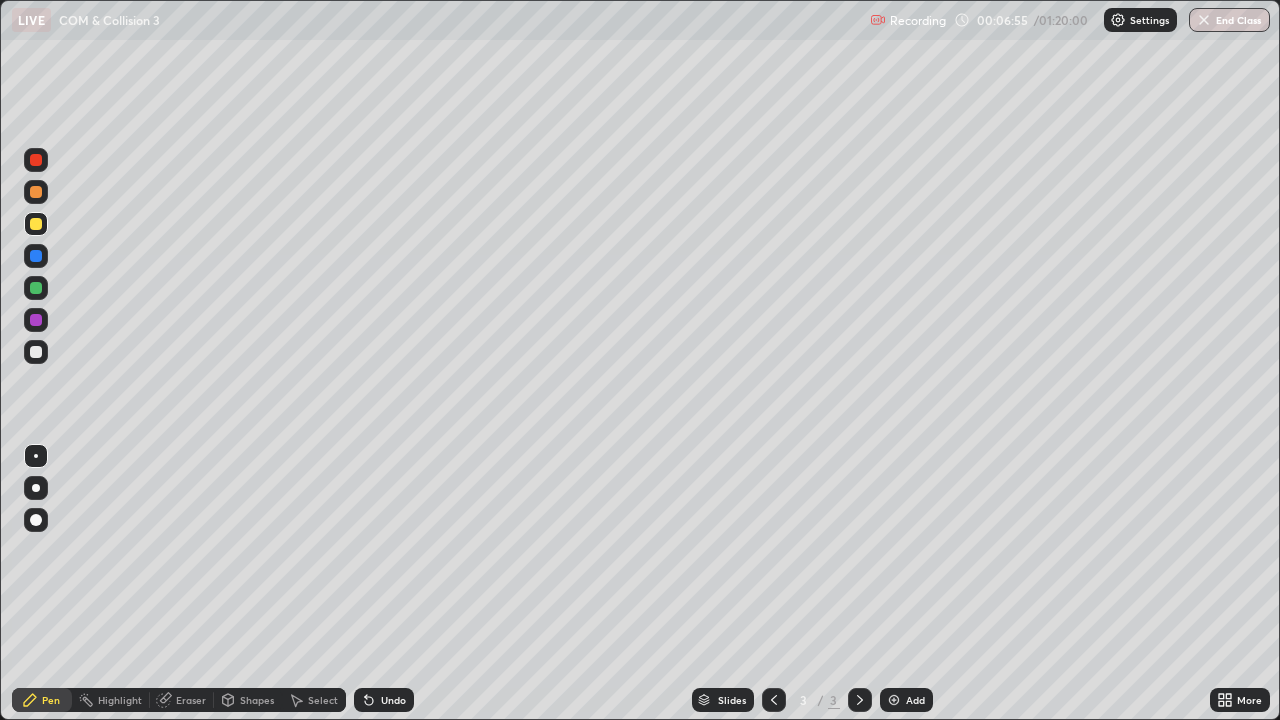 click at bounding box center (36, 352) 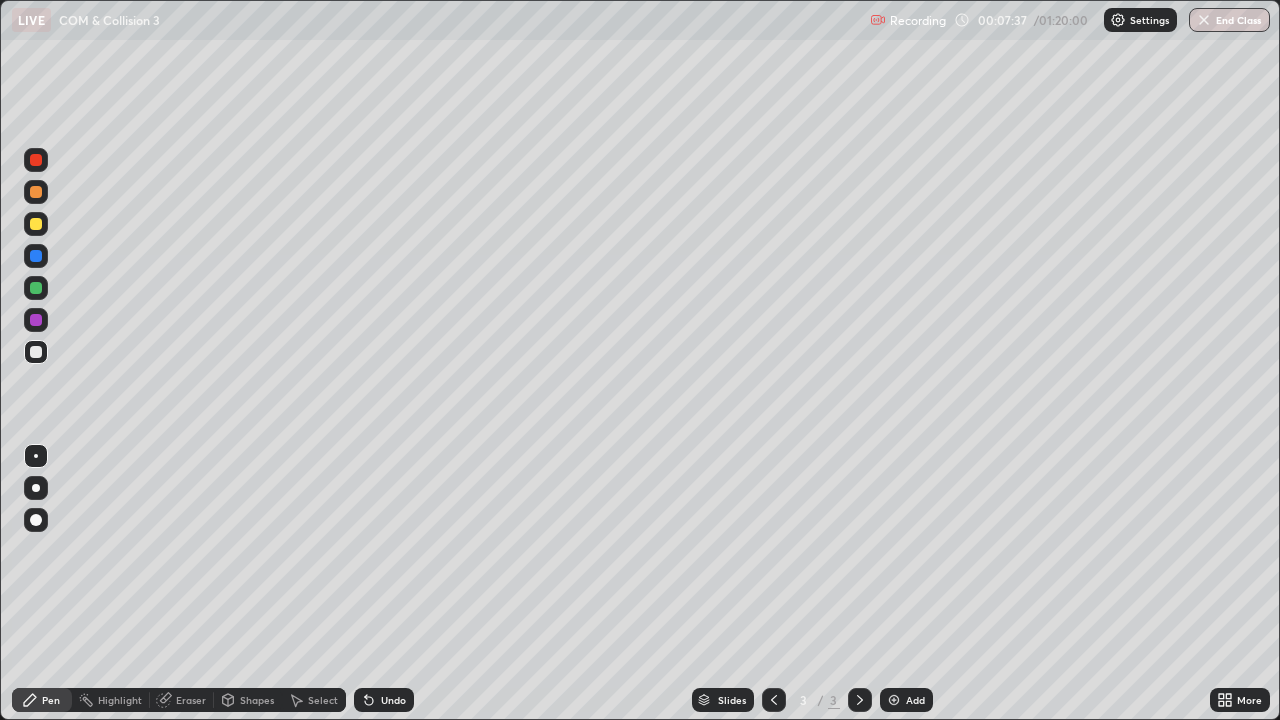 click on "Highlight" at bounding box center (120, 700) 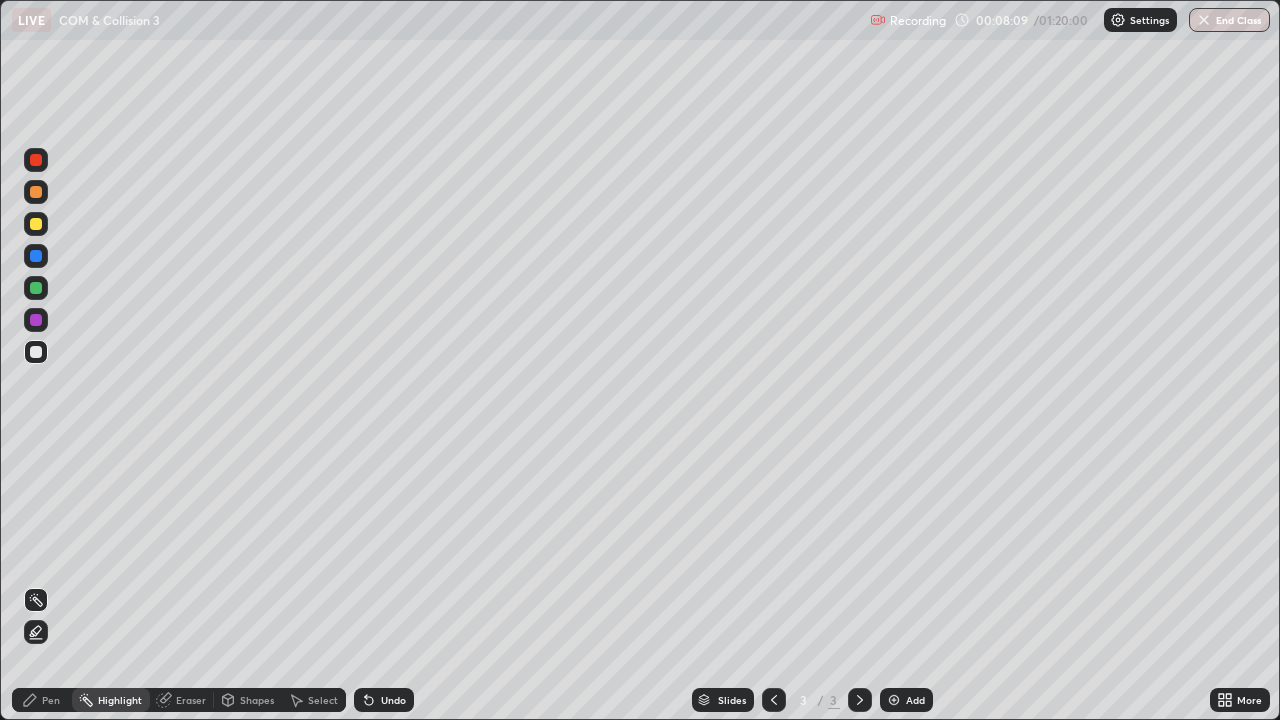 click on "Shapes" at bounding box center [257, 700] 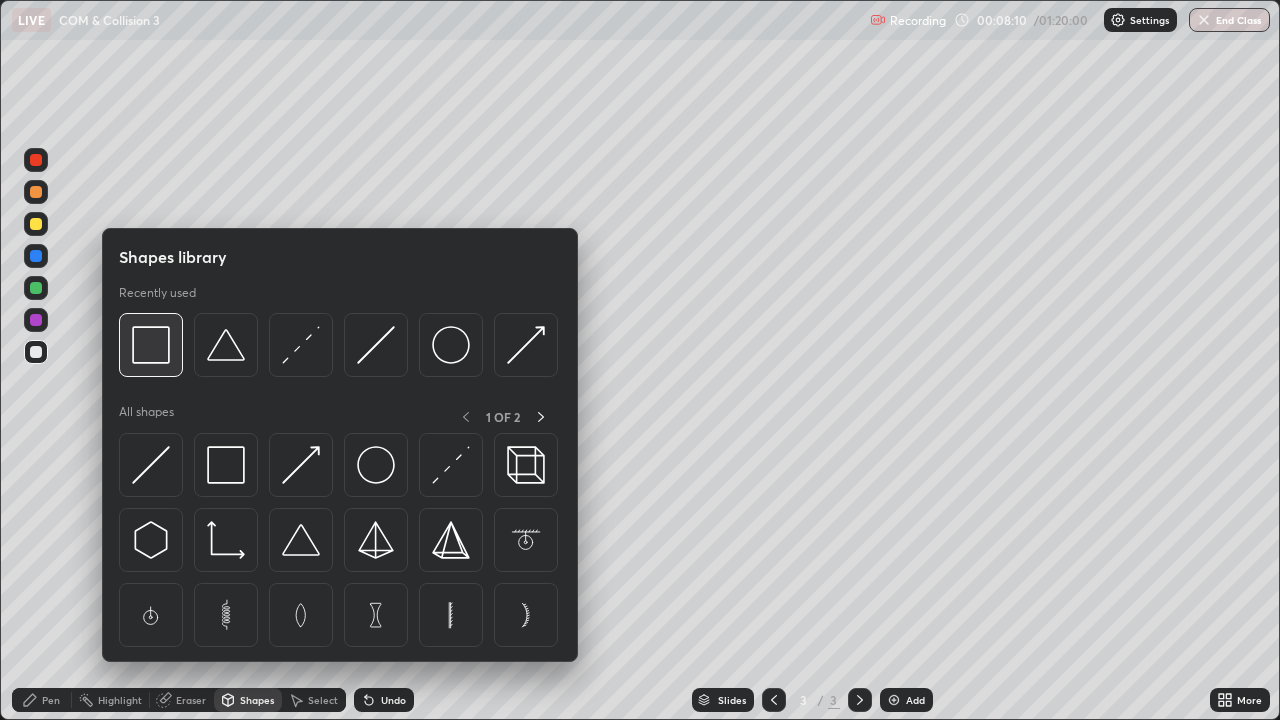 click at bounding box center (151, 345) 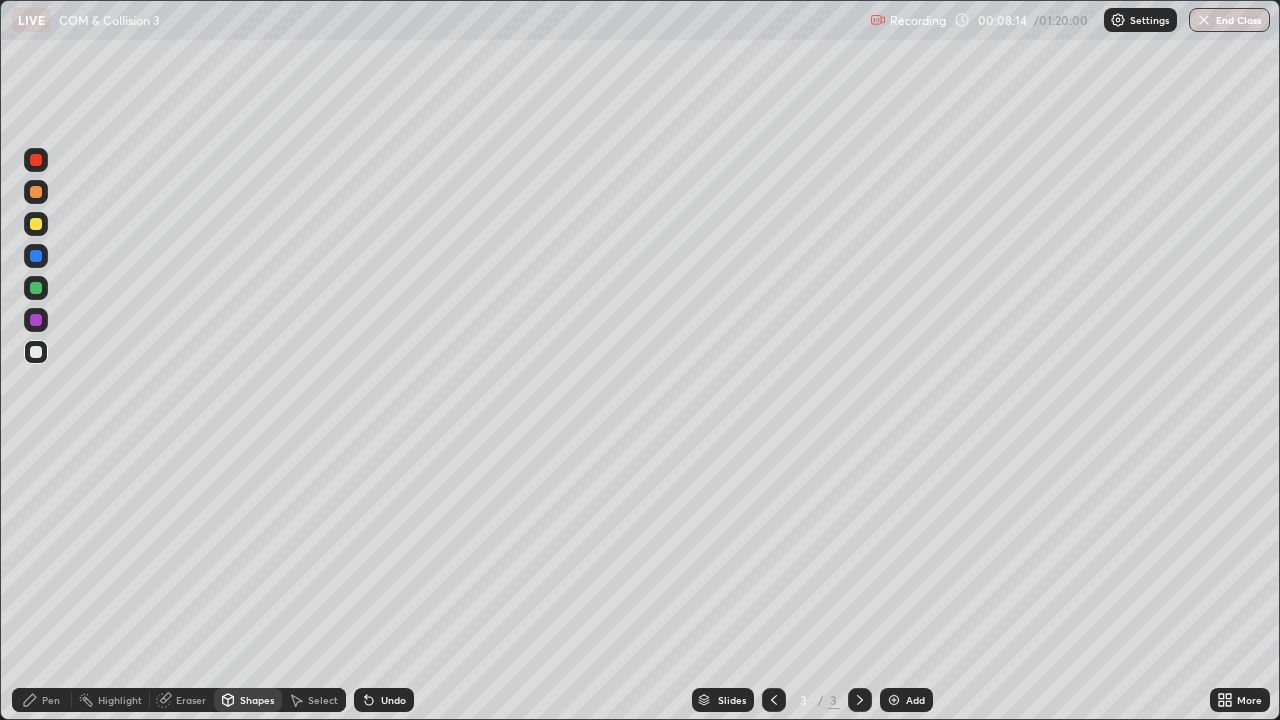 click on "Pen" at bounding box center [51, 700] 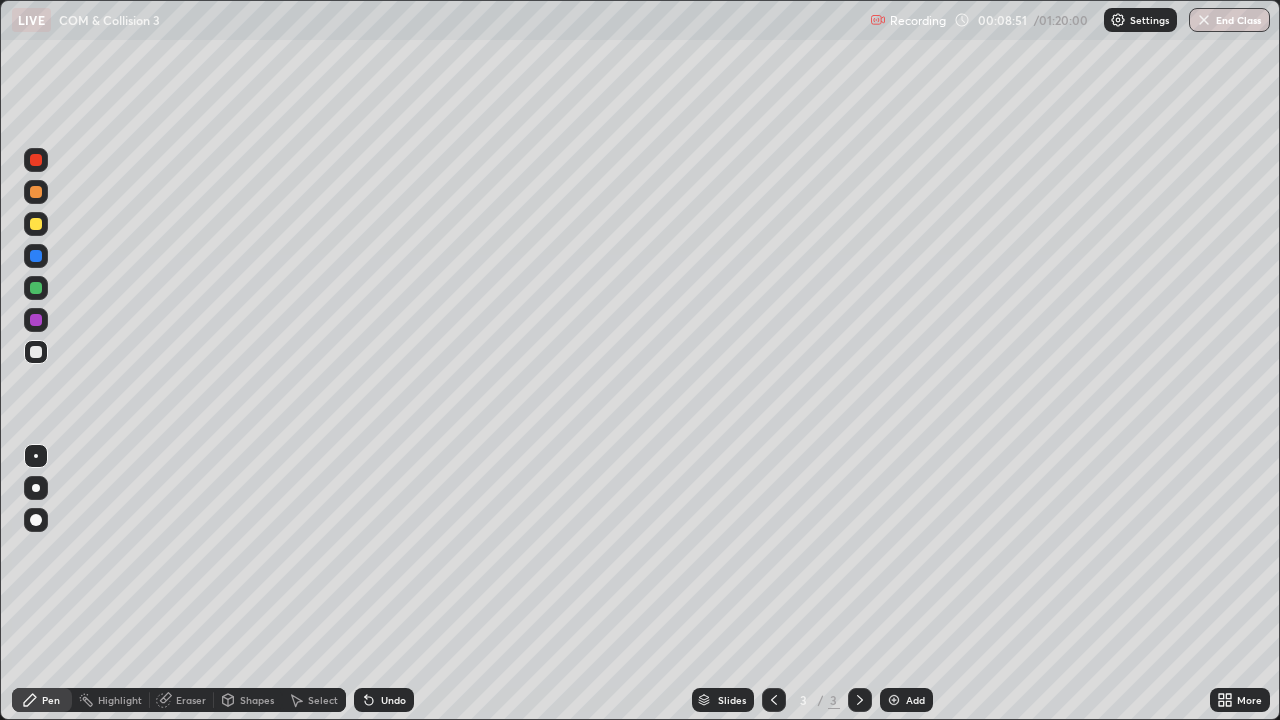click at bounding box center (36, 288) 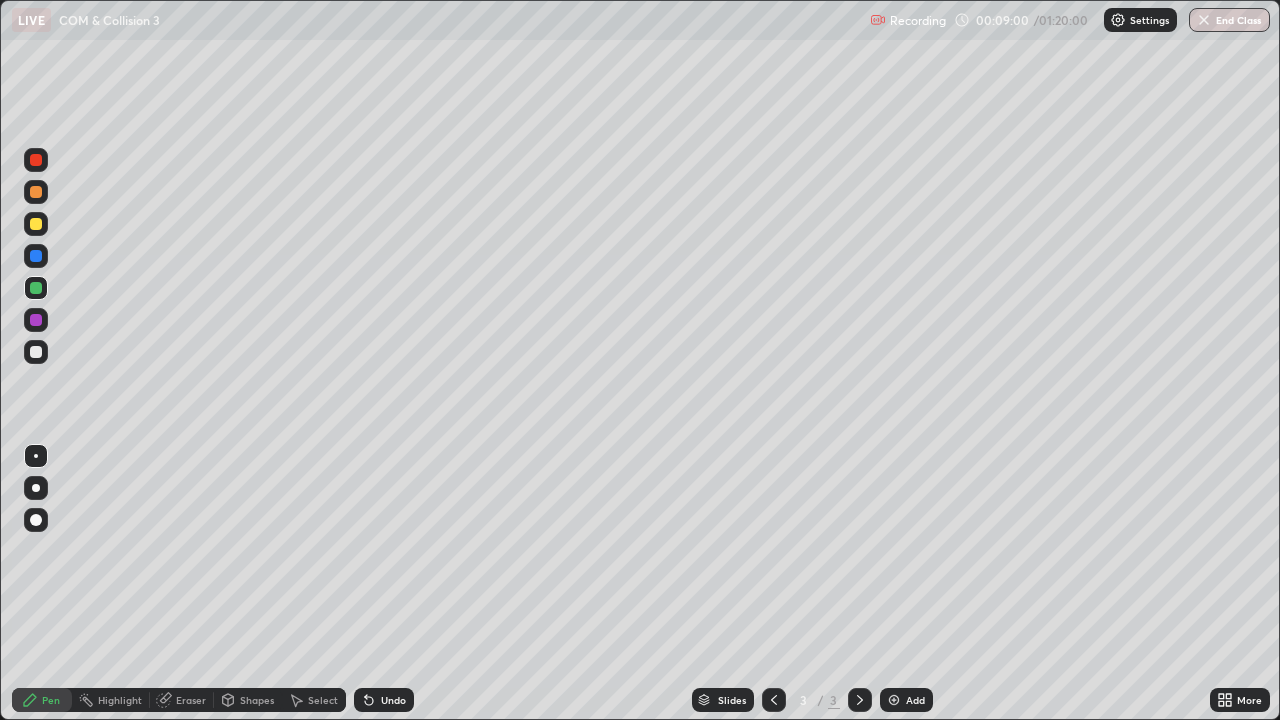 click at bounding box center [36, 192] 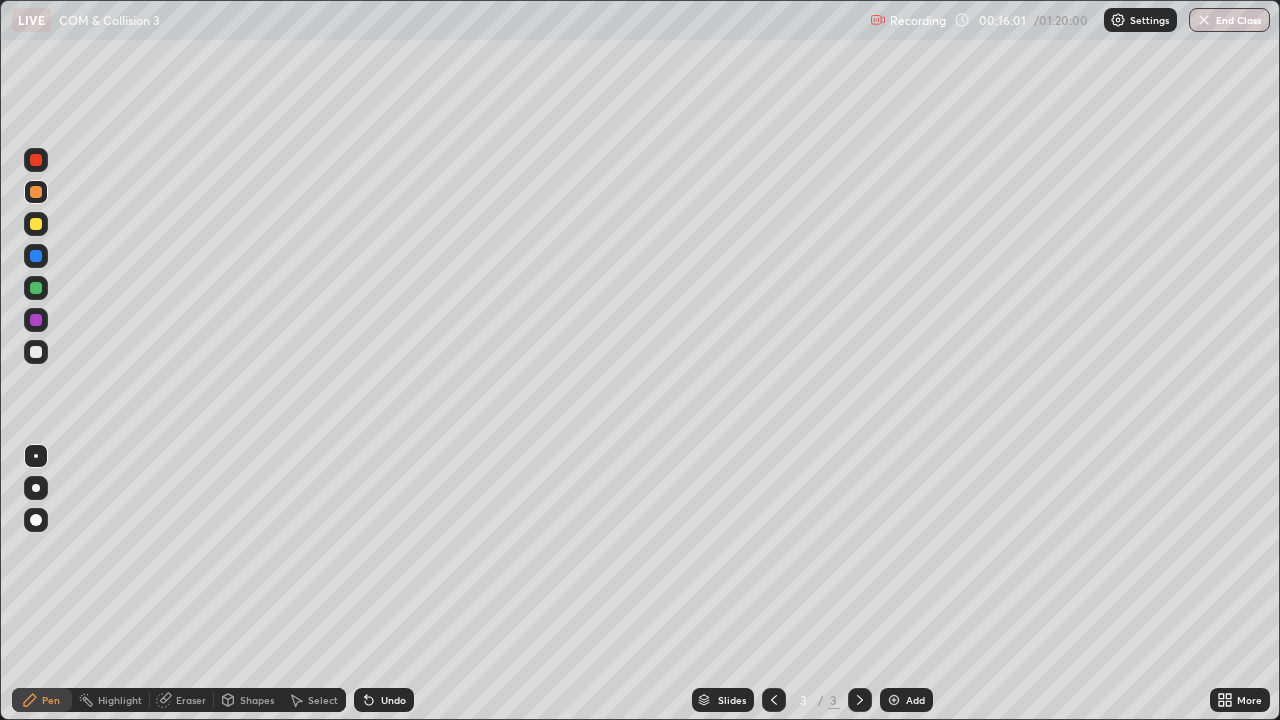 click on "Add" at bounding box center [915, 700] 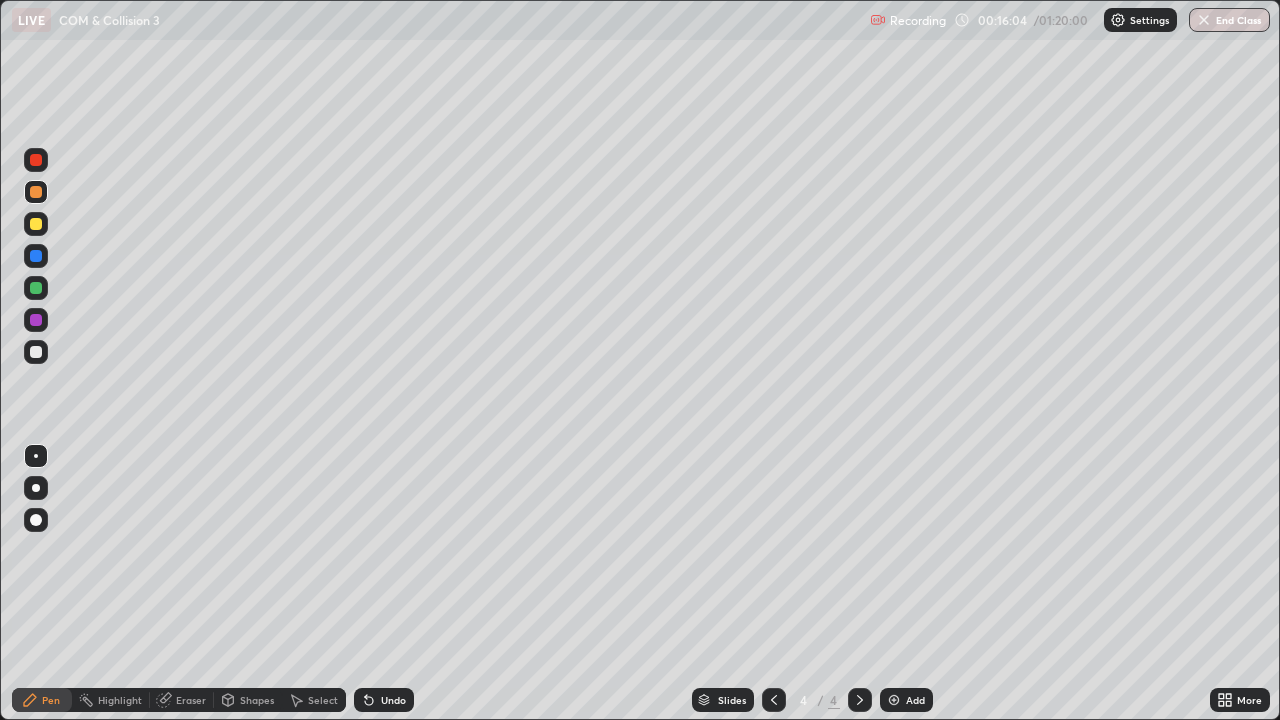 click at bounding box center [36, 456] 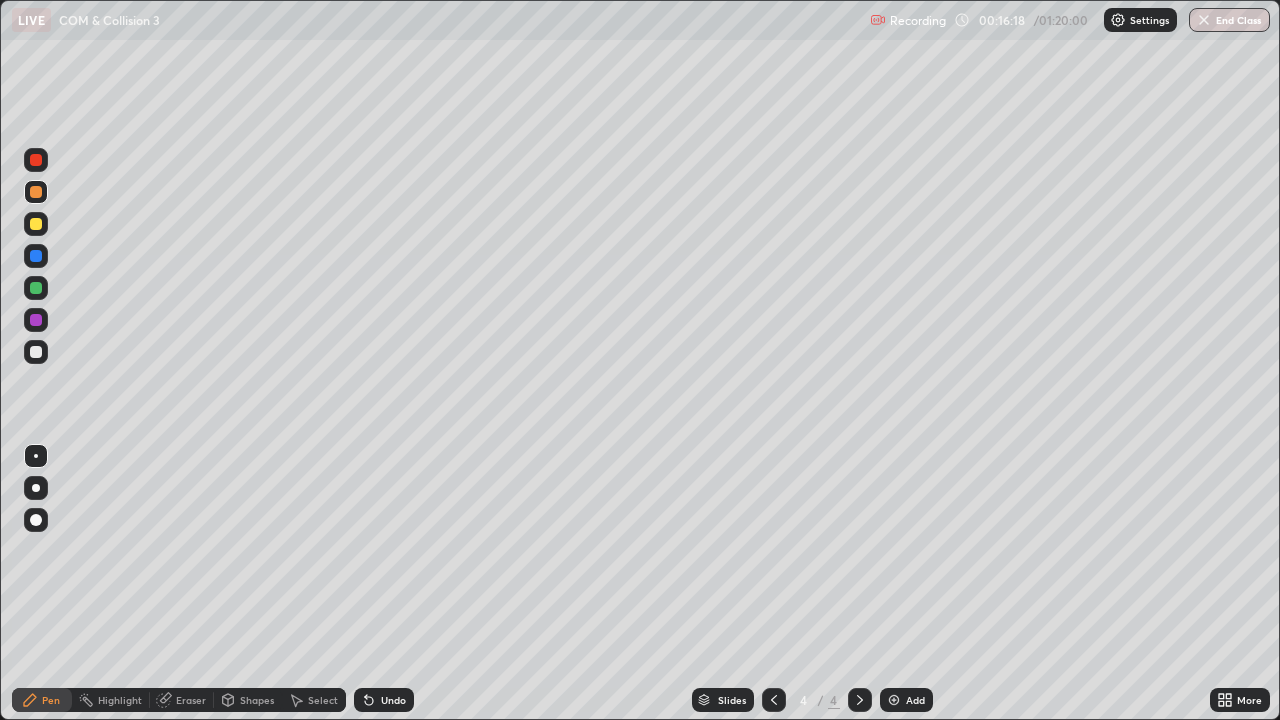 click on "Pen" at bounding box center (51, 700) 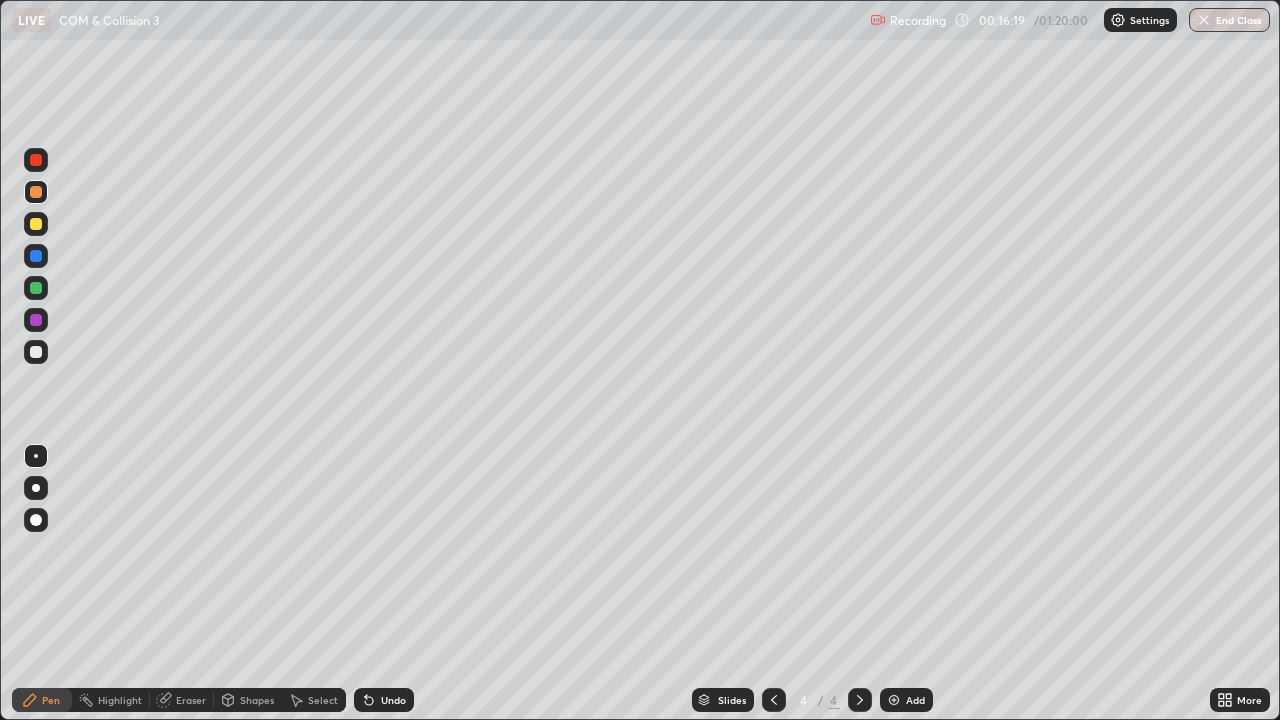 click at bounding box center (36, 456) 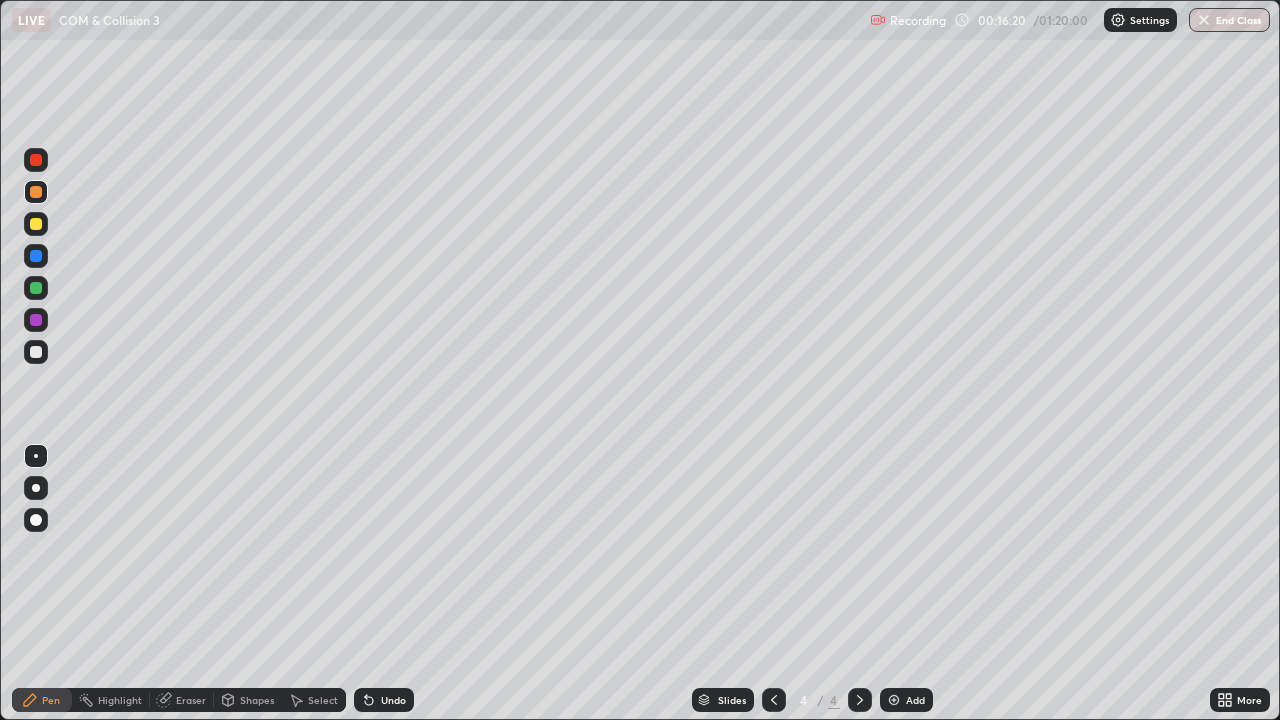 click at bounding box center [36, 352] 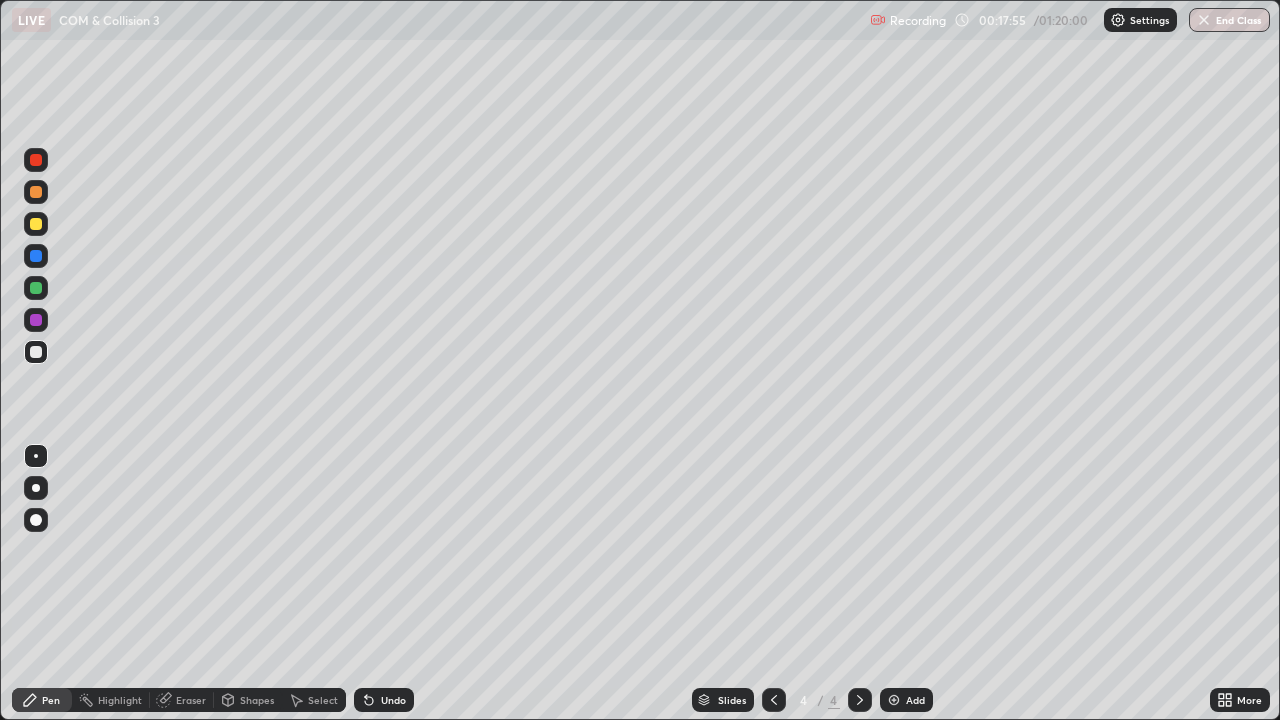 click at bounding box center [36, 456] 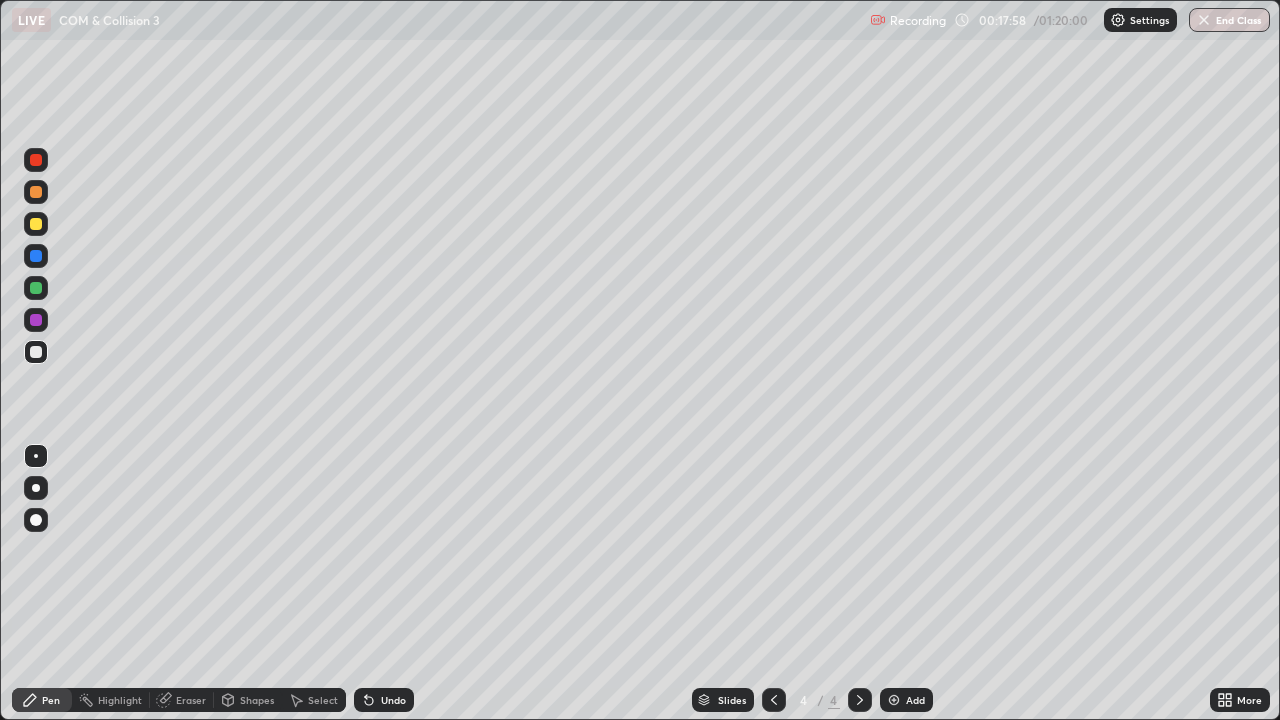 click on "Shapes" at bounding box center [248, 700] 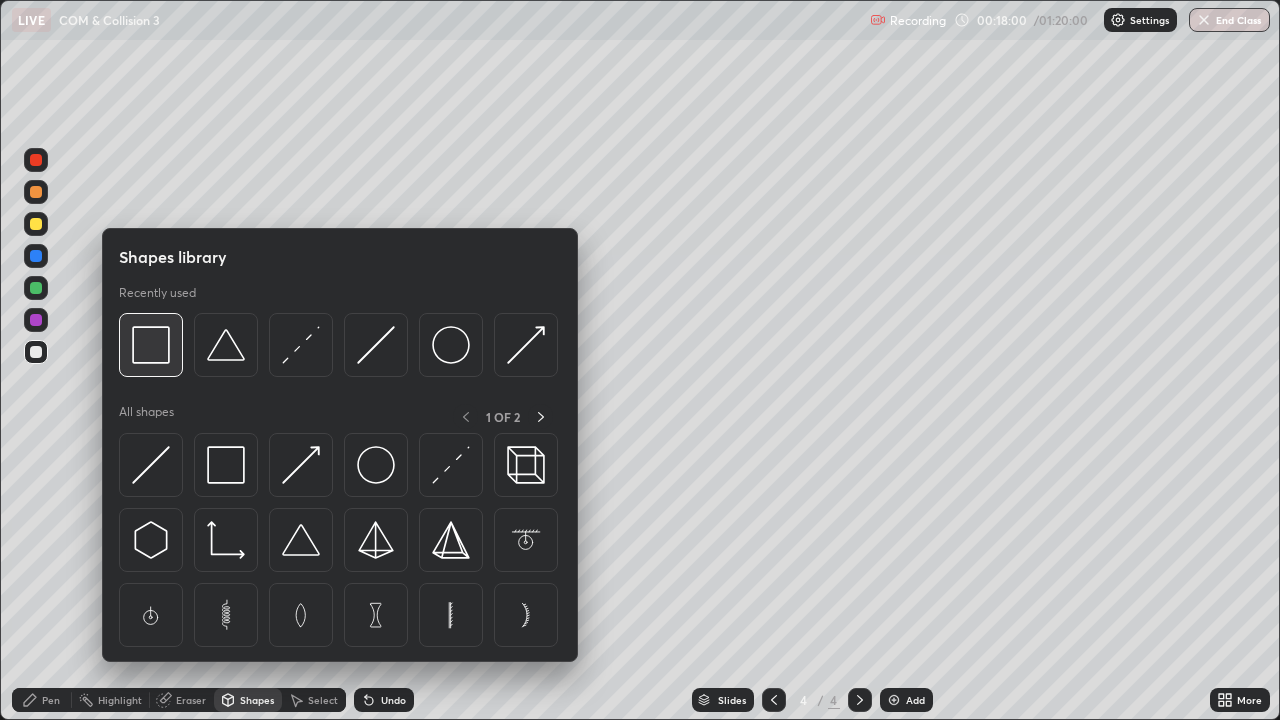 click at bounding box center (151, 345) 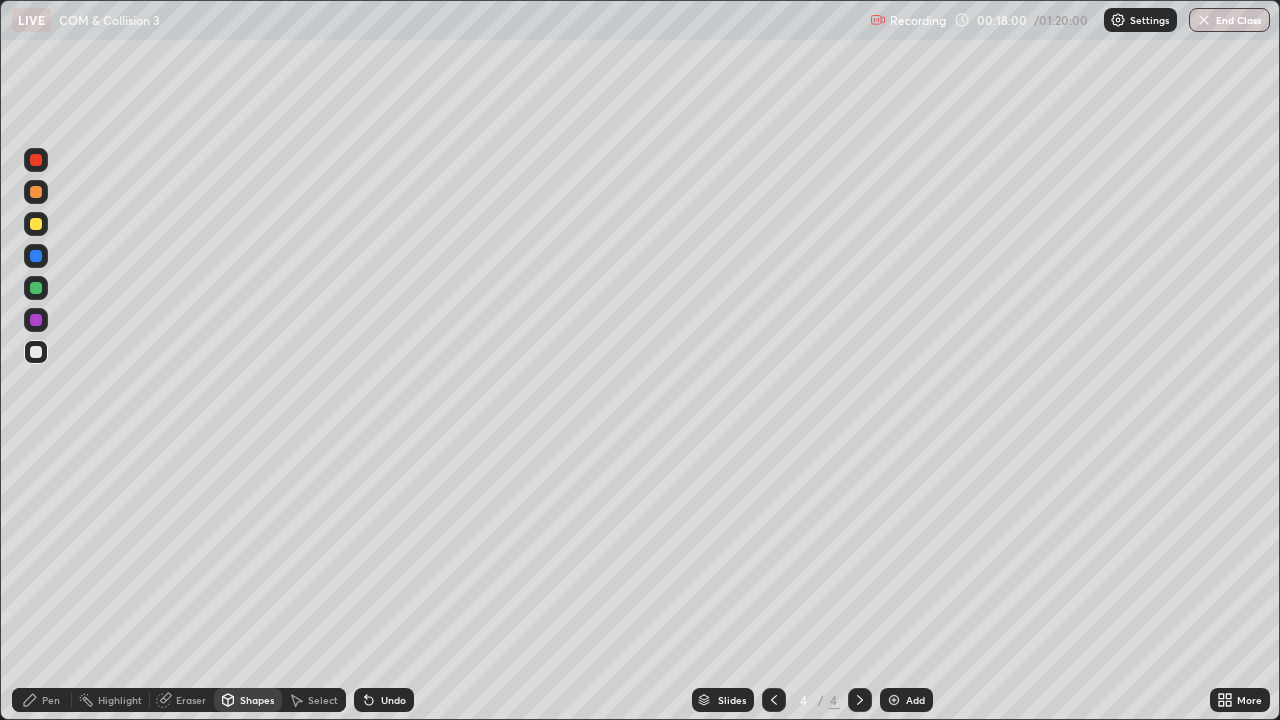 click at bounding box center [36, 352] 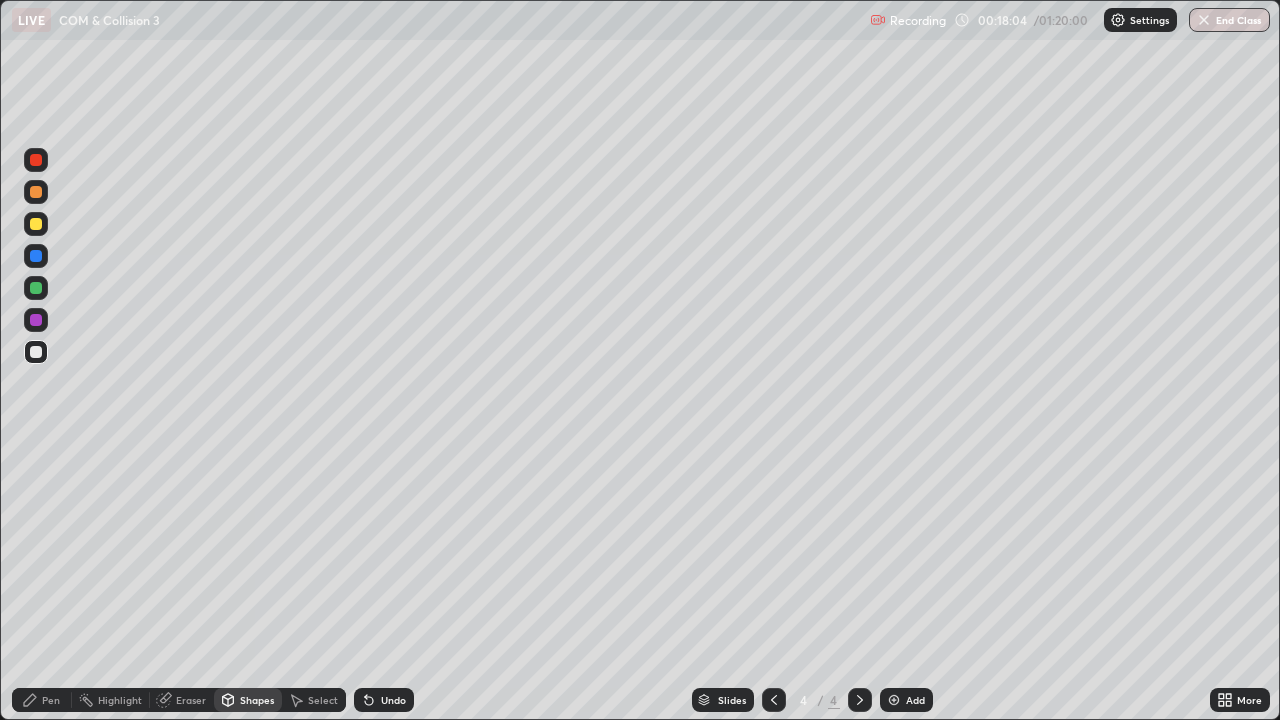 click on "Pen" at bounding box center [51, 700] 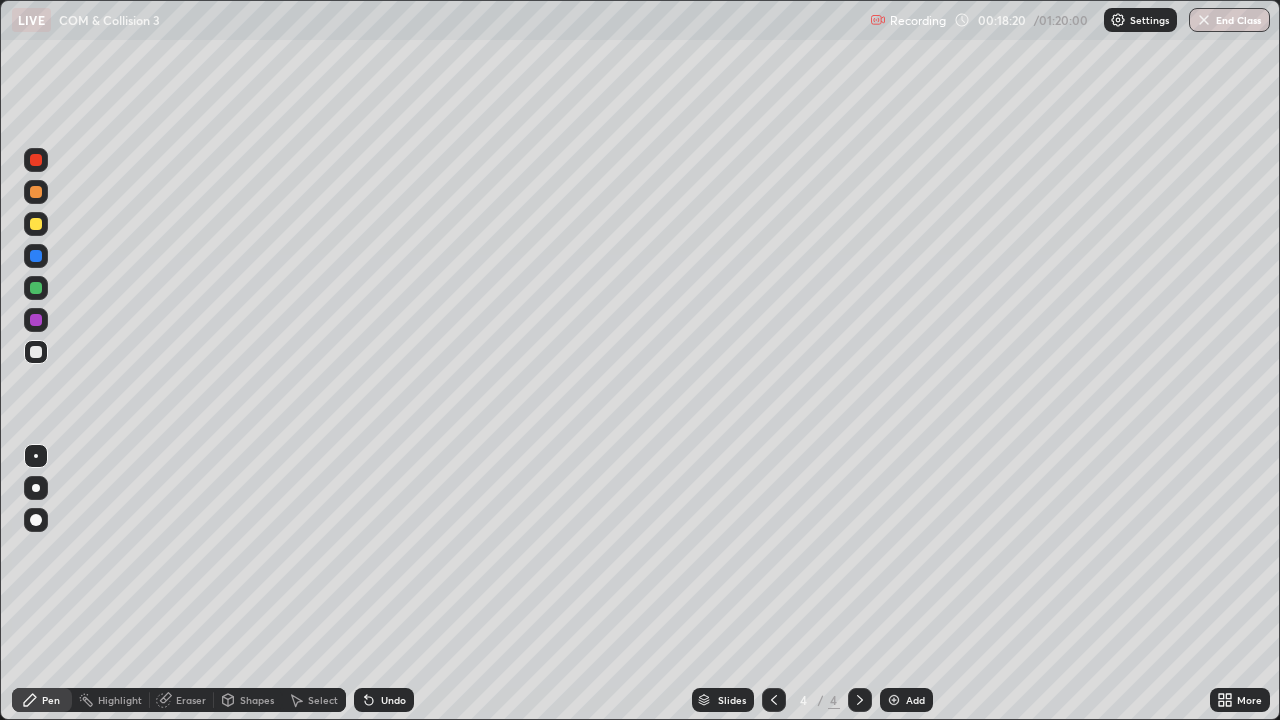 click at bounding box center [36, 224] 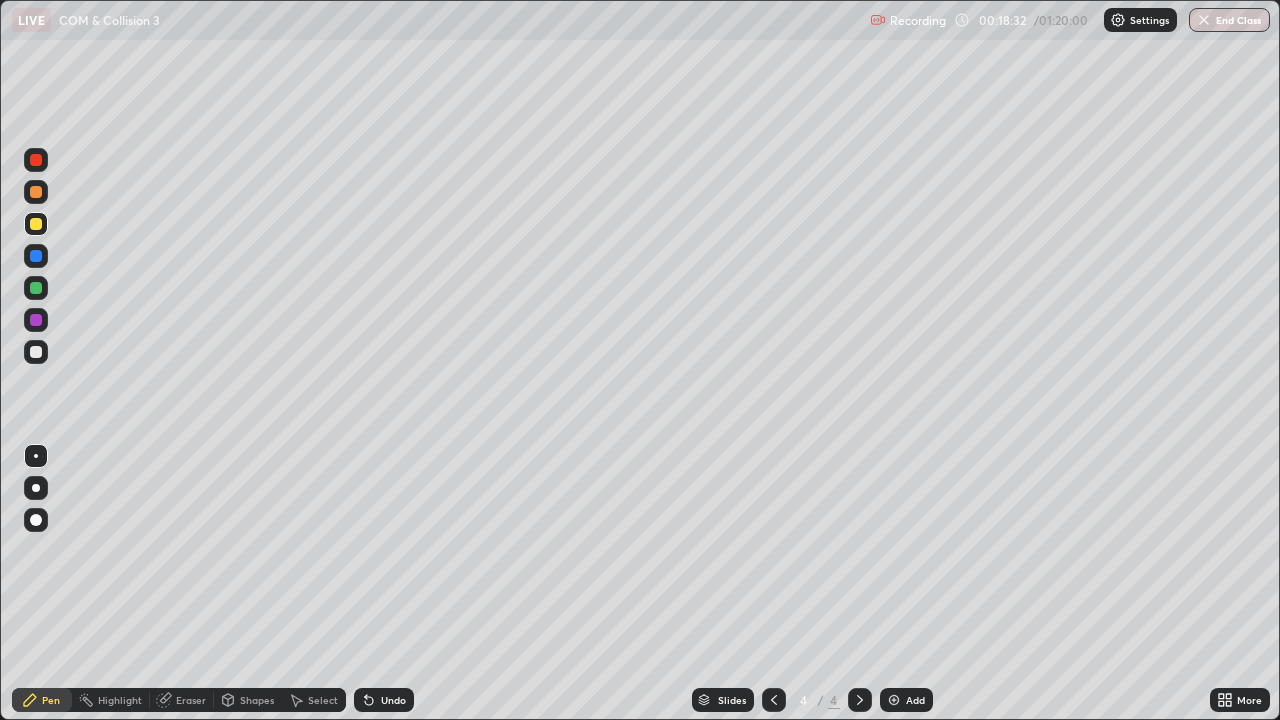 click at bounding box center (36, 192) 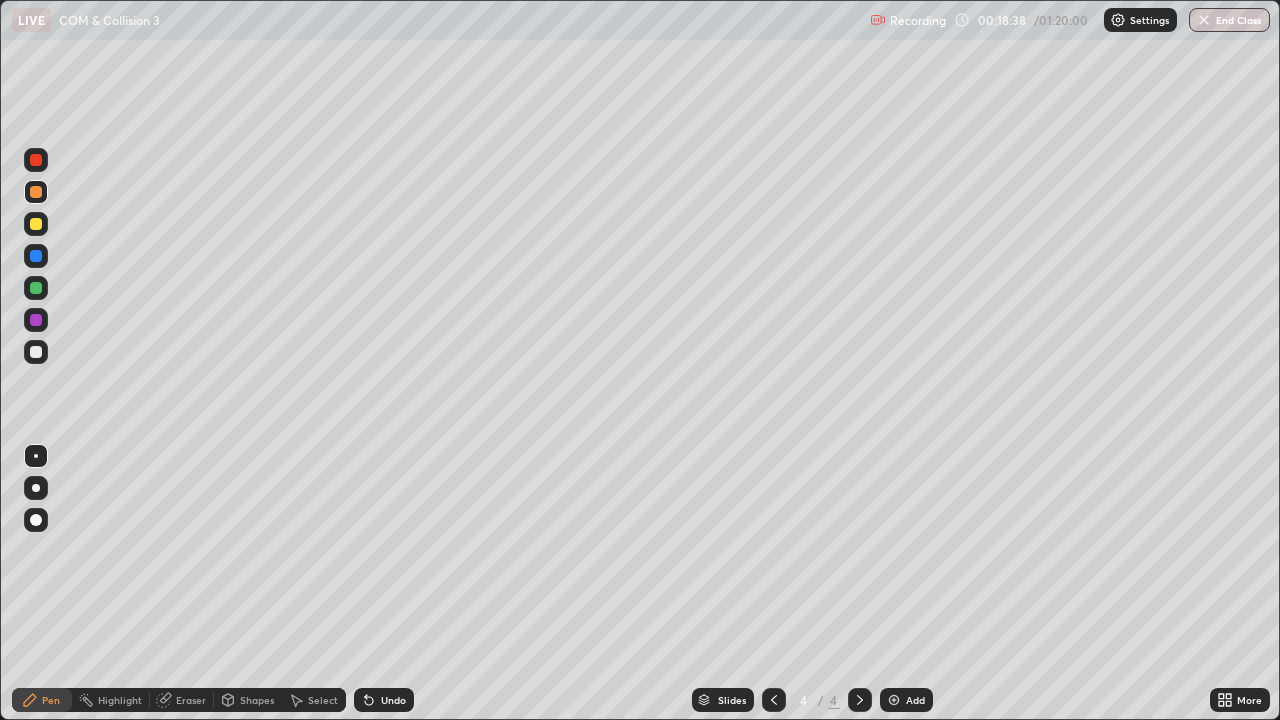 click at bounding box center [36, 352] 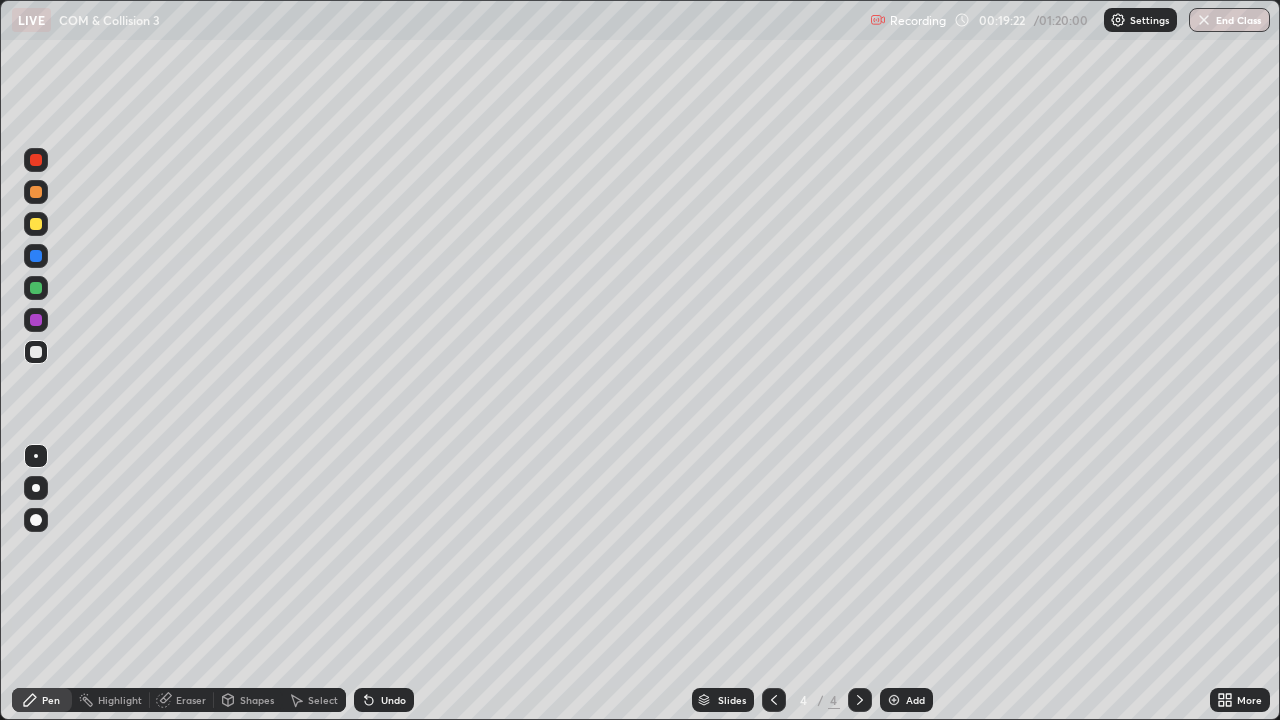 click 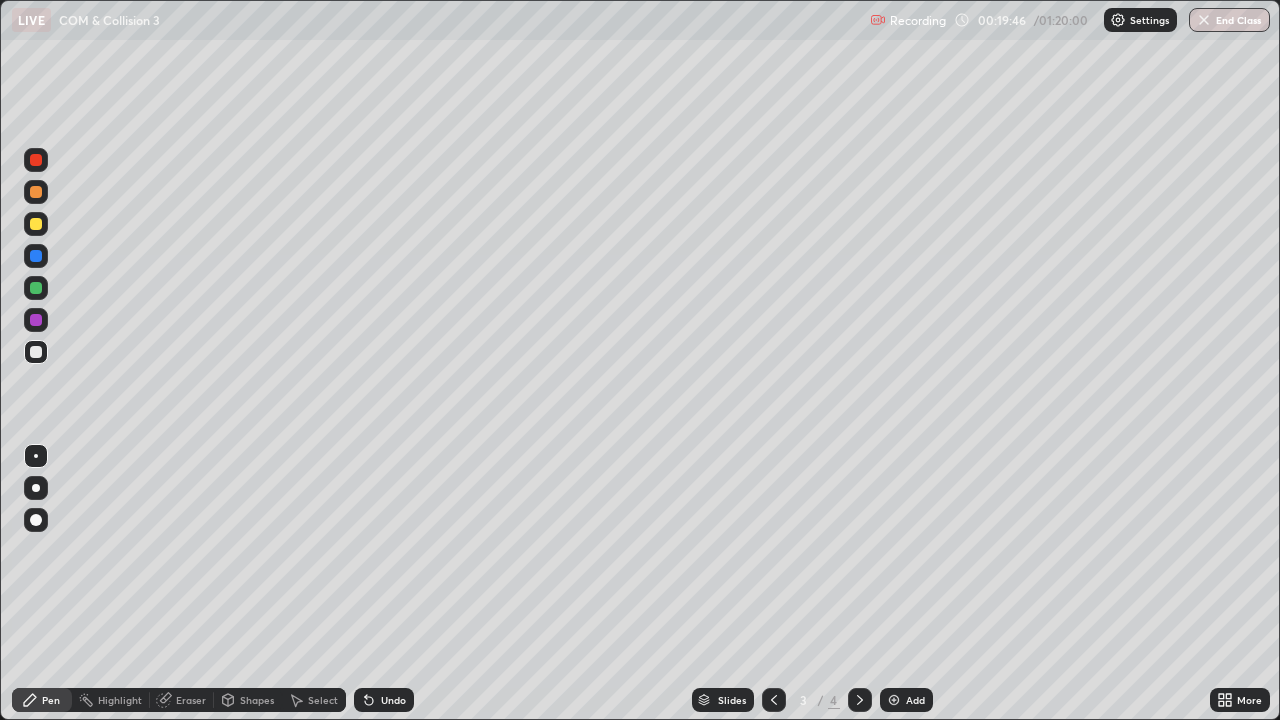click 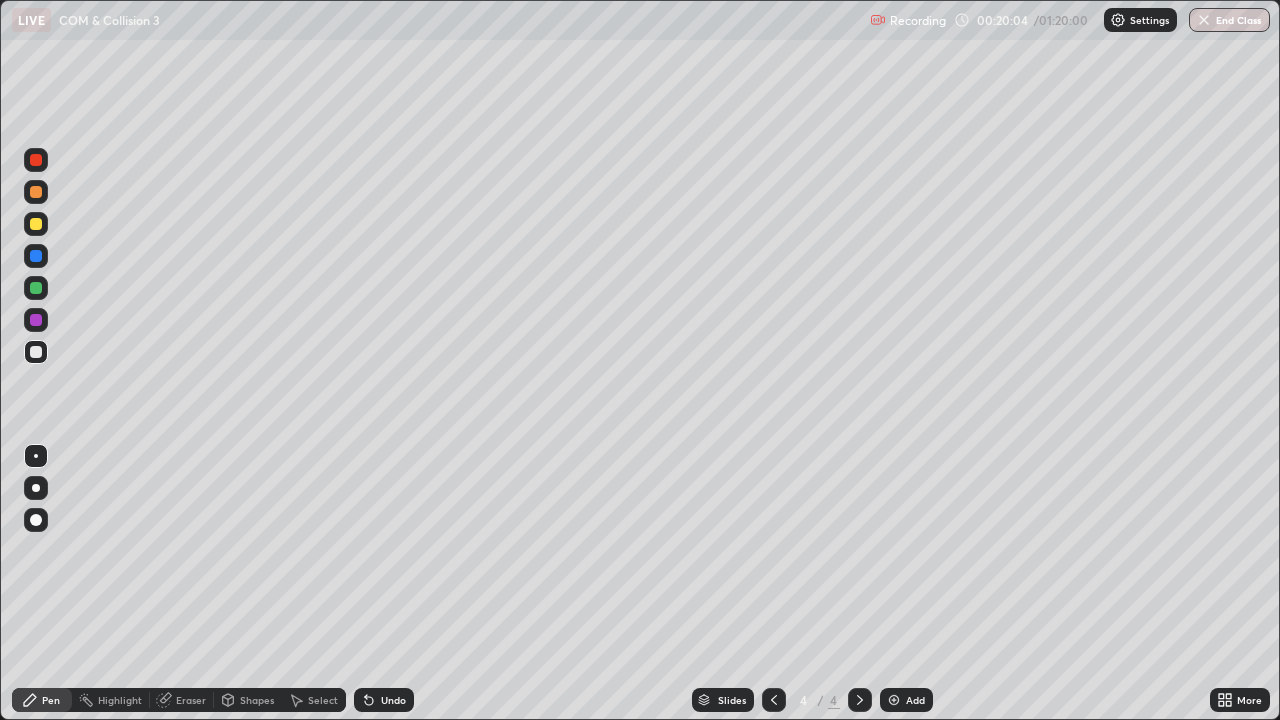 click at bounding box center (36, 224) 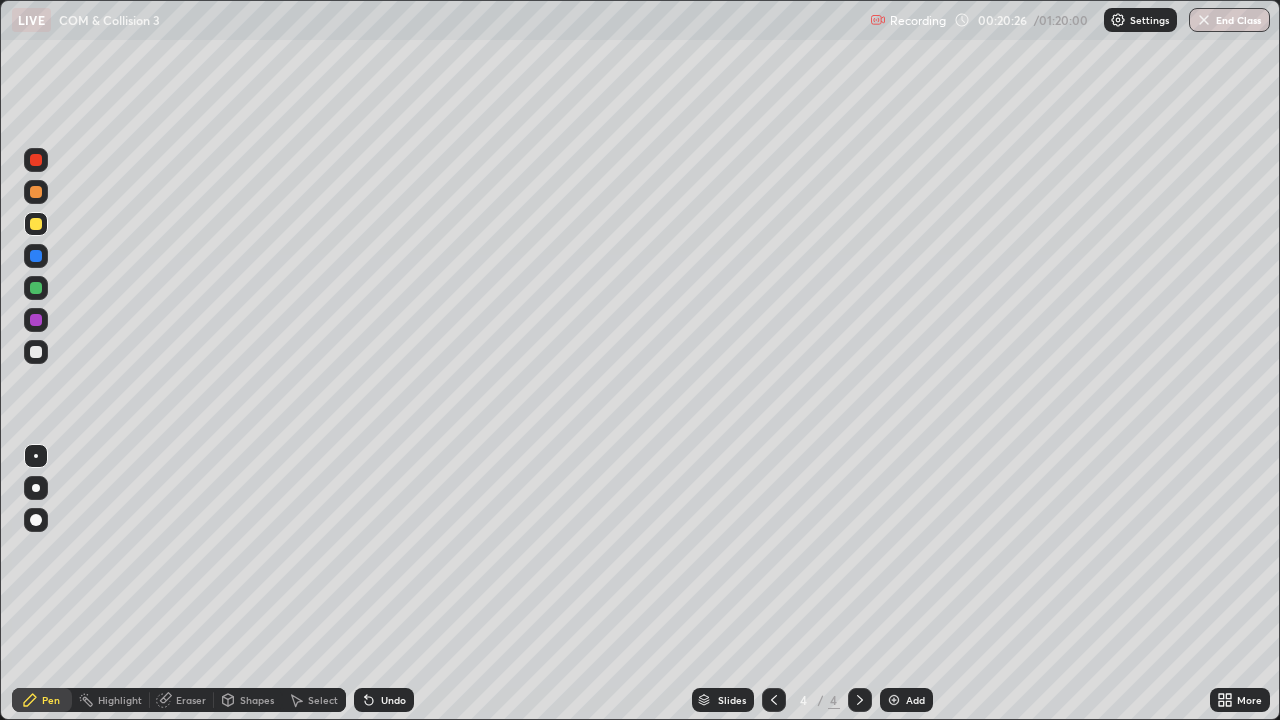 click on "Shapes" at bounding box center (257, 700) 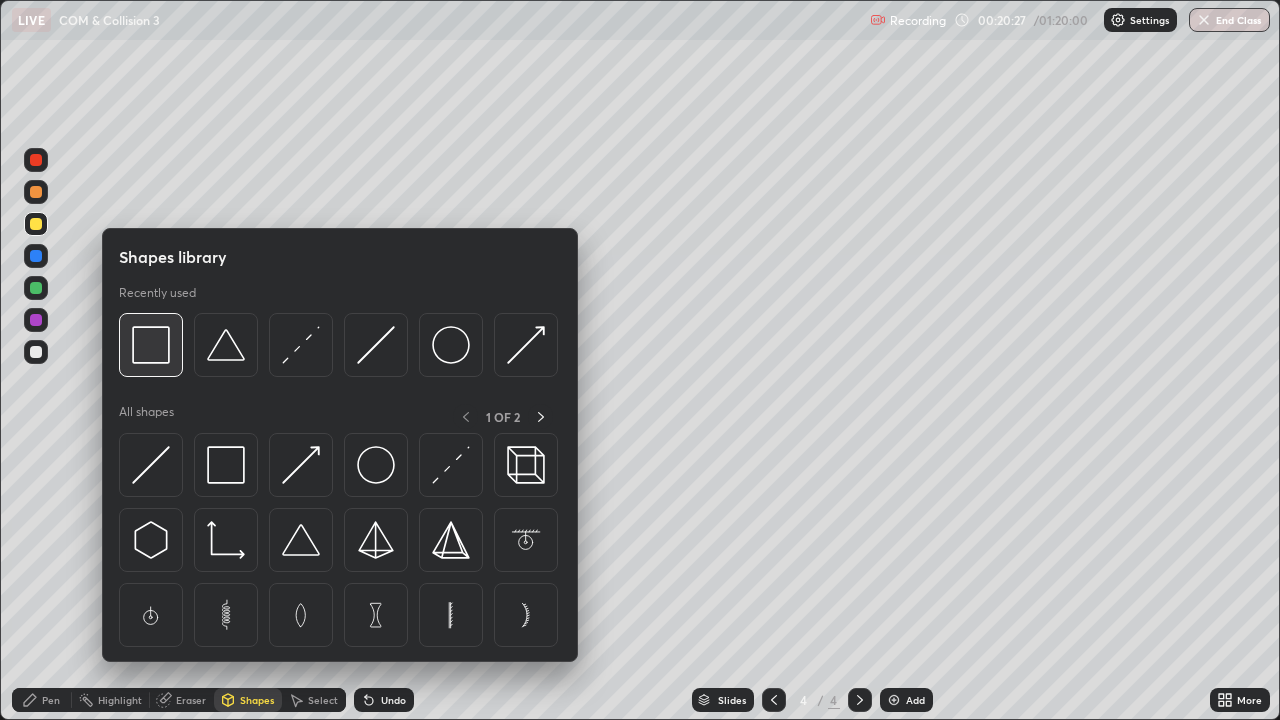 click at bounding box center (151, 345) 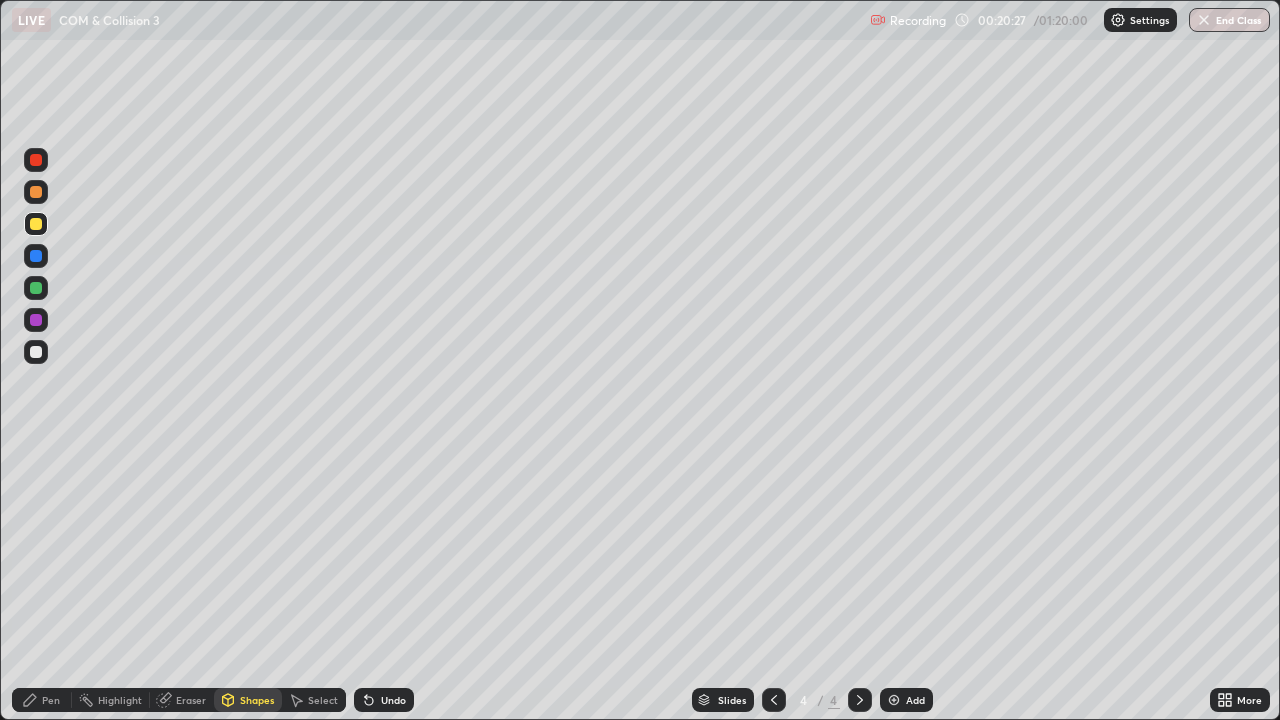 click at bounding box center [36, 352] 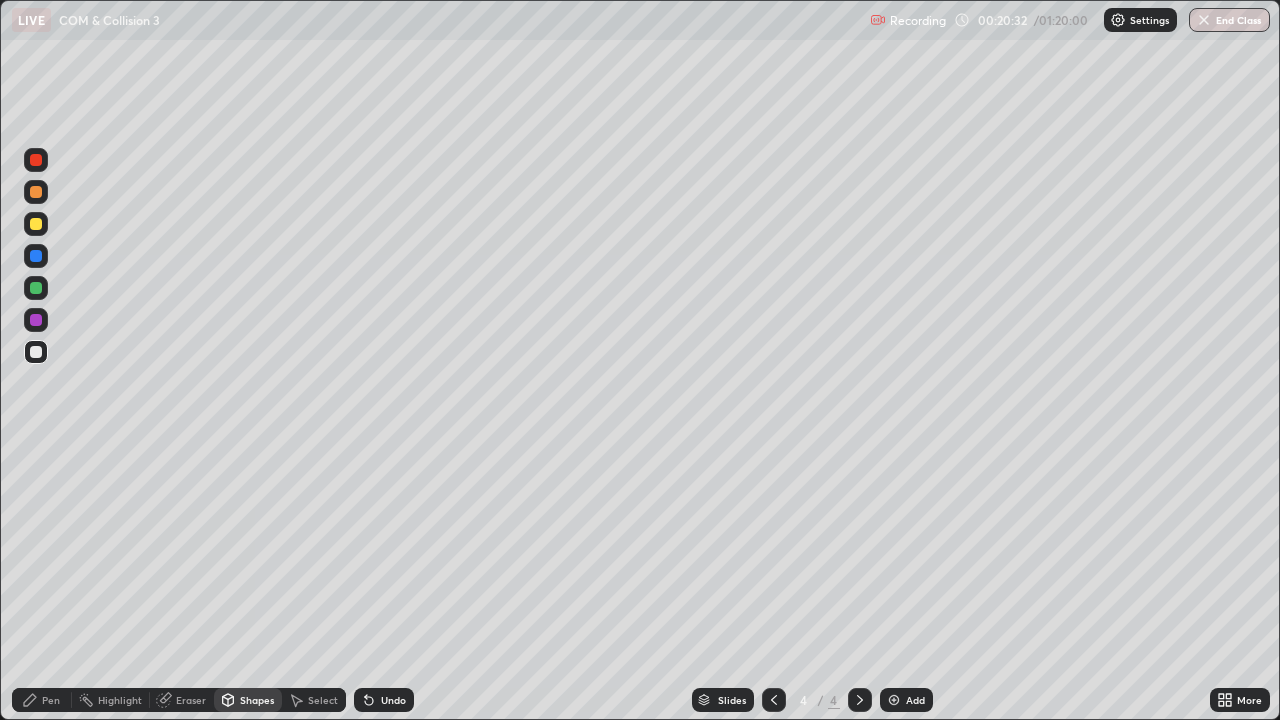 click on "Pen" at bounding box center [51, 700] 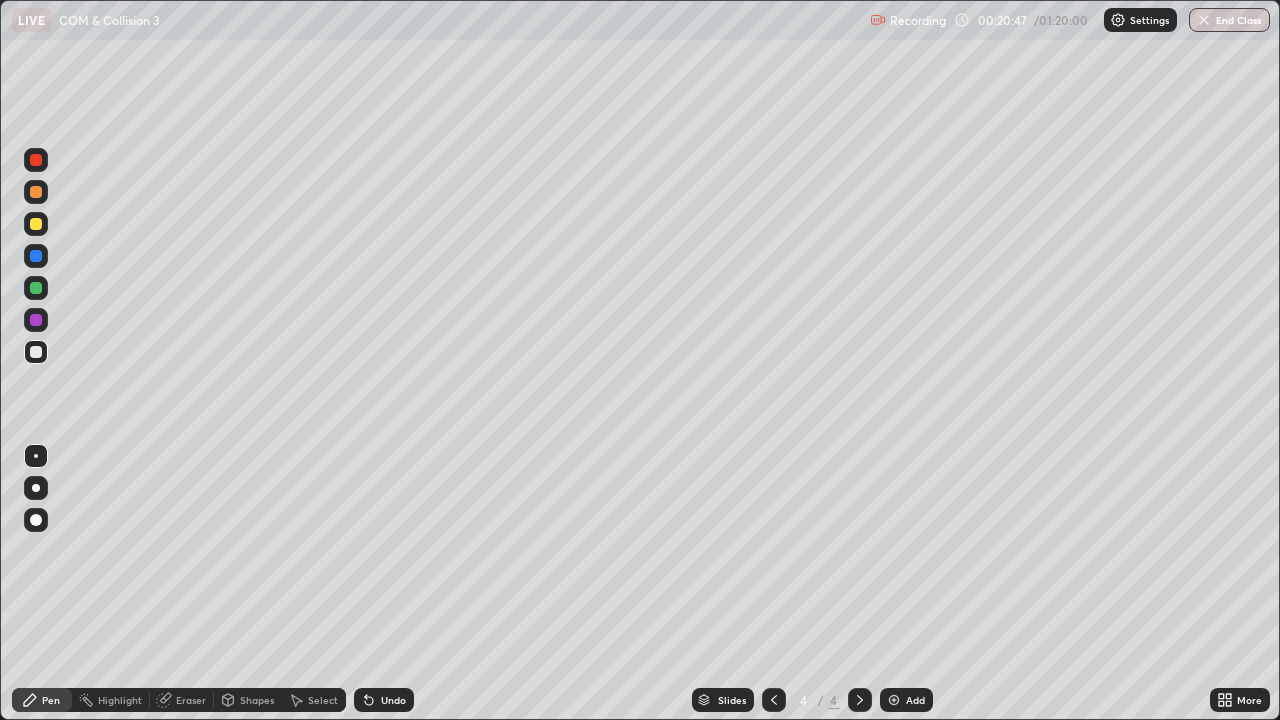 click at bounding box center [36, 192] 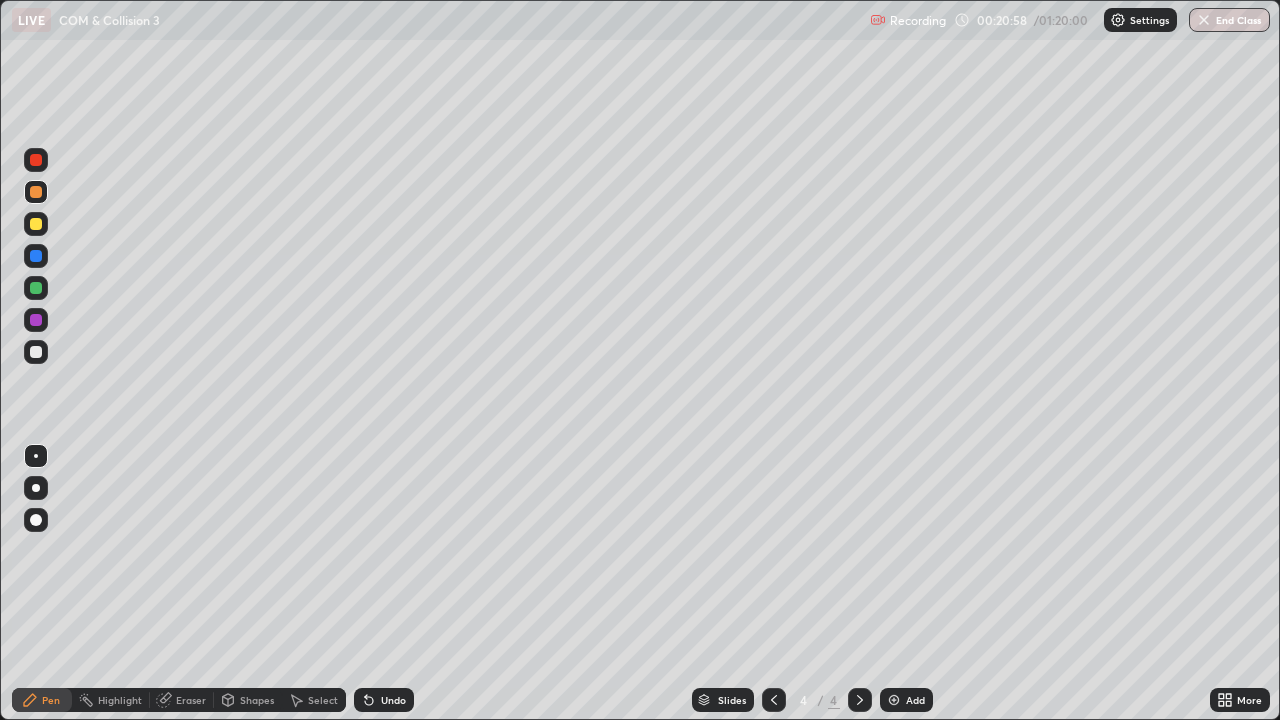 click at bounding box center (36, 288) 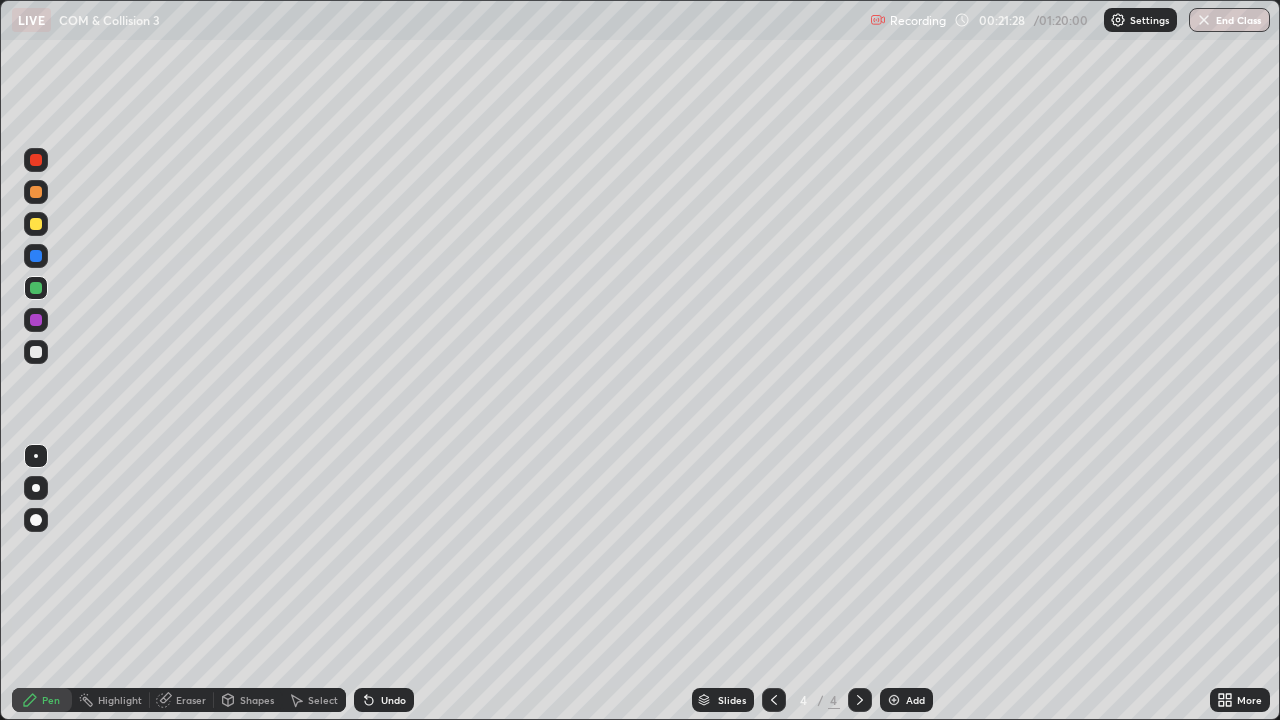 click on "Eraser" at bounding box center (191, 700) 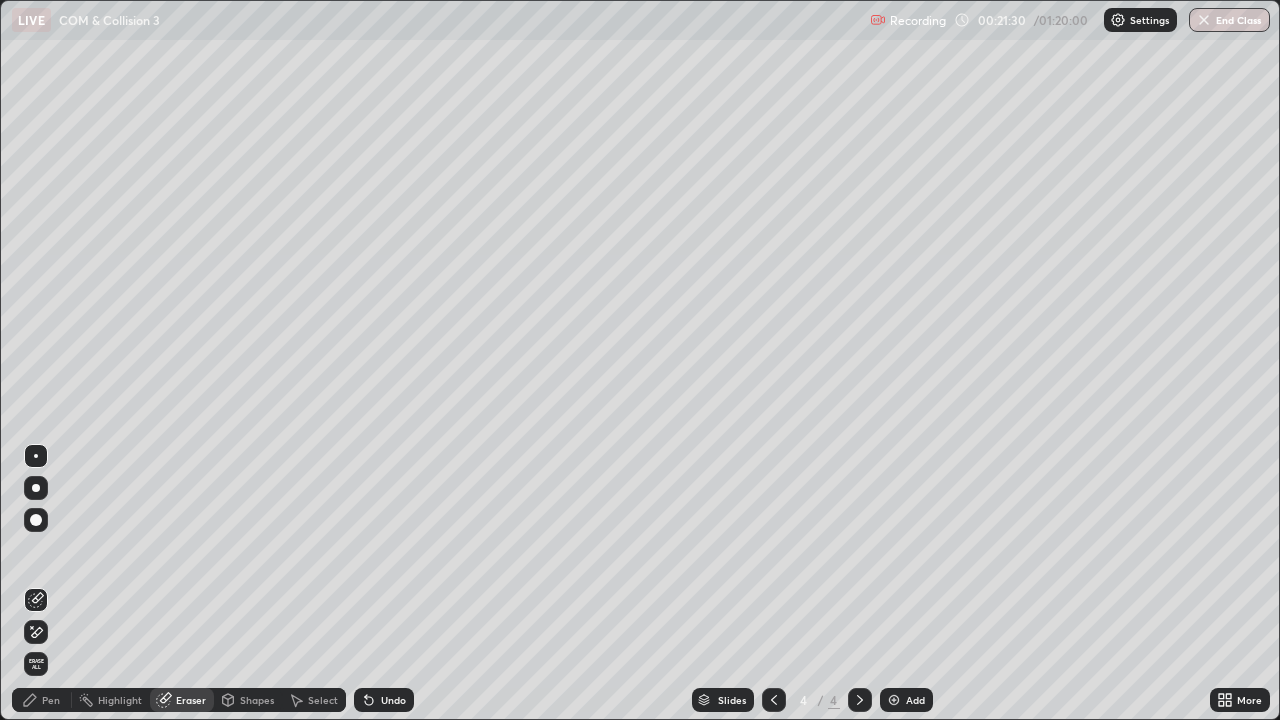 click on "Pen" at bounding box center (51, 700) 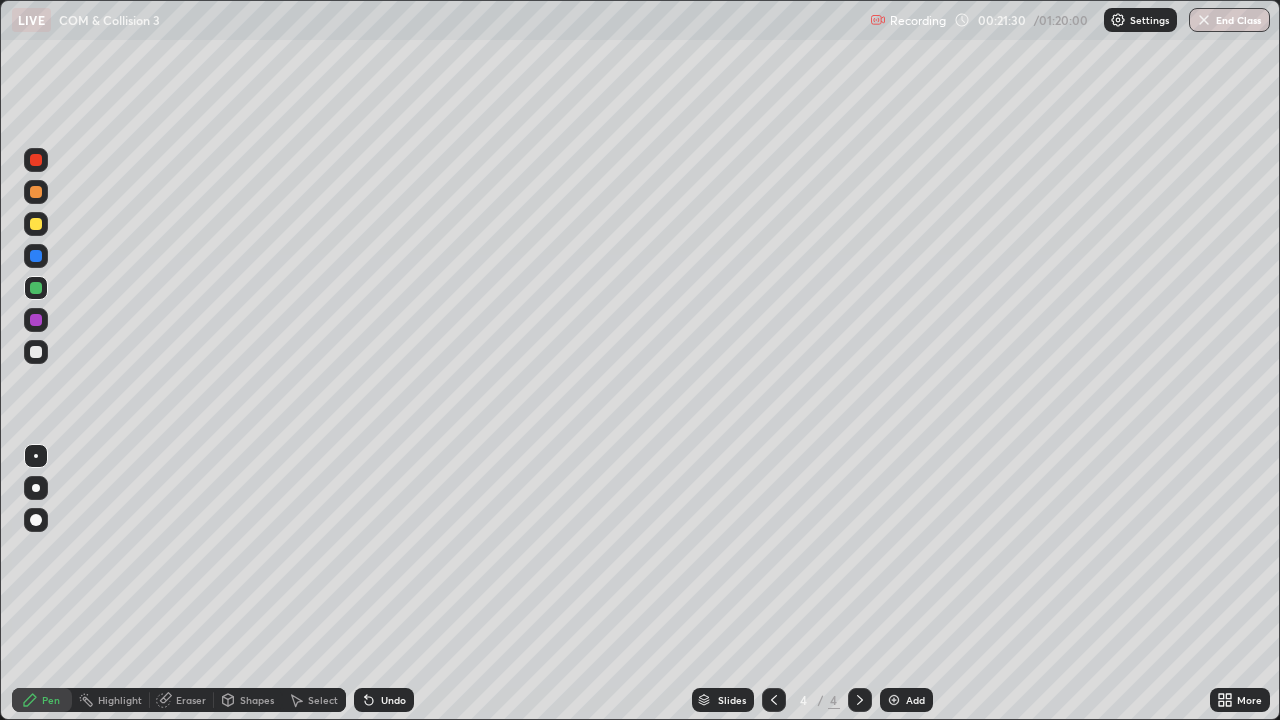 click at bounding box center (36, 352) 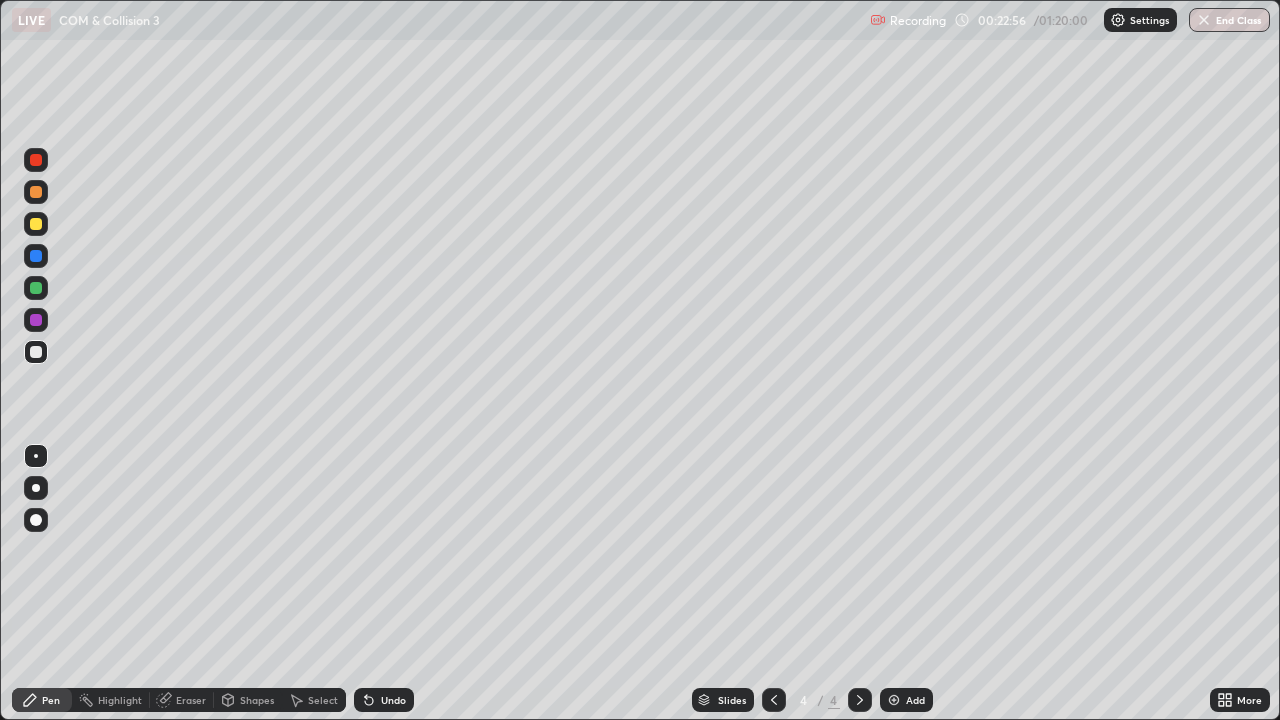 click at bounding box center [36, 352] 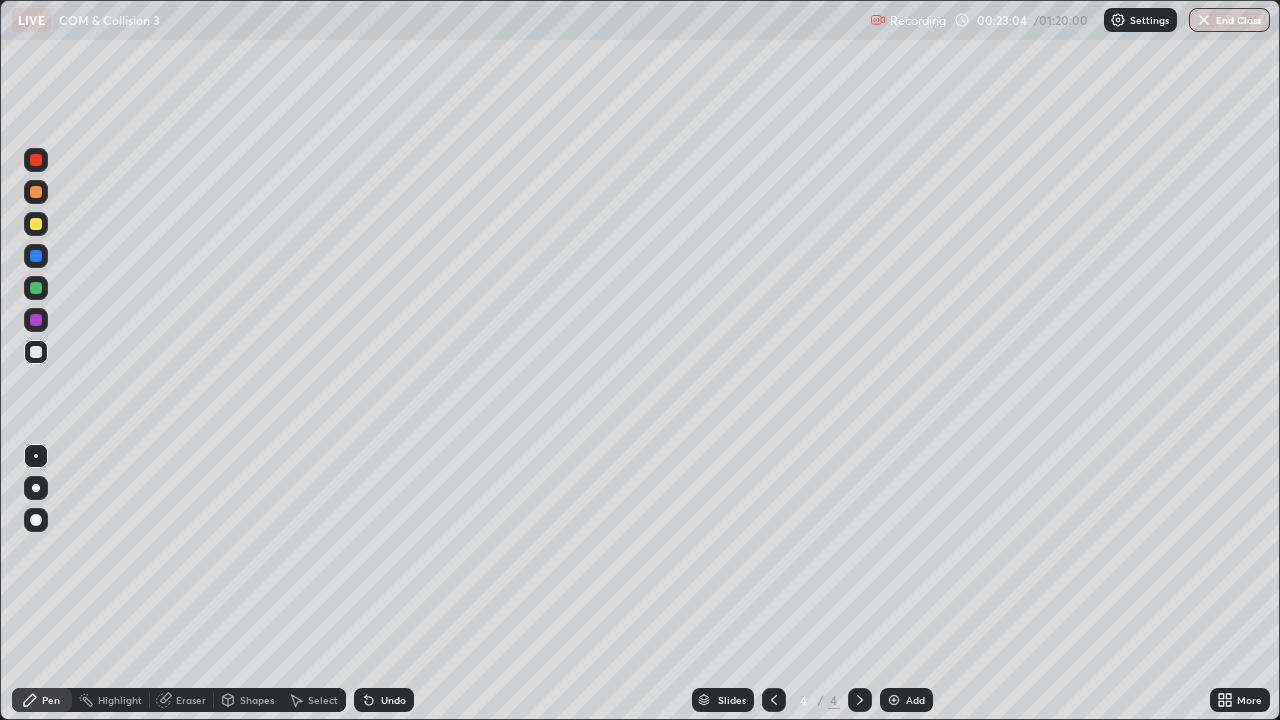 click 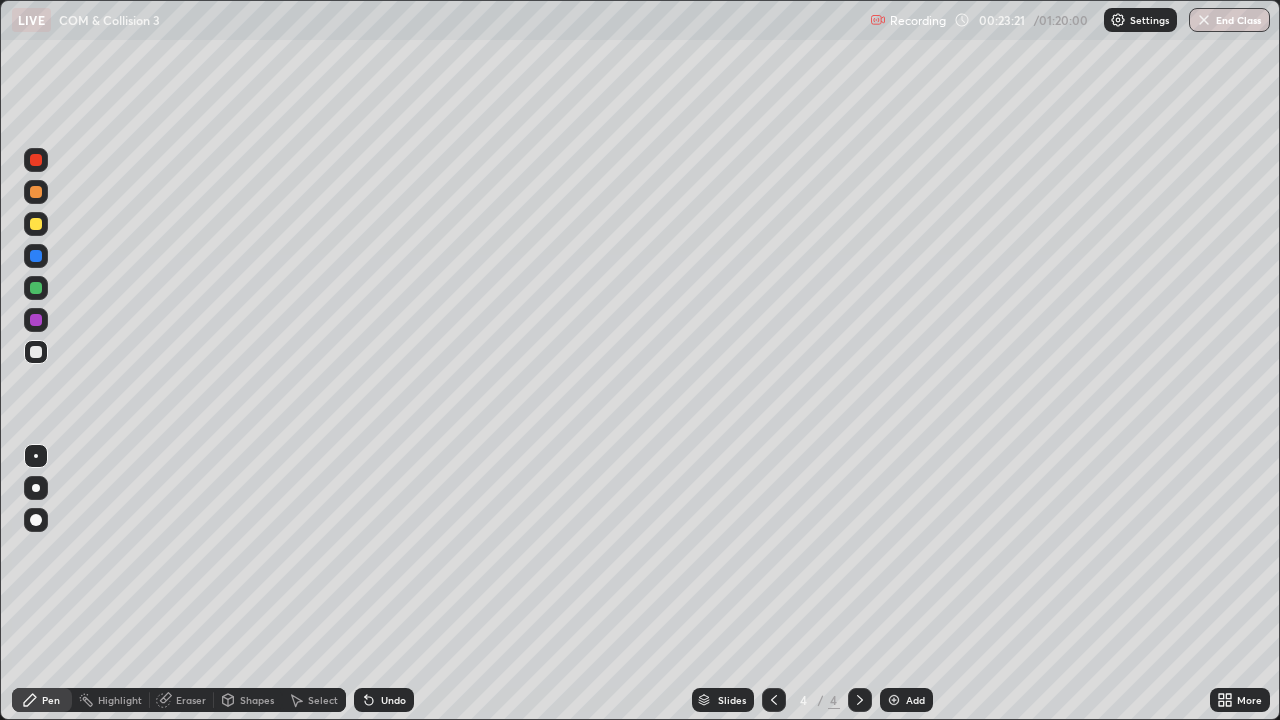 click on "Undo" at bounding box center [393, 700] 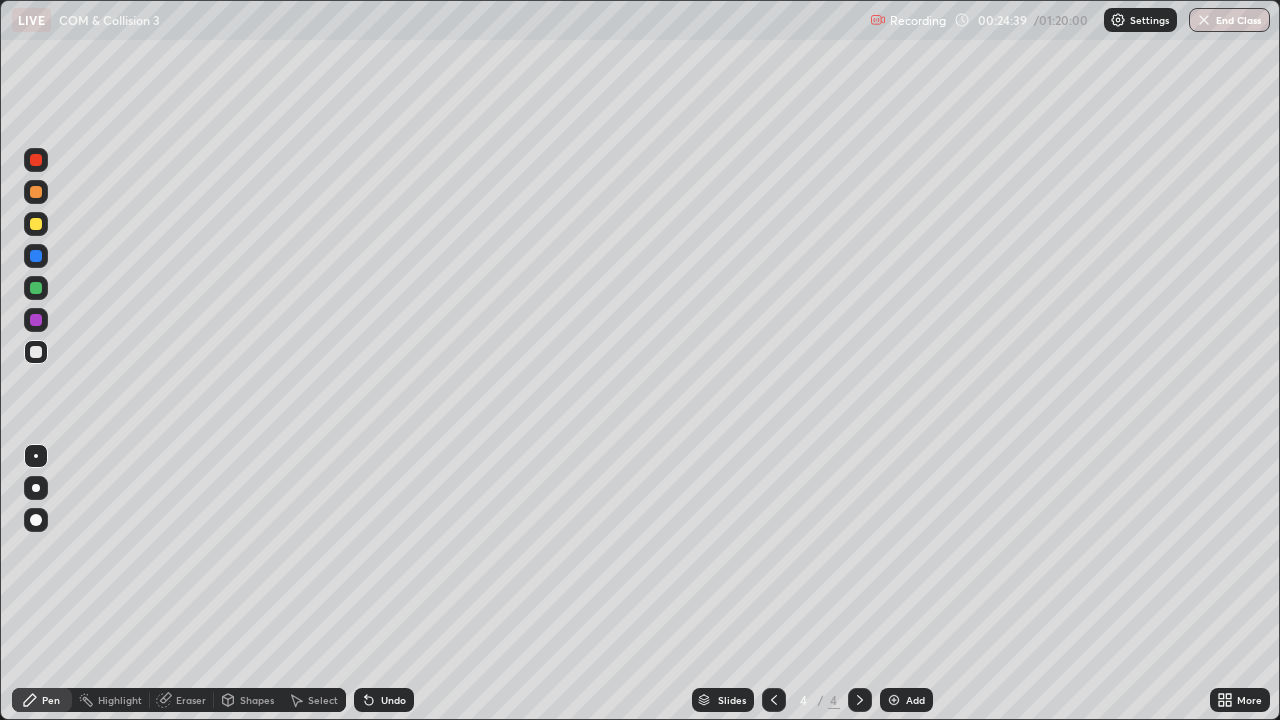 click on "Undo" at bounding box center (393, 700) 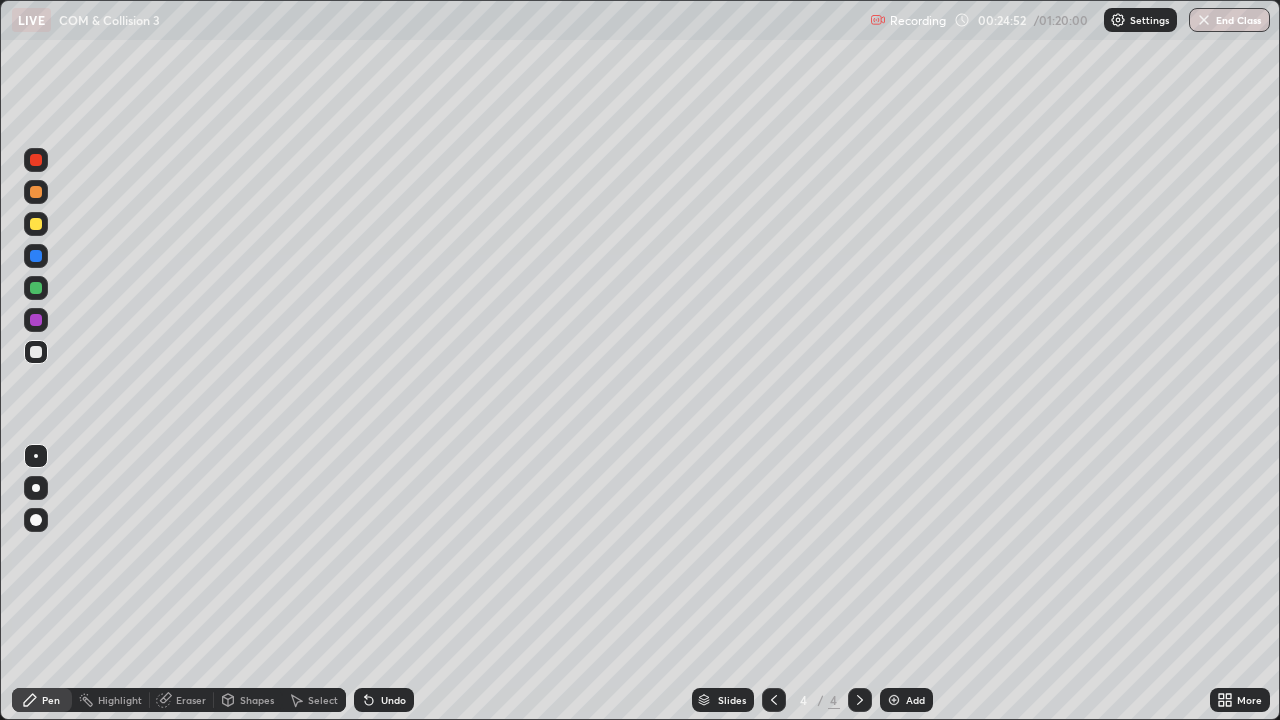 click on "Undo" at bounding box center (393, 700) 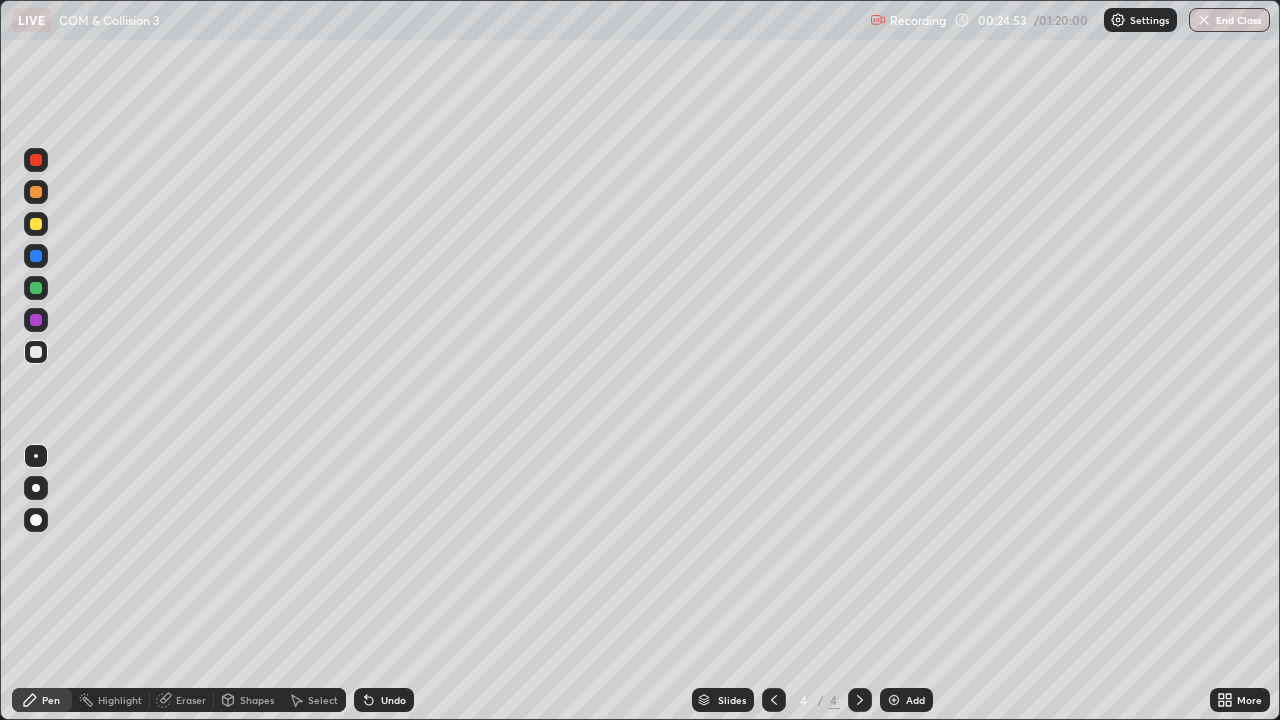 click on "Undo" at bounding box center [384, 700] 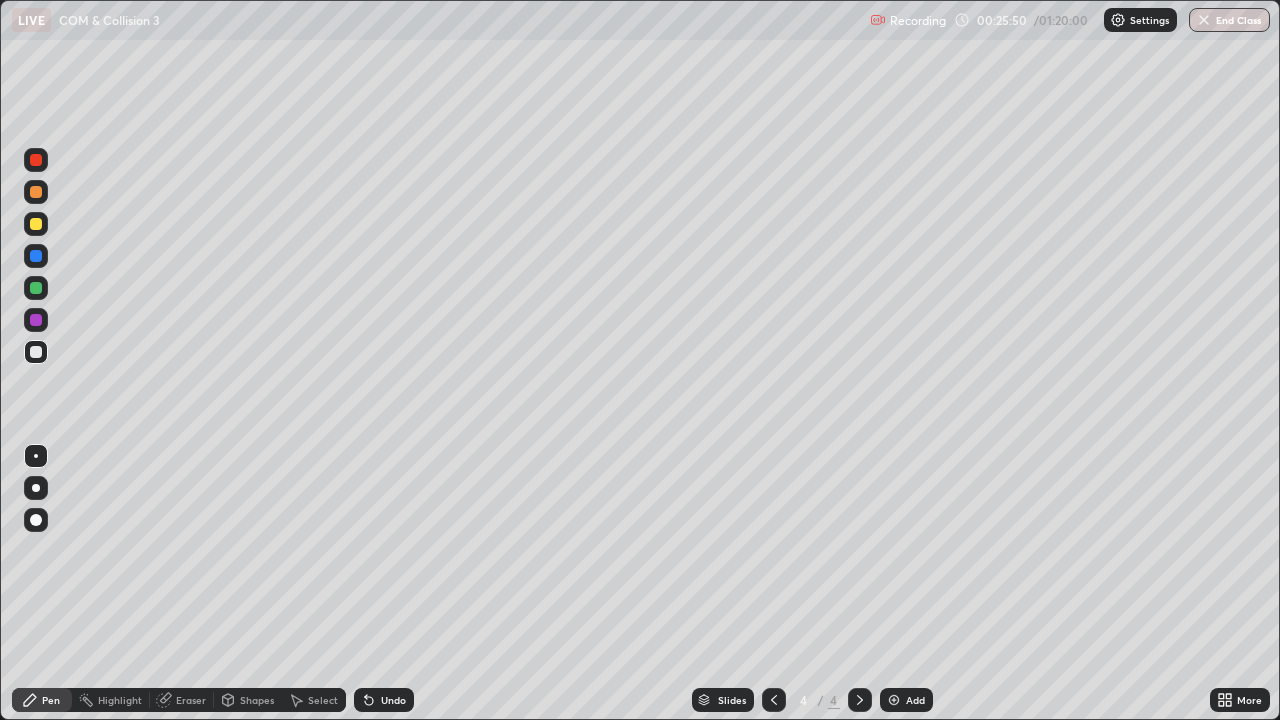 click on "Highlight" at bounding box center (120, 700) 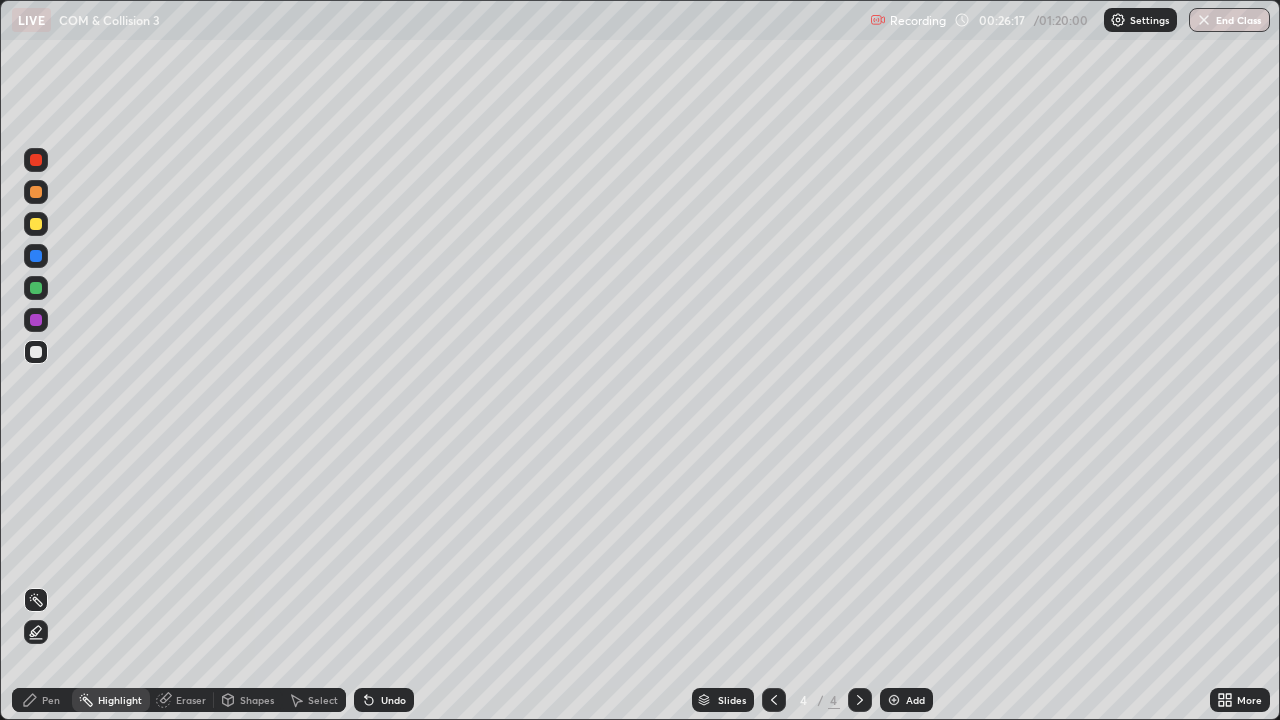 click 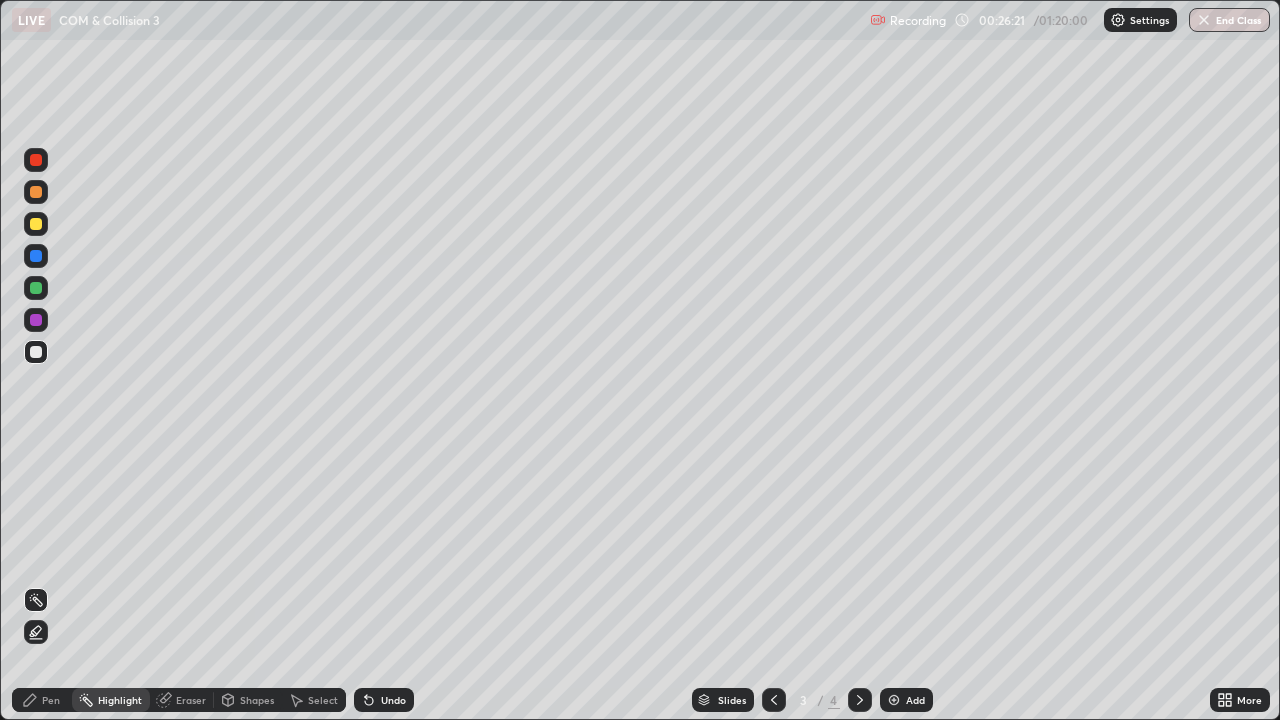 click 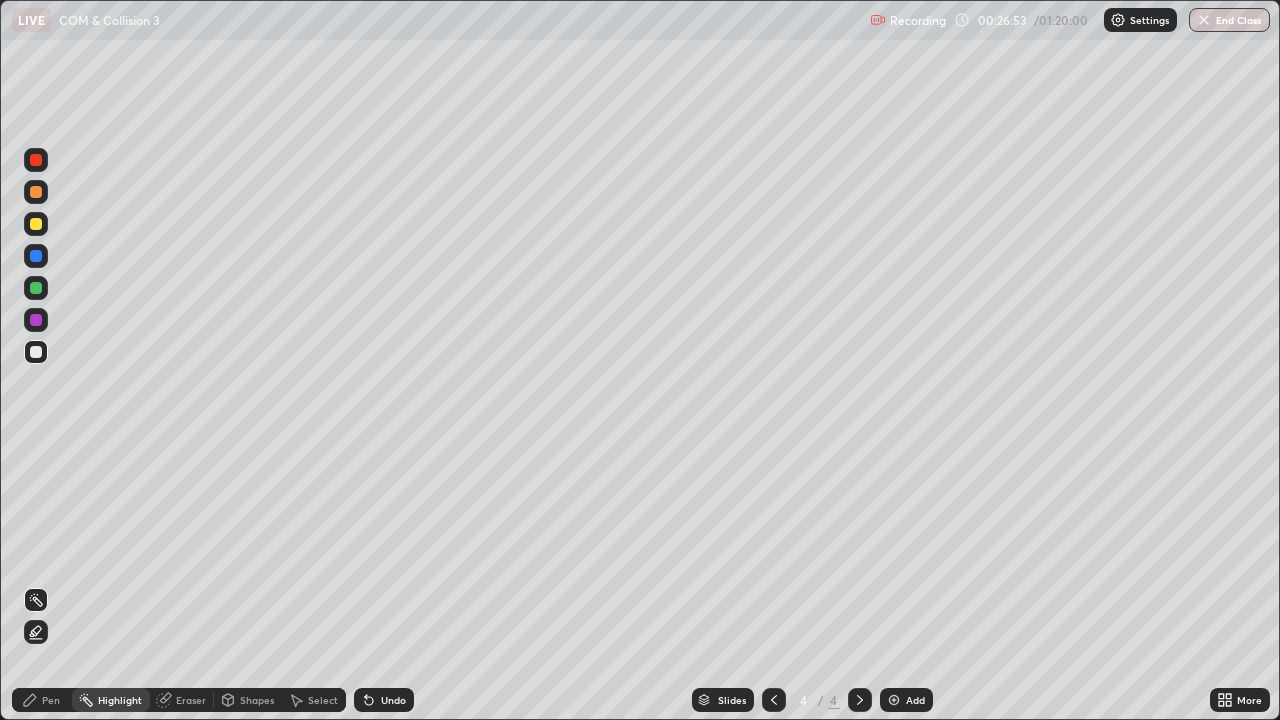 click on "Add" at bounding box center (915, 700) 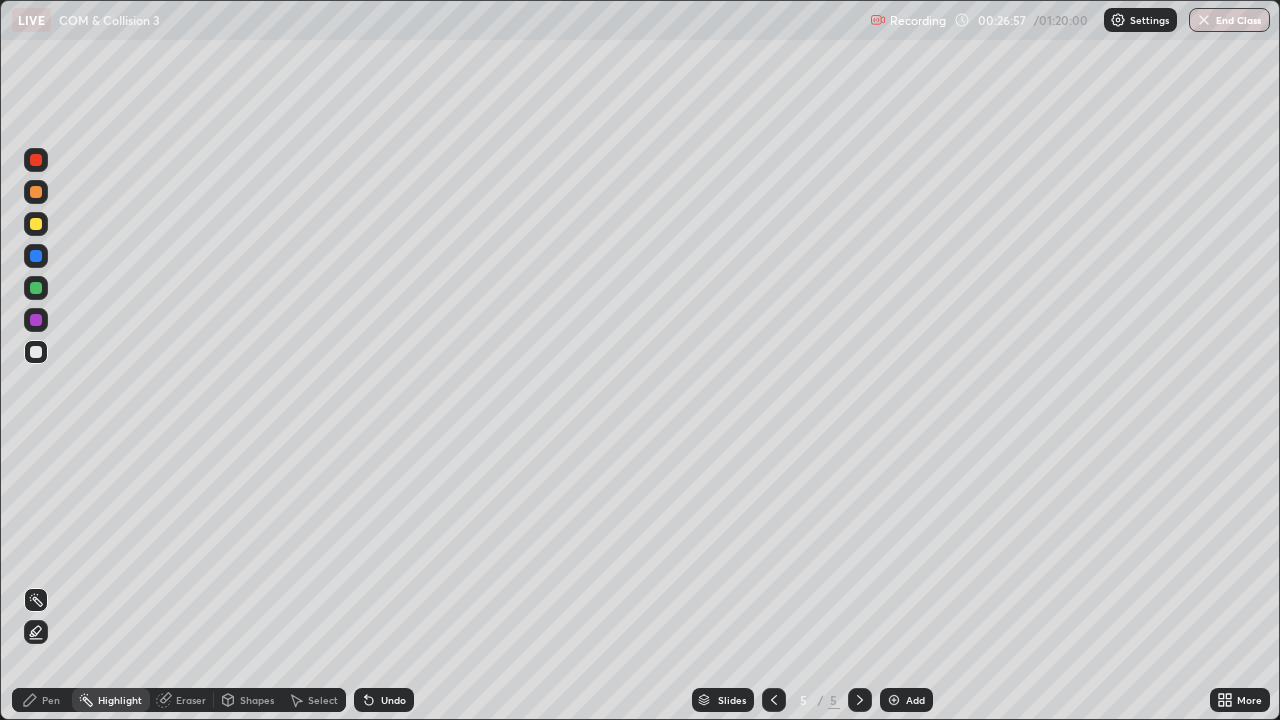 click 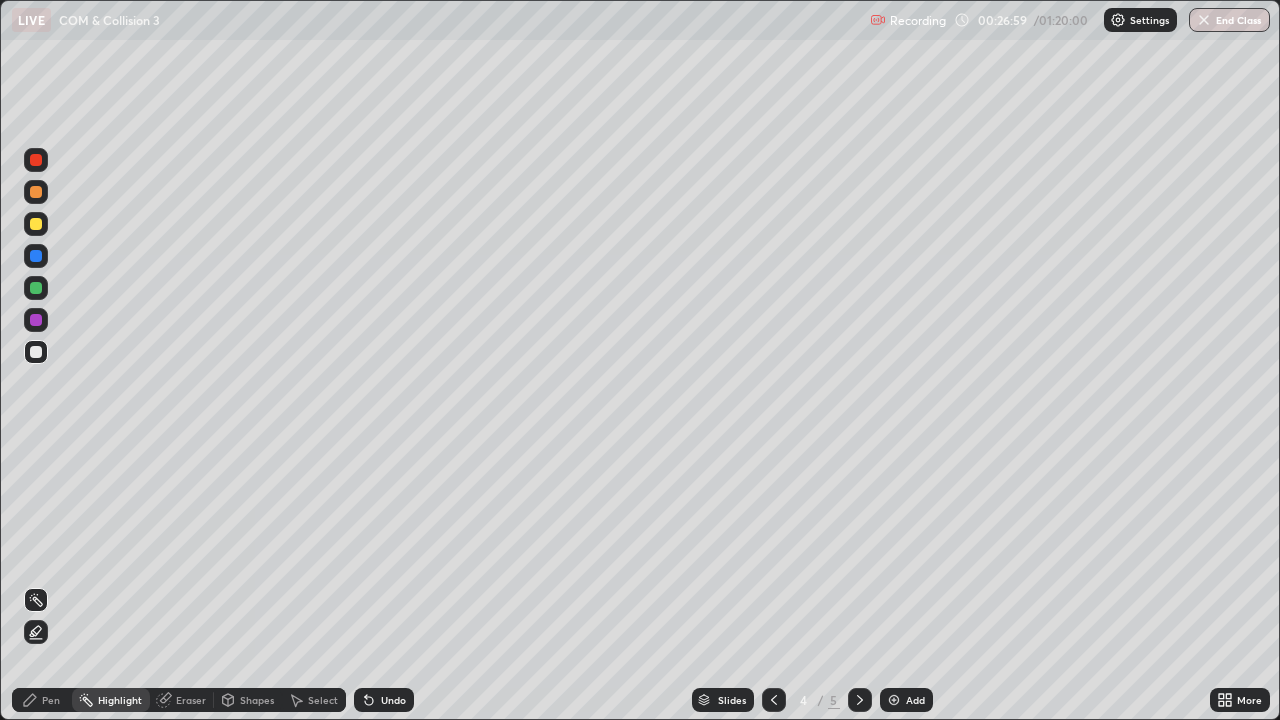 click on "Pen" at bounding box center (51, 700) 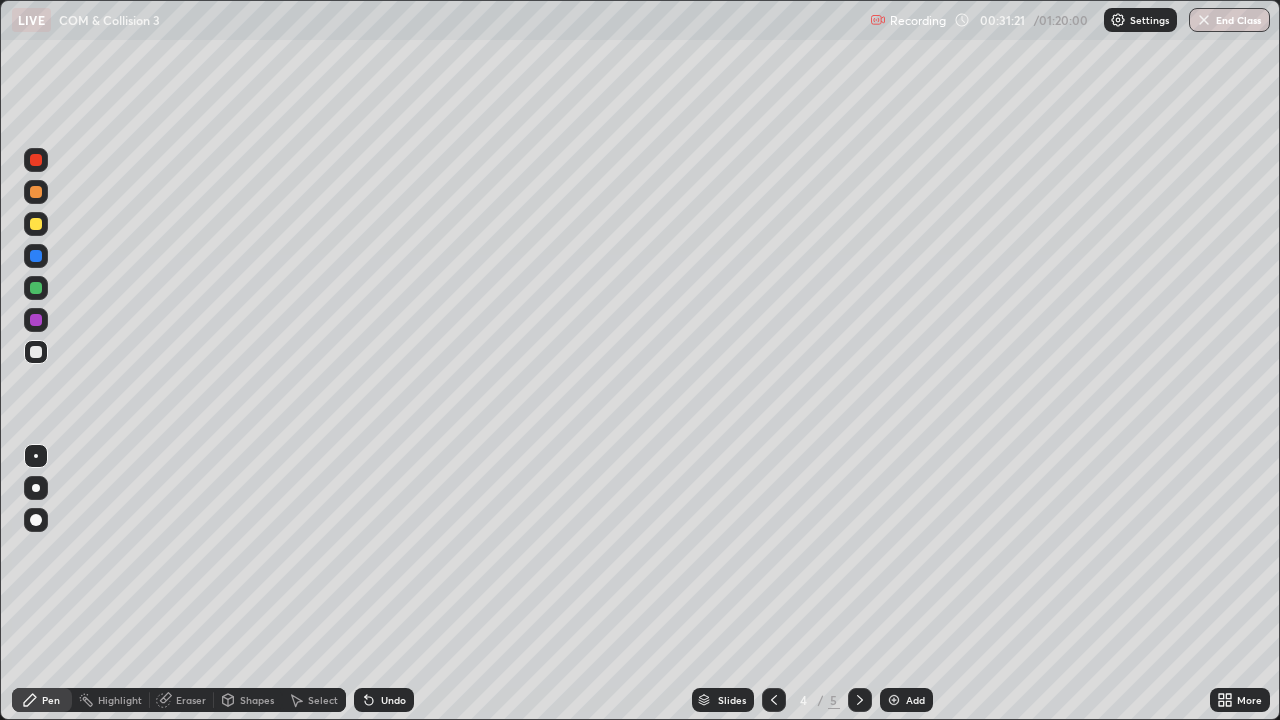 click on "Add" at bounding box center (915, 700) 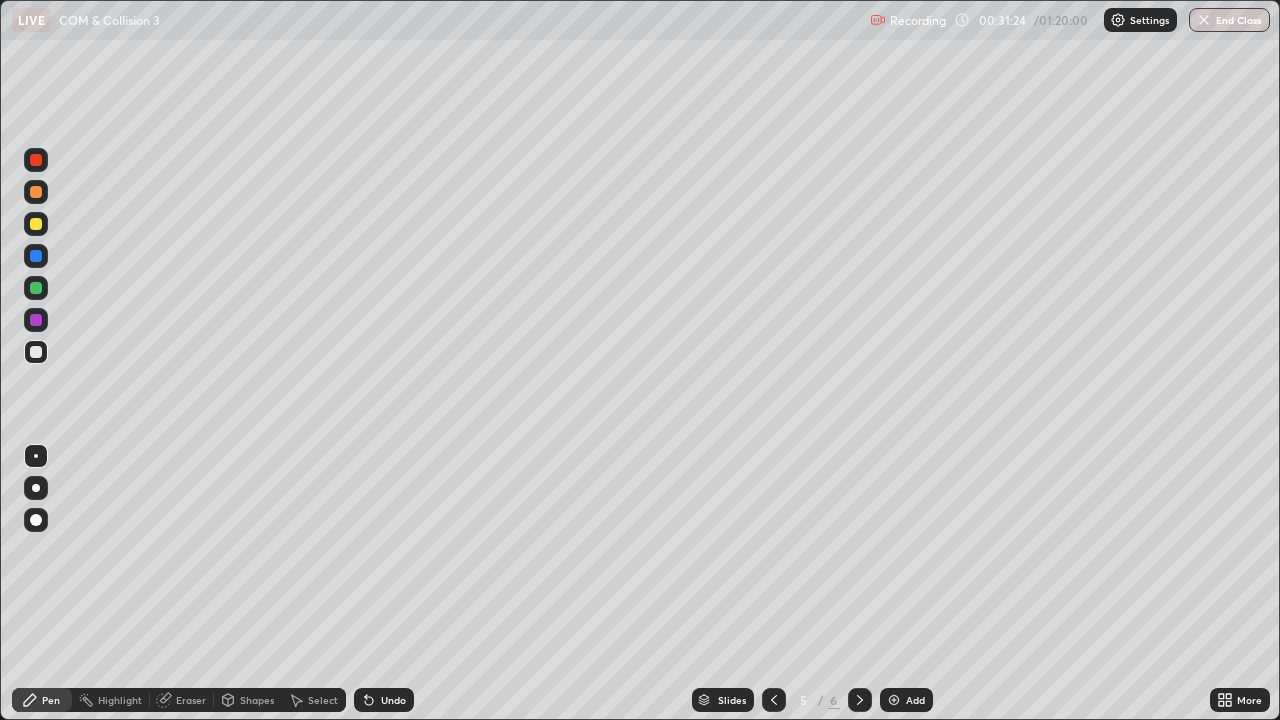 click at bounding box center [36, 352] 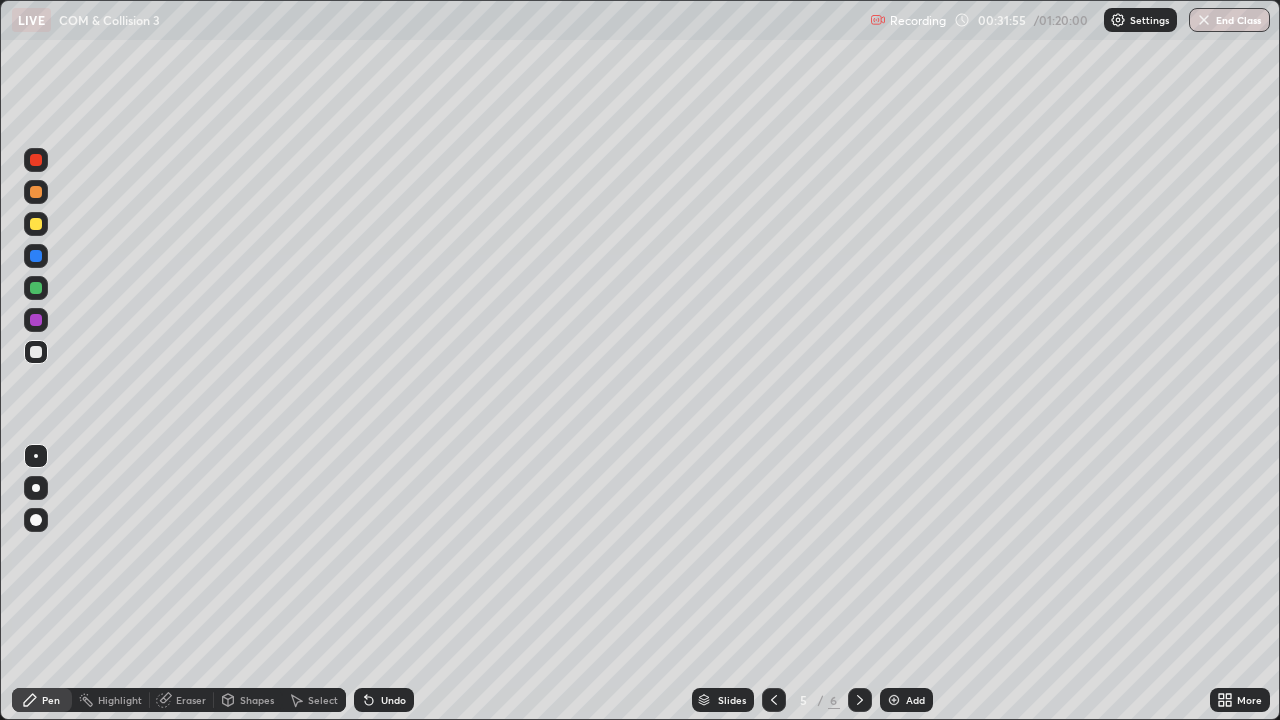 click at bounding box center (36, 192) 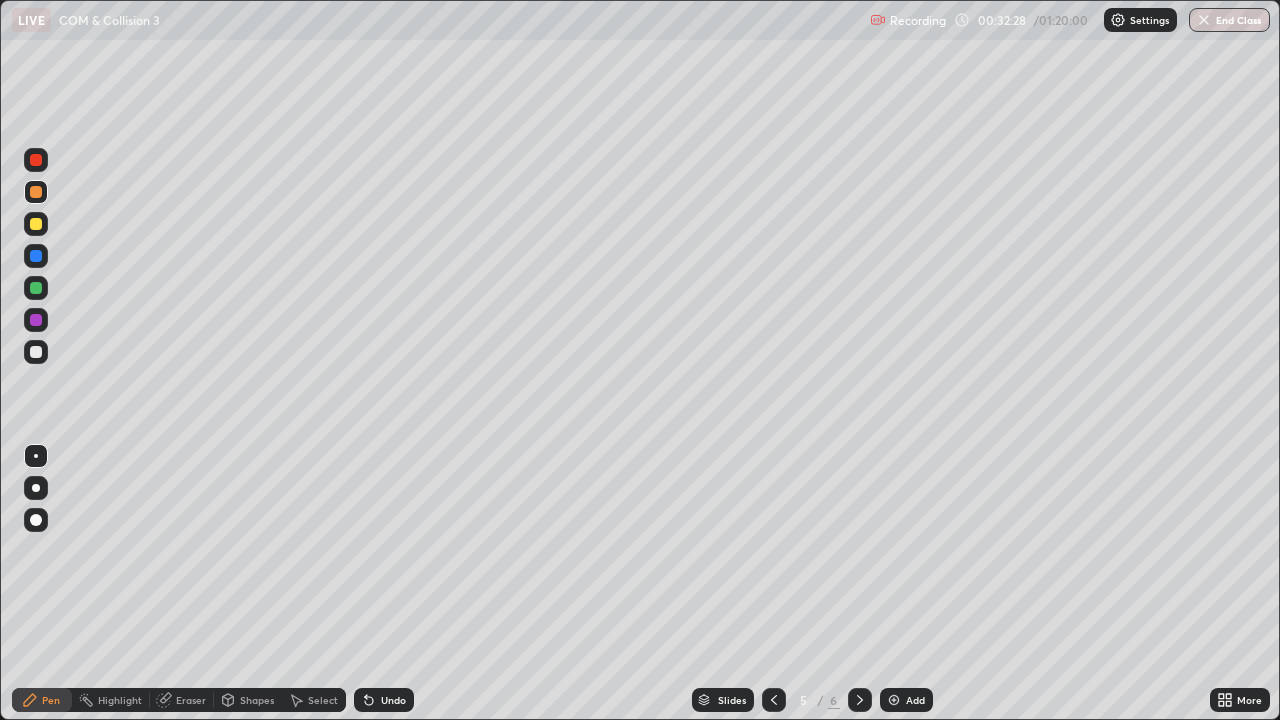 click at bounding box center (36, 352) 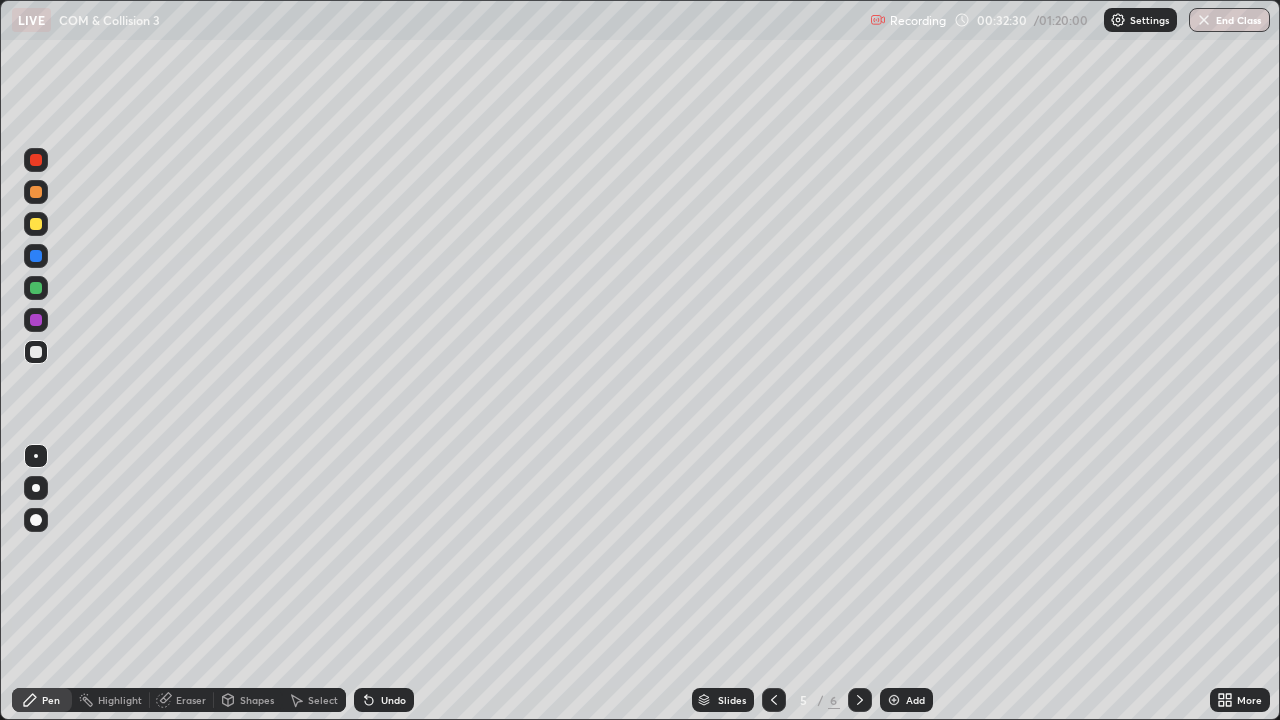 click at bounding box center (36, 288) 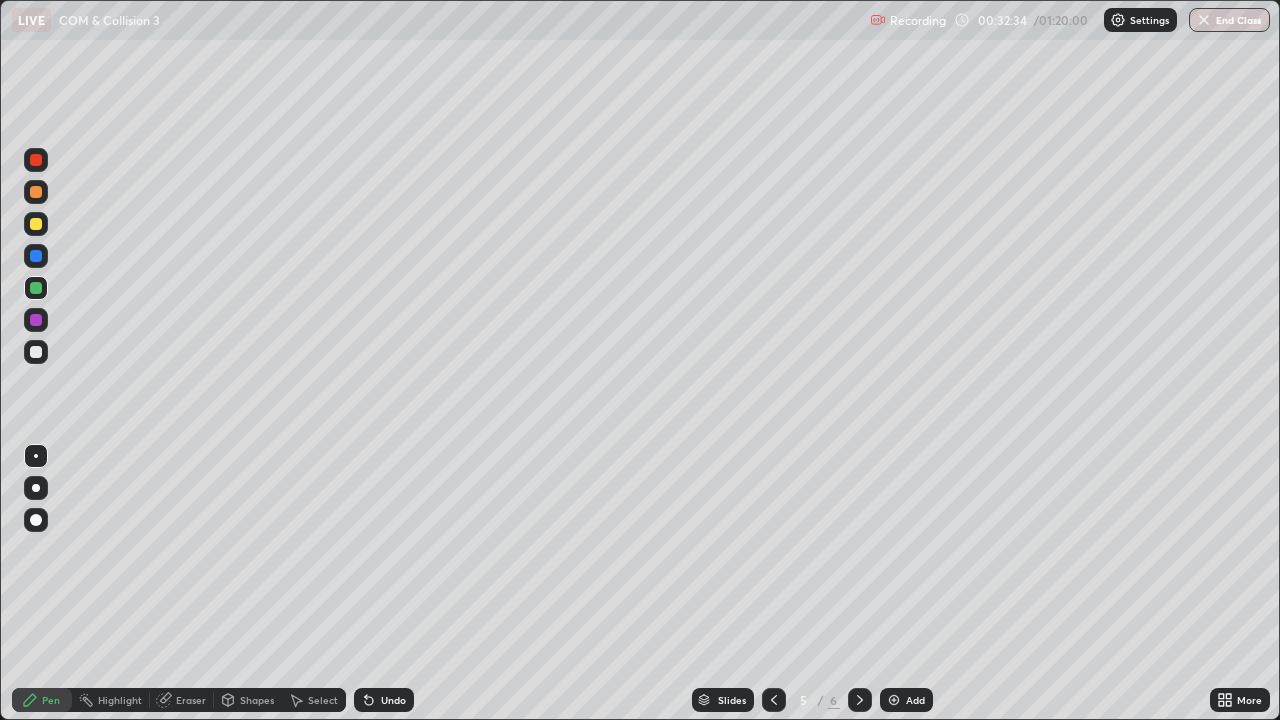 click 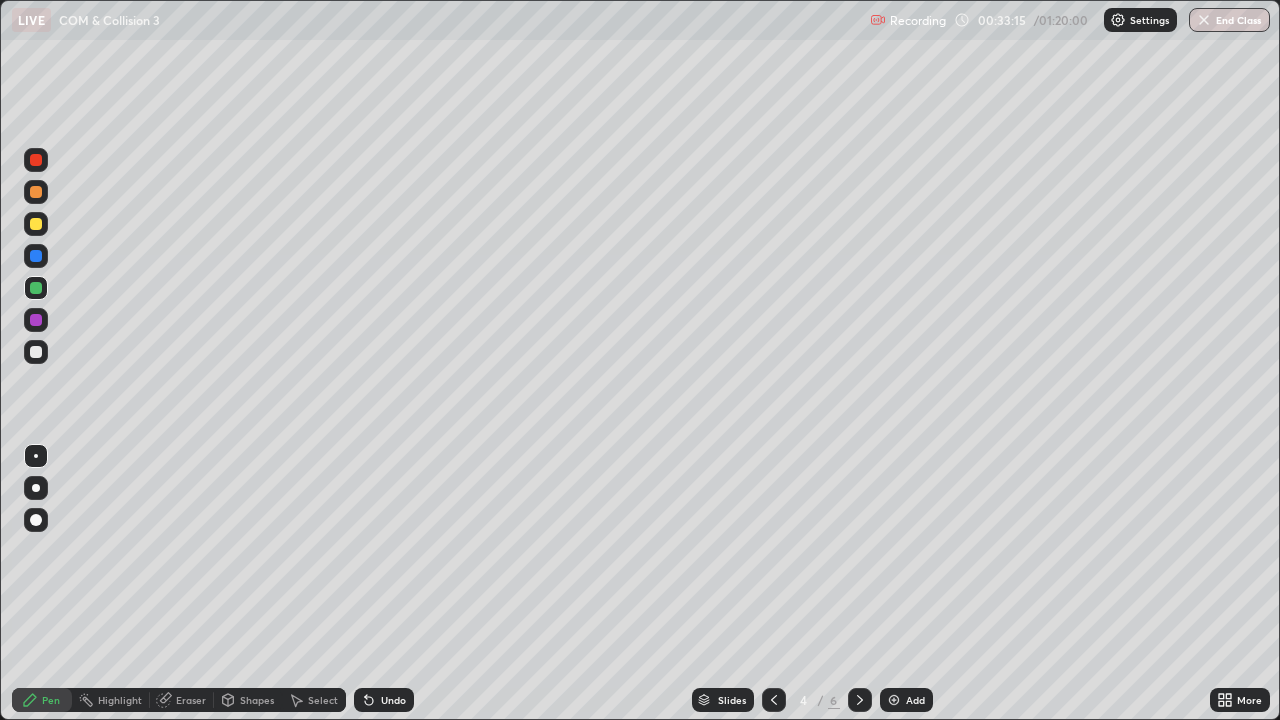 click 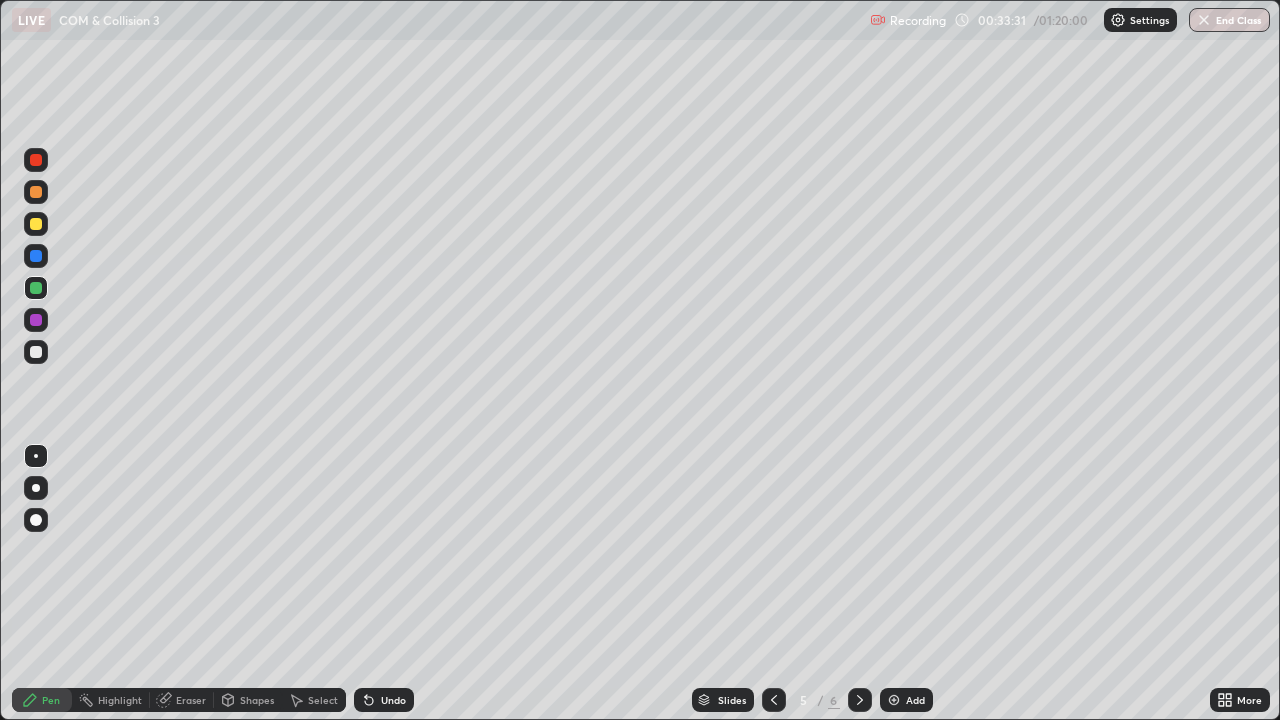 click 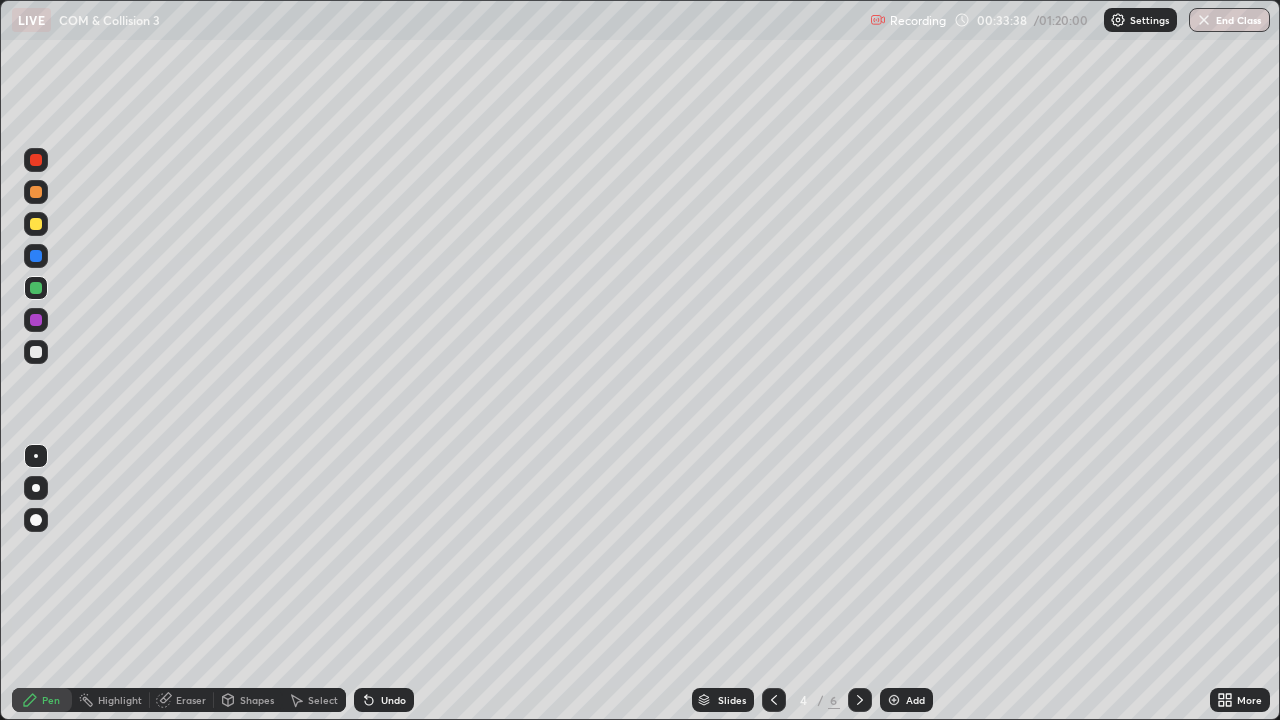 click 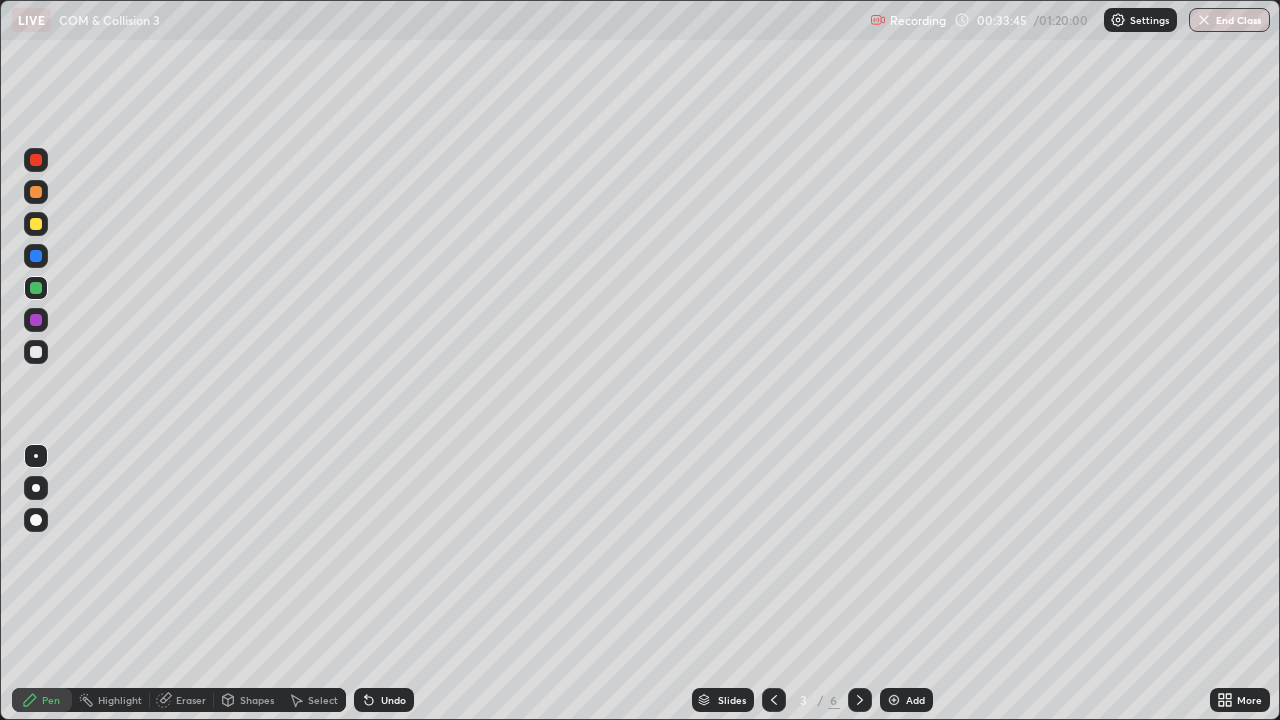 click 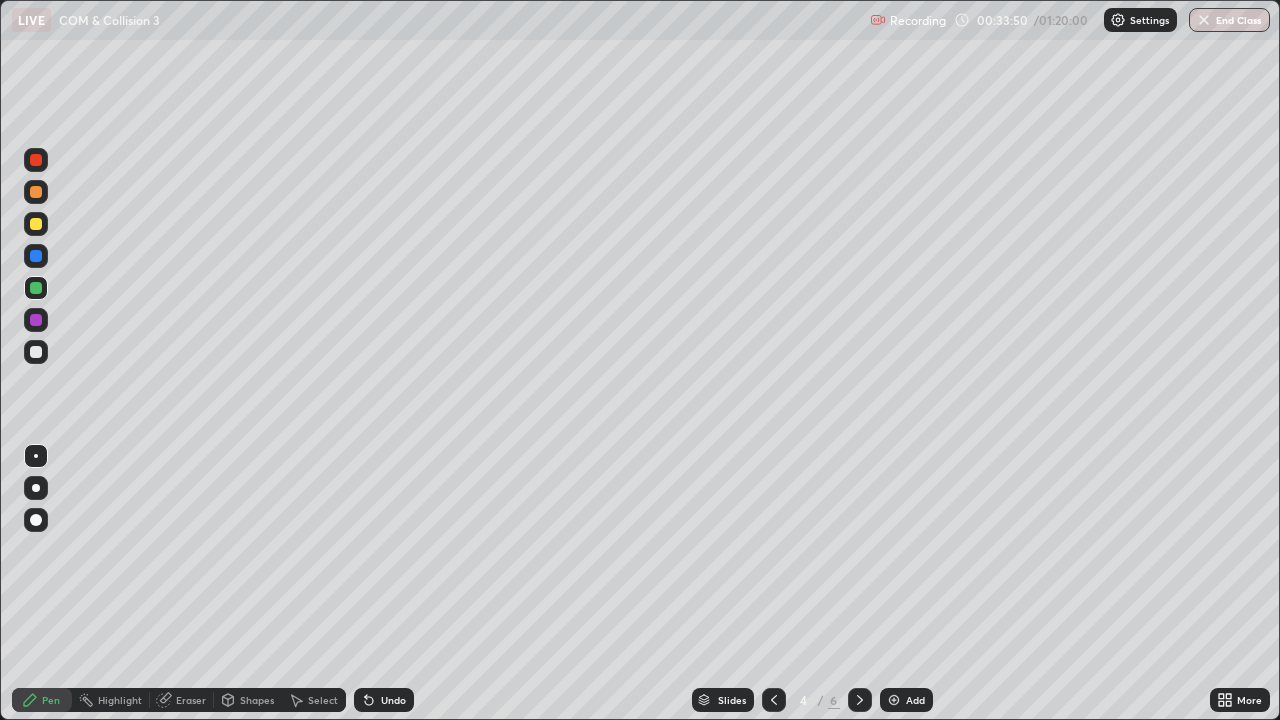 click 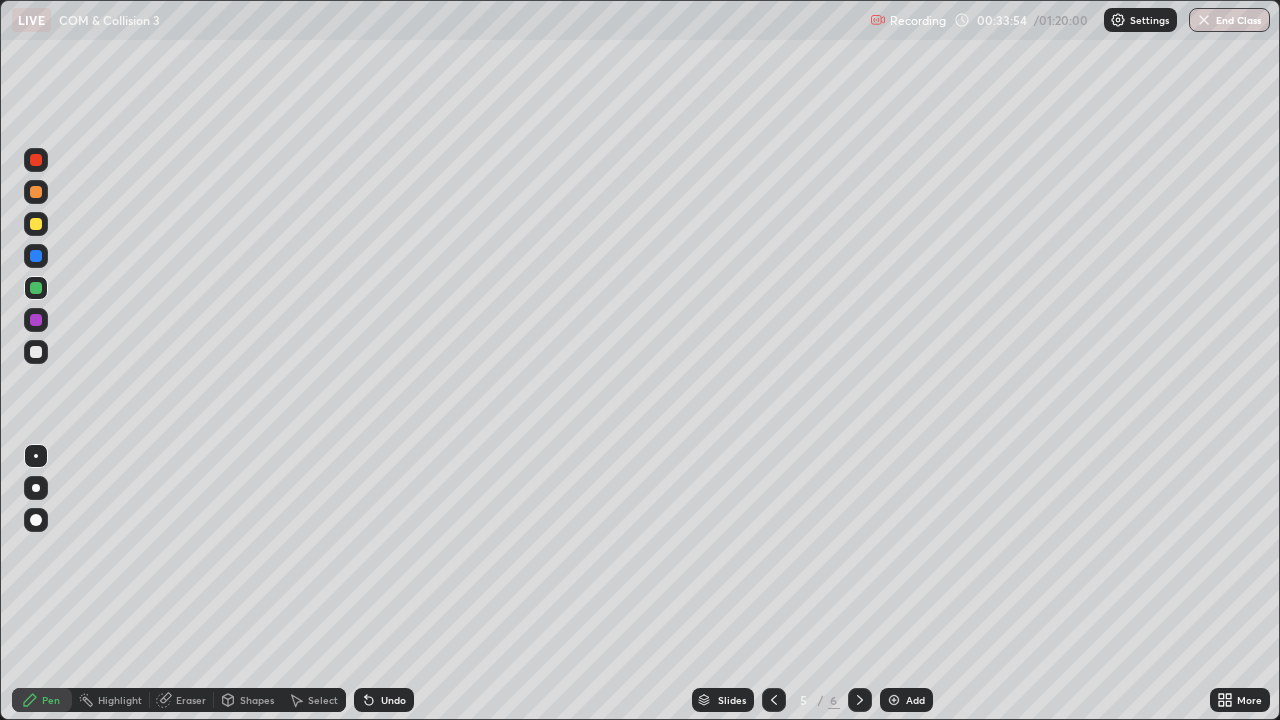 click at bounding box center (36, 352) 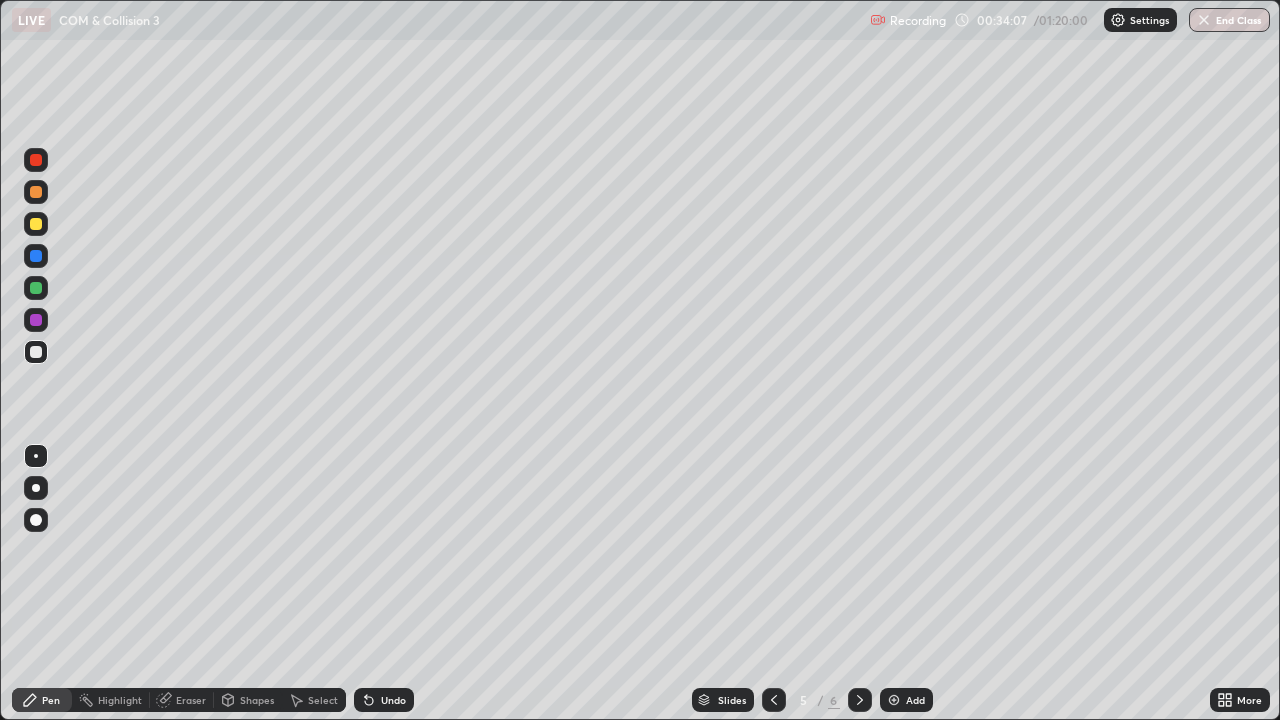 click on "Eraser" at bounding box center [191, 700] 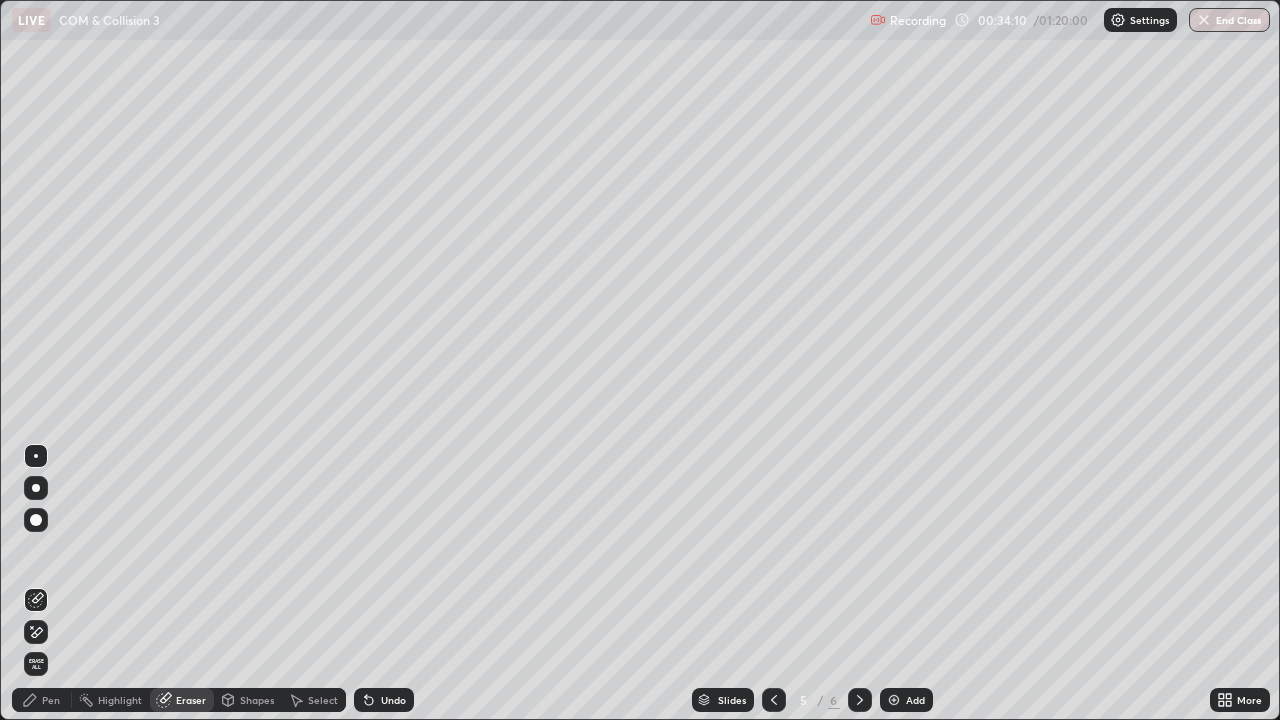 click on "Pen" at bounding box center (51, 700) 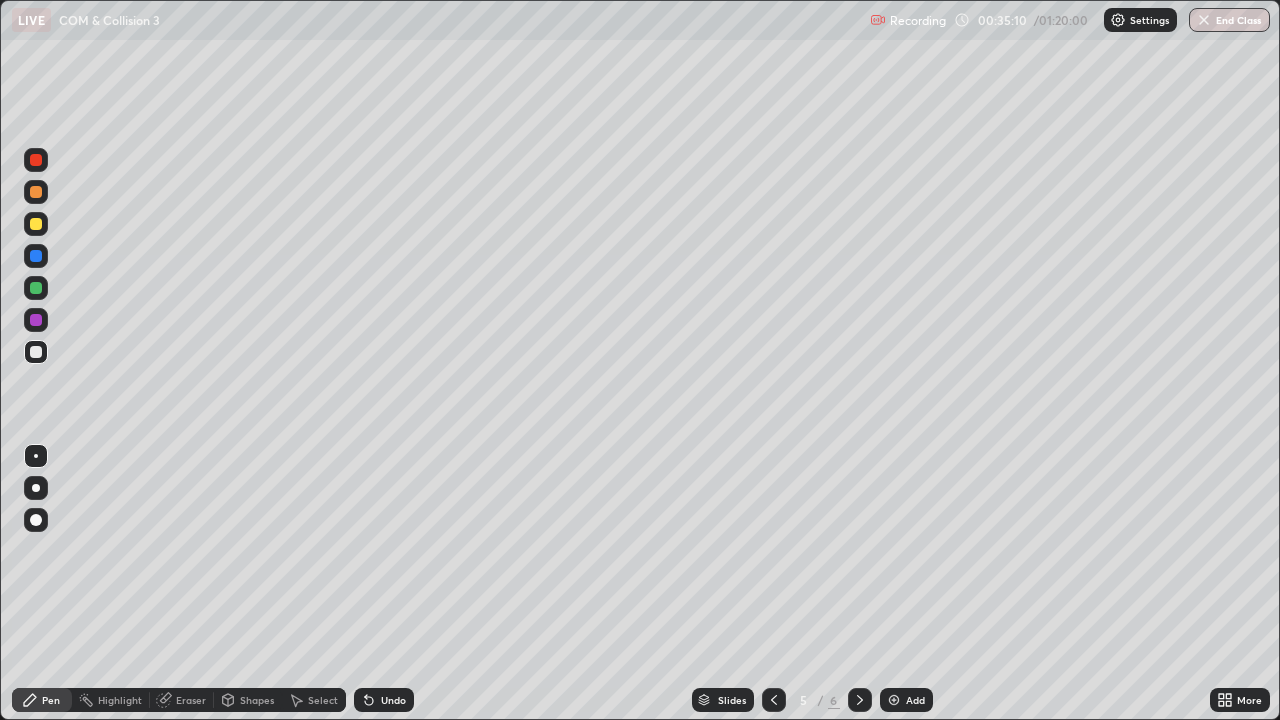 click on "Eraser" at bounding box center [191, 700] 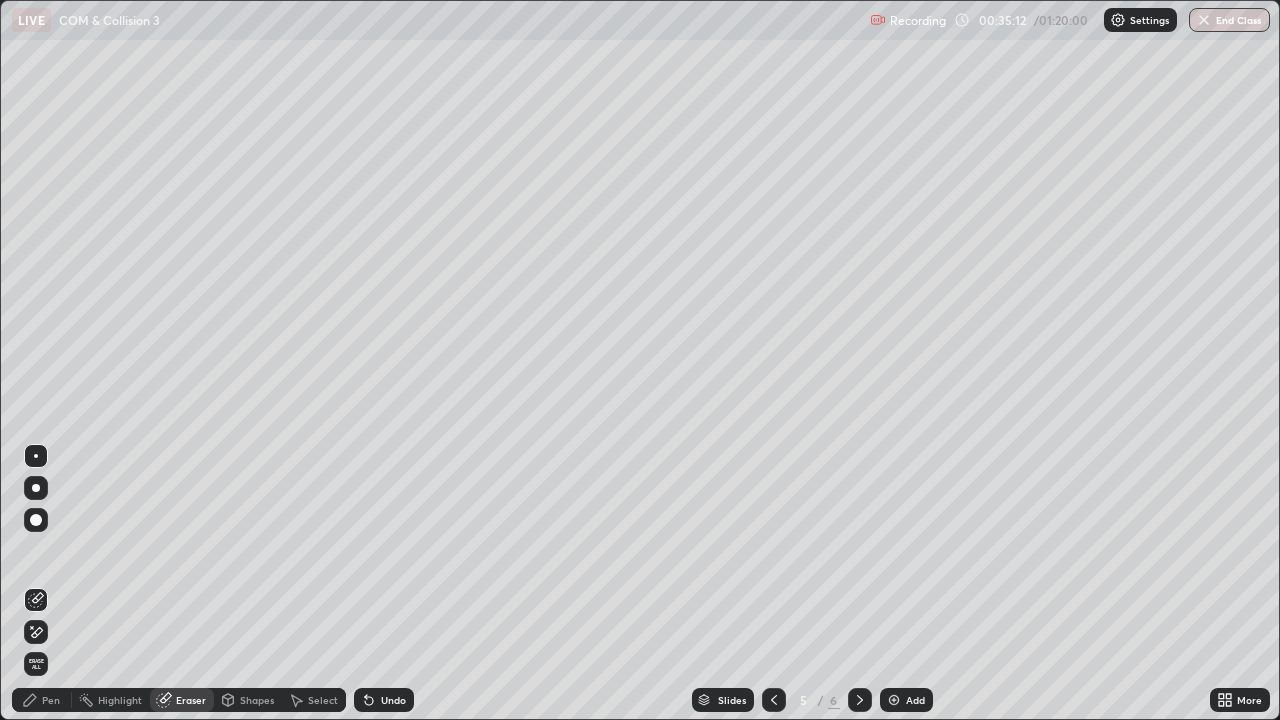 click on "Pen" at bounding box center (51, 700) 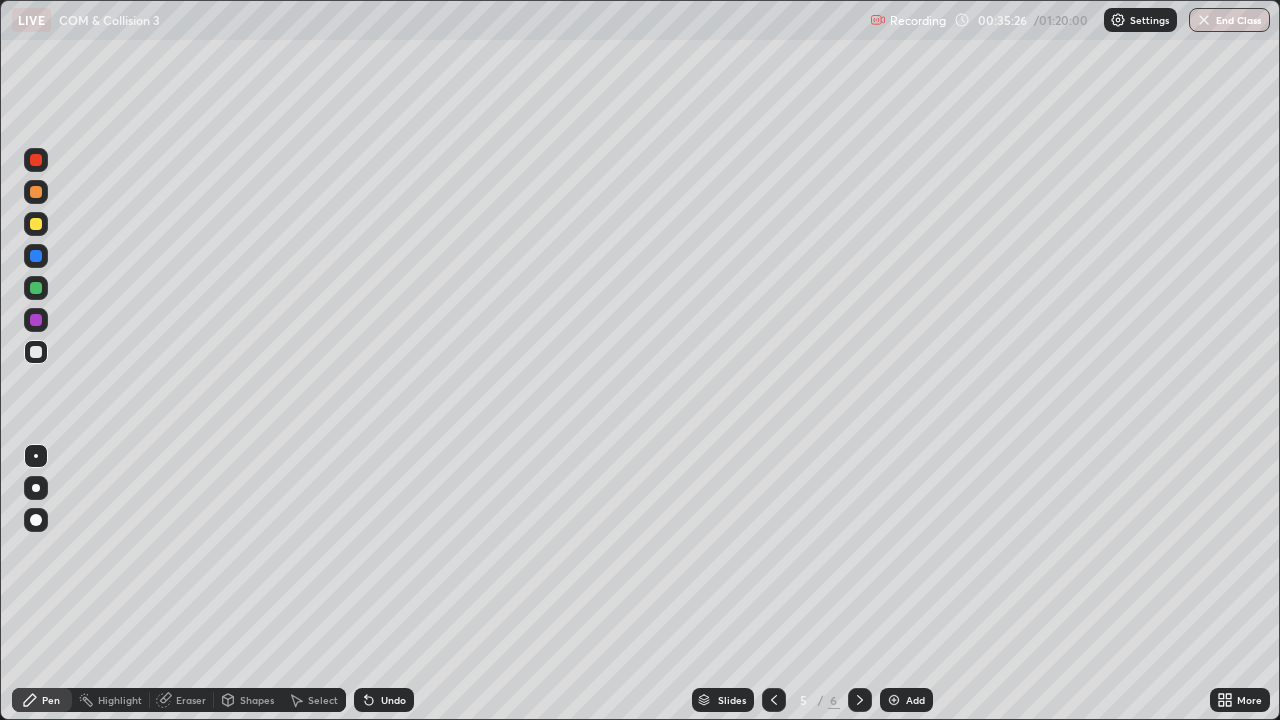 click at bounding box center (36, 352) 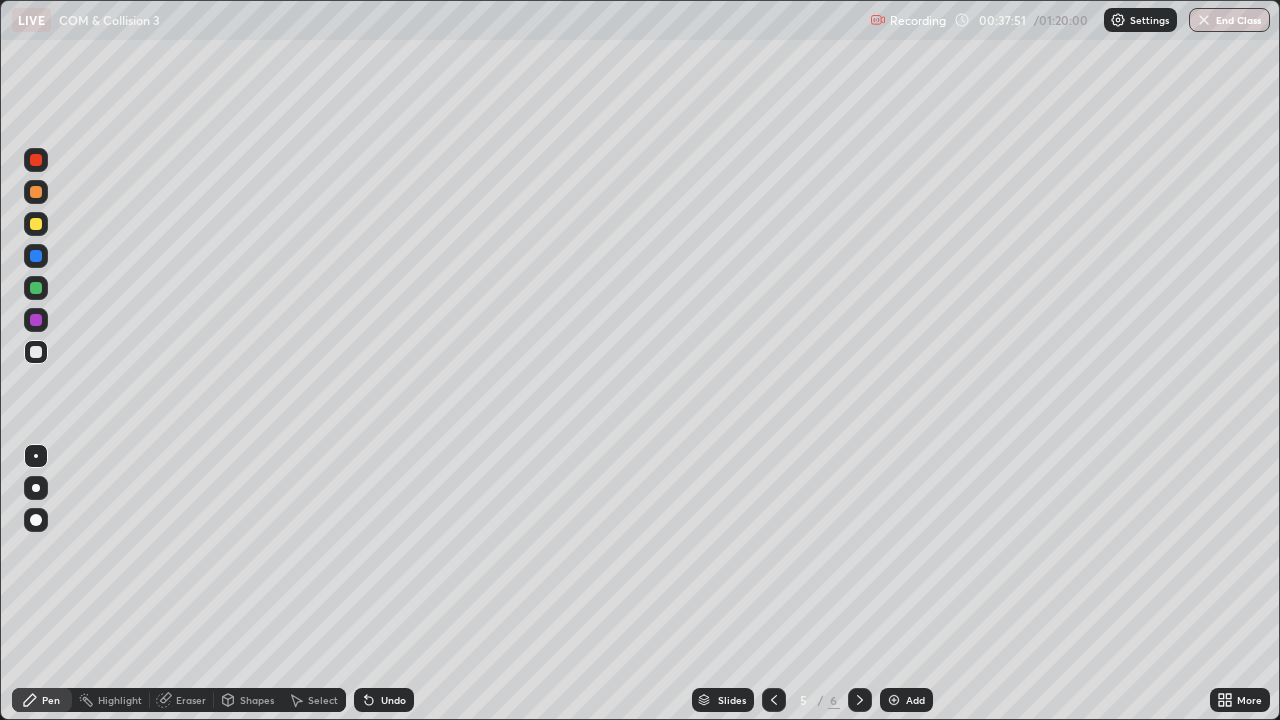 click at bounding box center (36, 224) 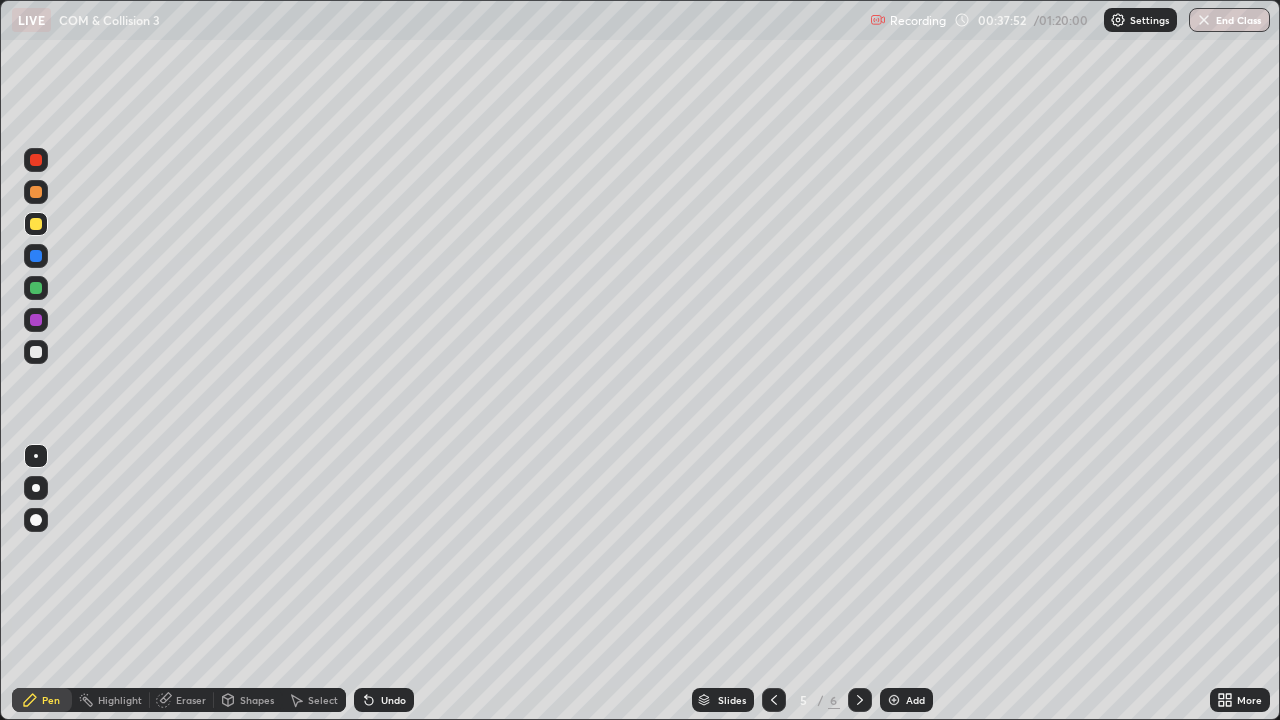 click on "Highlight" at bounding box center [120, 700] 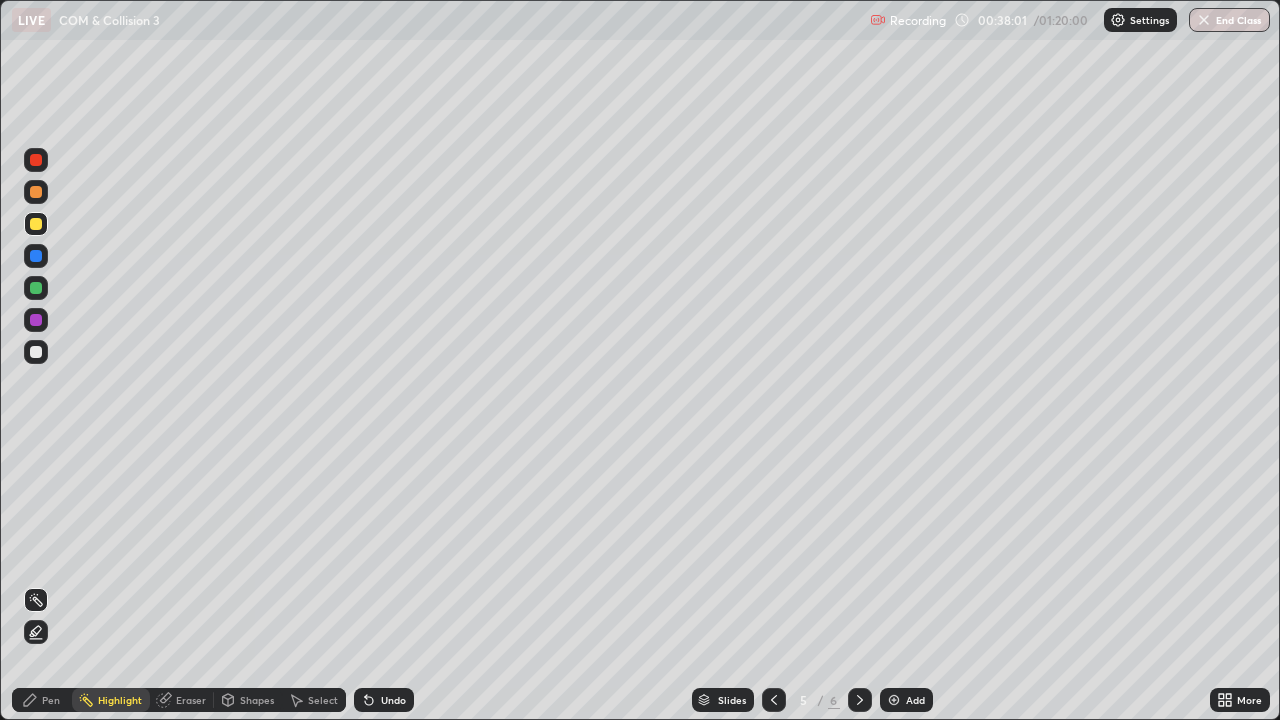 click on "Pen" at bounding box center (42, 700) 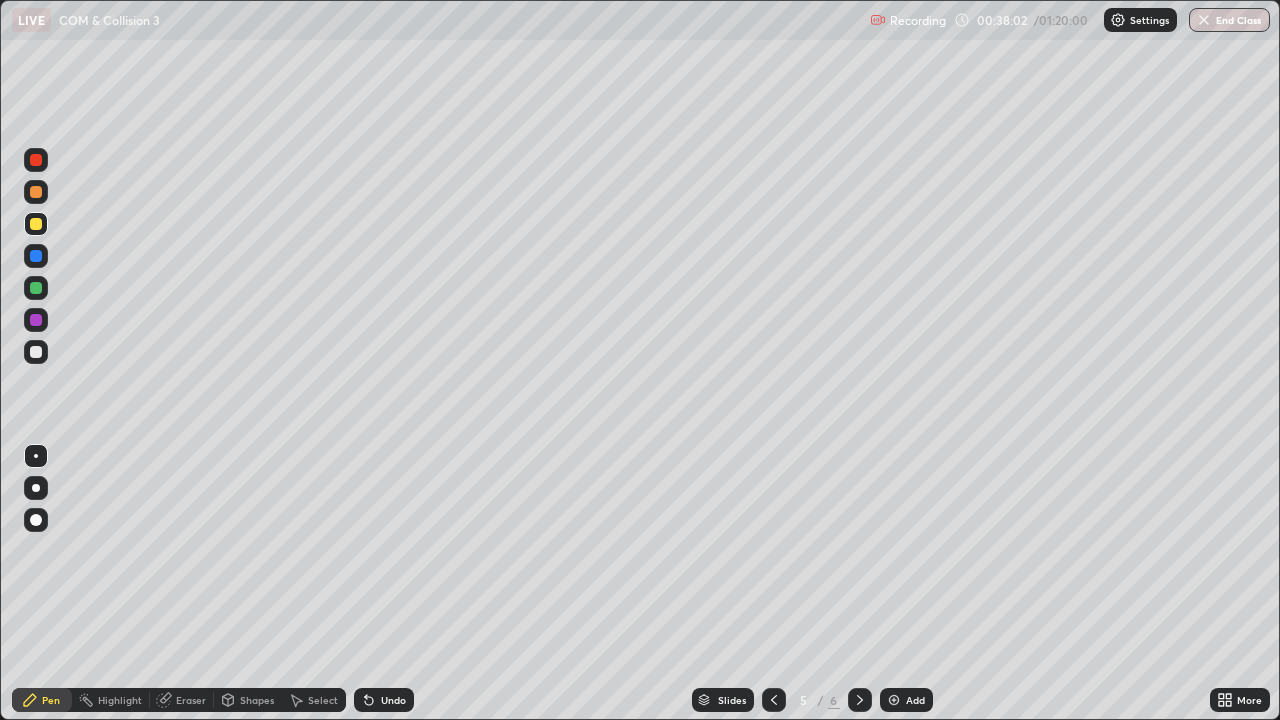 click at bounding box center (36, 352) 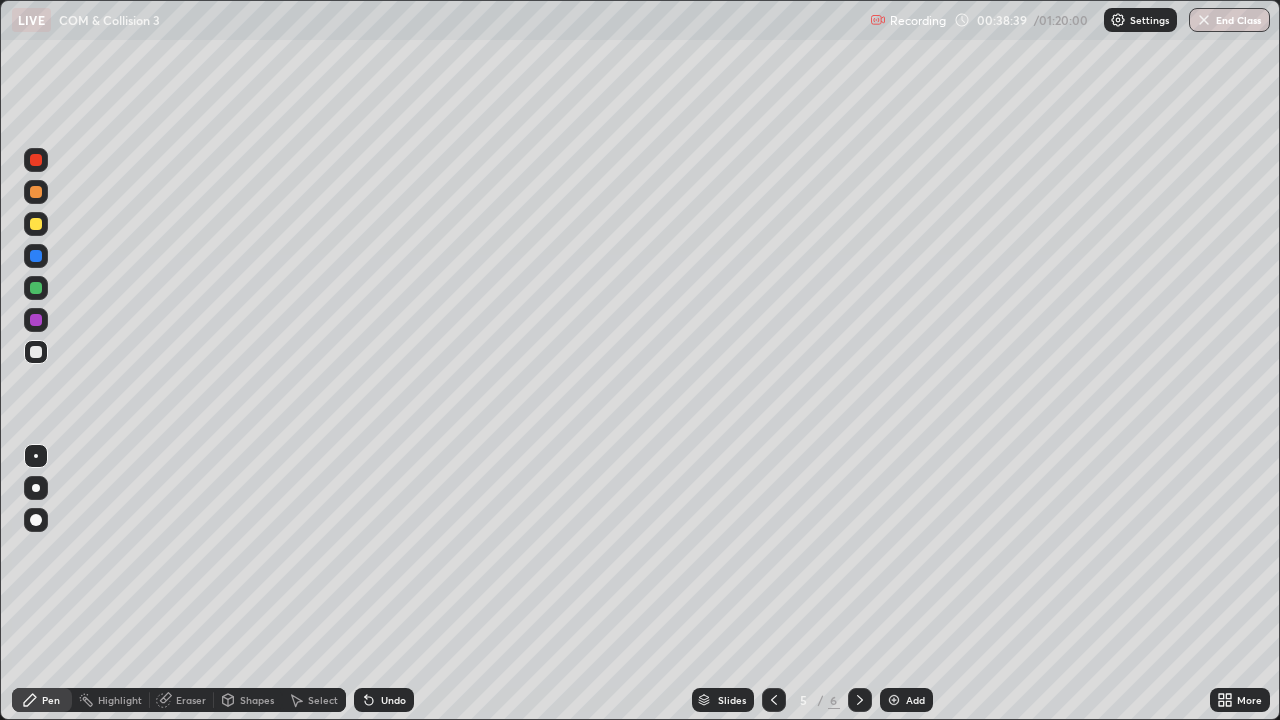 click 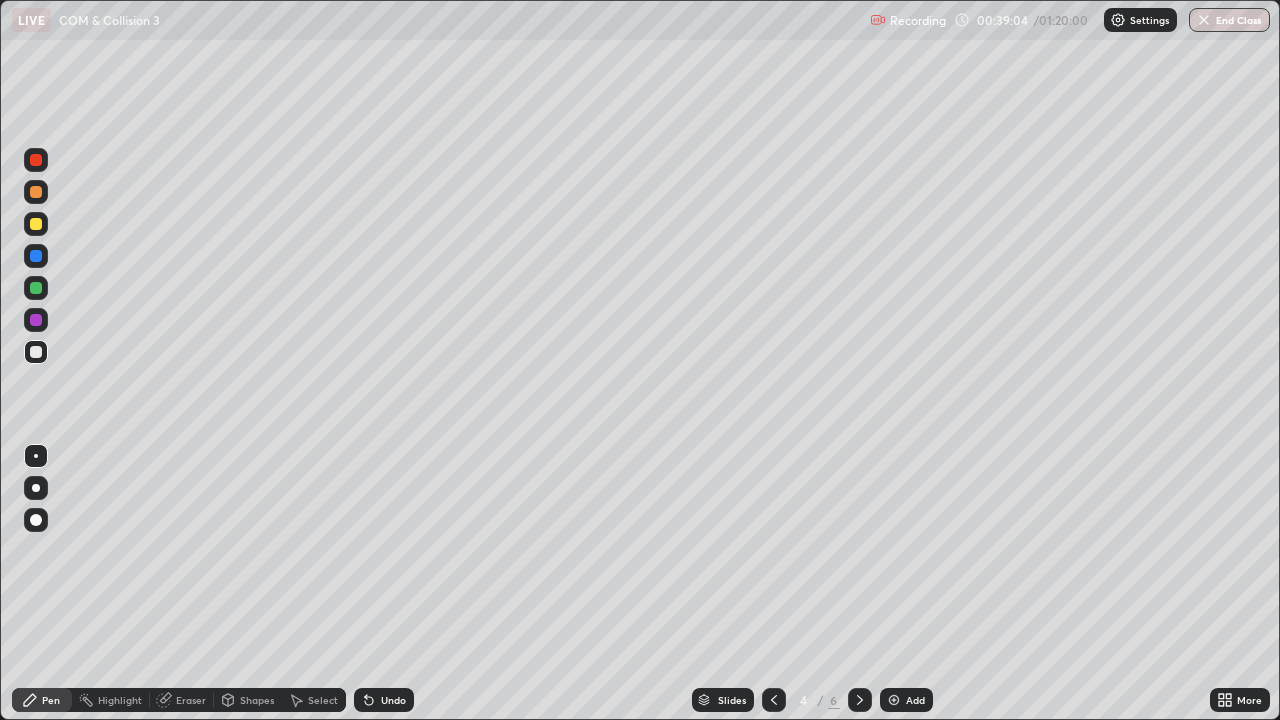 click 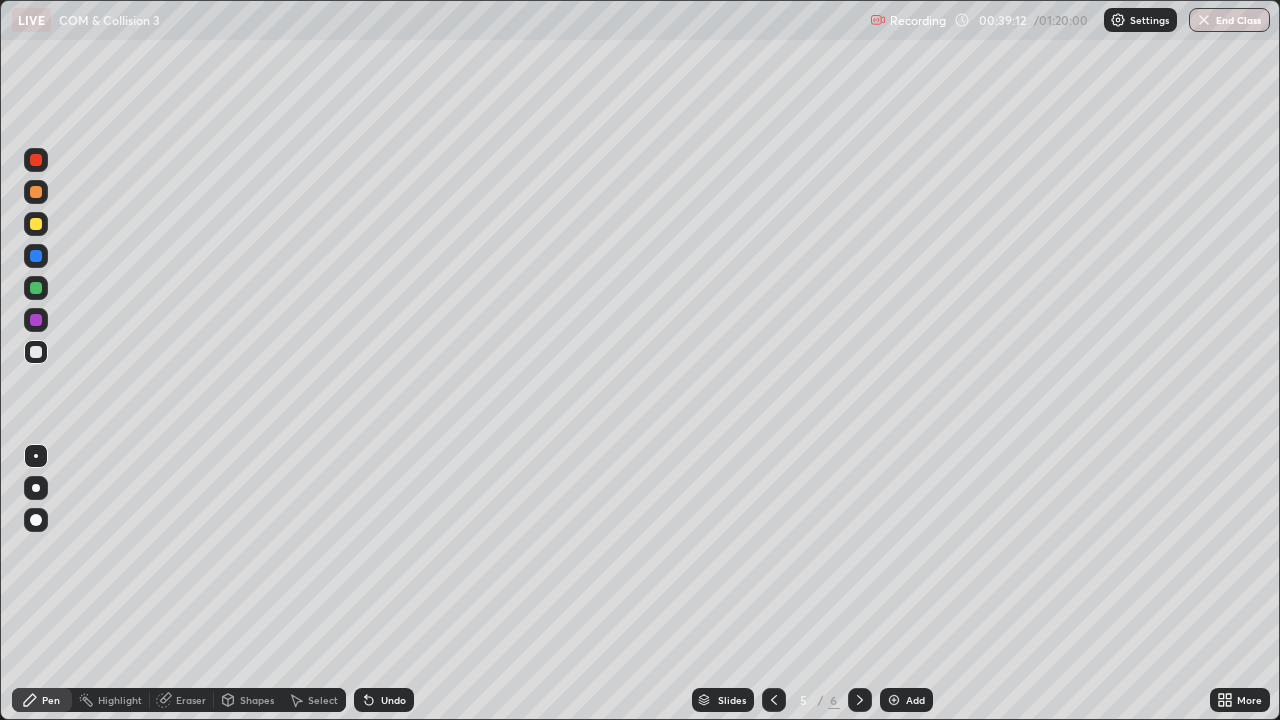 click 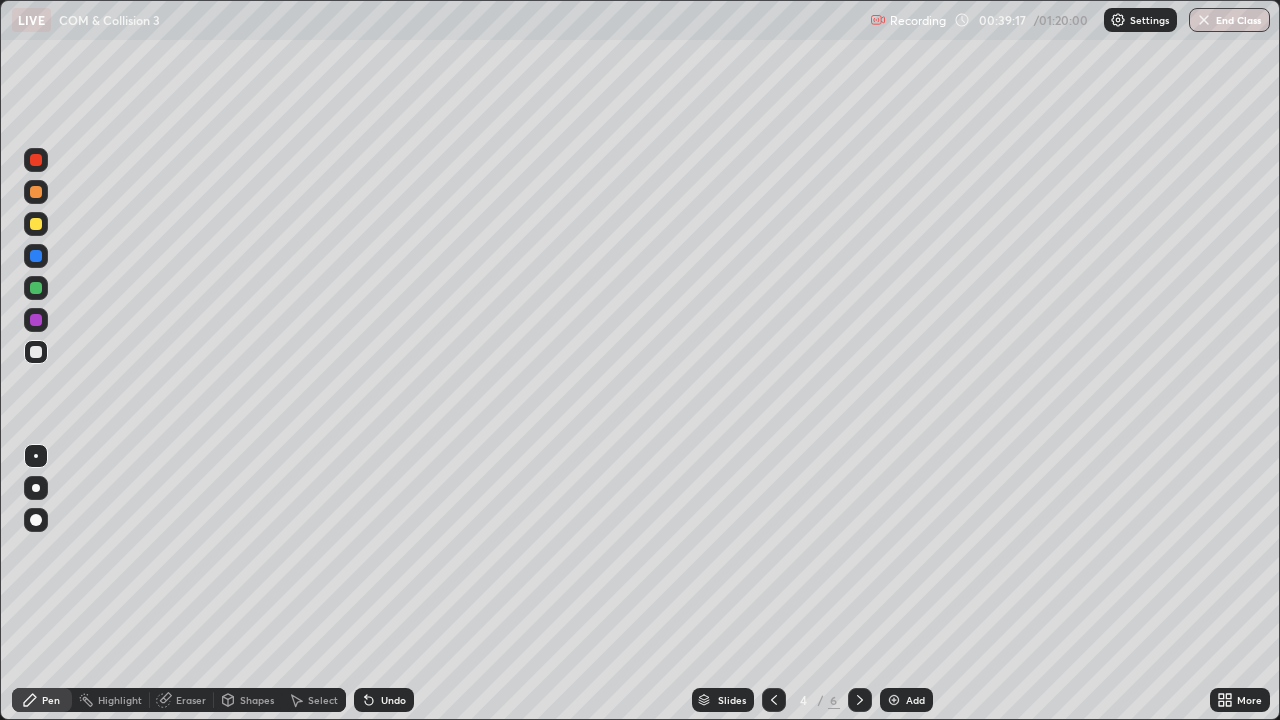click 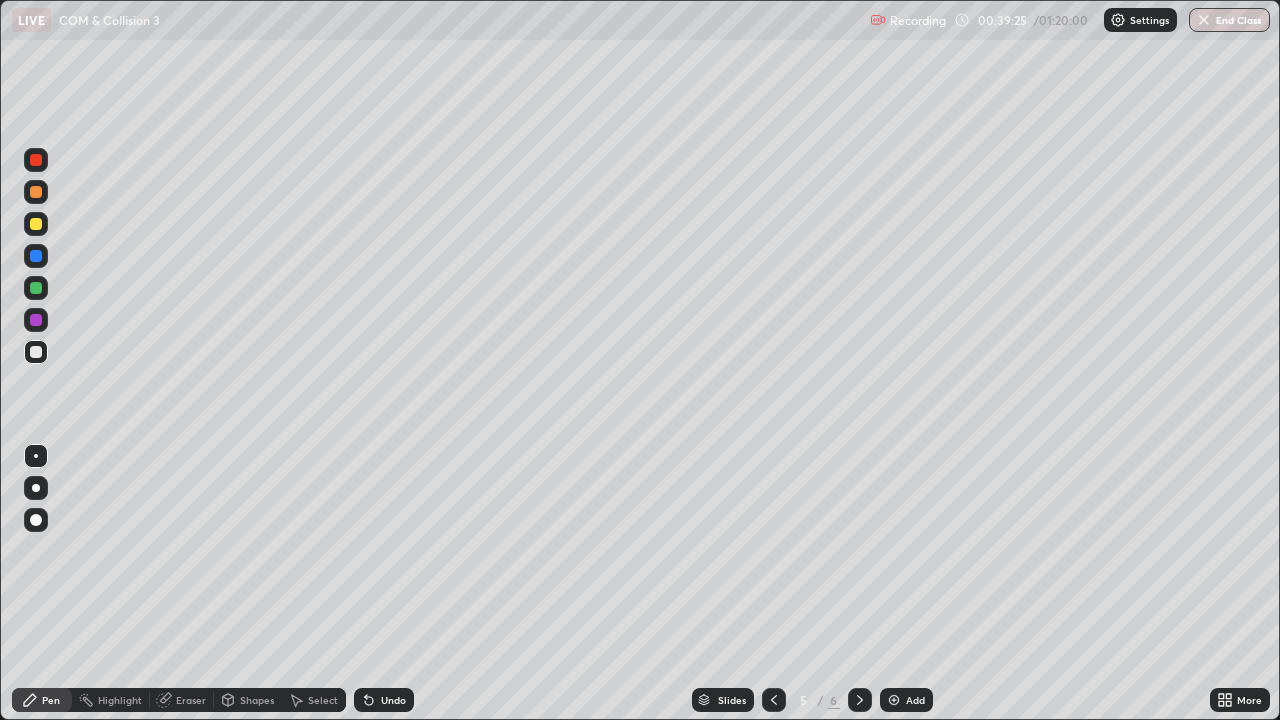click 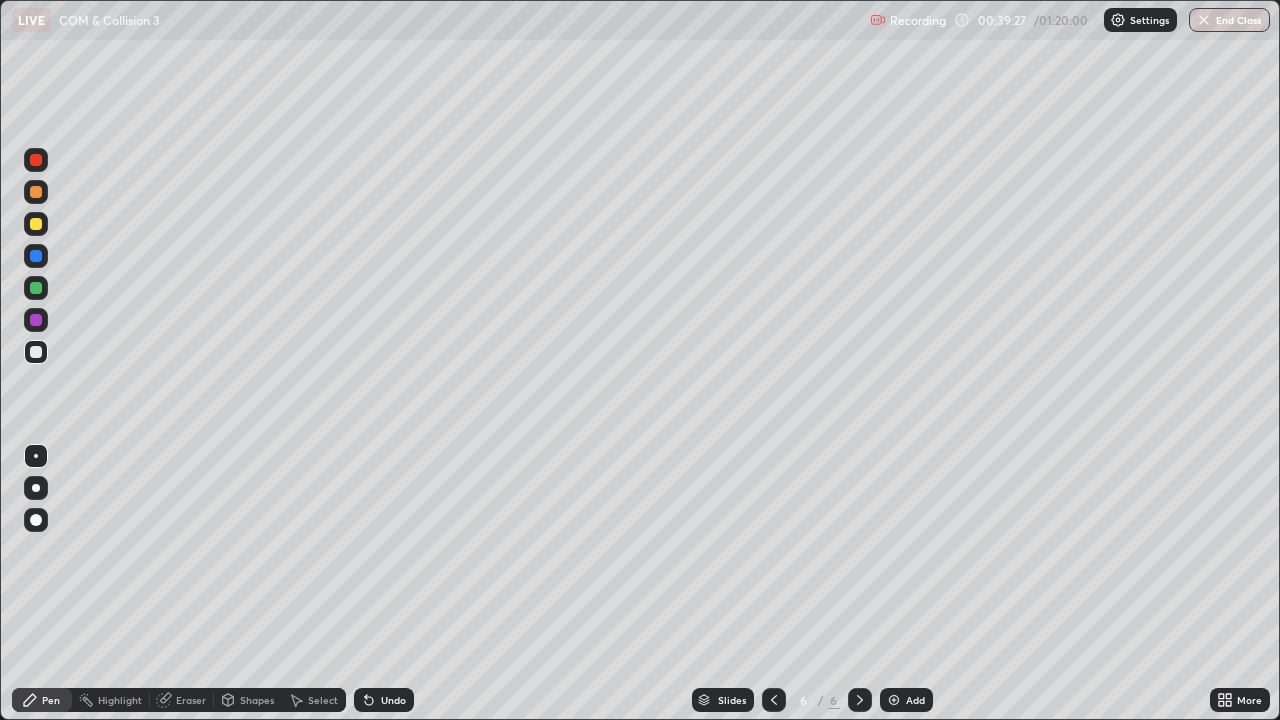 click 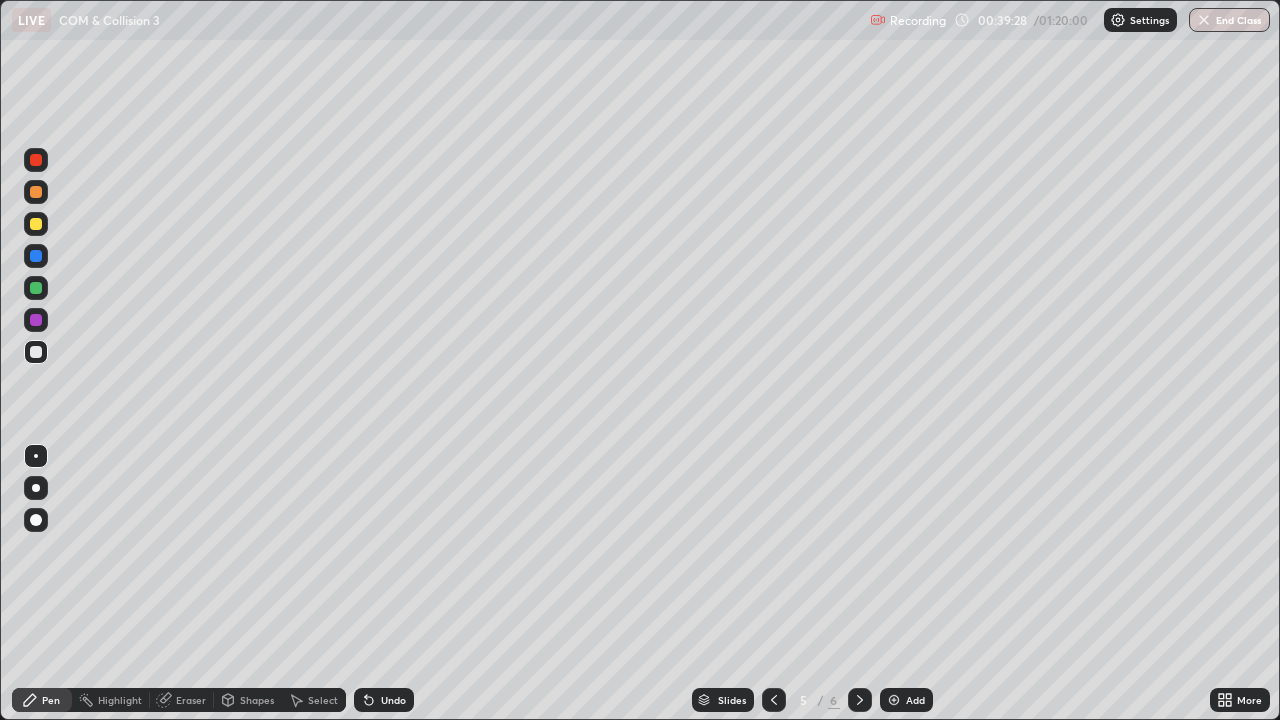click 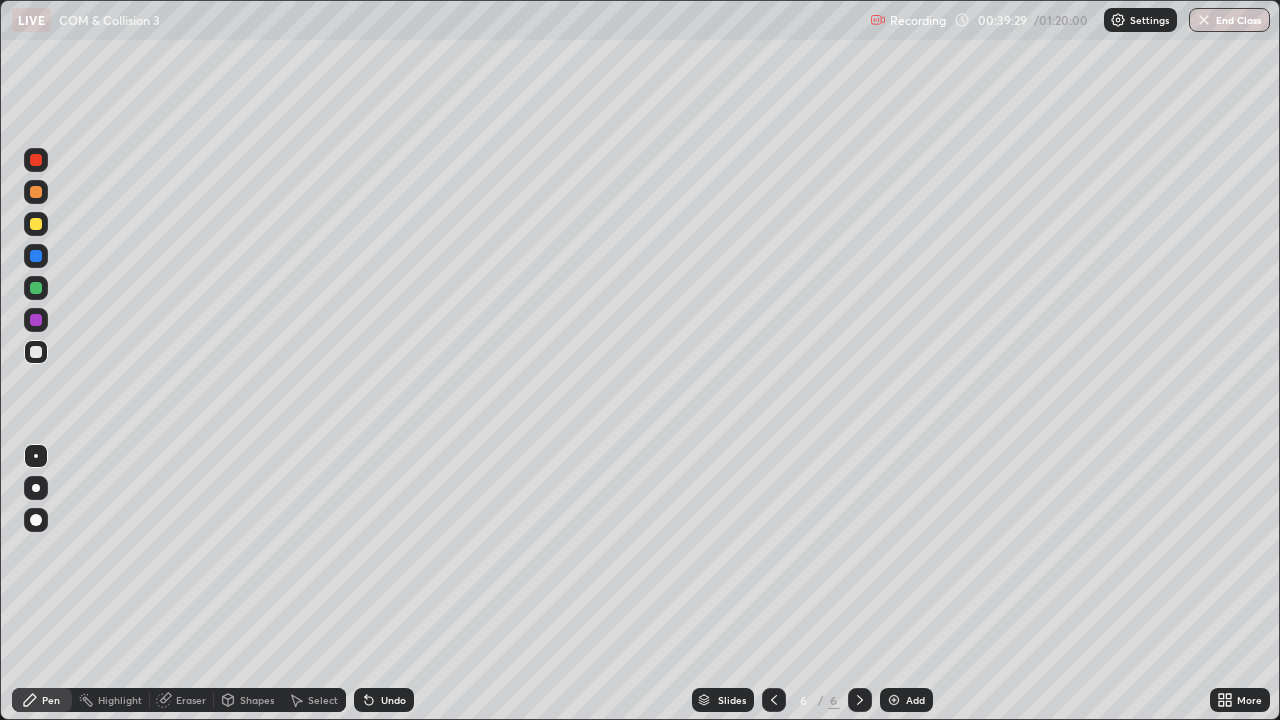 click 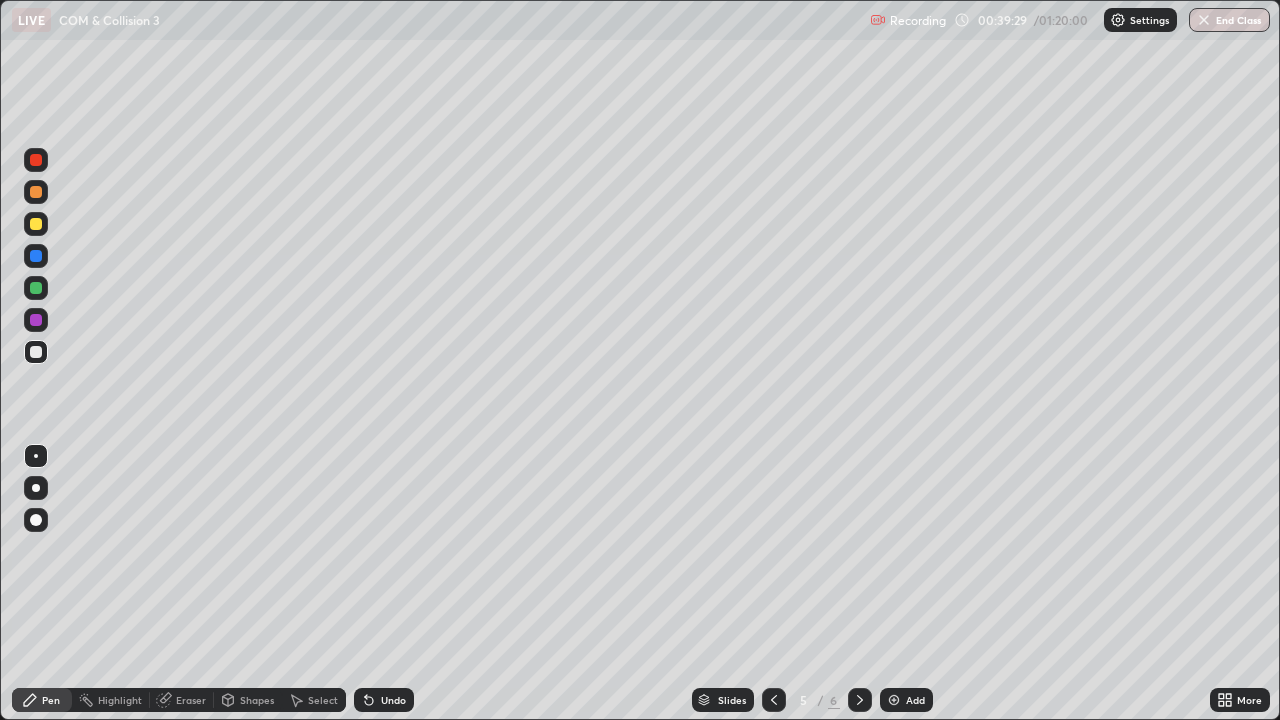 click 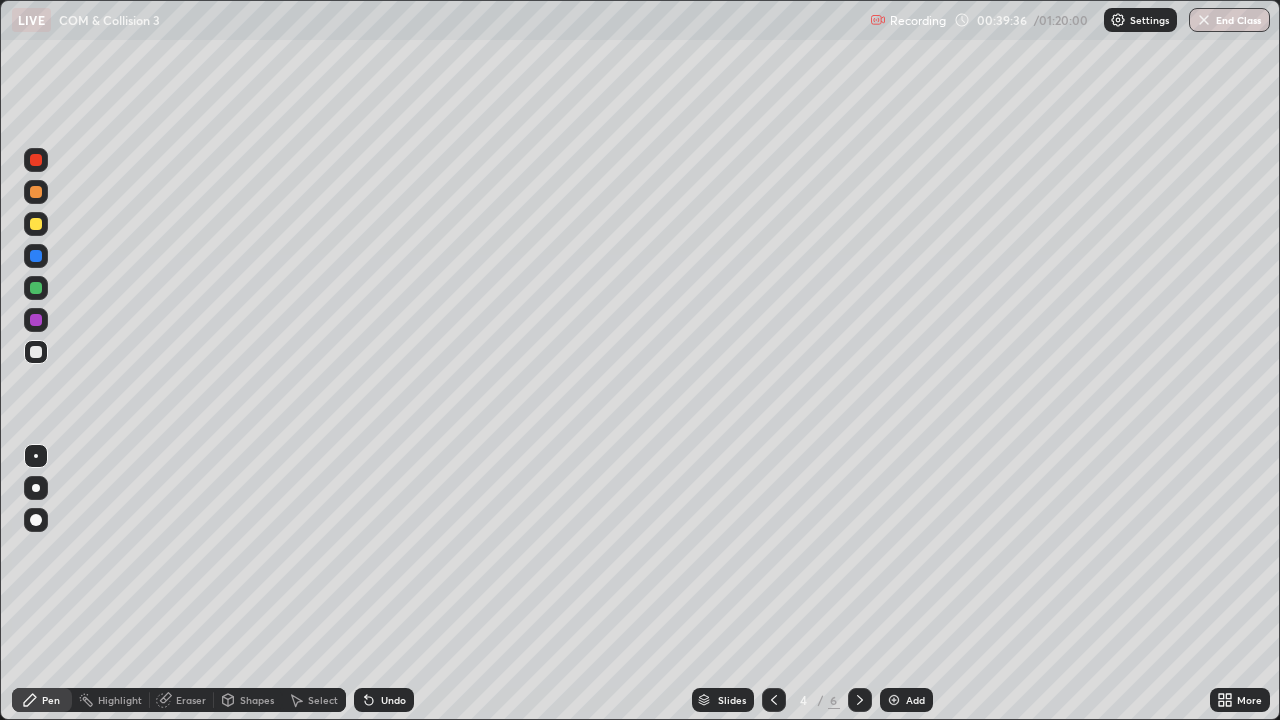 click 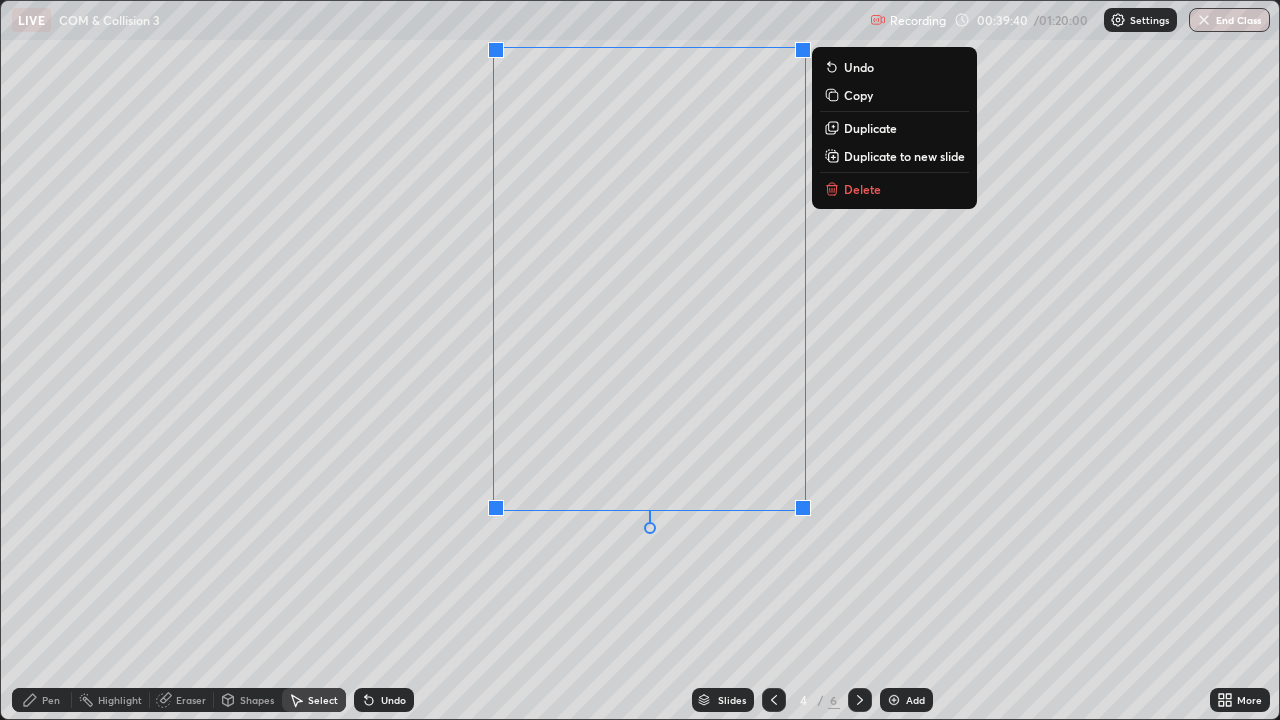 click on "Delete" at bounding box center [862, 189] 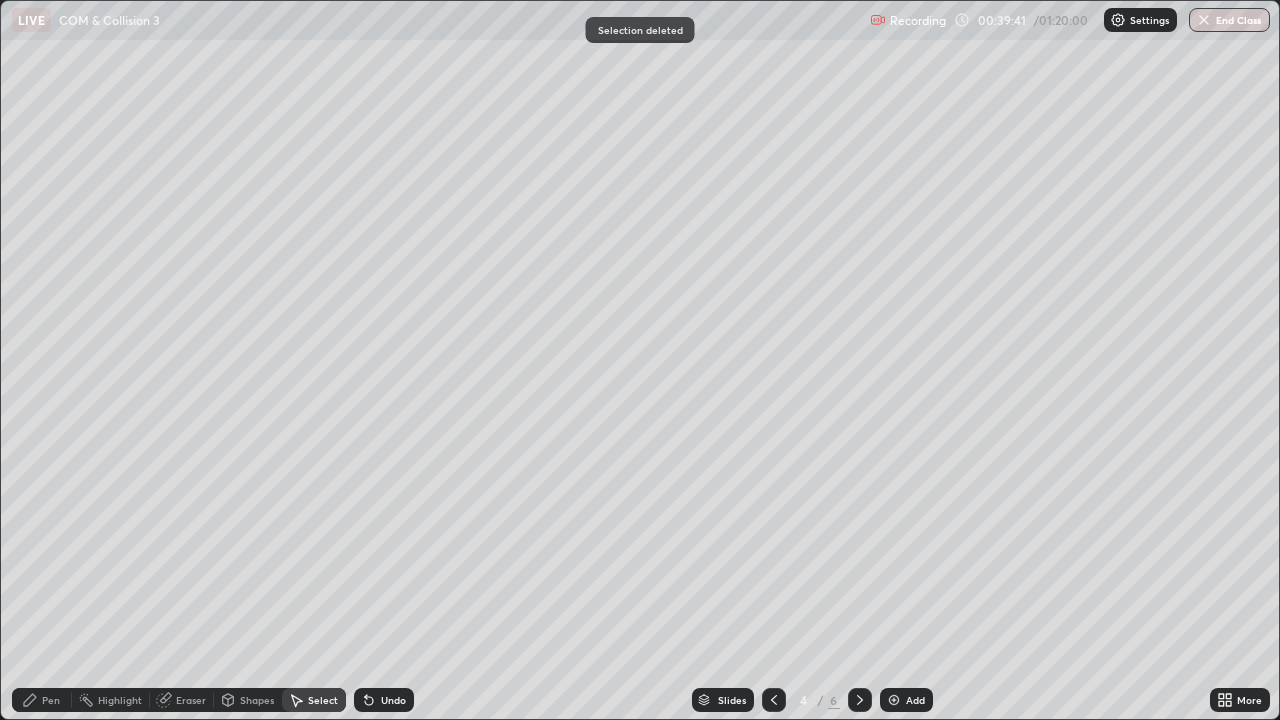 click on "Pen" at bounding box center (42, 700) 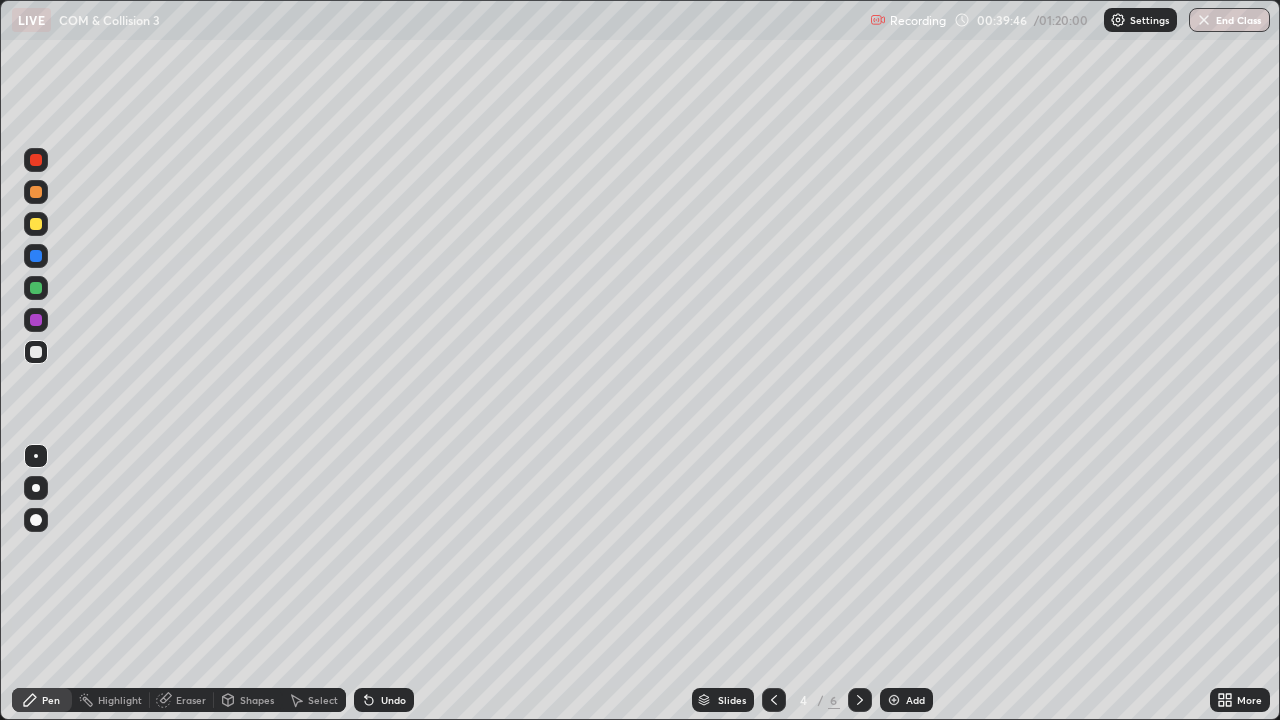click on "Undo" at bounding box center (393, 700) 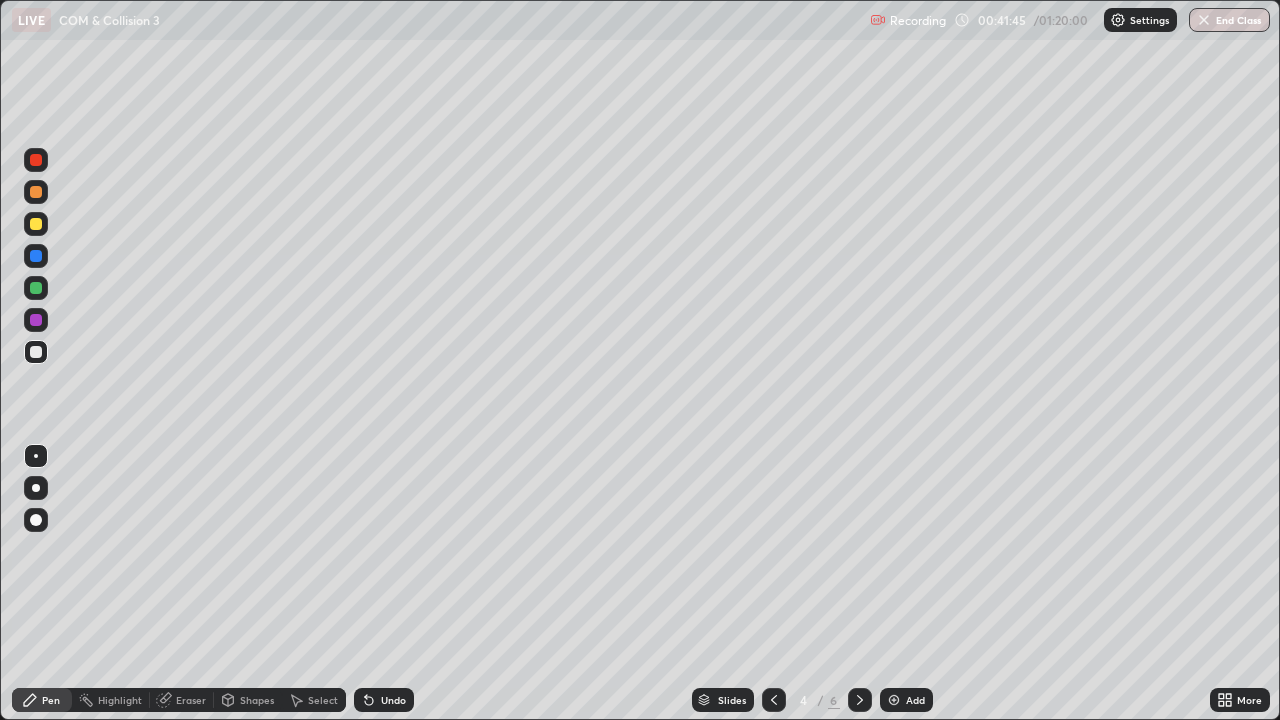 click on "Add" at bounding box center [915, 700] 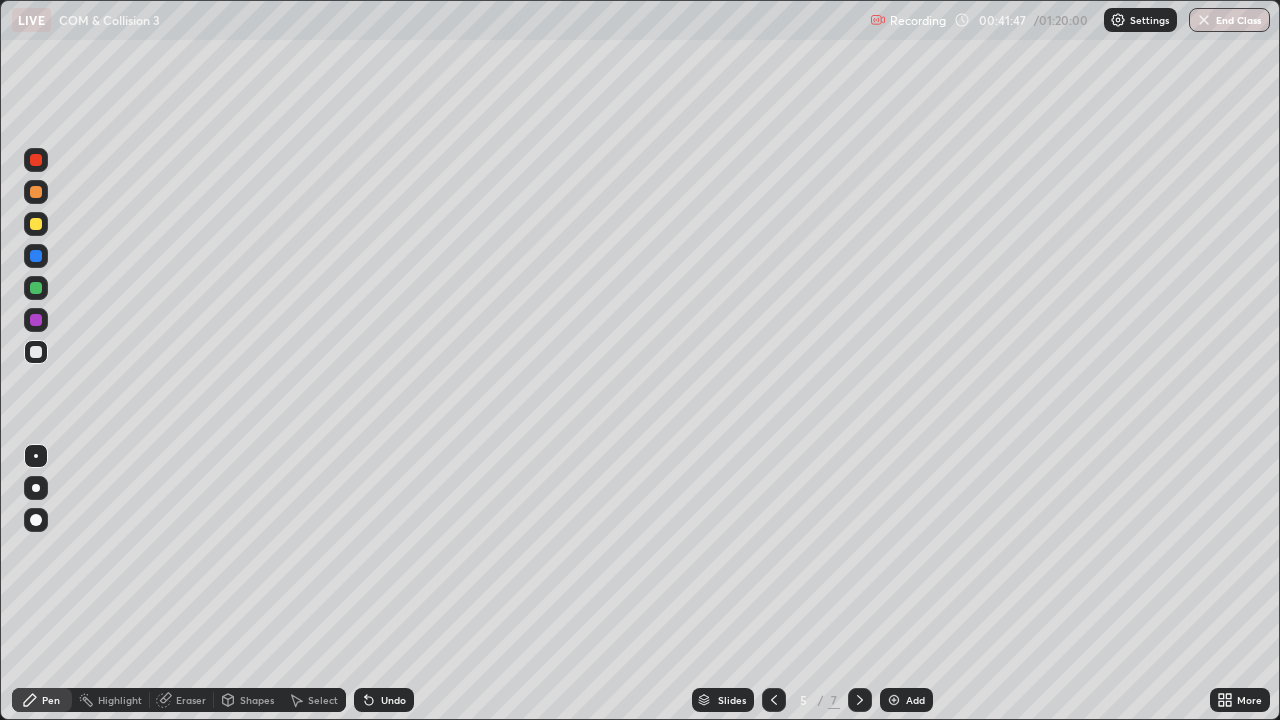 click on "Pen" at bounding box center (42, 700) 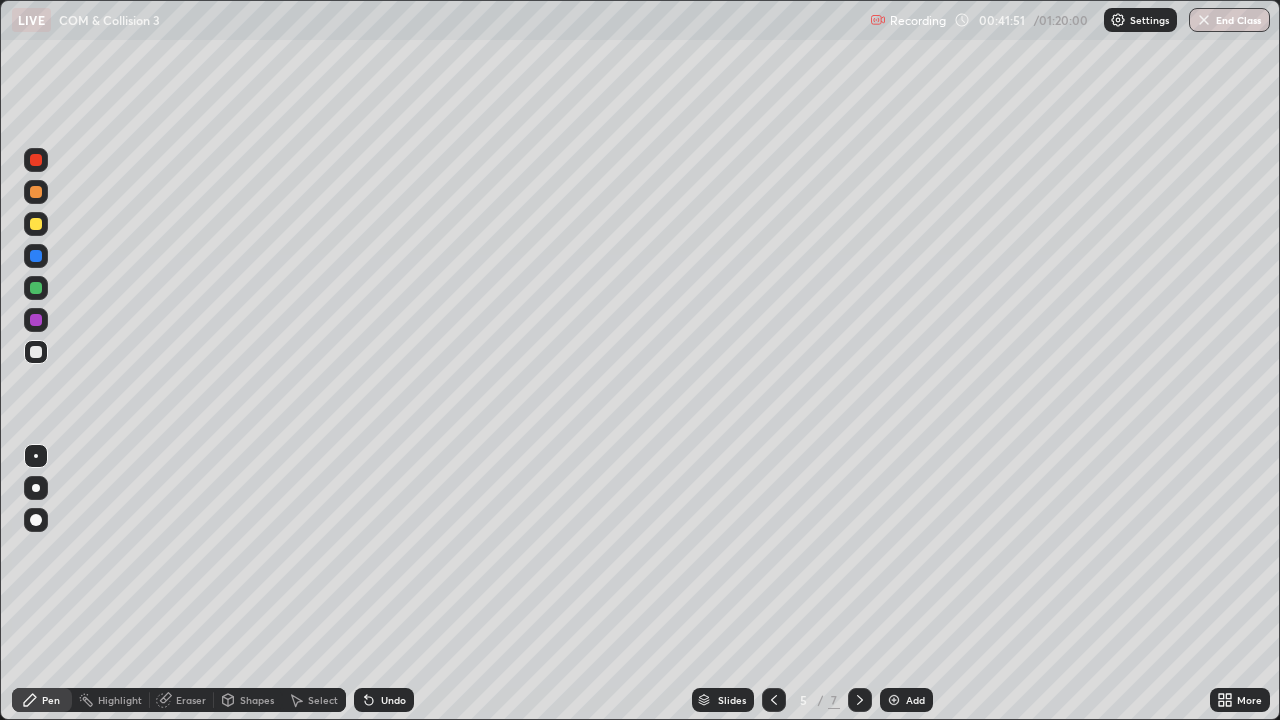 click on "Shapes" at bounding box center [257, 700] 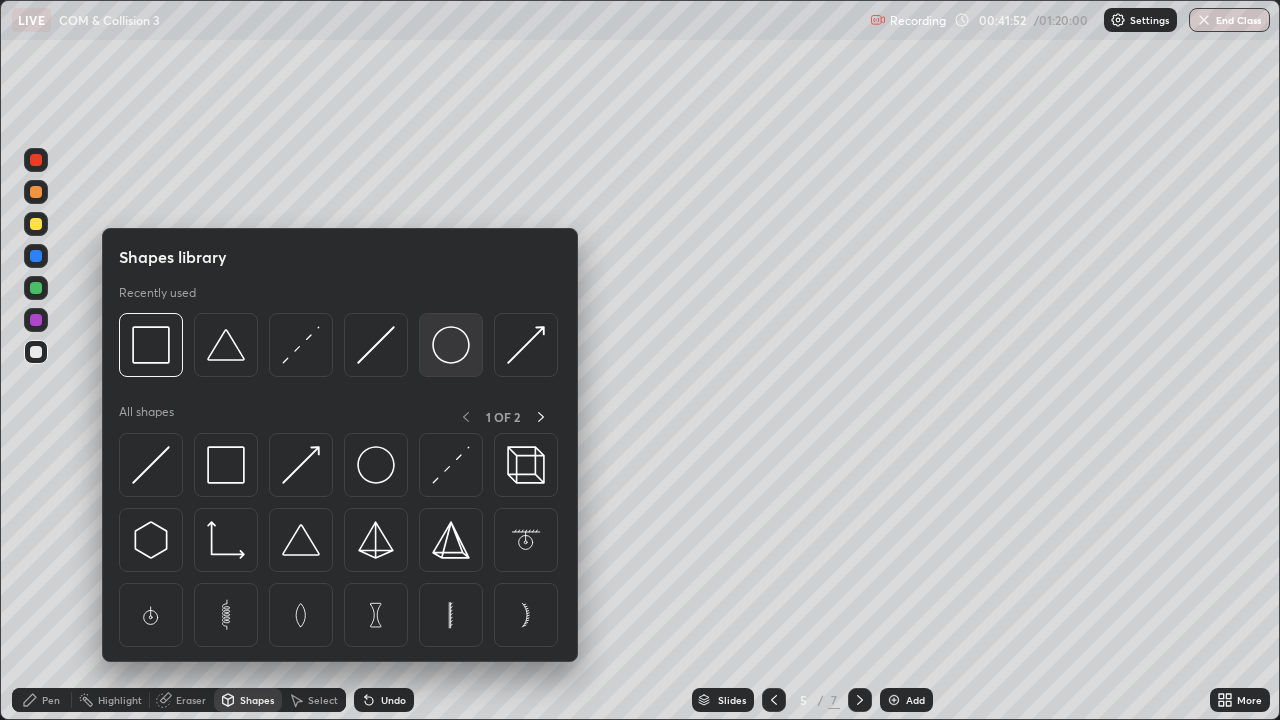 click at bounding box center (451, 345) 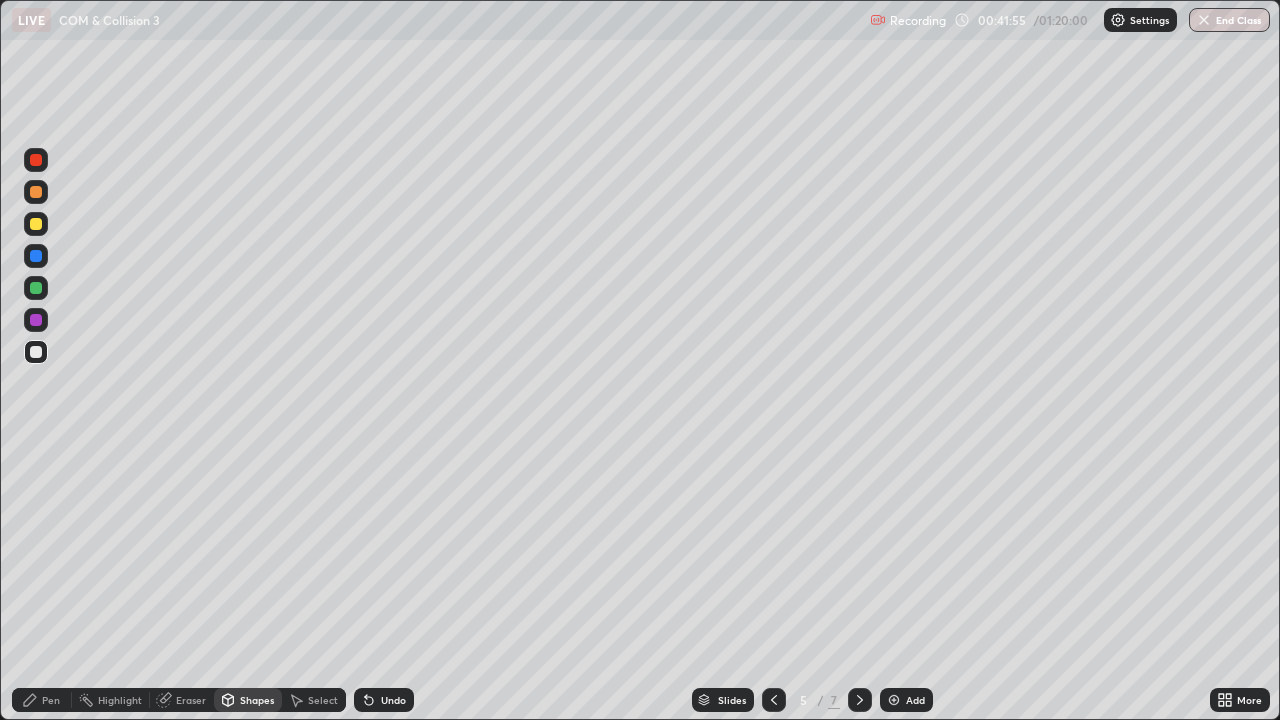 click on "Eraser" at bounding box center (191, 700) 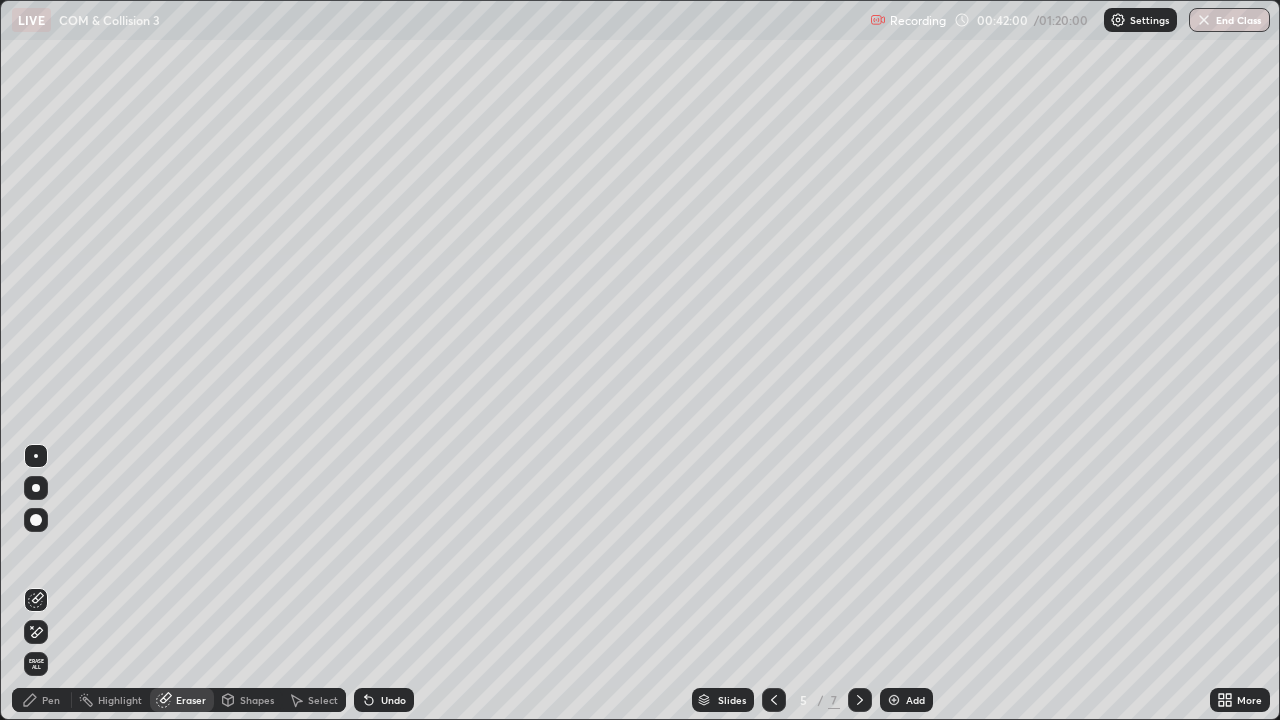 click on "Pen" at bounding box center [42, 700] 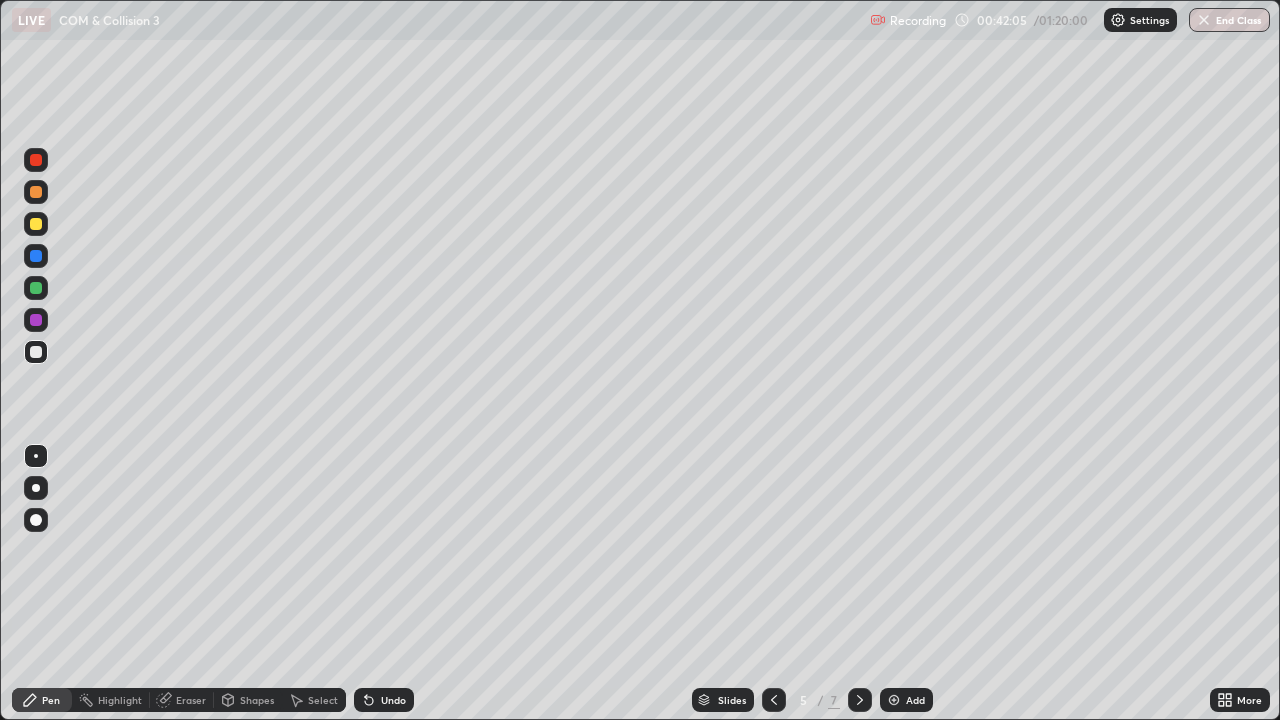 click on "Shapes" at bounding box center (248, 700) 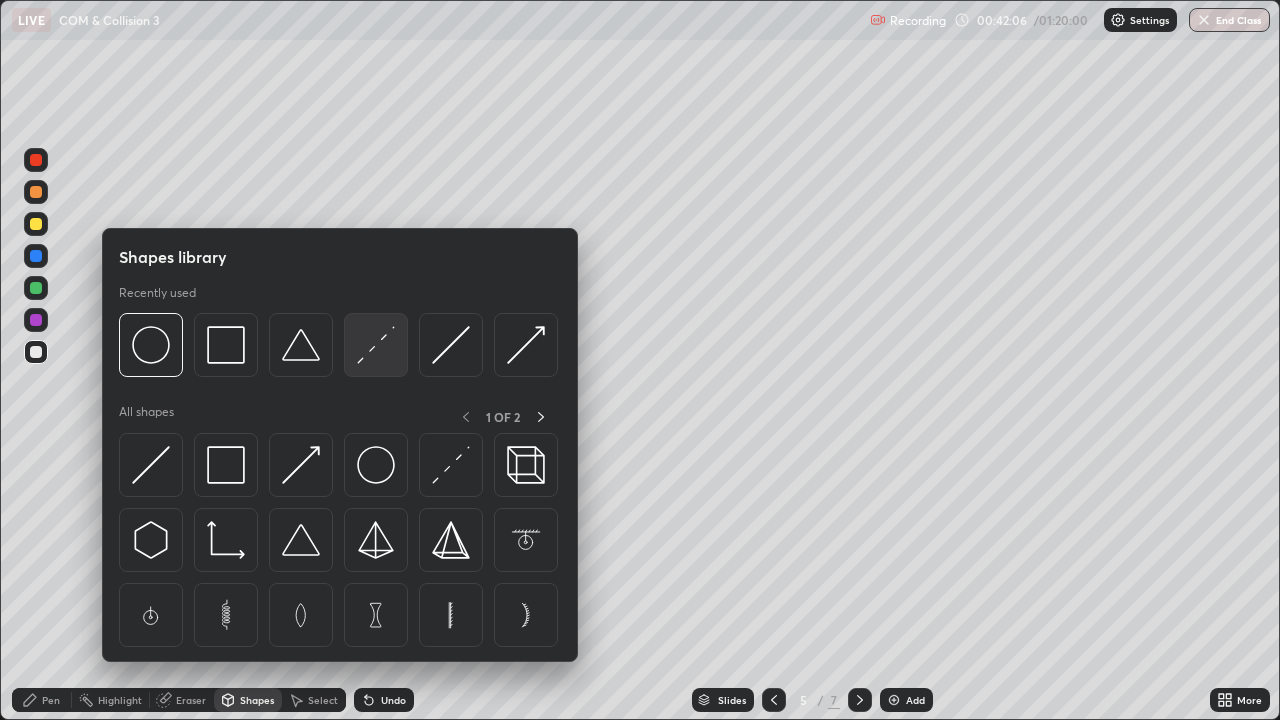 click at bounding box center [376, 345] 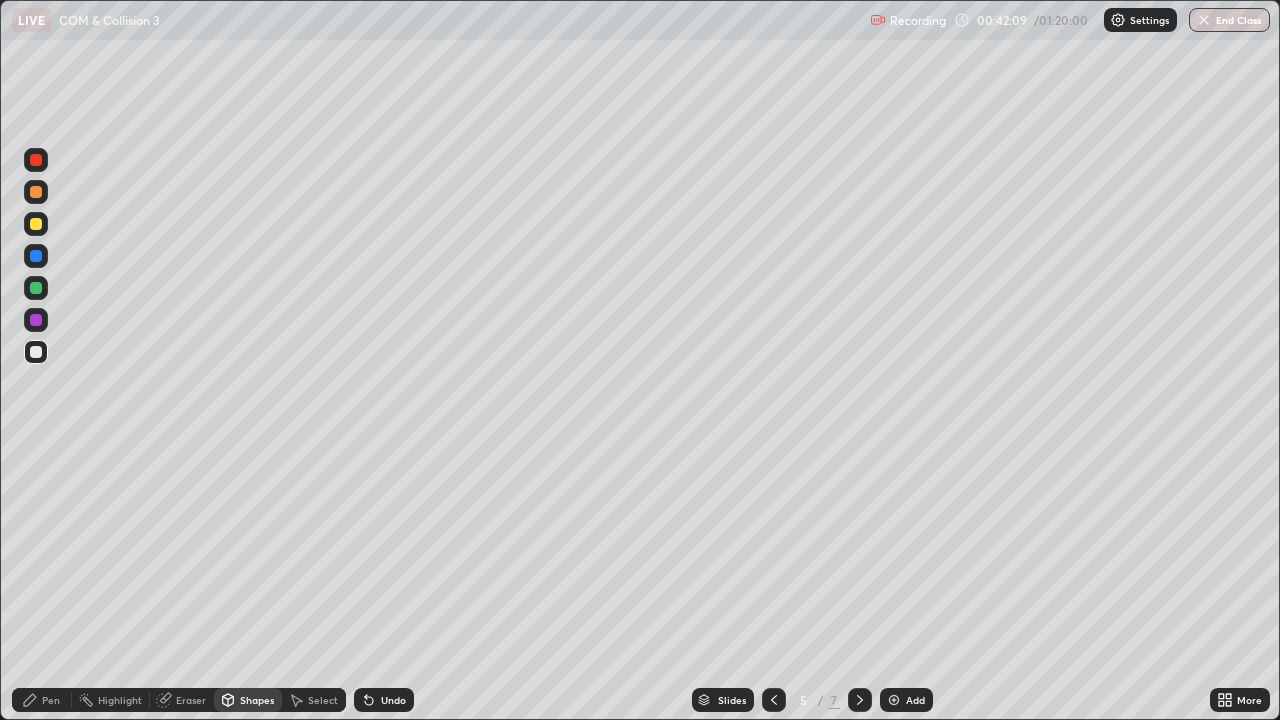 click on "Pen" at bounding box center (42, 700) 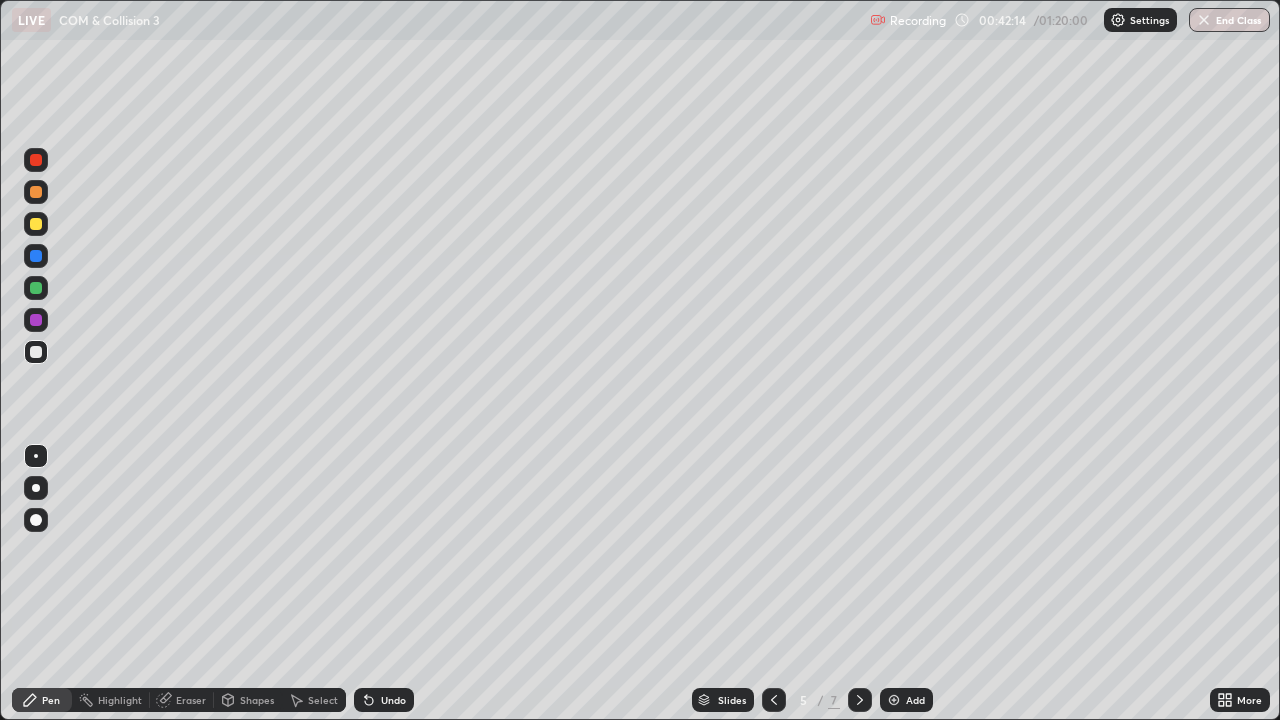 click 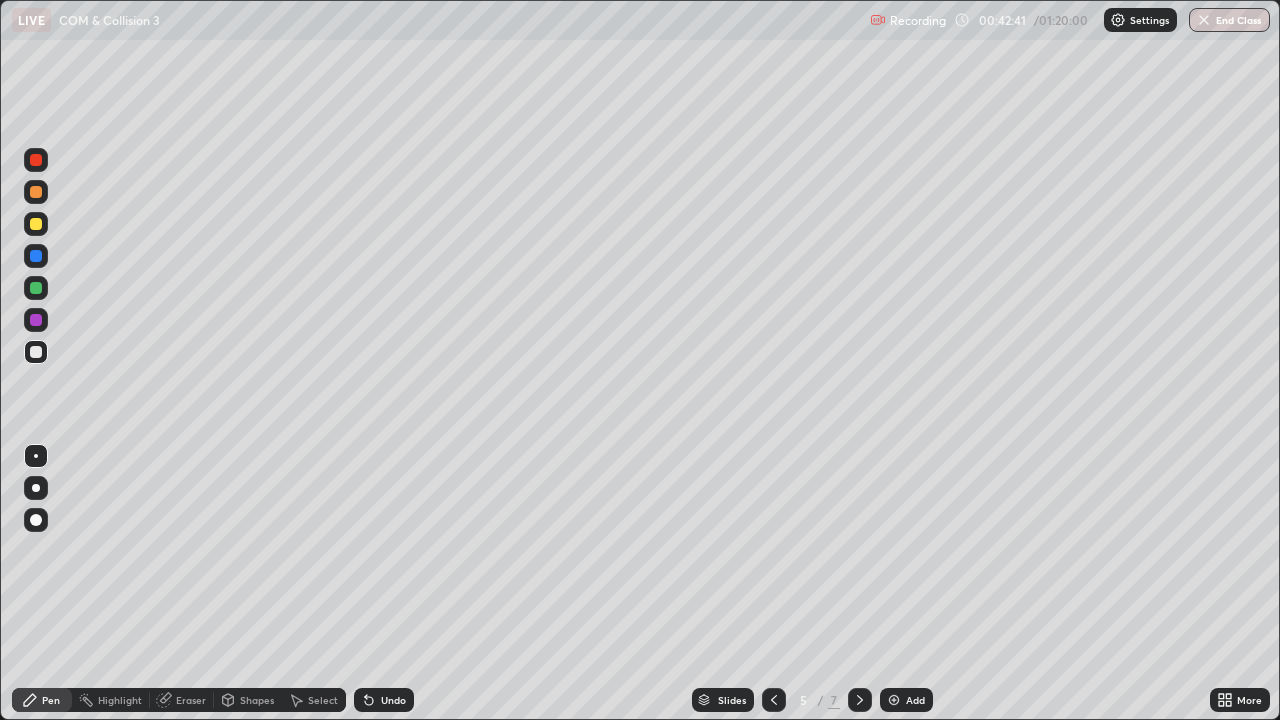 click on "Shapes" at bounding box center (257, 700) 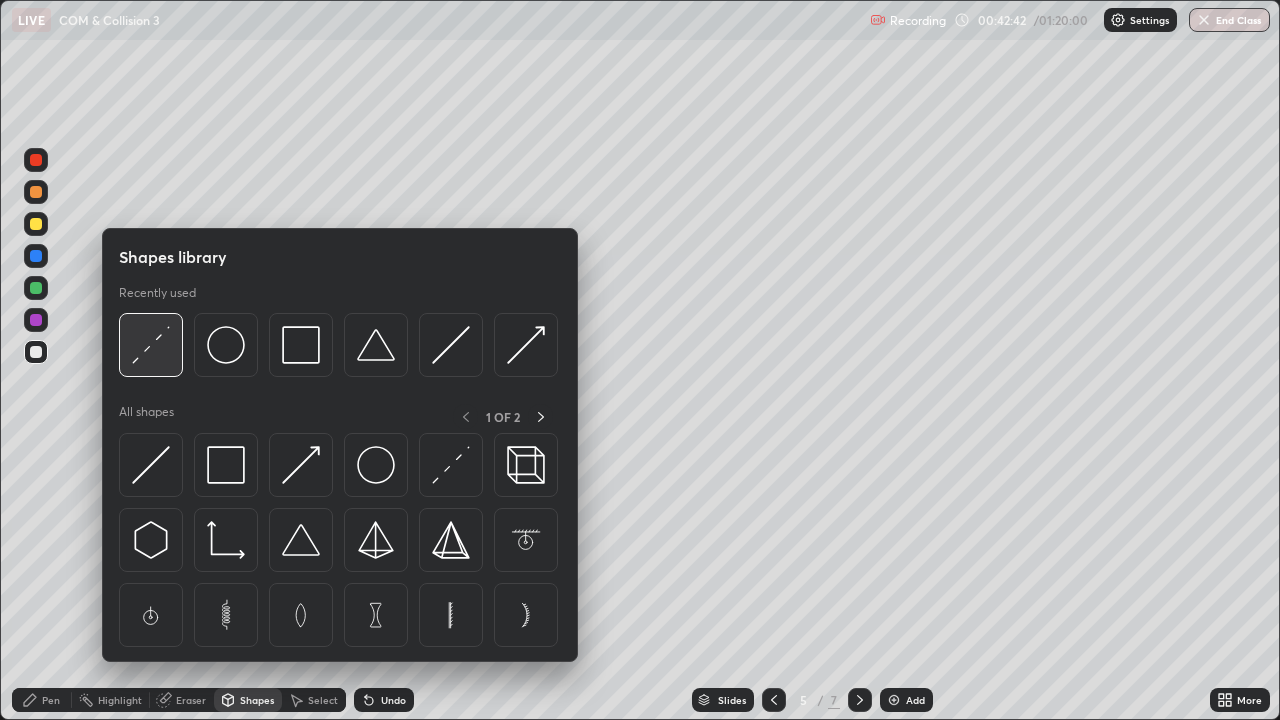 click at bounding box center [151, 345] 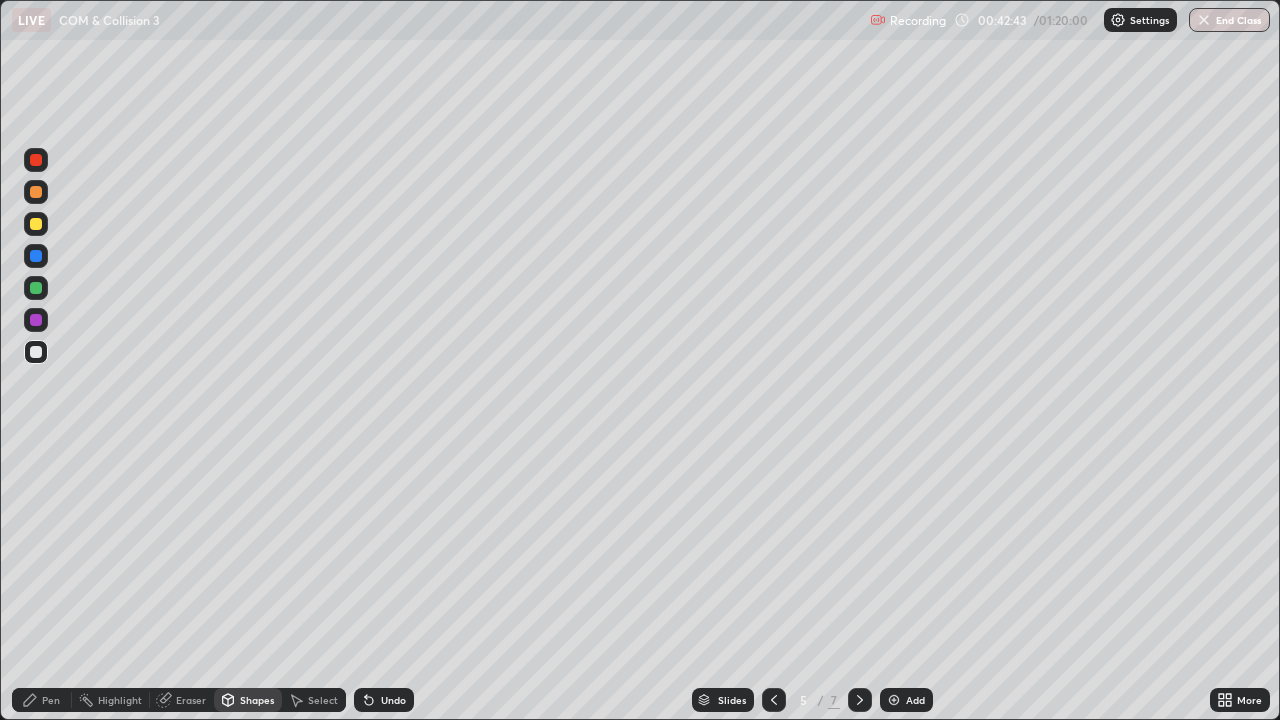click at bounding box center [36, 224] 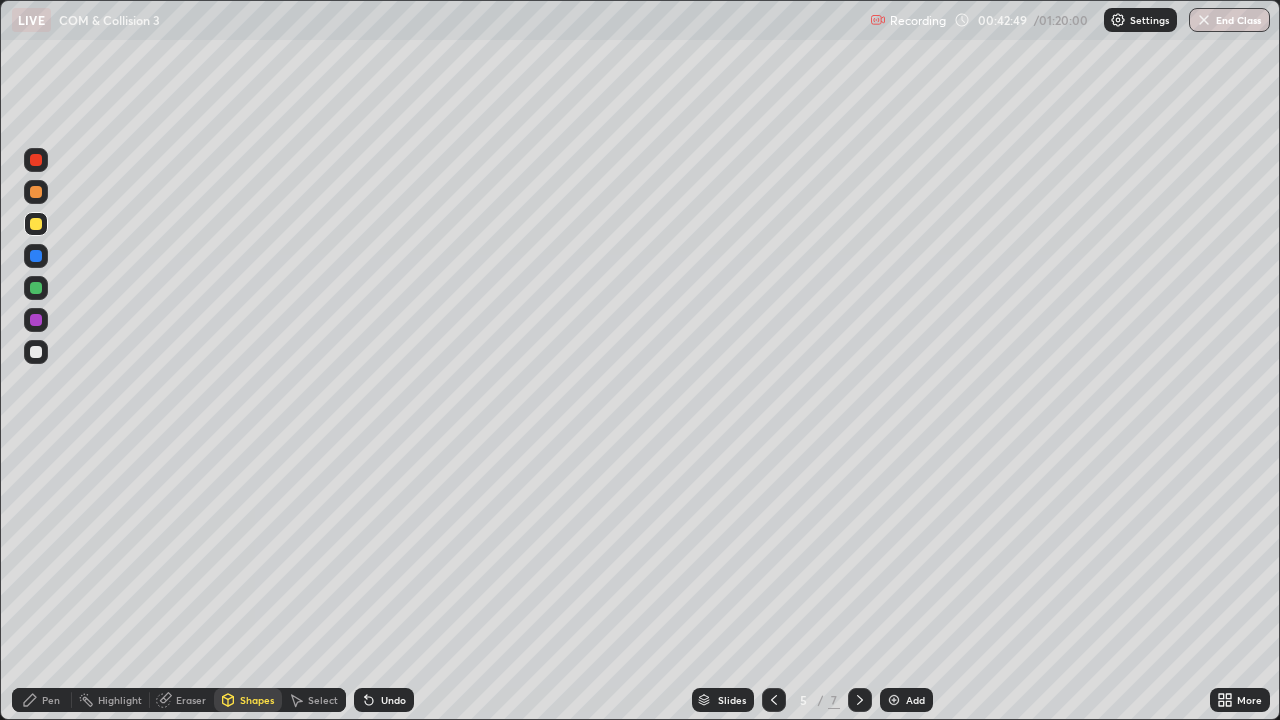 click on "Undo" at bounding box center (393, 700) 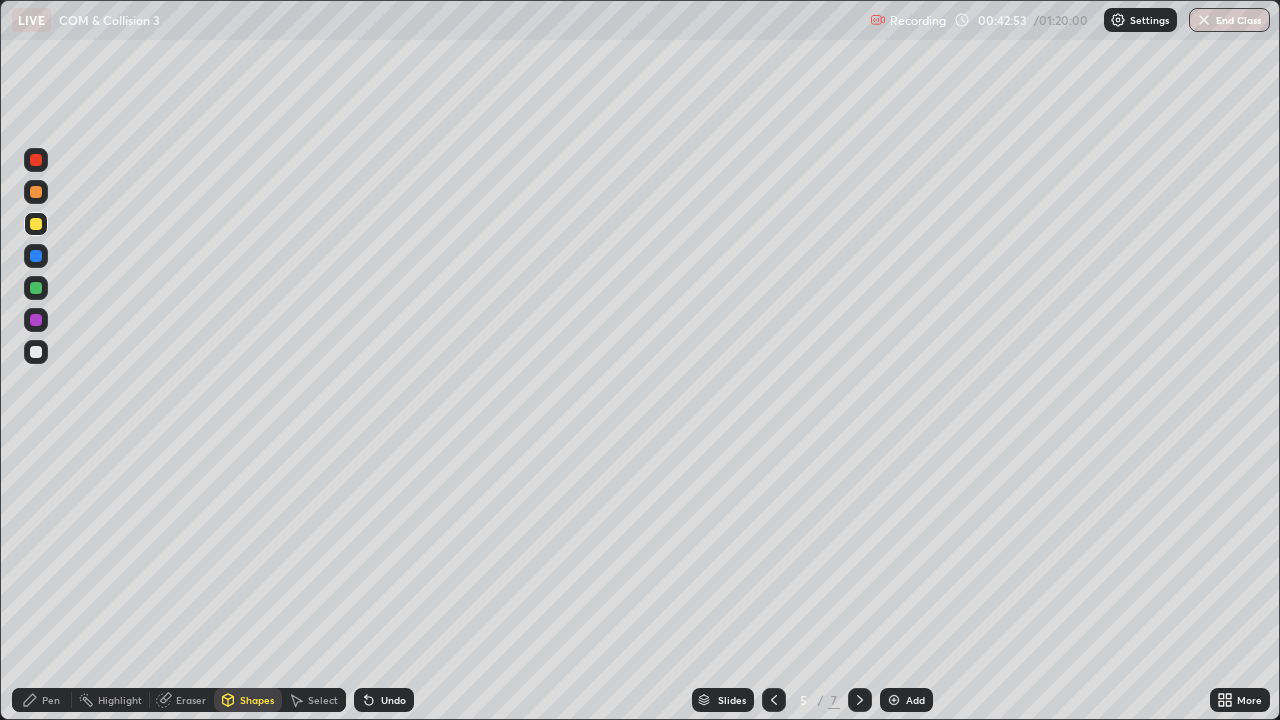 click on "Undo" at bounding box center [384, 700] 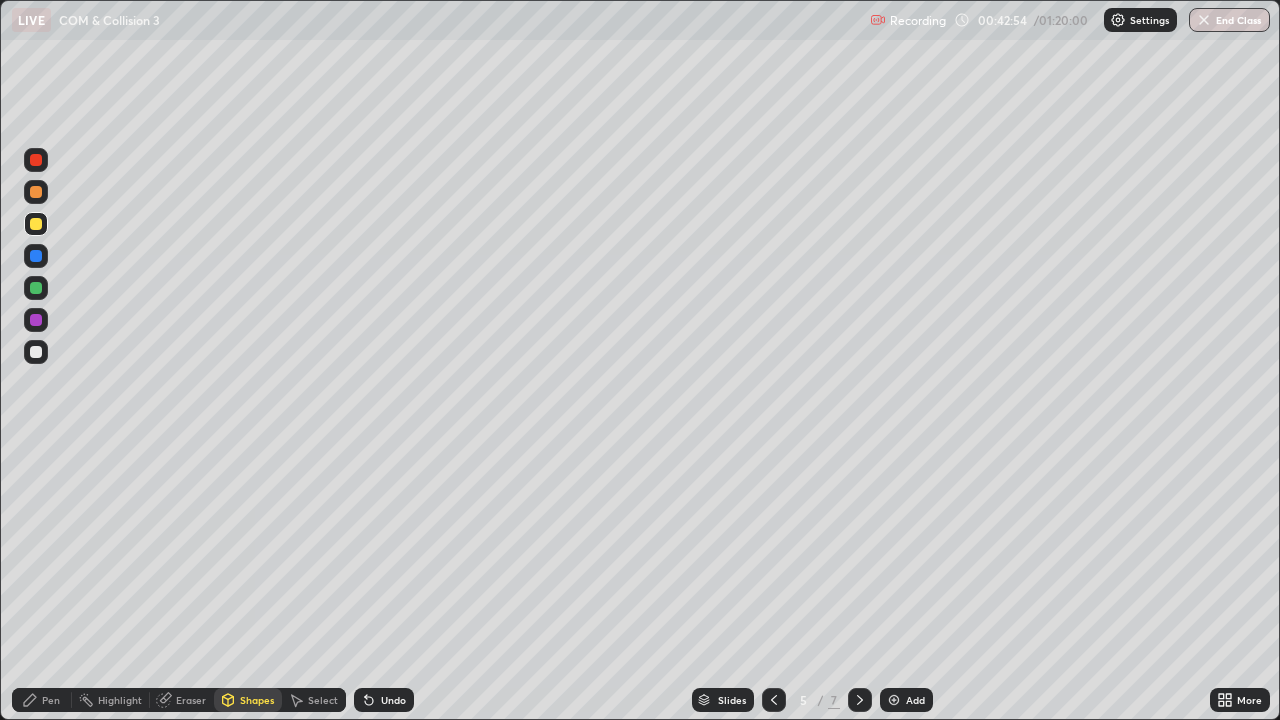 click on "Highlight" at bounding box center (120, 700) 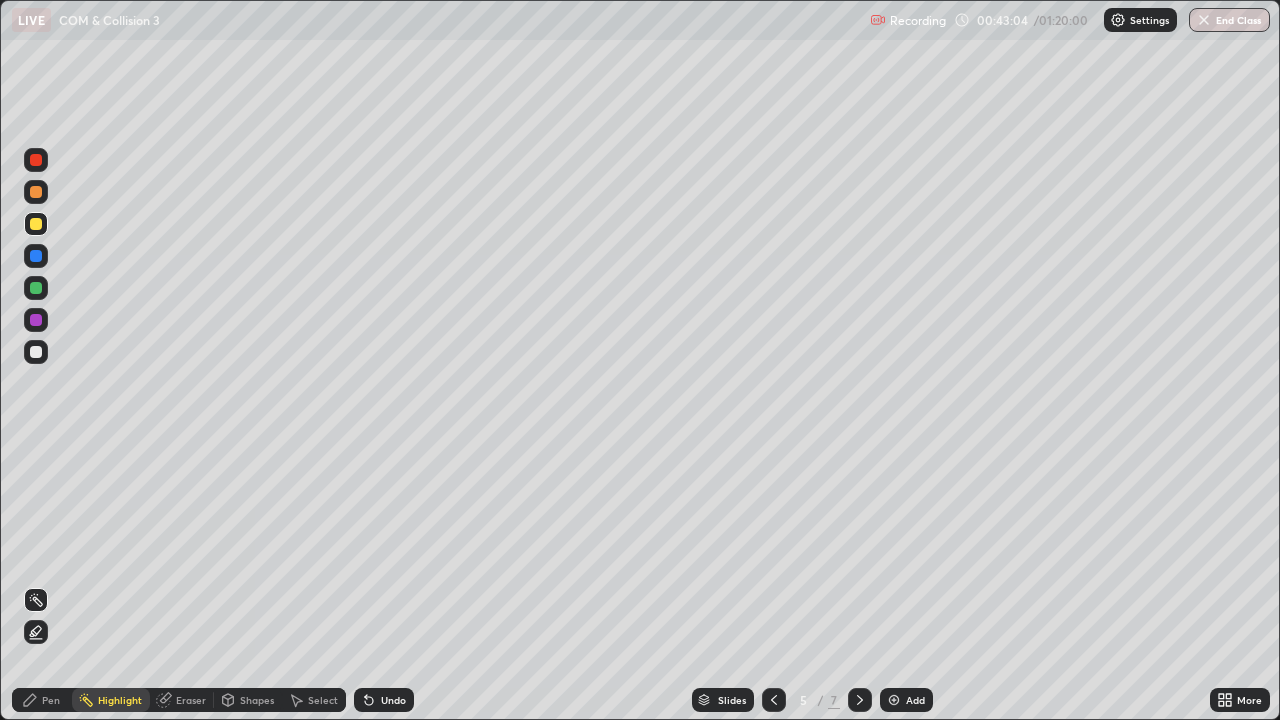 click on "Pen" at bounding box center (51, 700) 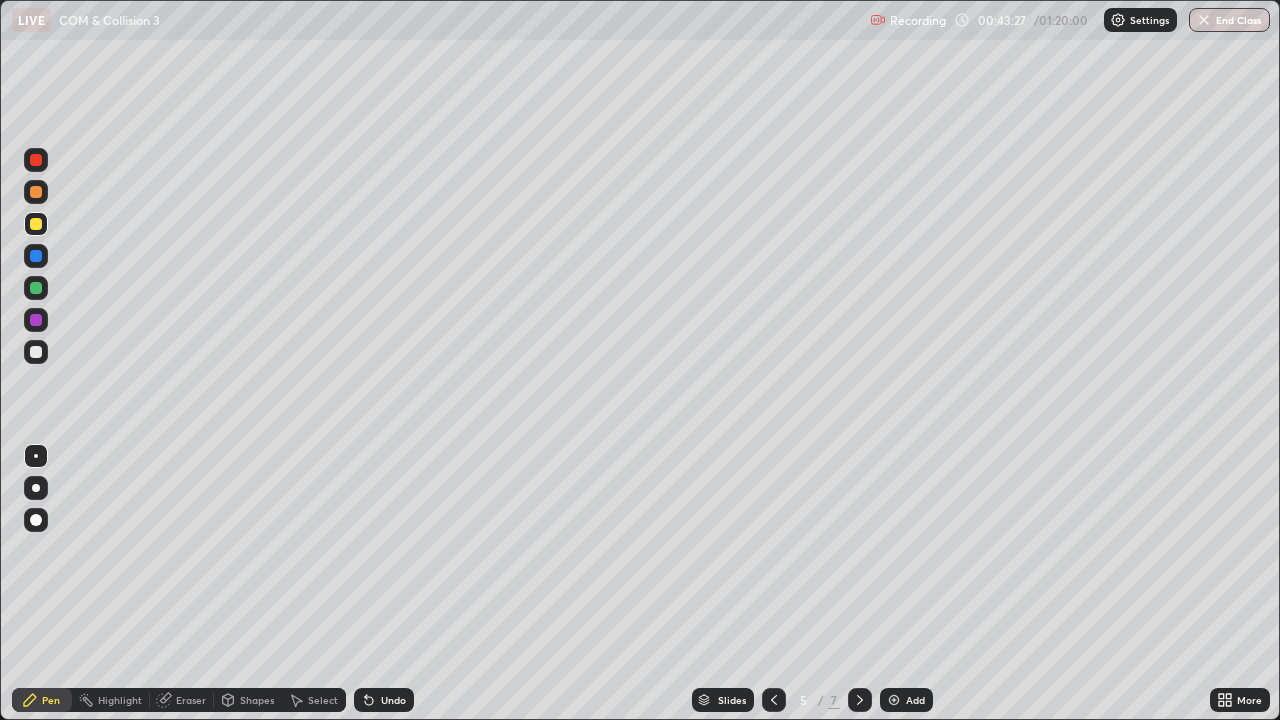 click on "Highlight" at bounding box center (120, 700) 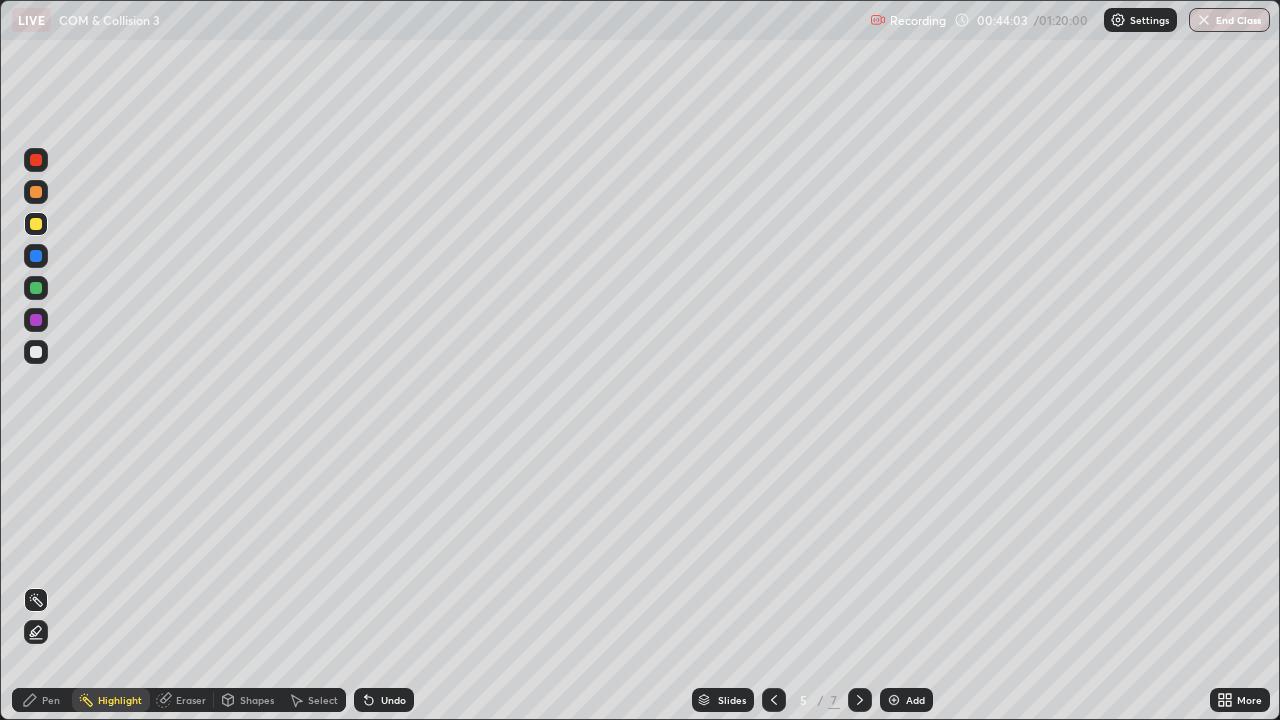 click on "Eraser" at bounding box center (191, 700) 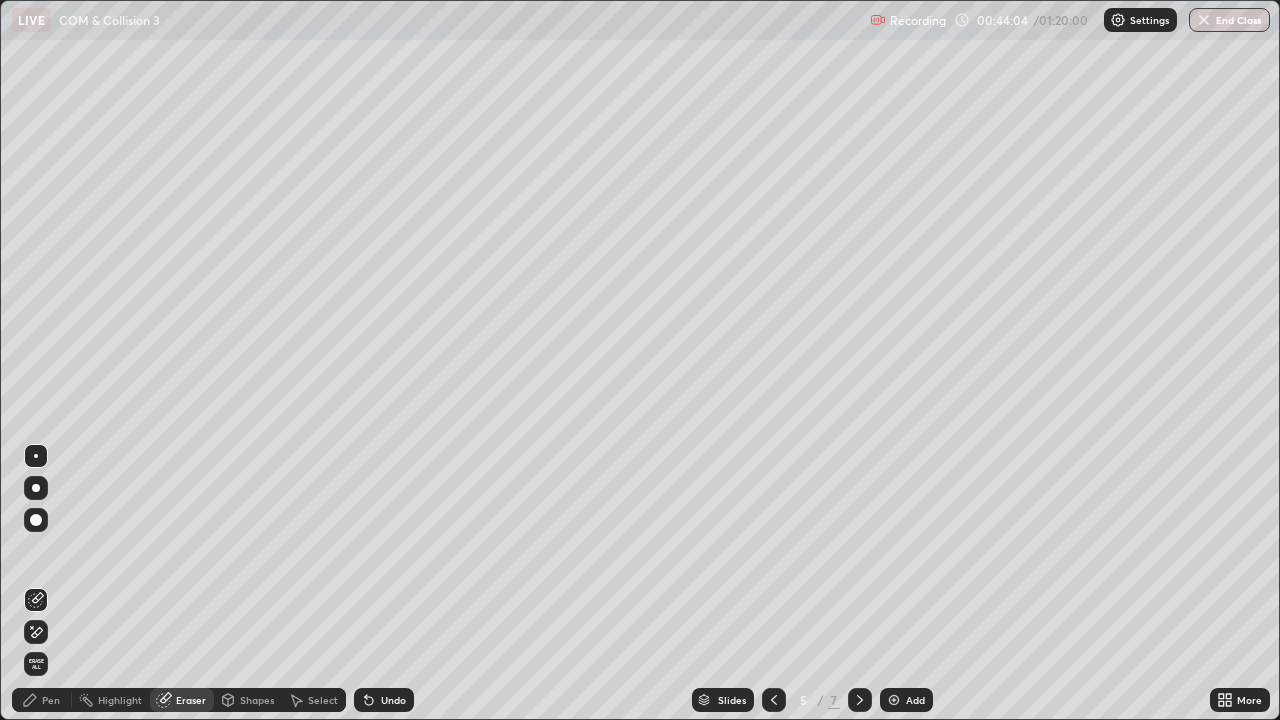 click on "Shapes" at bounding box center [257, 700] 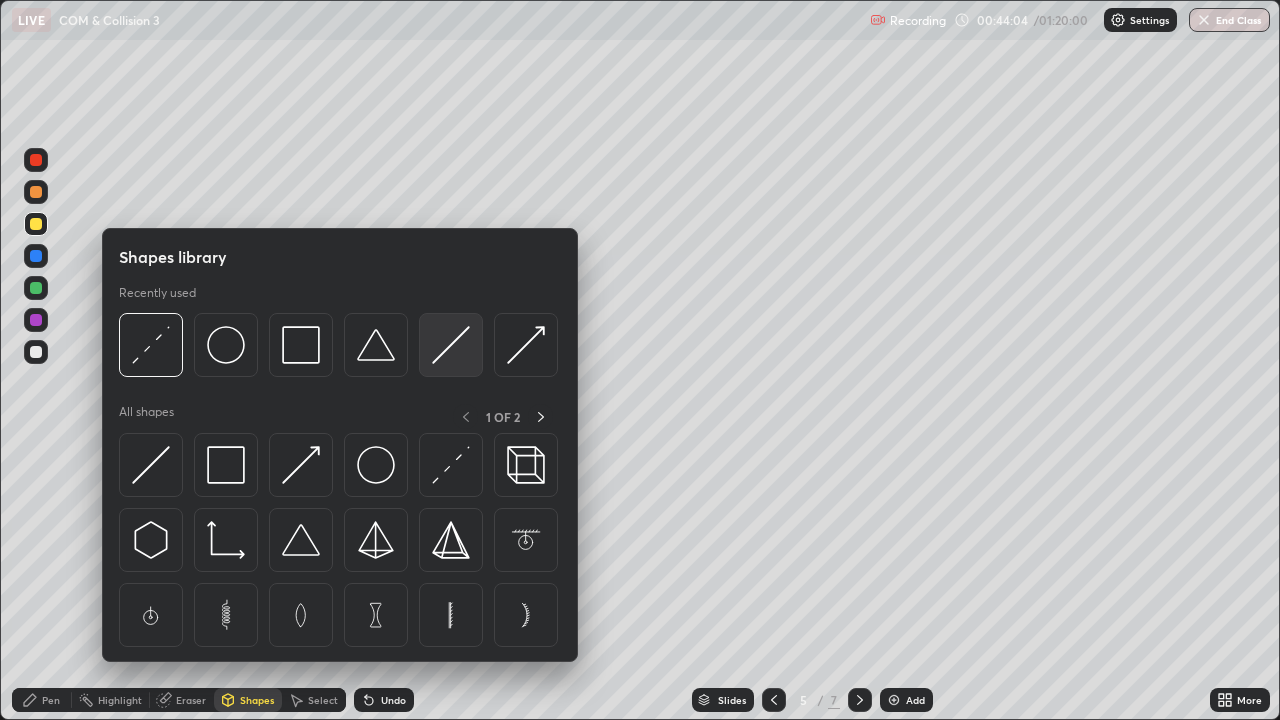 click at bounding box center (451, 345) 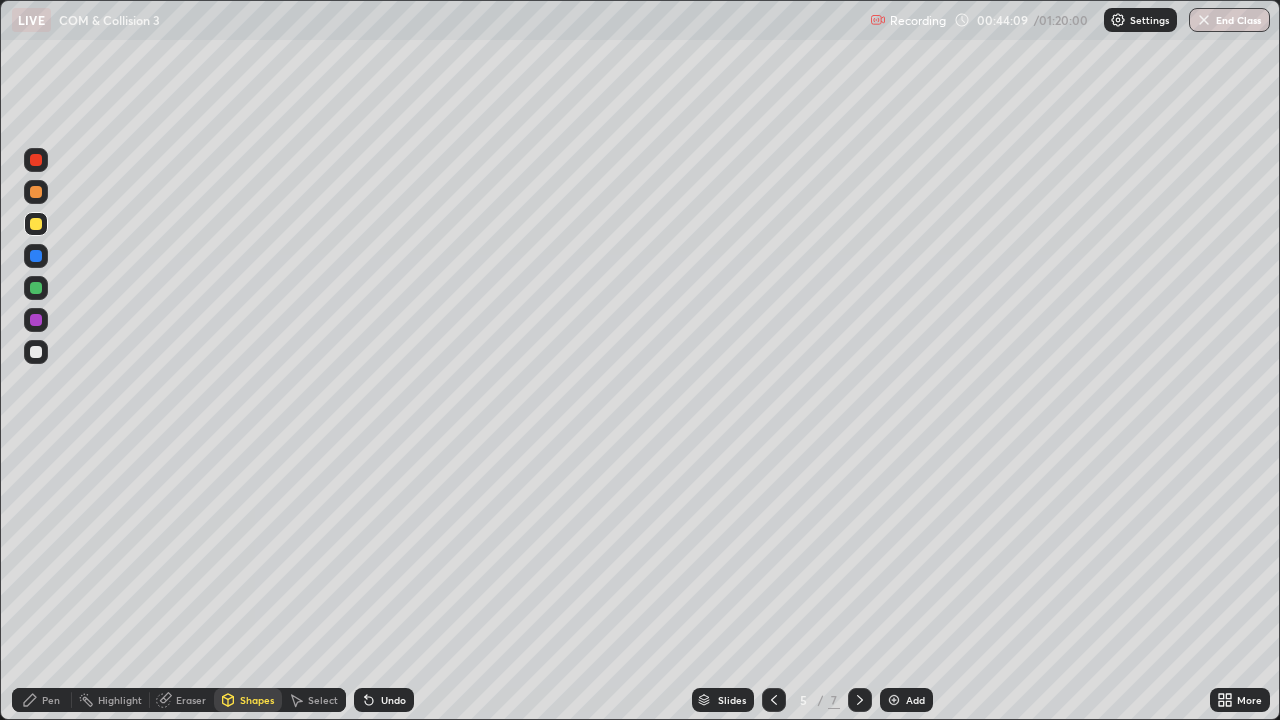 click on "Pen" at bounding box center [51, 700] 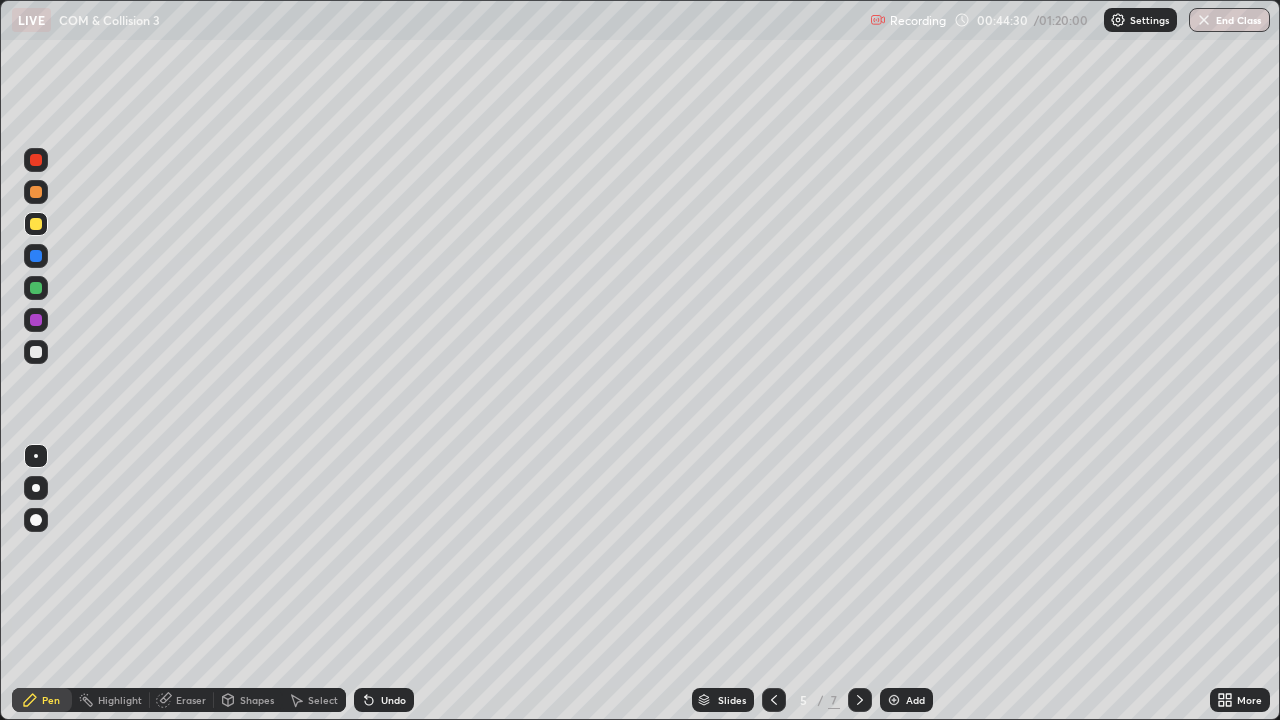 click at bounding box center (36, 192) 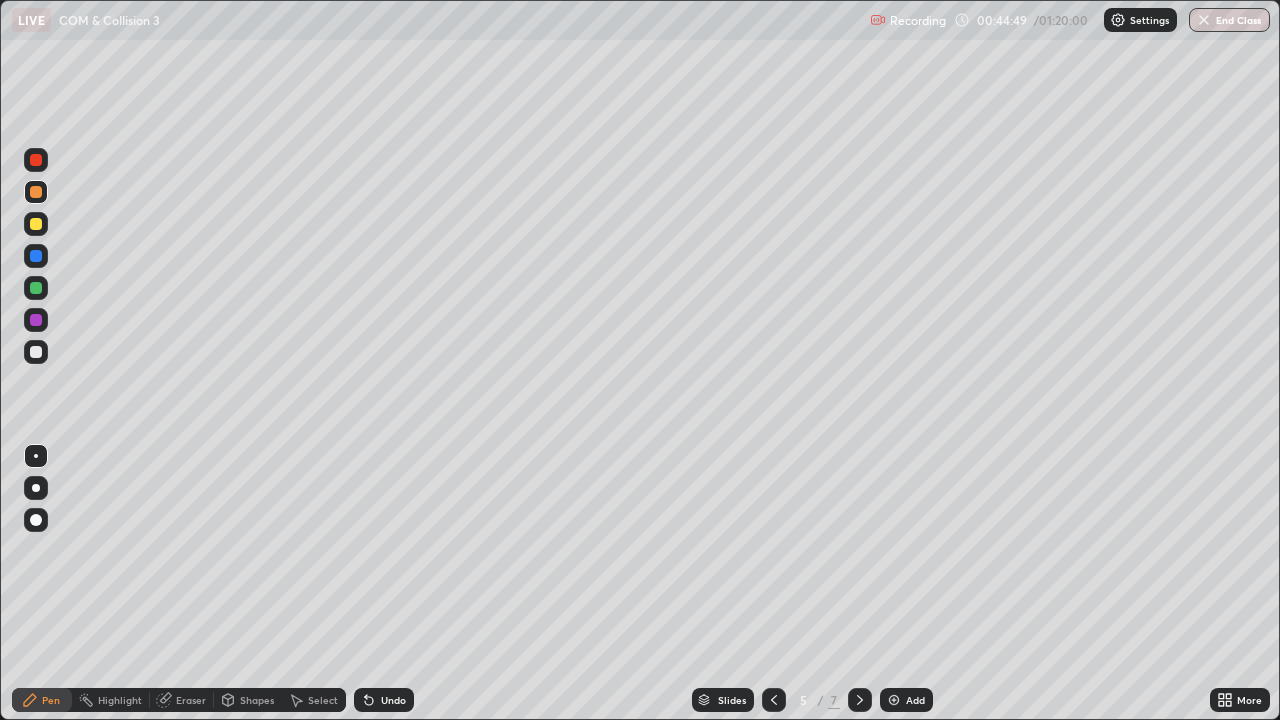click at bounding box center [36, 352] 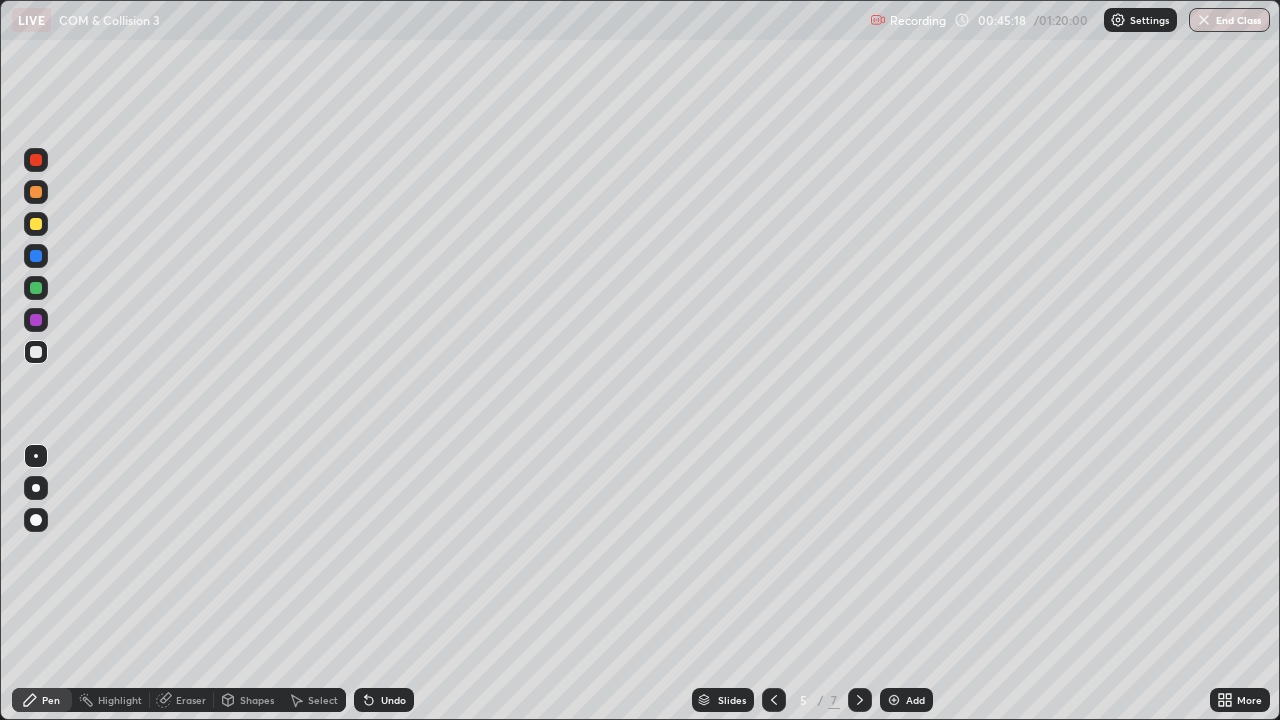 click 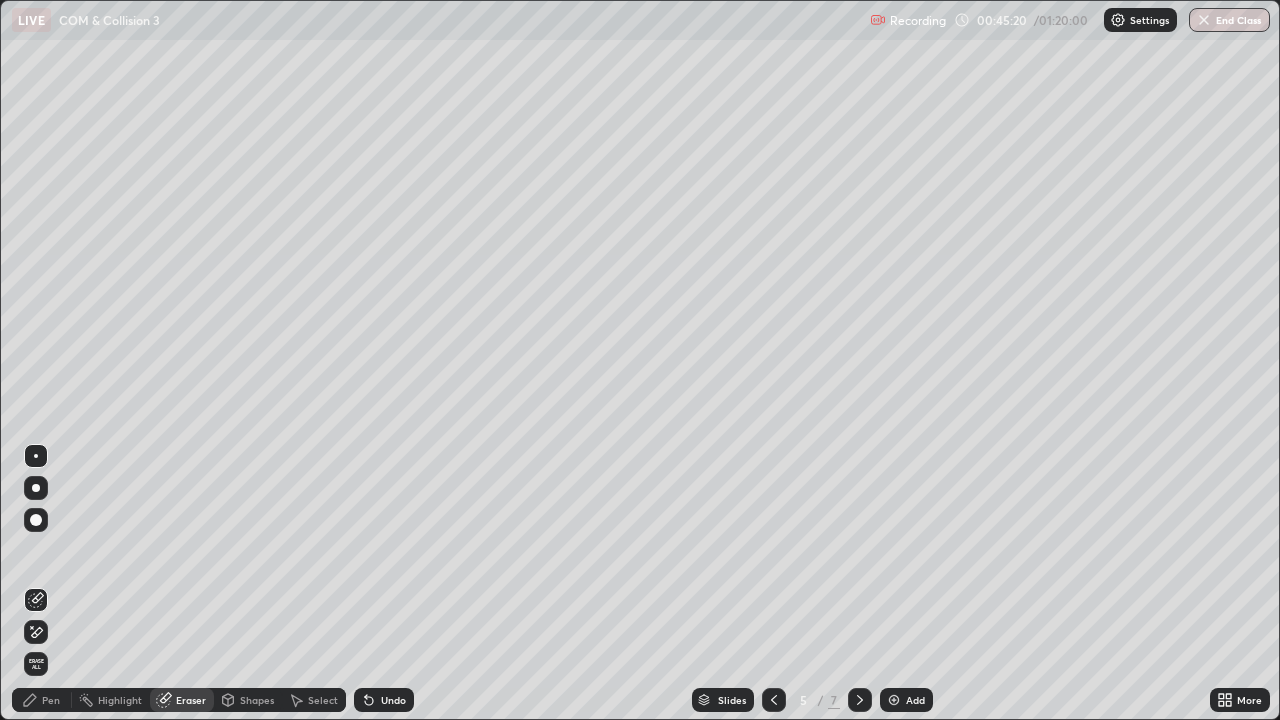 click on "Pen" at bounding box center [51, 700] 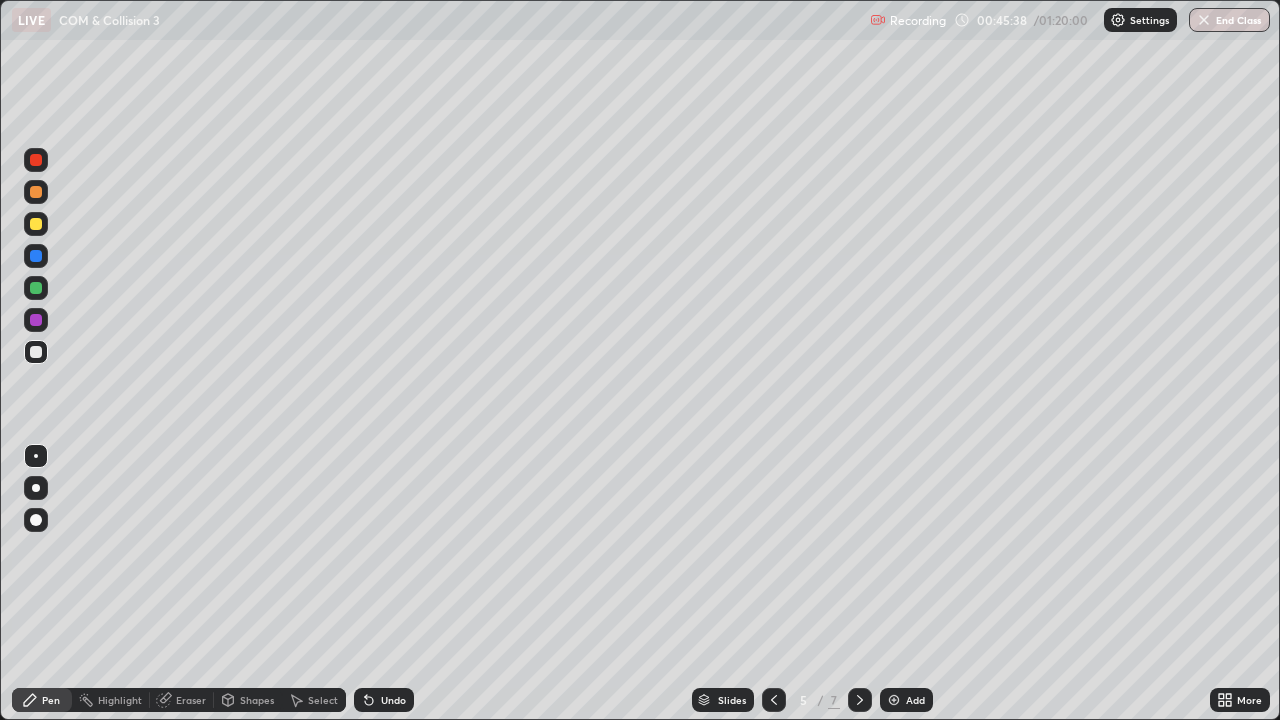 click on "Undo" at bounding box center [384, 700] 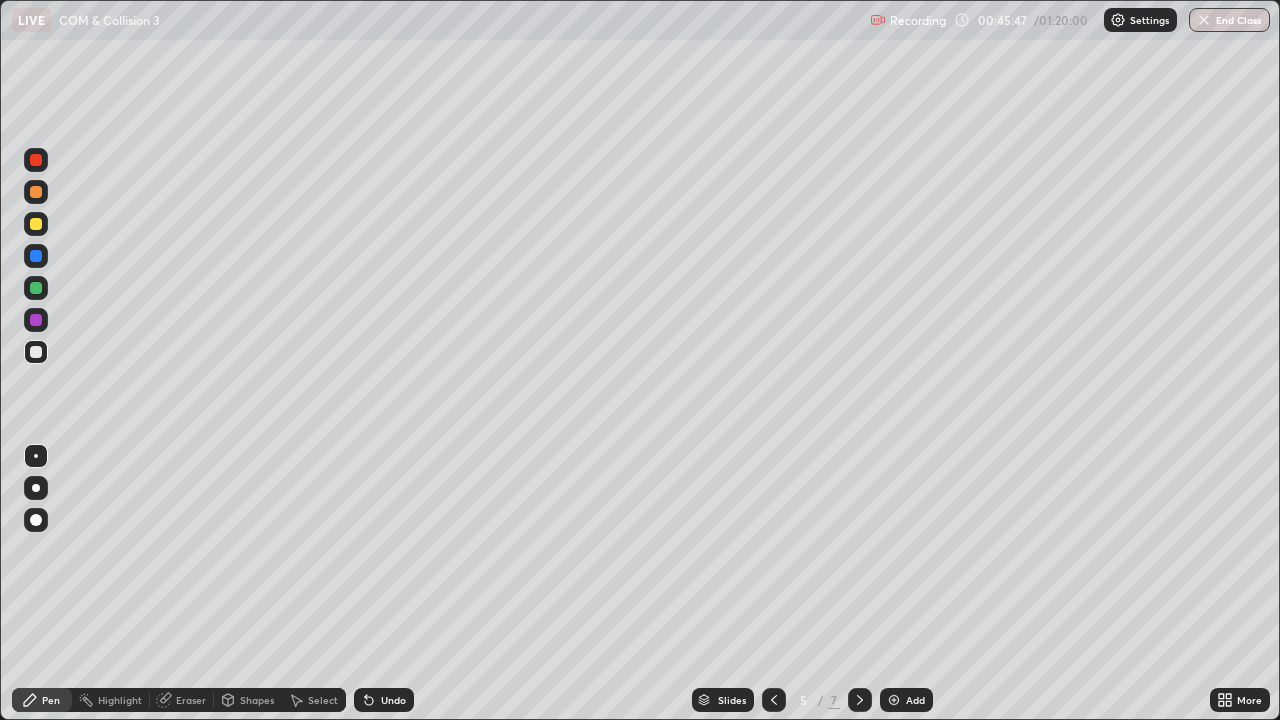 click on "Highlight" at bounding box center (120, 700) 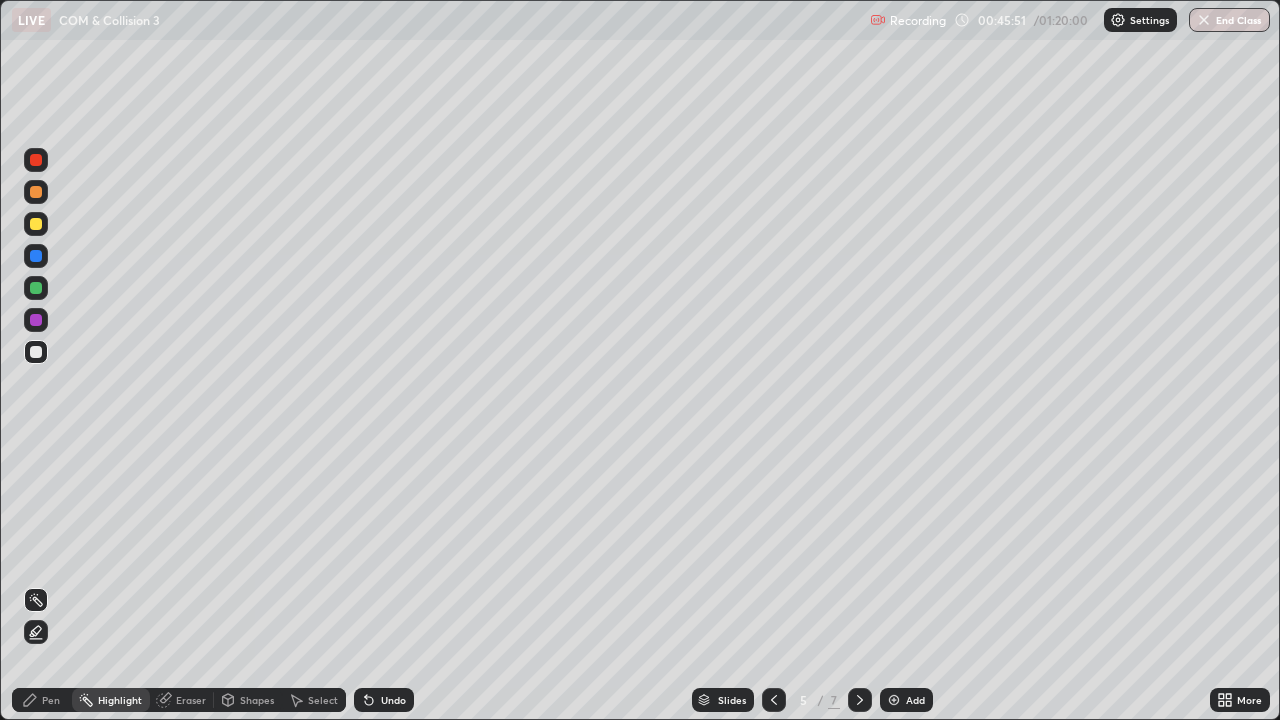 click on "Pen" at bounding box center (42, 700) 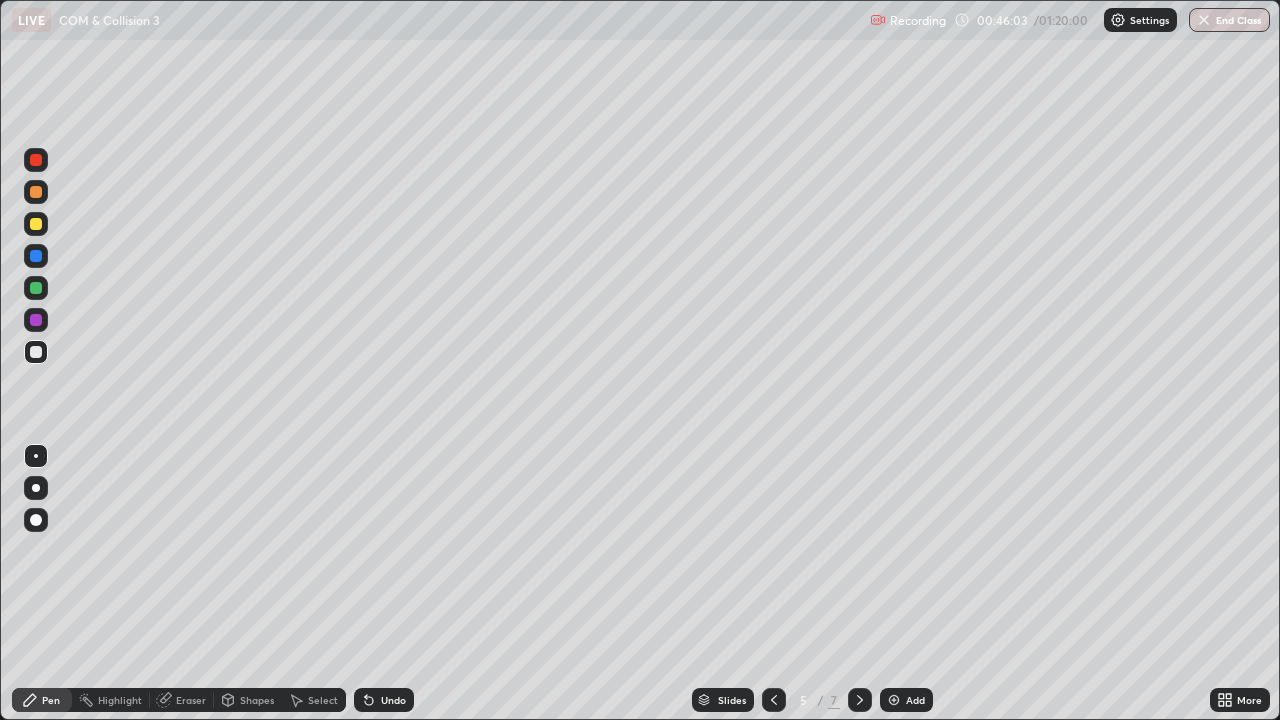 click on "Highlight" at bounding box center (120, 700) 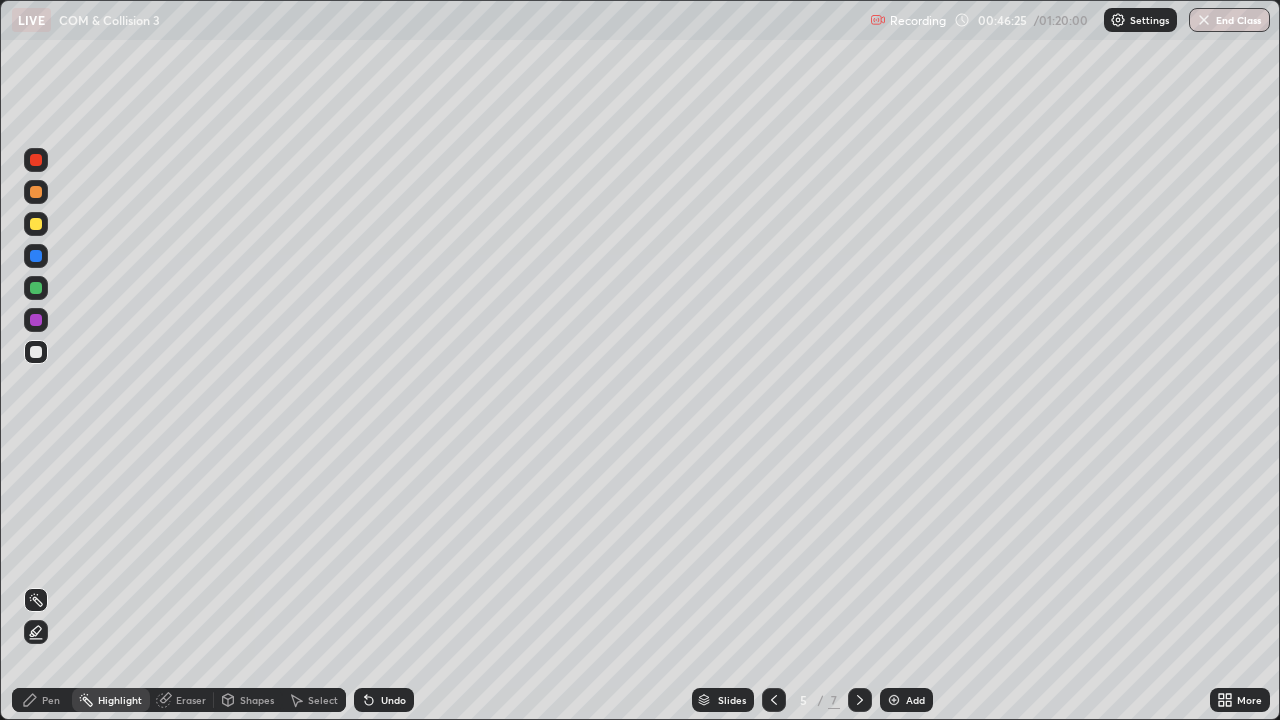 click on "Pen" at bounding box center [42, 700] 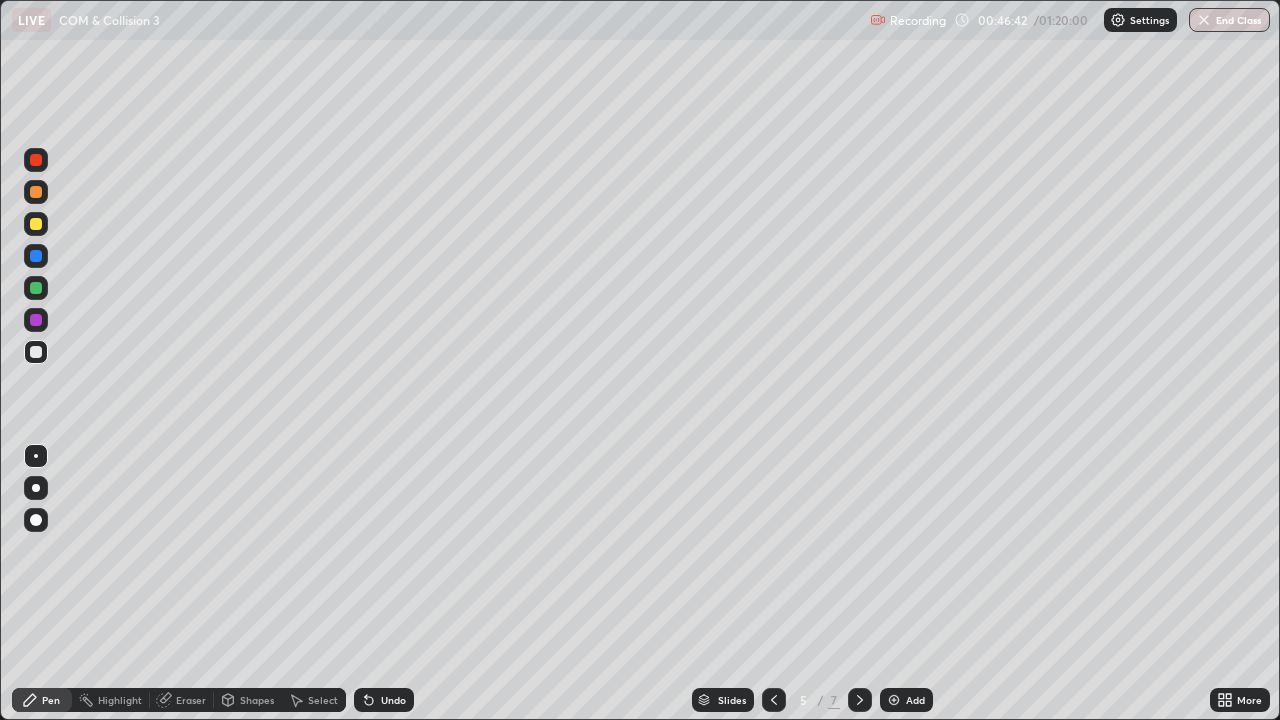 click on "Undo" at bounding box center (393, 700) 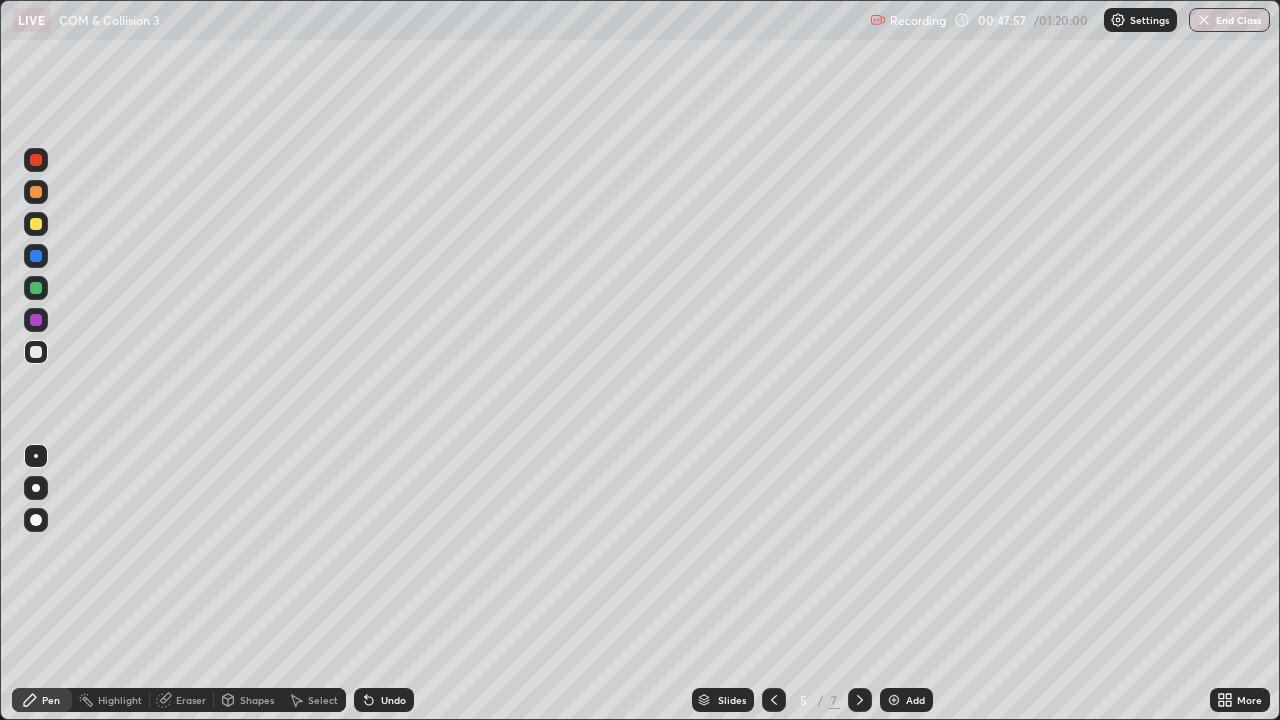 click on "Highlight" at bounding box center [120, 700] 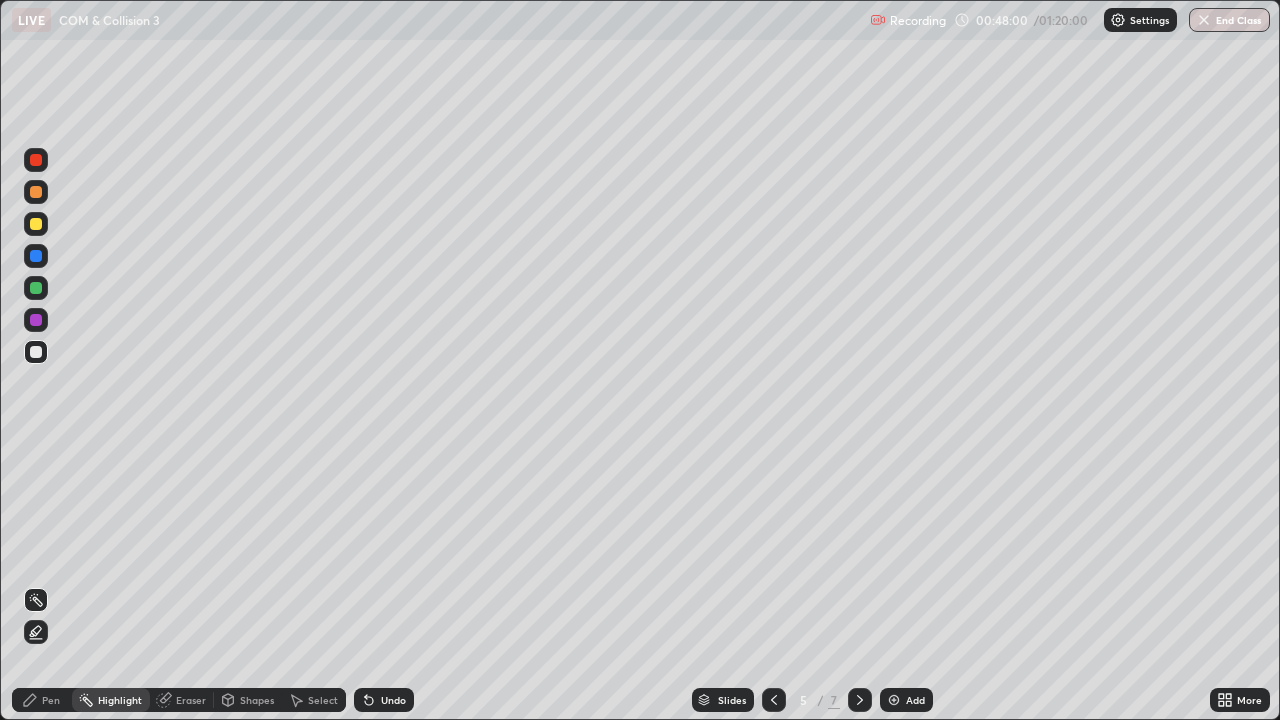 click 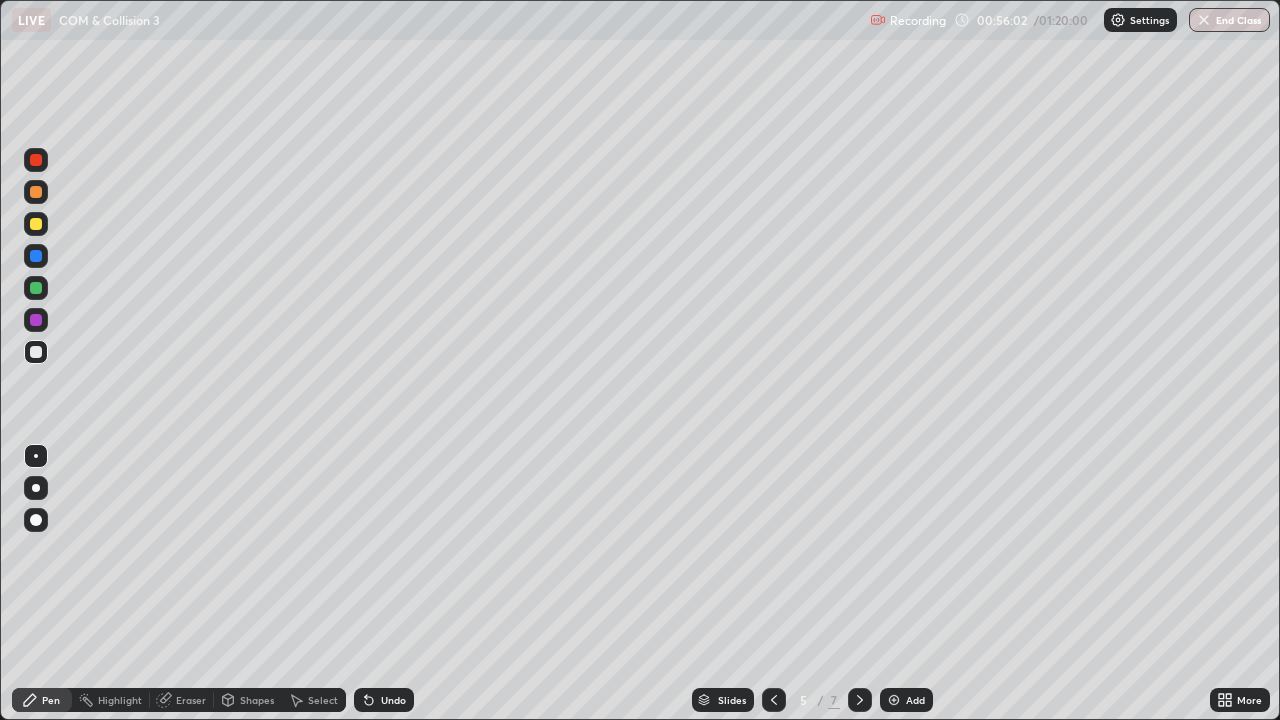 click on "Add" at bounding box center (915, 700) 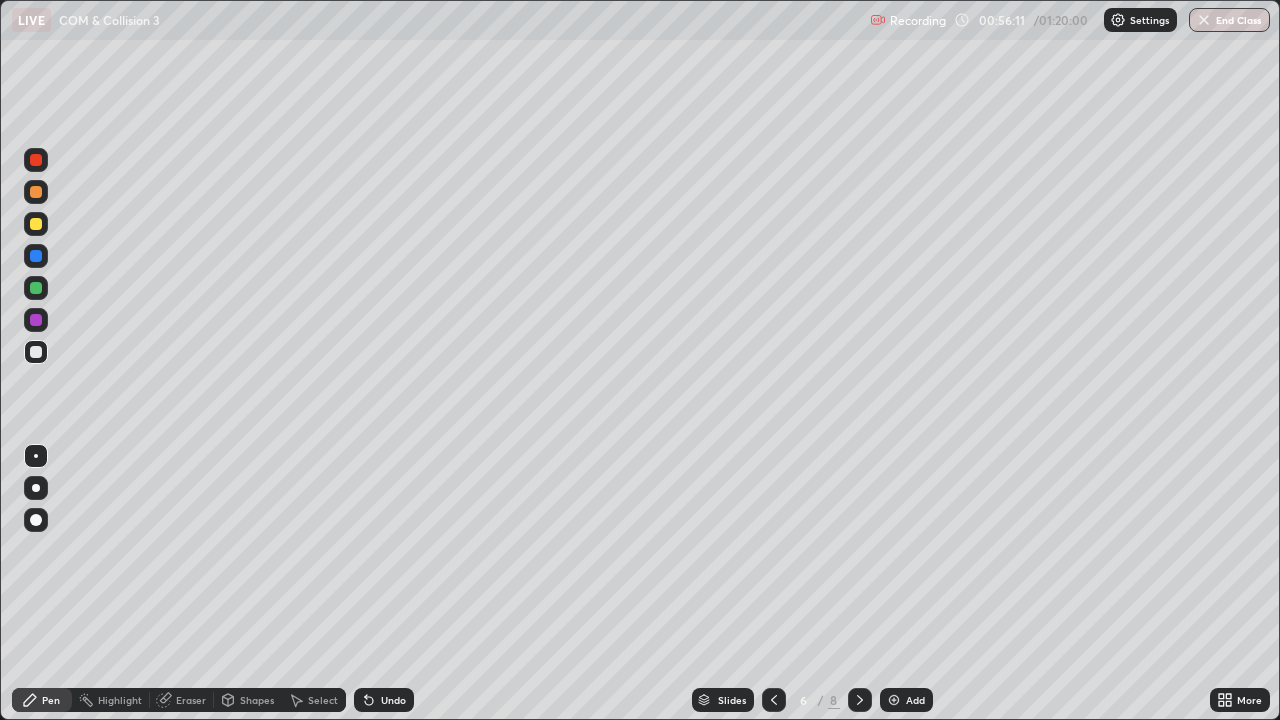 click on "Pen" at bounding box center [51, 700] 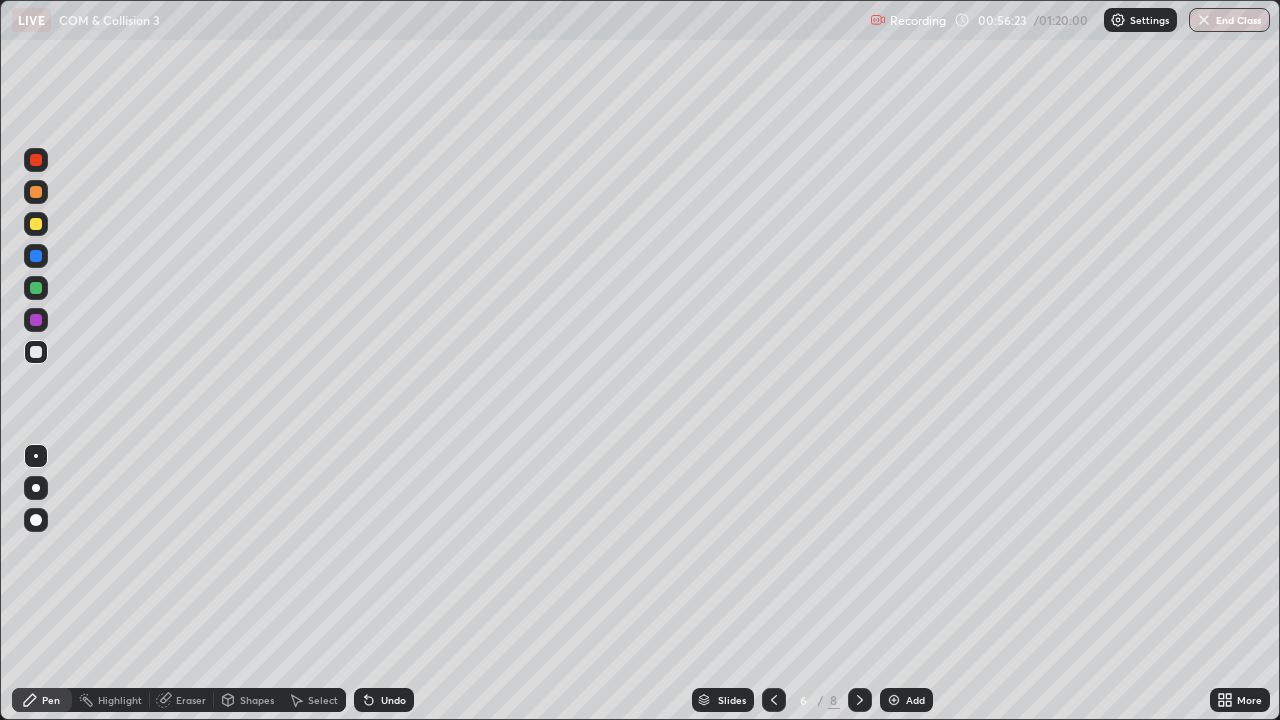click on "Pen" at bounding box center (42, 700) 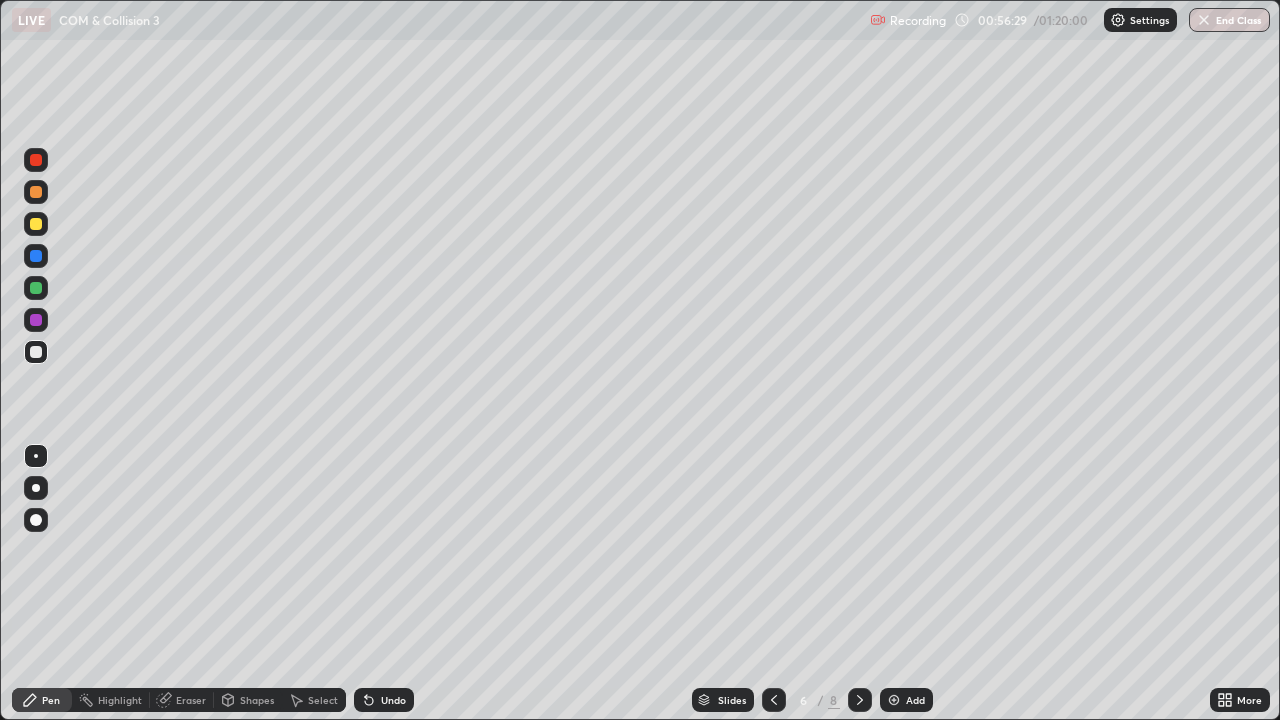 click 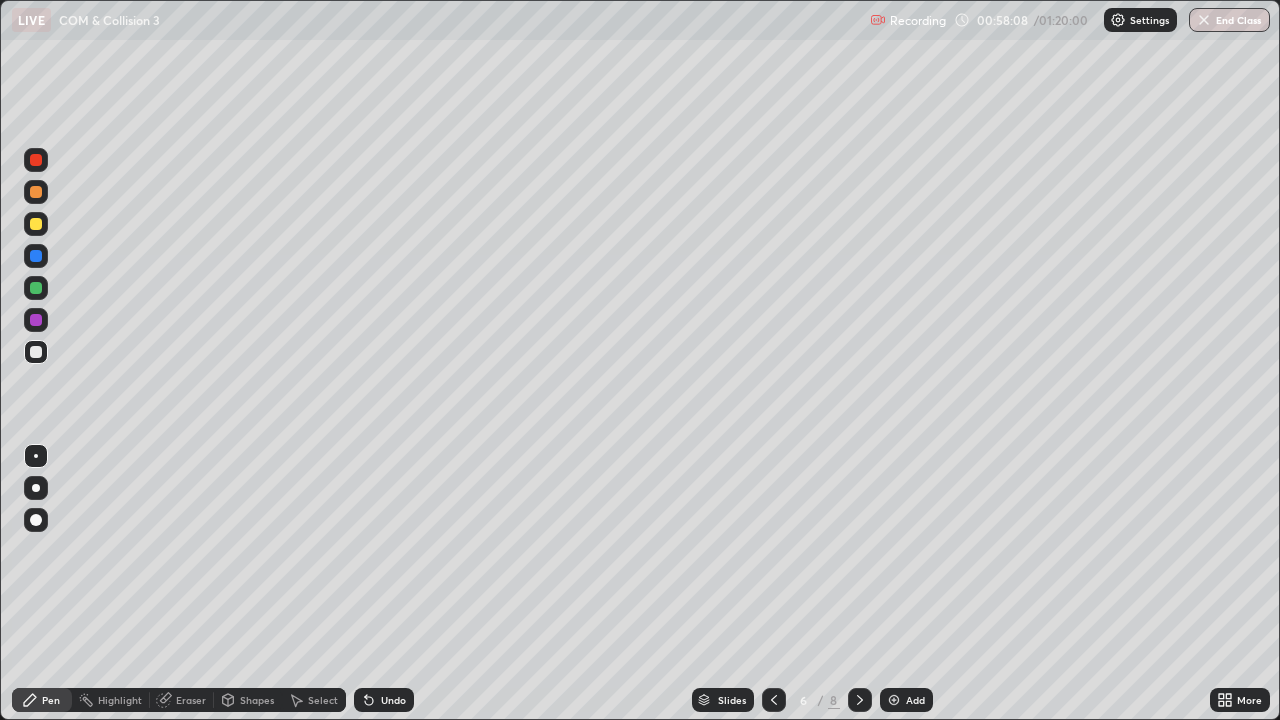 click at bounding box center (36, 288) 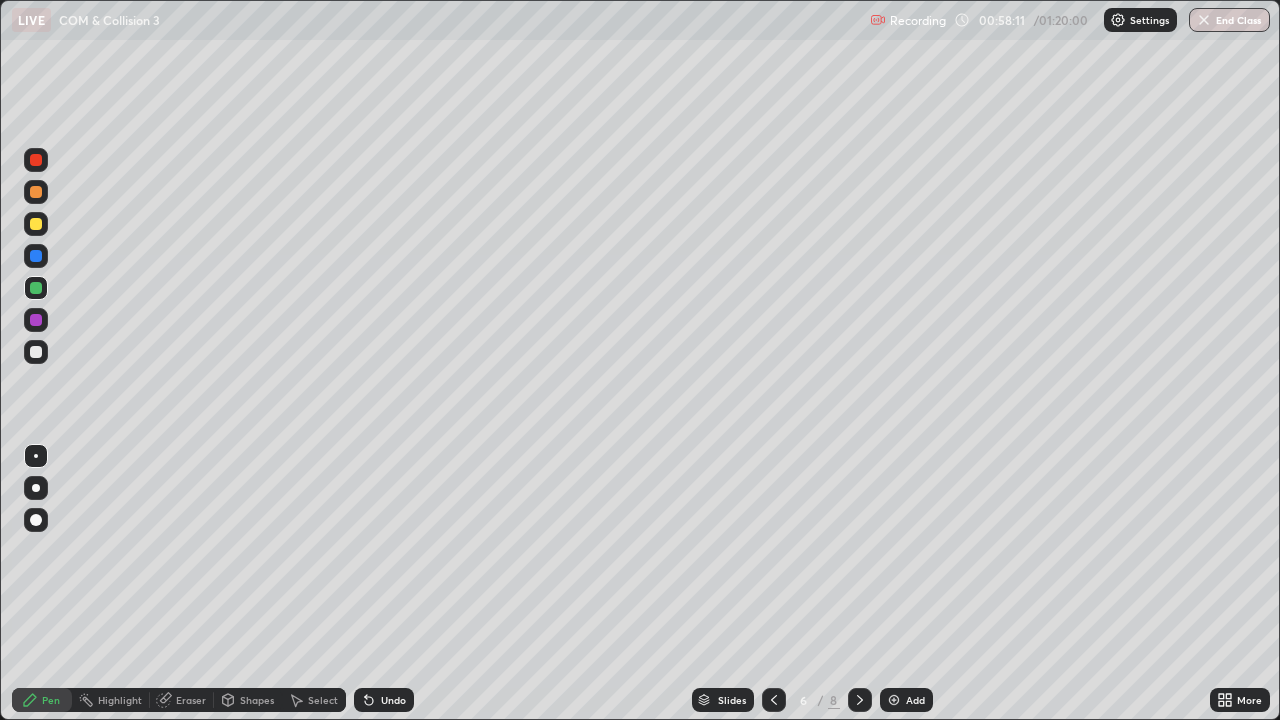 click on "Highlight" at bounding box center [111, 700] 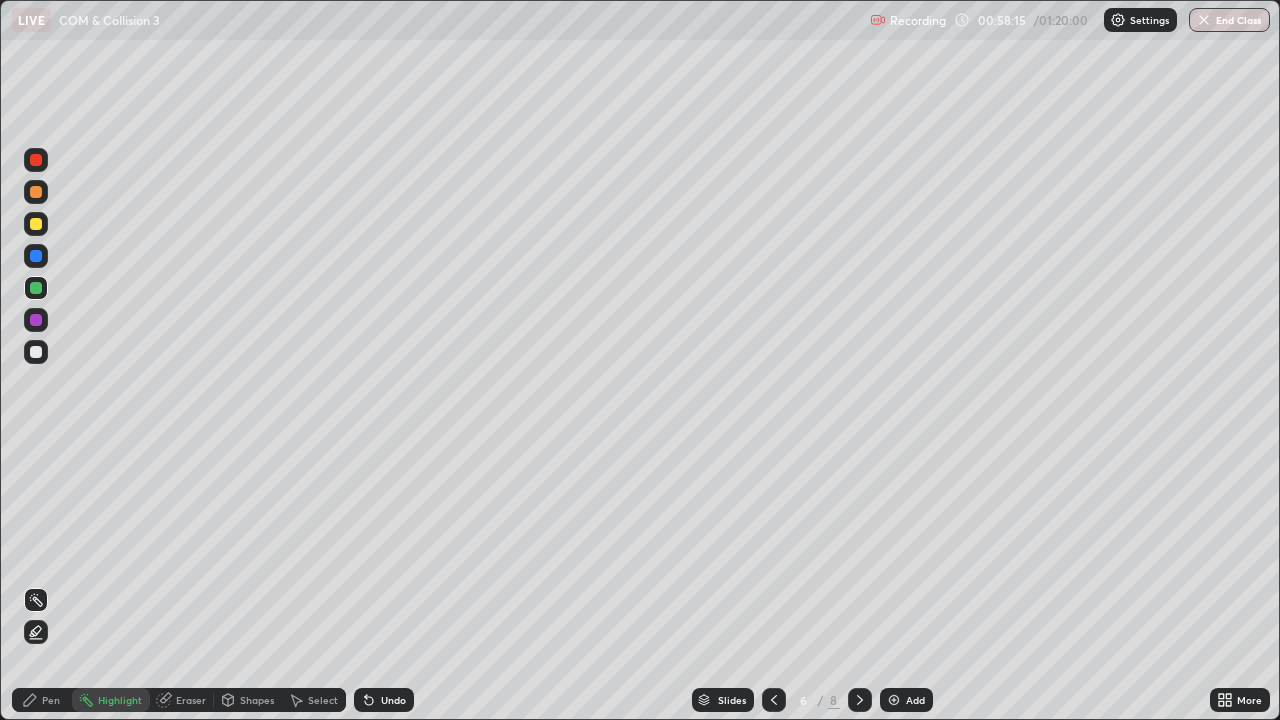 click 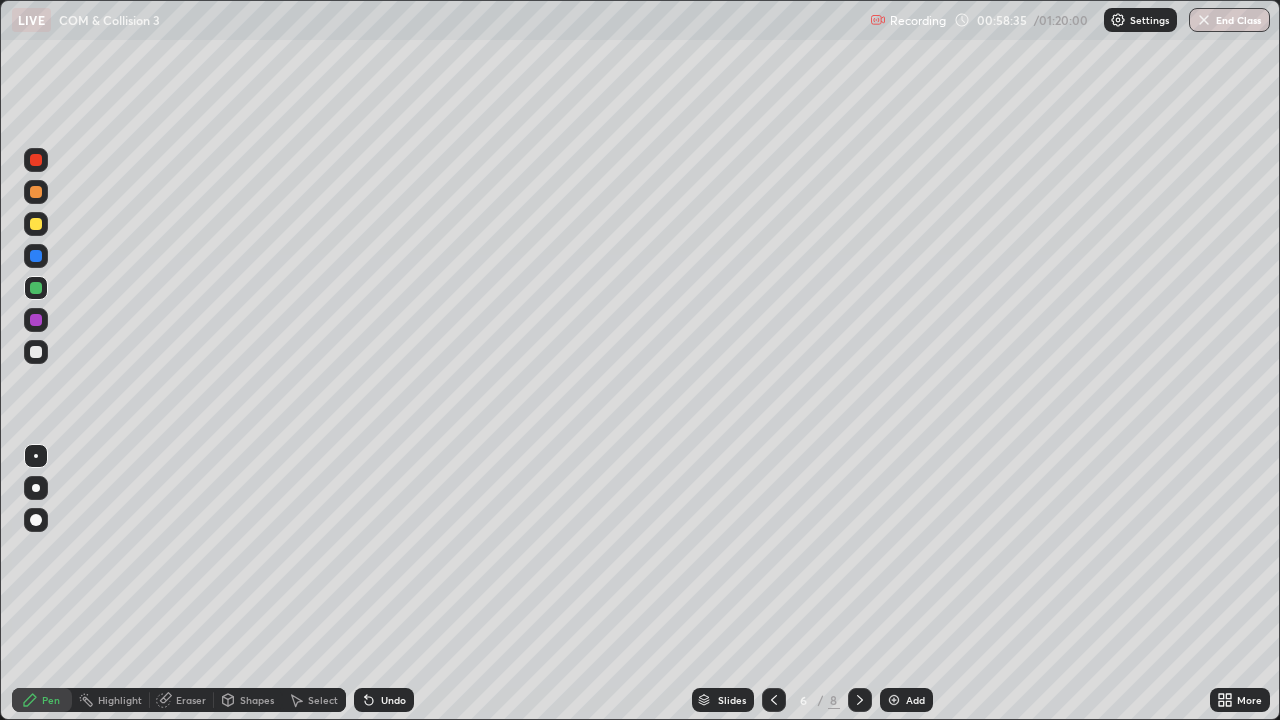 click at bounding box center (36, 352) 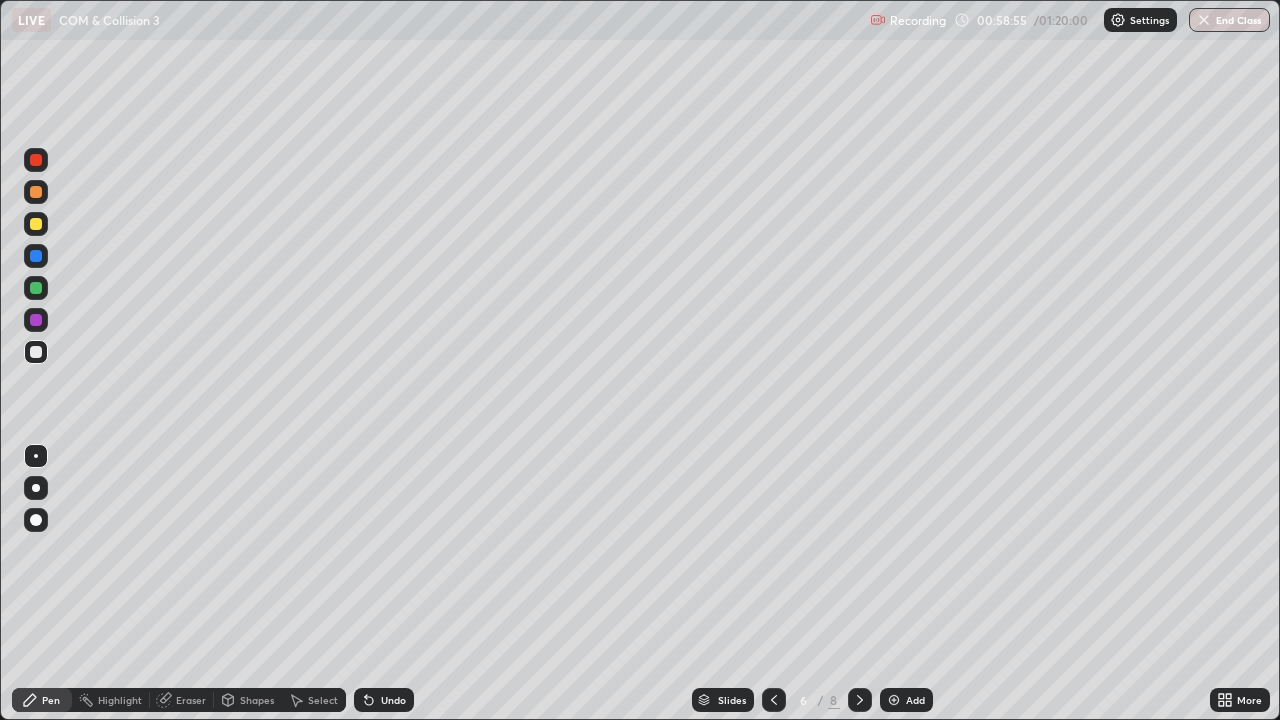 click at bounding box center (36, 224) 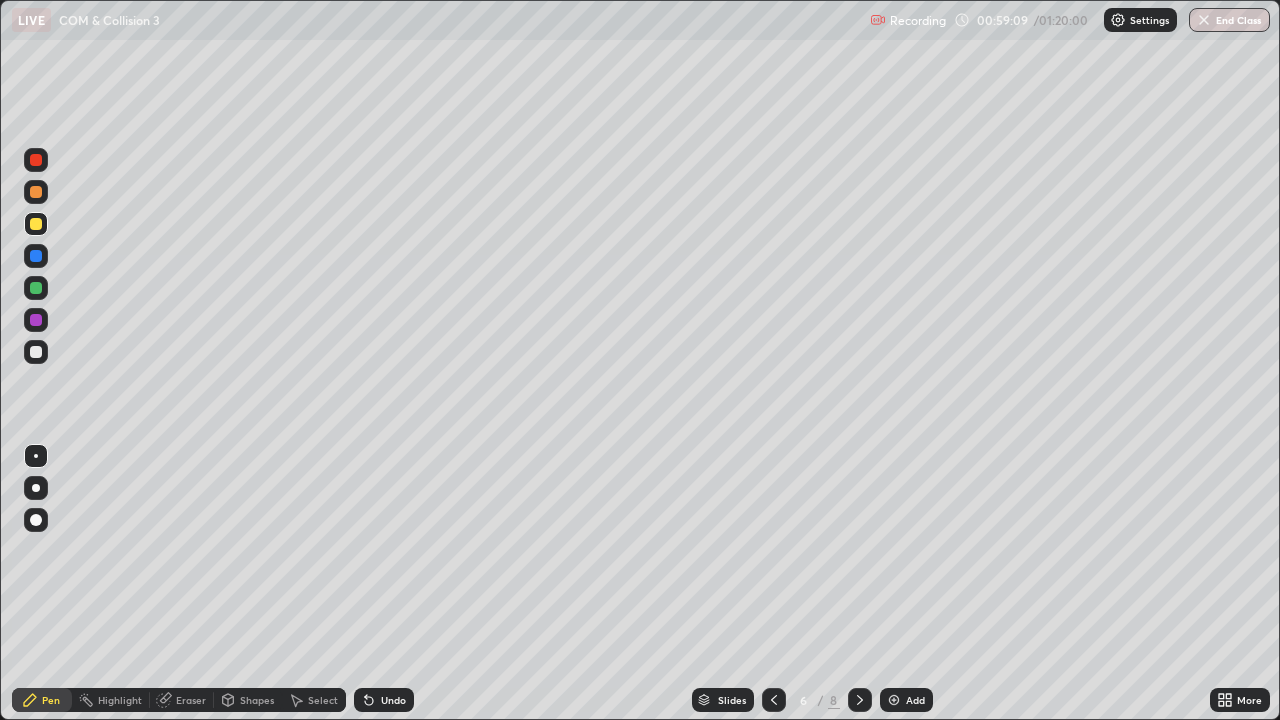 click at bounding box center [36, 352] 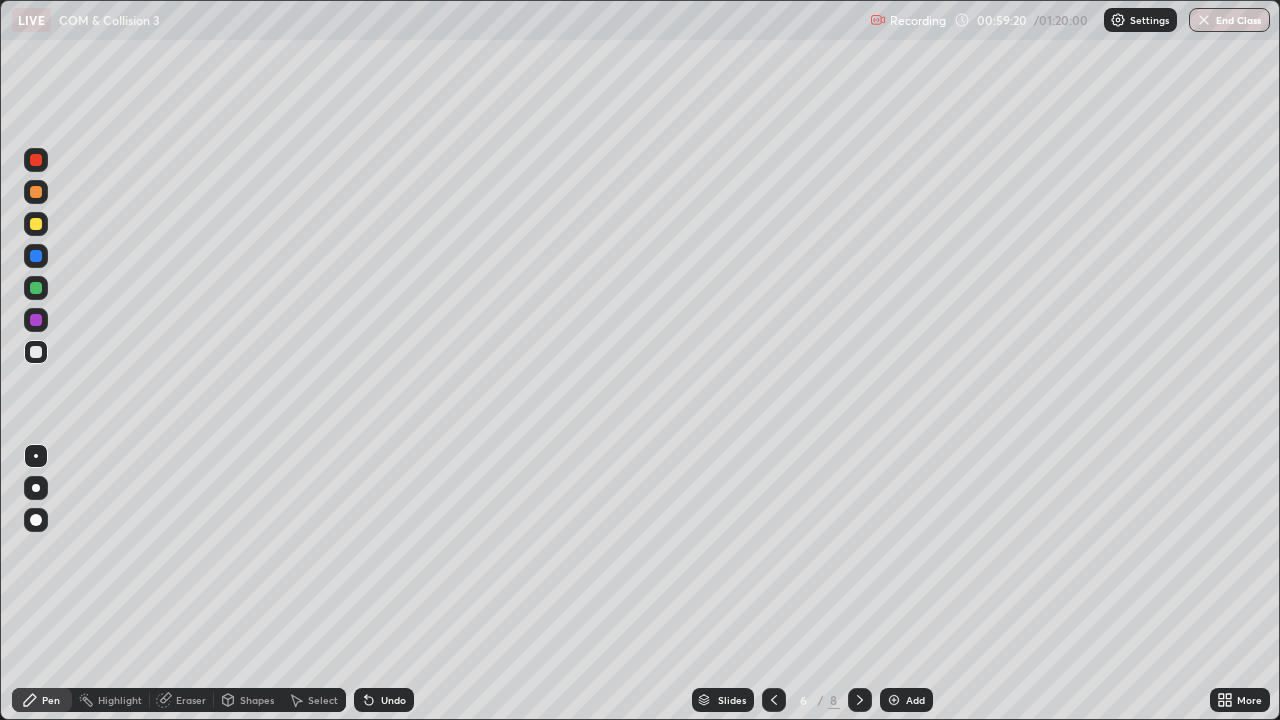 click on "Undo" at bounding box center [393, 700] 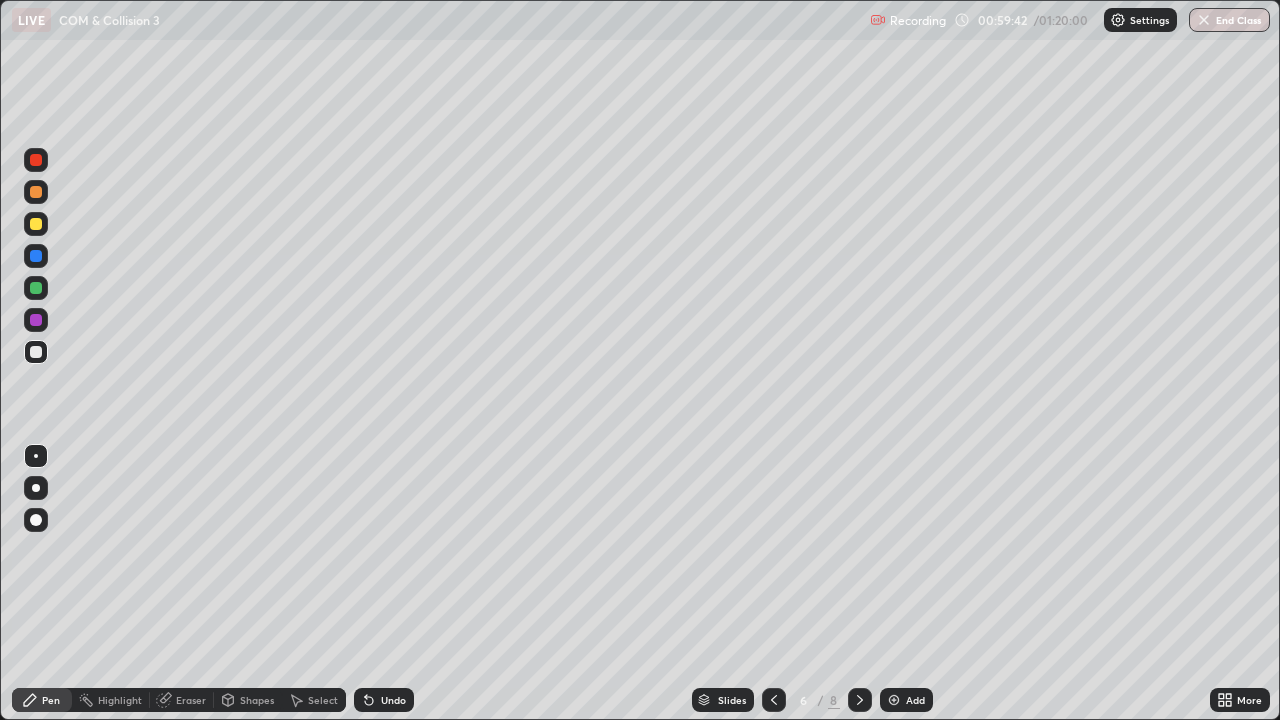 click on "Undo" at bounding box center [384, 700] 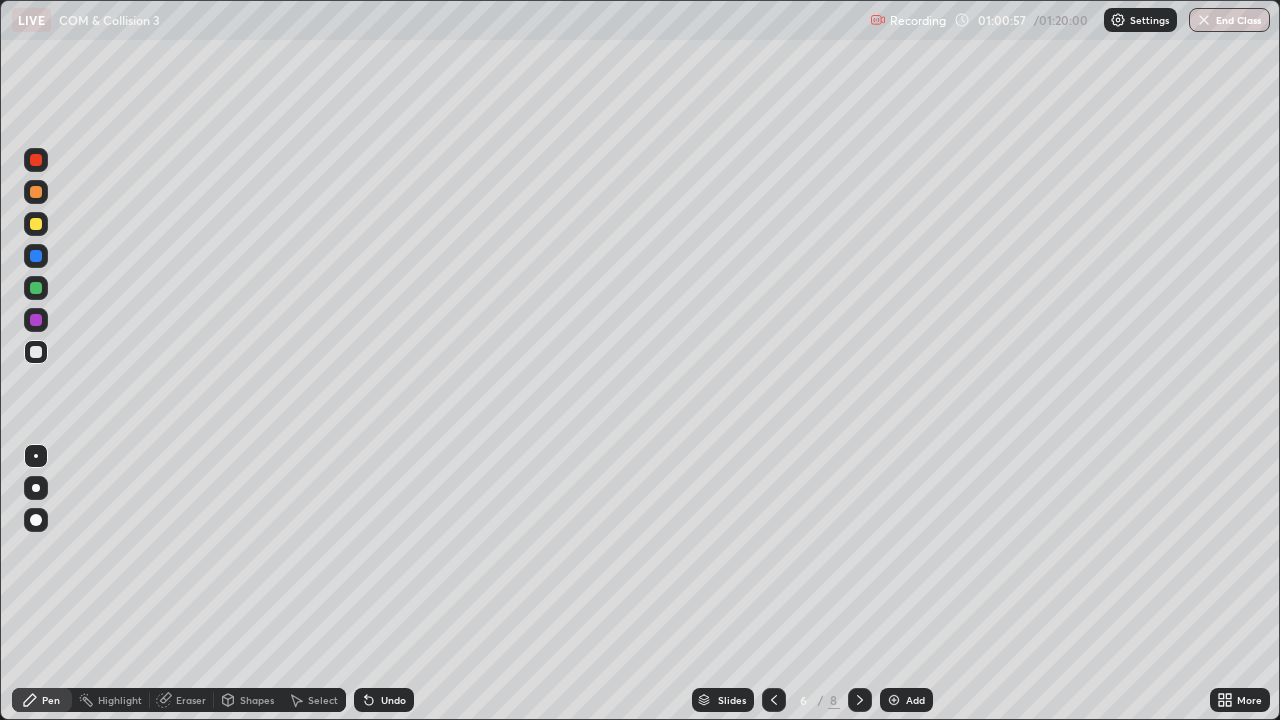 click at bounding box center (36, 224) 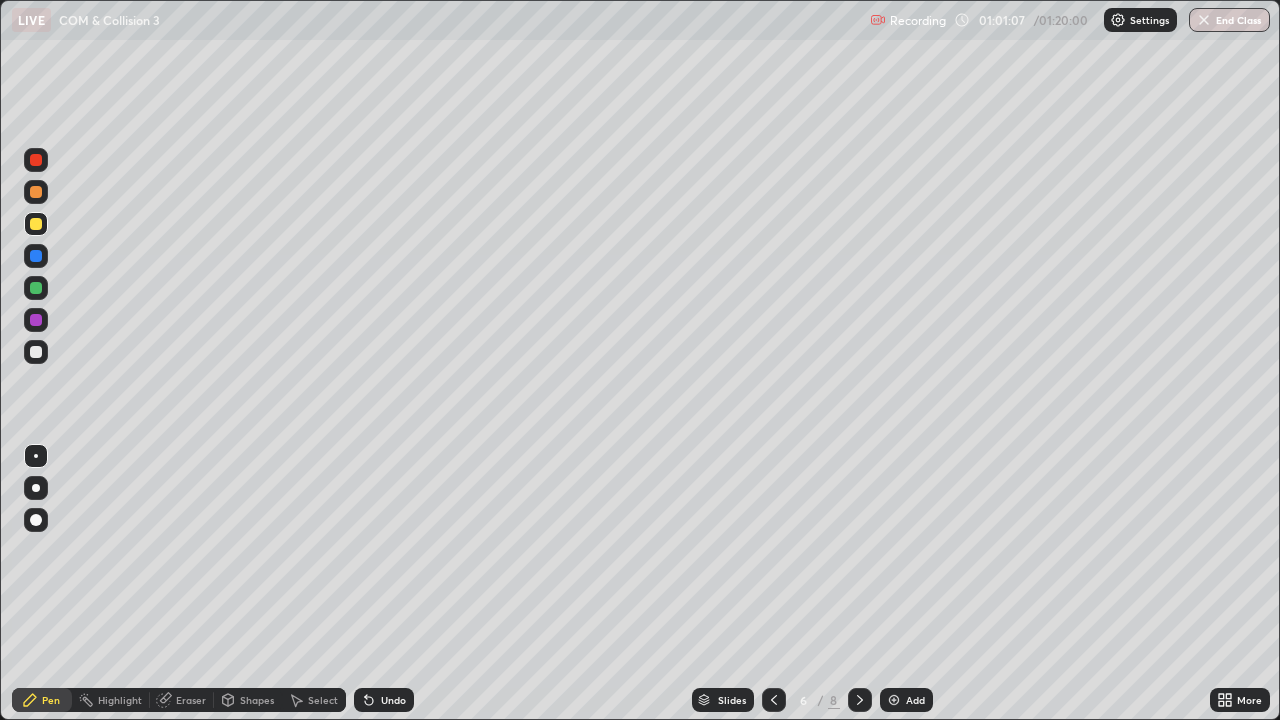 click on "Undo" at bounding box center [384, 700] 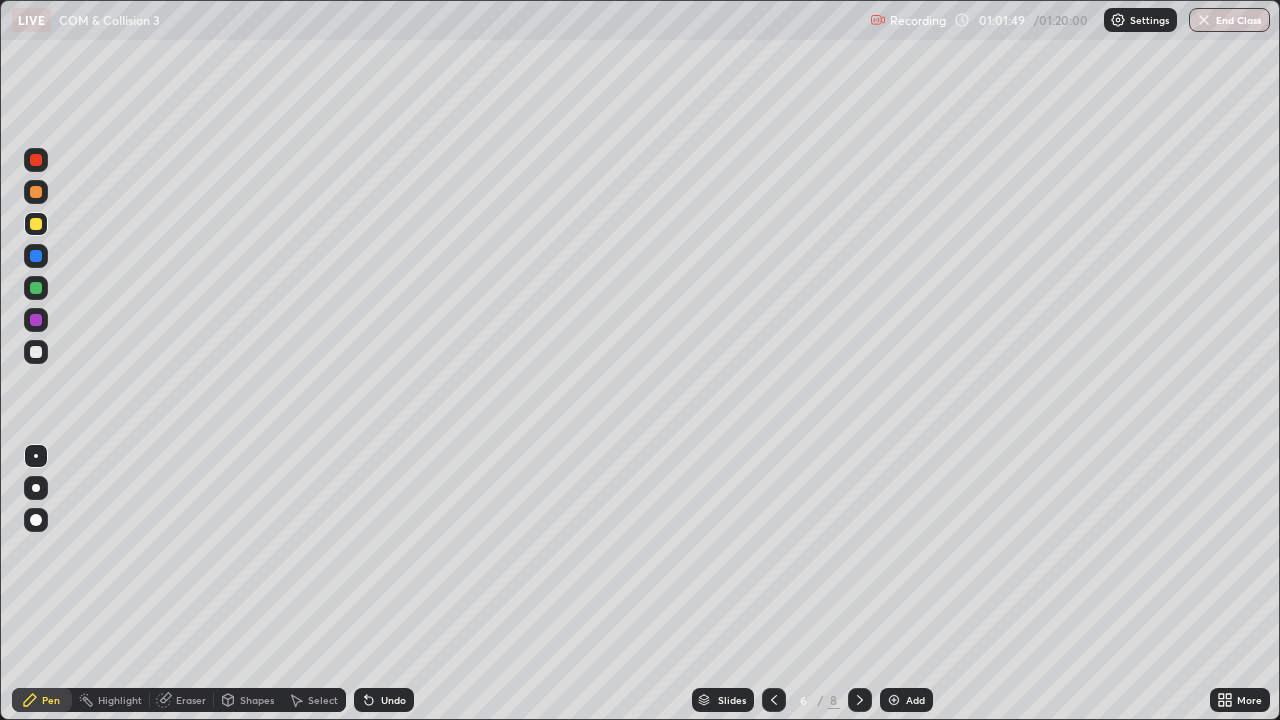 click at bounding box center [36, 352] 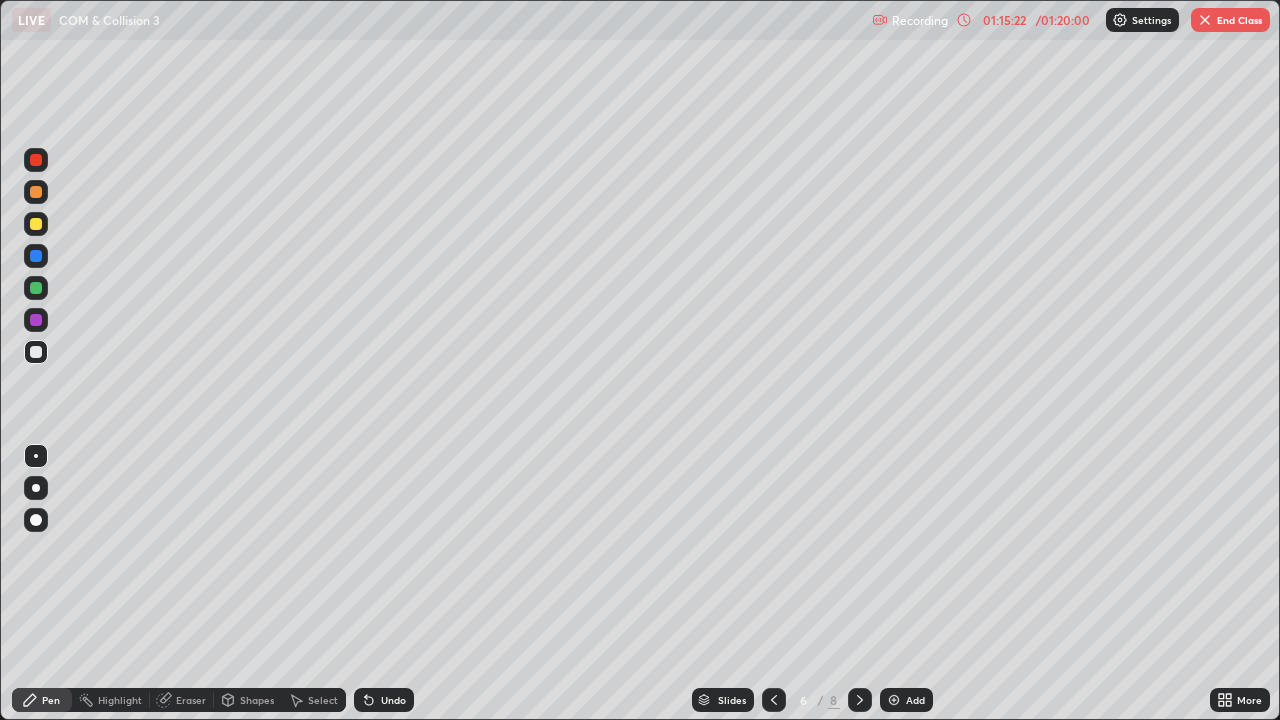 click on "Undo" at bounding box center [384, 700] 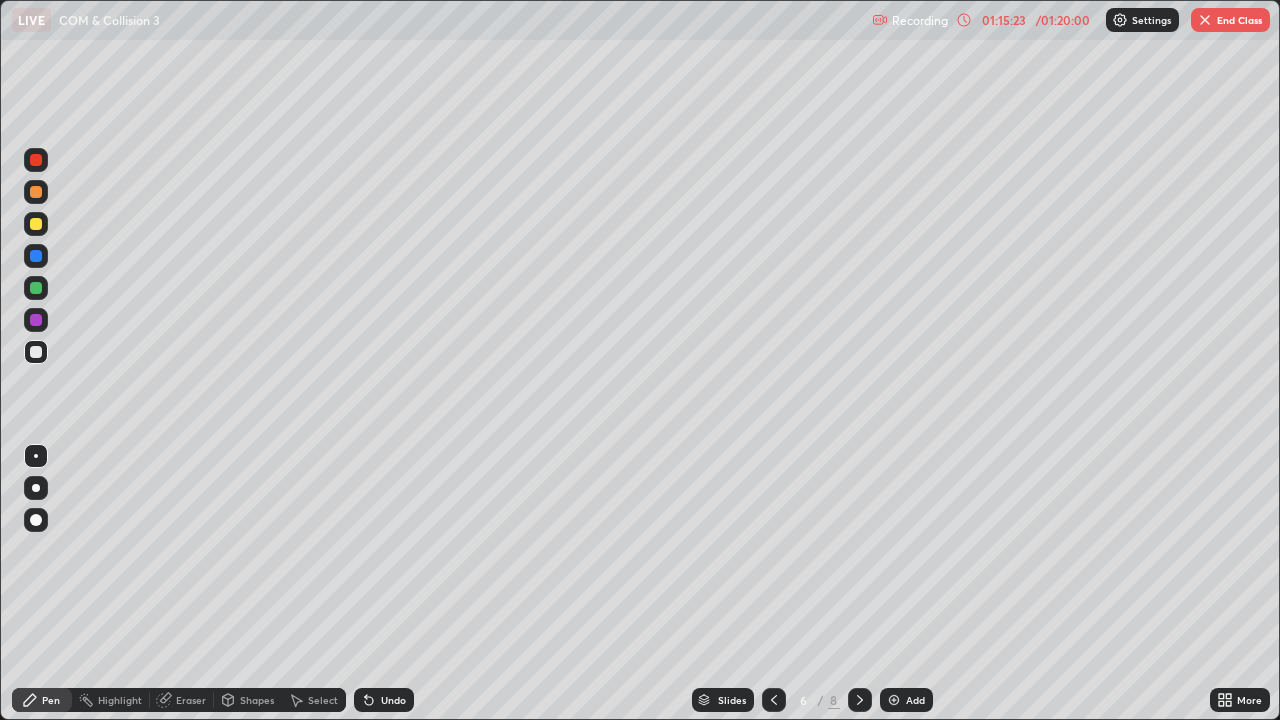 click on "Undo" at bounding box center [384, 700] 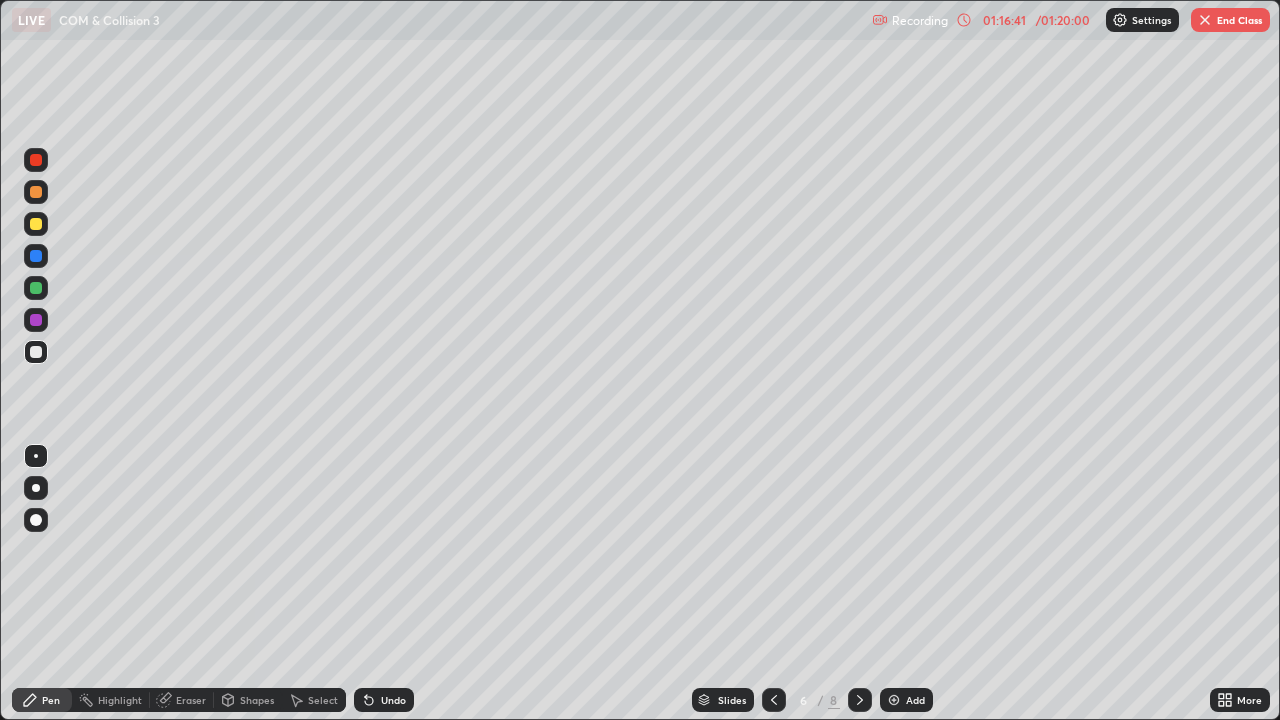 click on "End Class" at bounding box center [1230, 20] 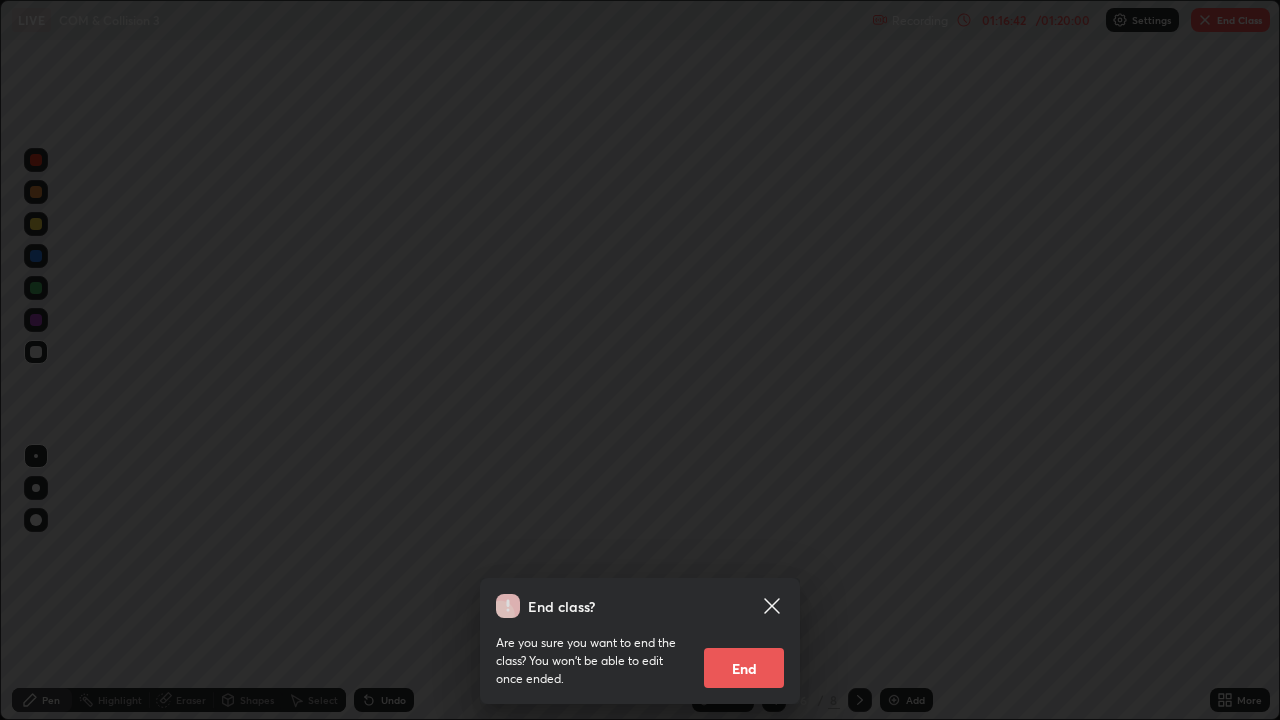 click on "End" at bounding box center (744, 668) 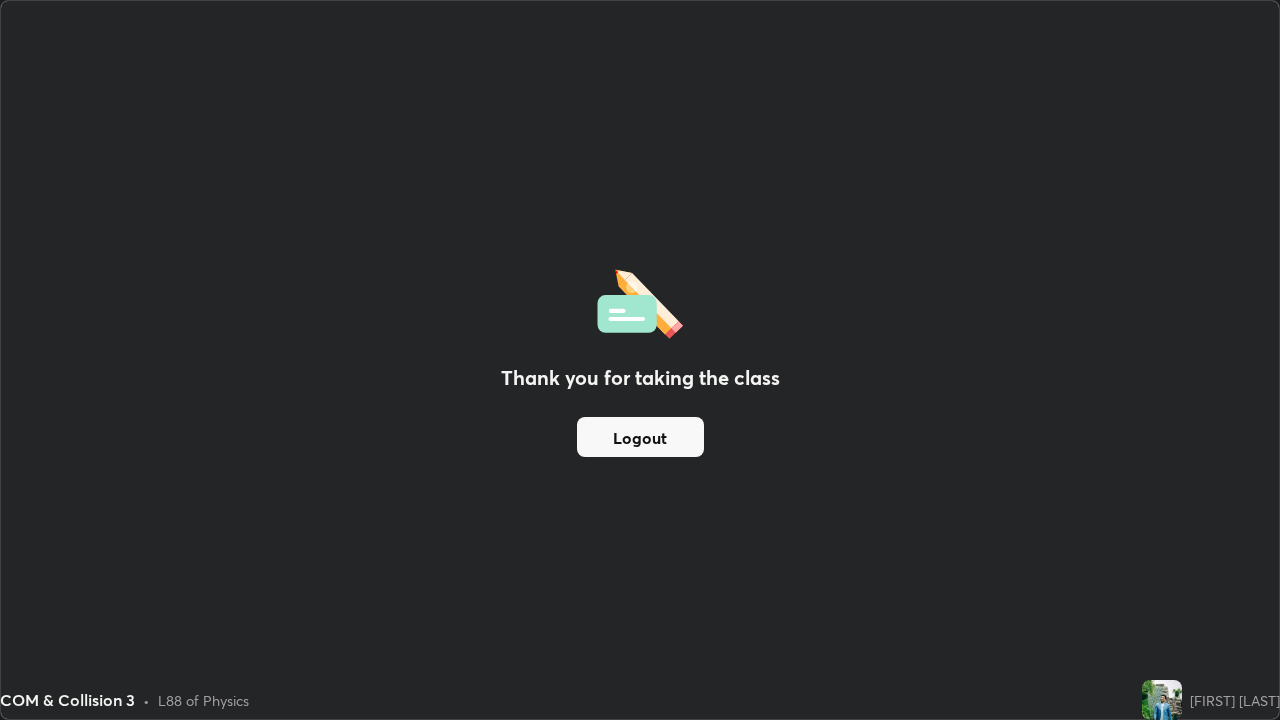 click on "Thank you for taking the class Logout" at bounding box center [640, 360] 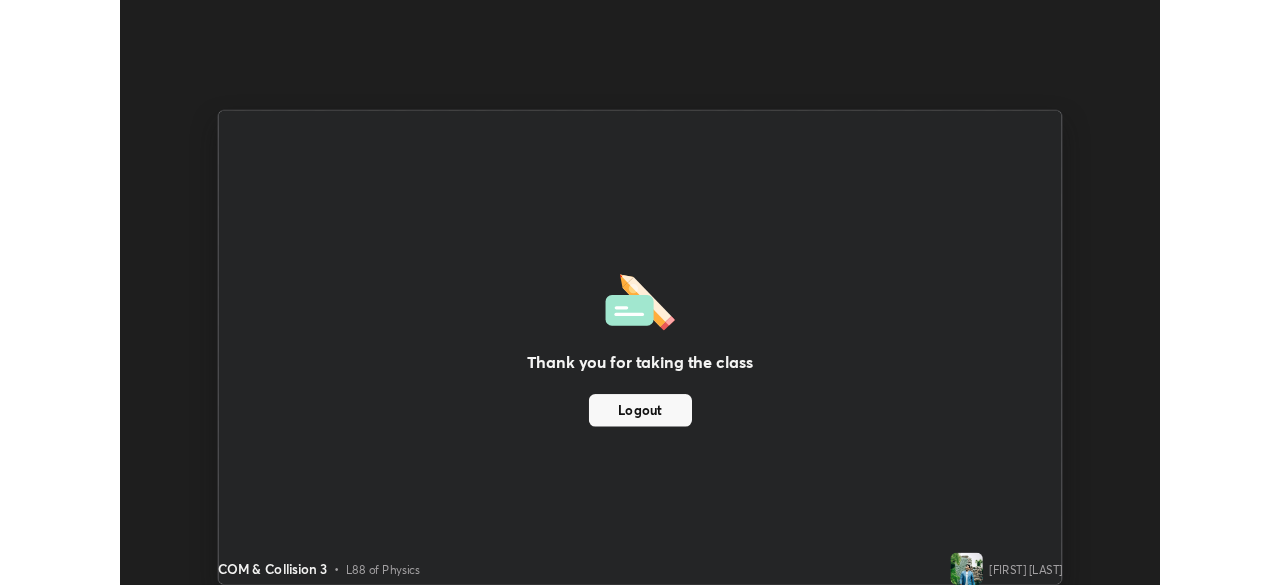 scroll, scrollTop: 585, scrollLeft: 1280, axis: both 